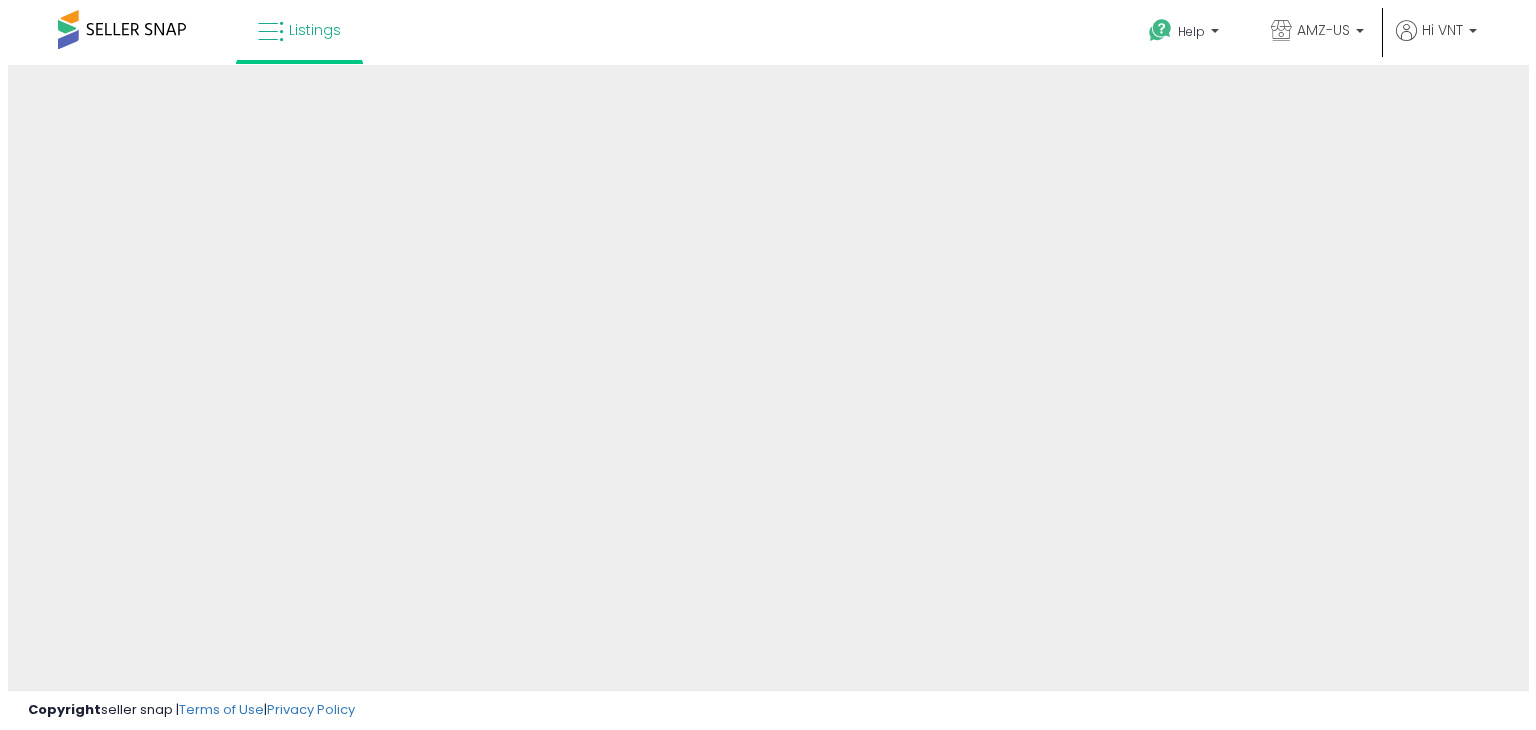 scroll, scrollTop: 0, scrollLeft: 0, axis: both 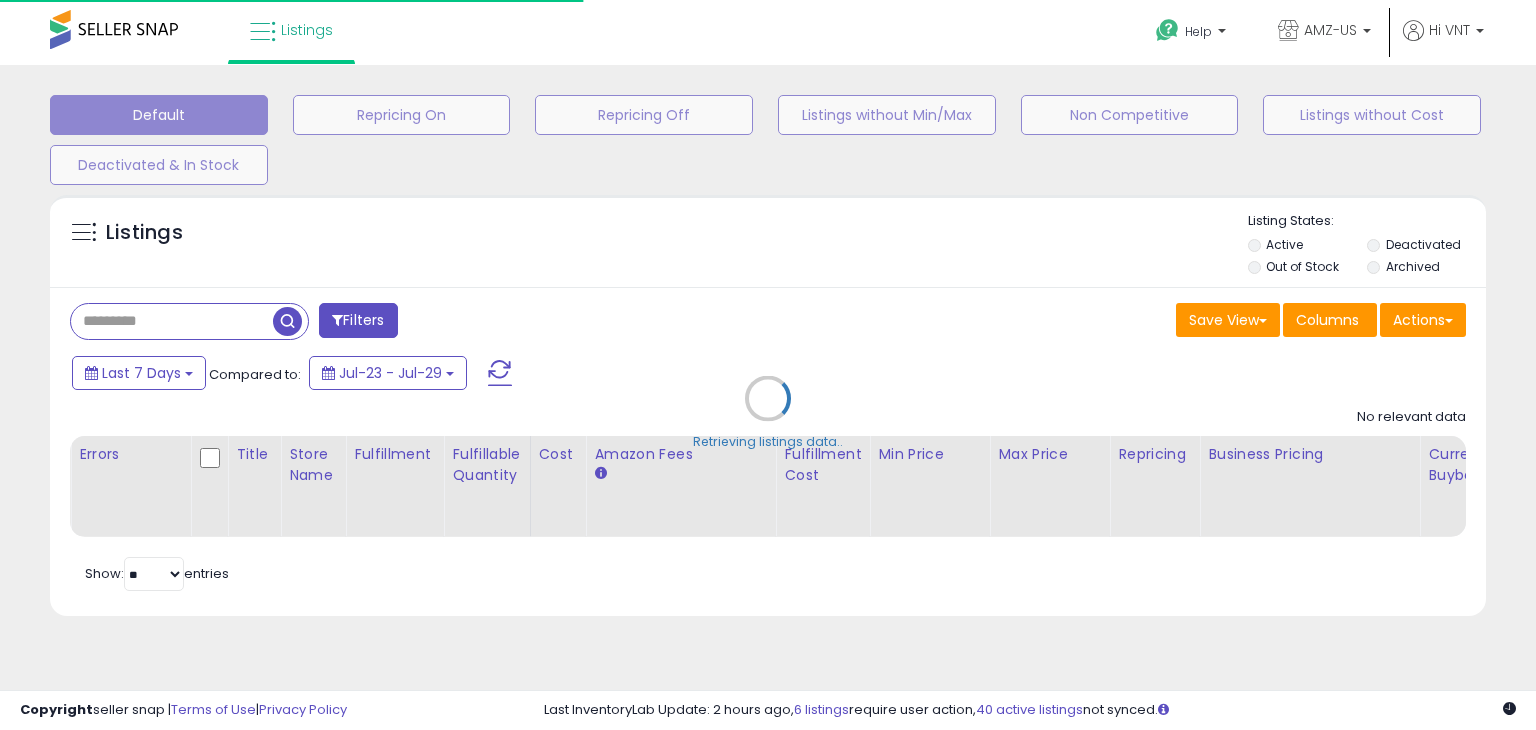select on "**" 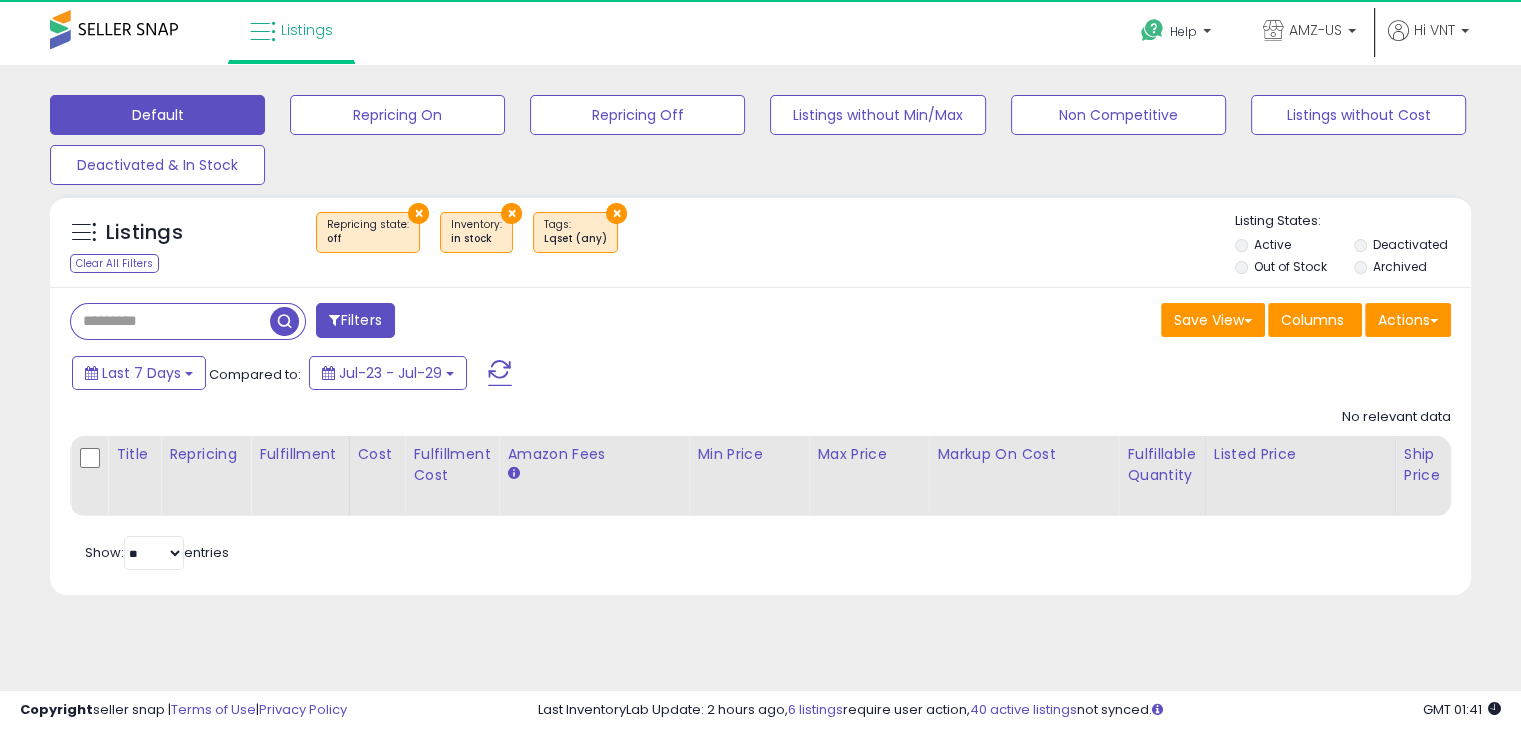 click on "×" at bounding box center [418, 213] 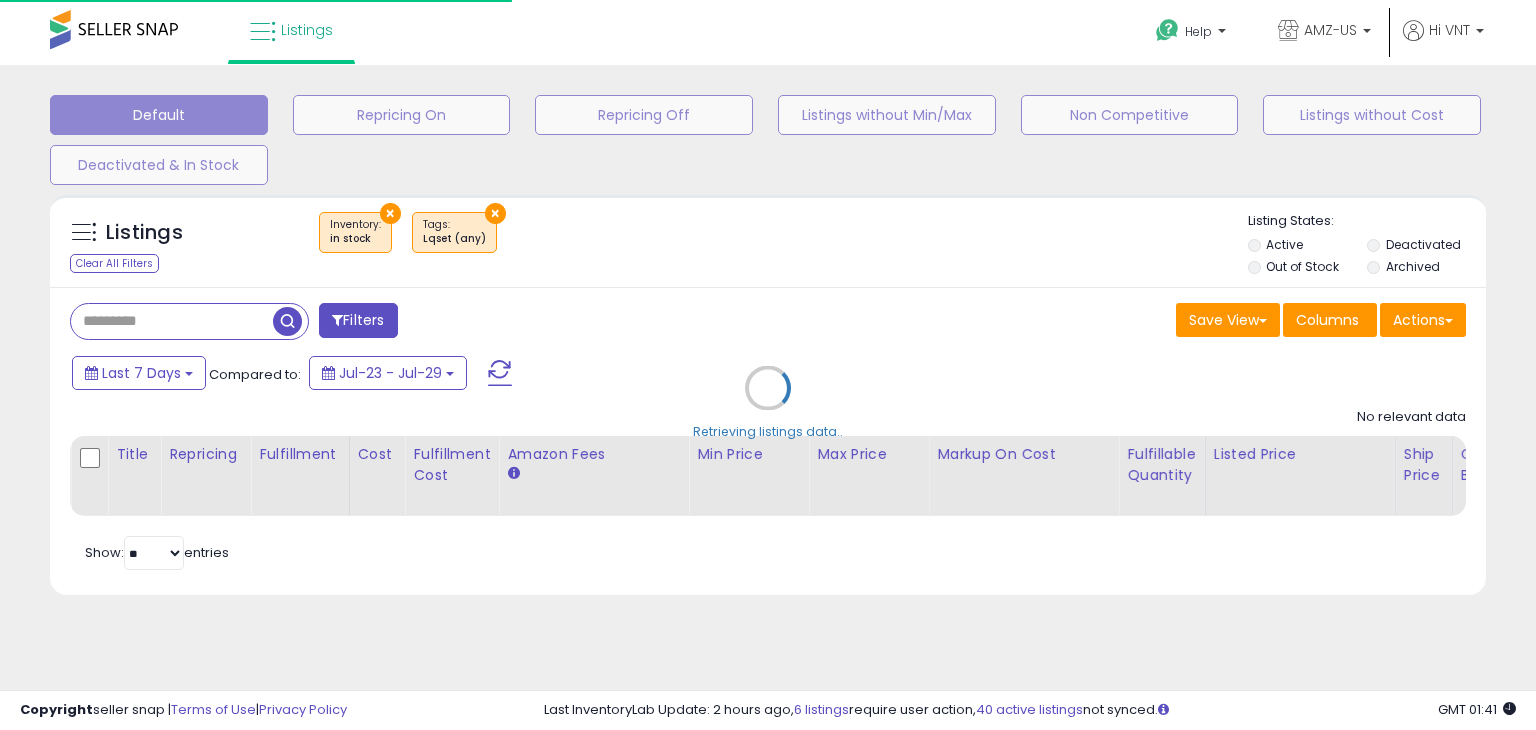 click on "Retrieving listings data.." at bounding box center [768, 402] 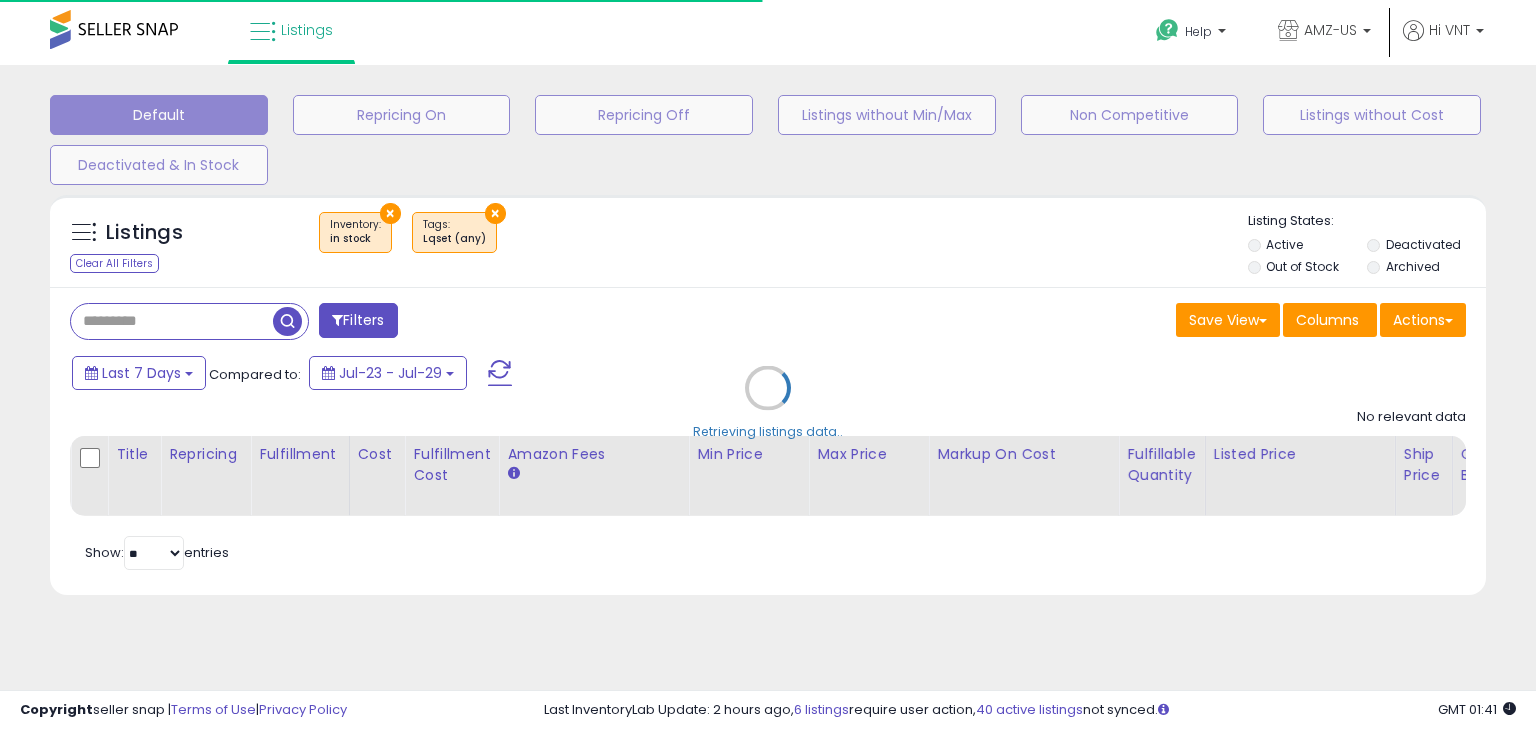 click on "Retrieving listings data.." at bounding box center [768, 402] 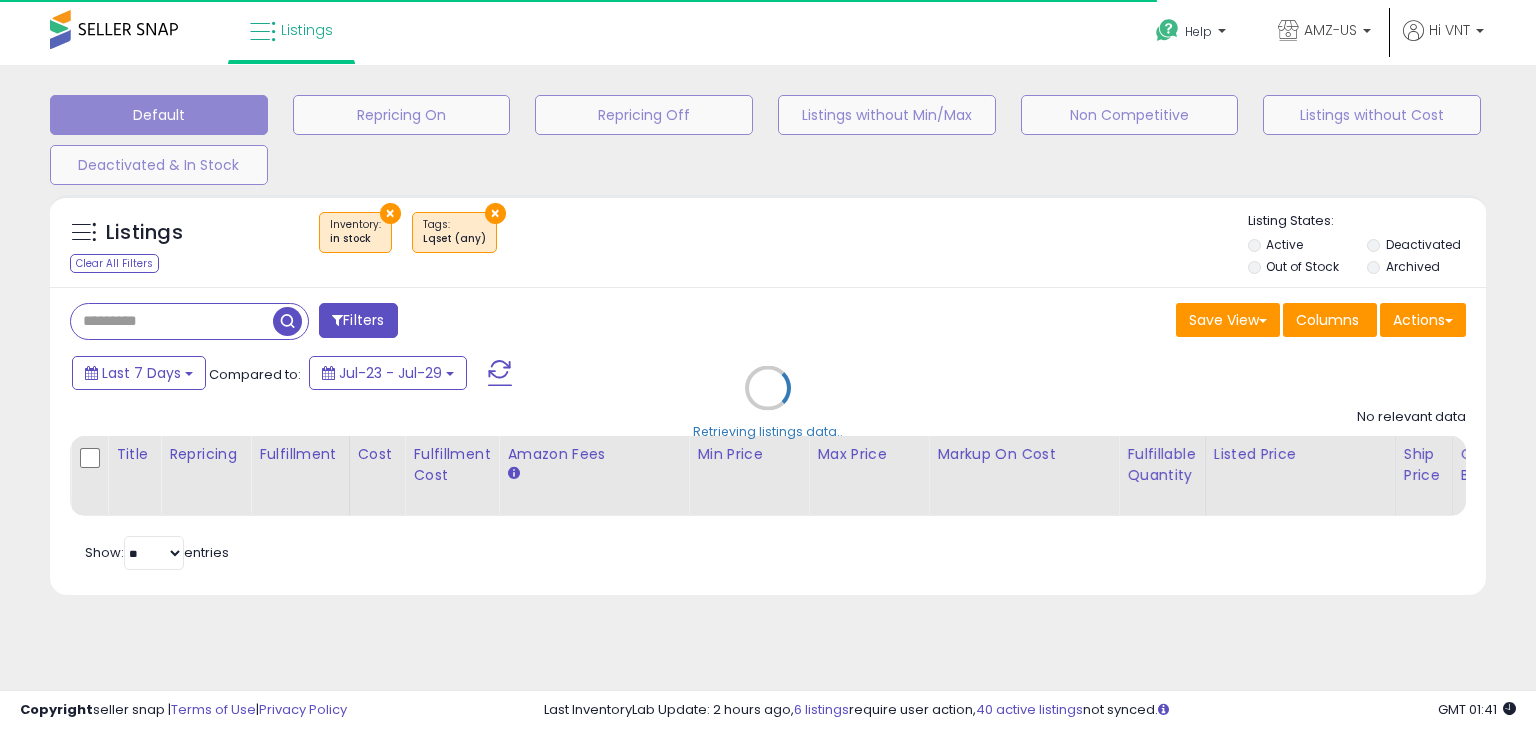click on "Retrieving listings data.." at bounding box center (768, 402) 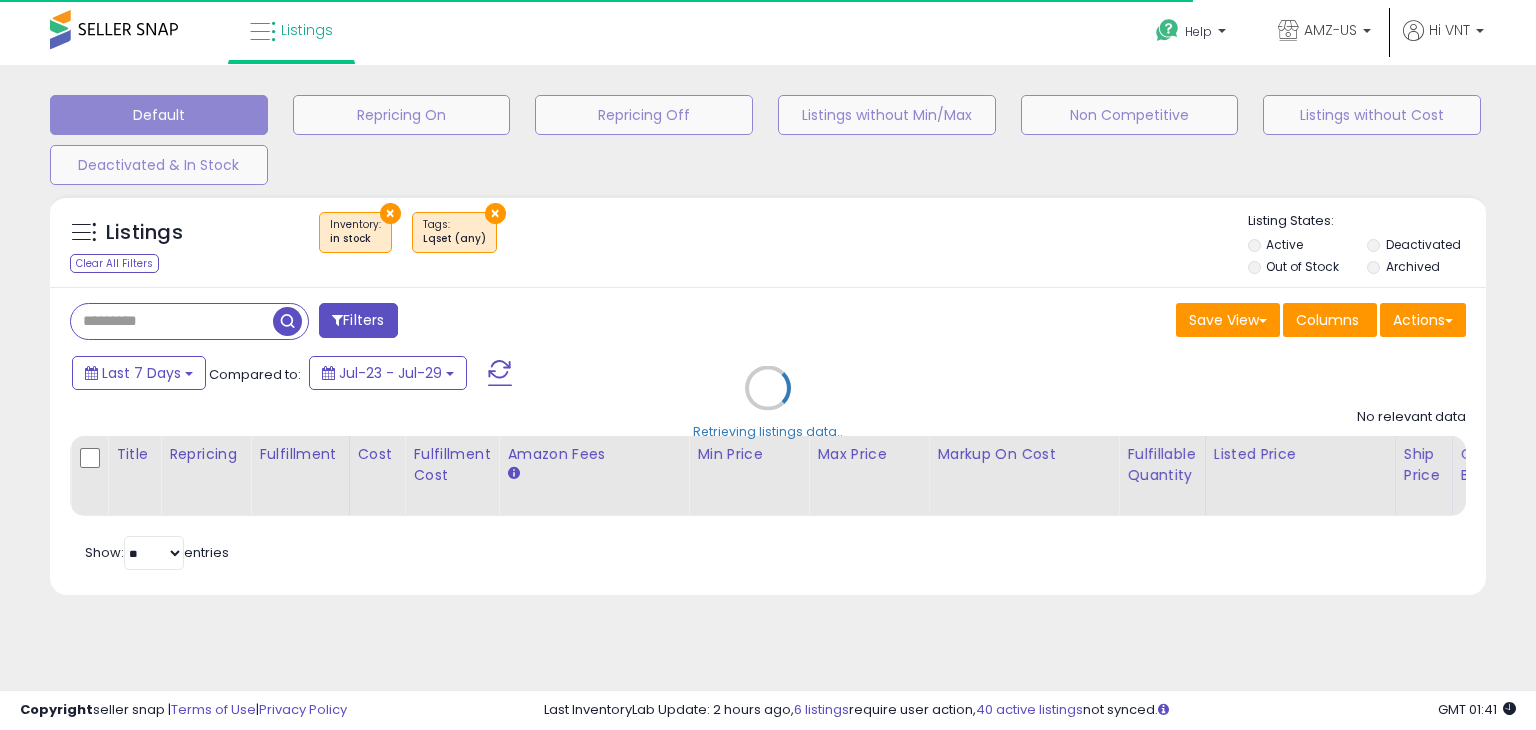 click on "Retrieving listings data.." at bounding box center [768, 402] 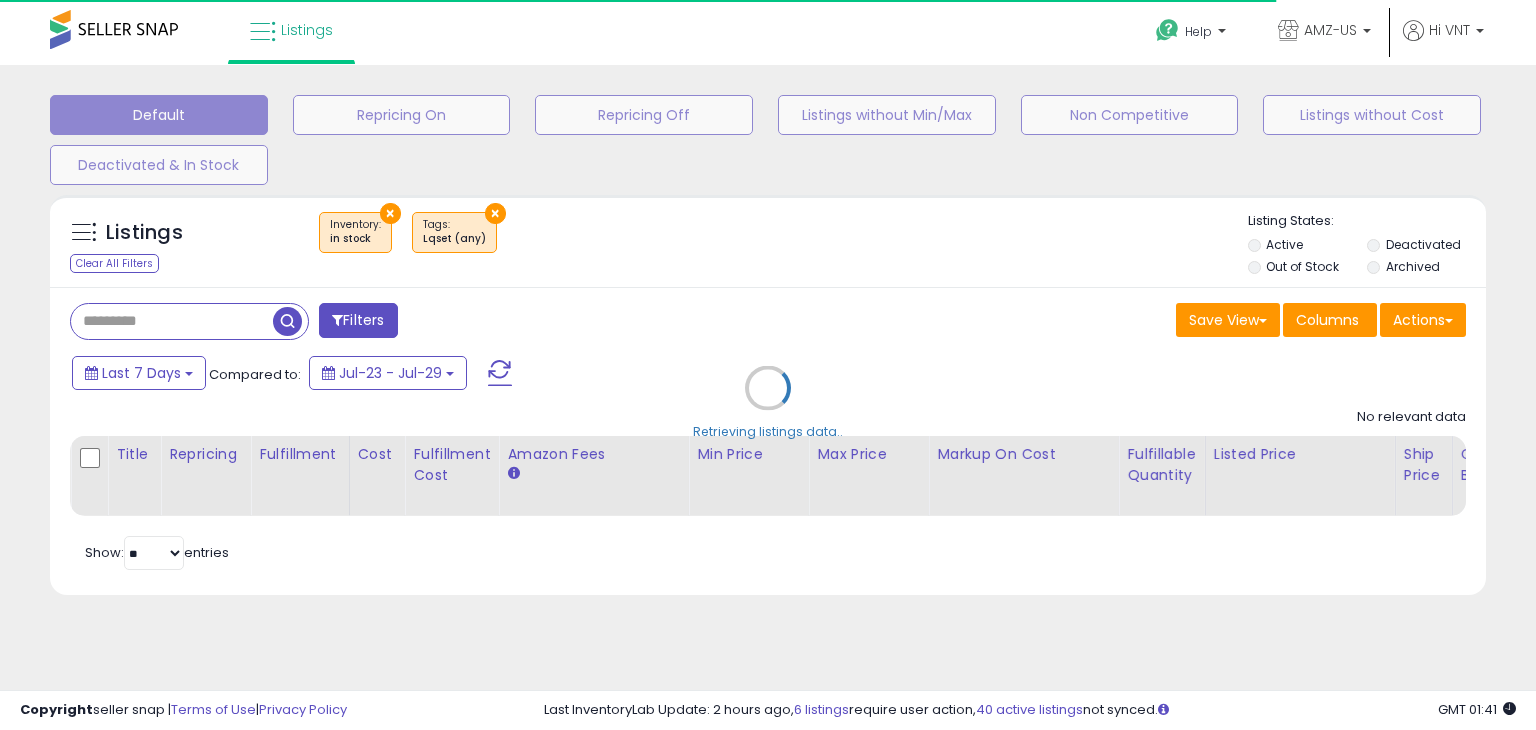 click on "Retrieving listings data.." at bounding box center (768, 402) 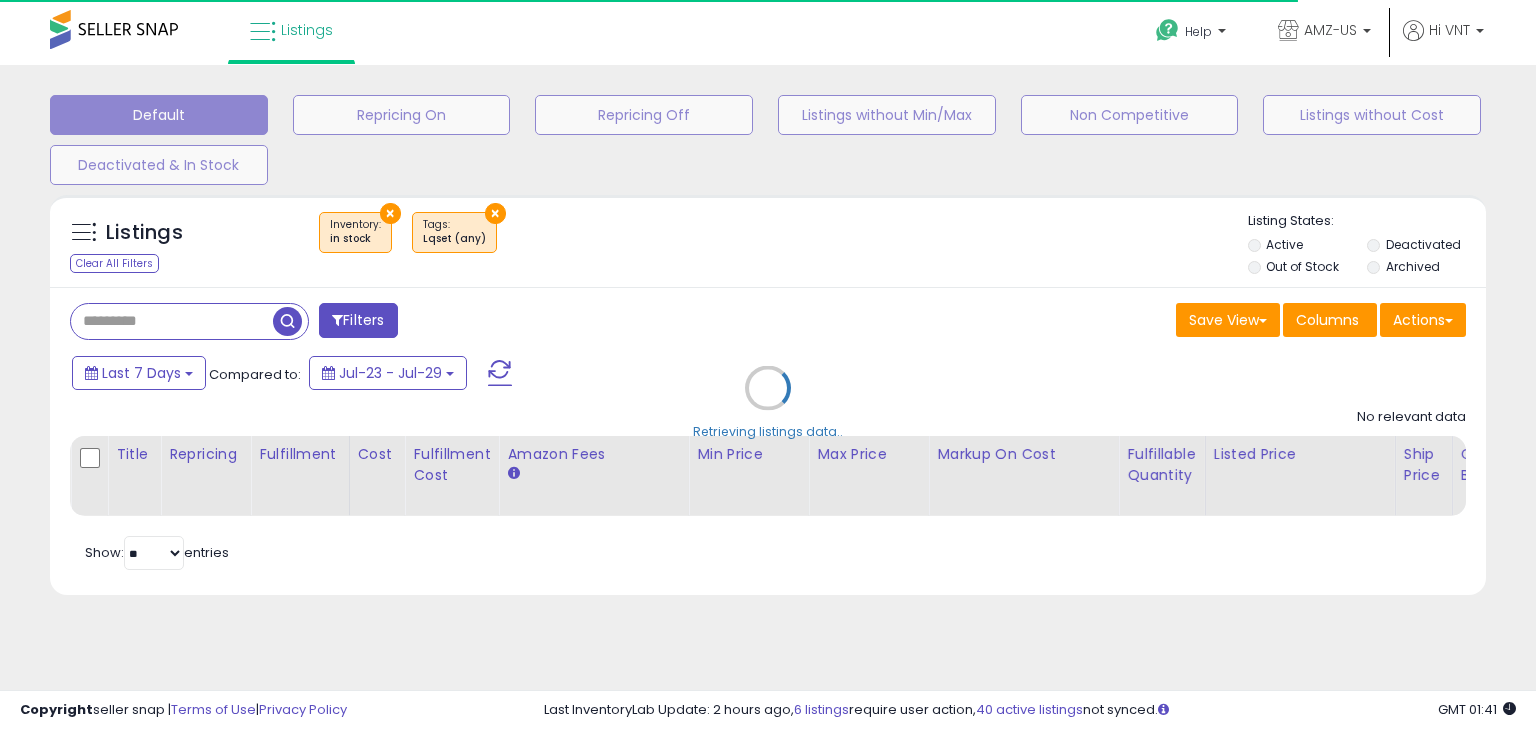 click on "Retrieving listings data.." at bounding box center (768, 402) 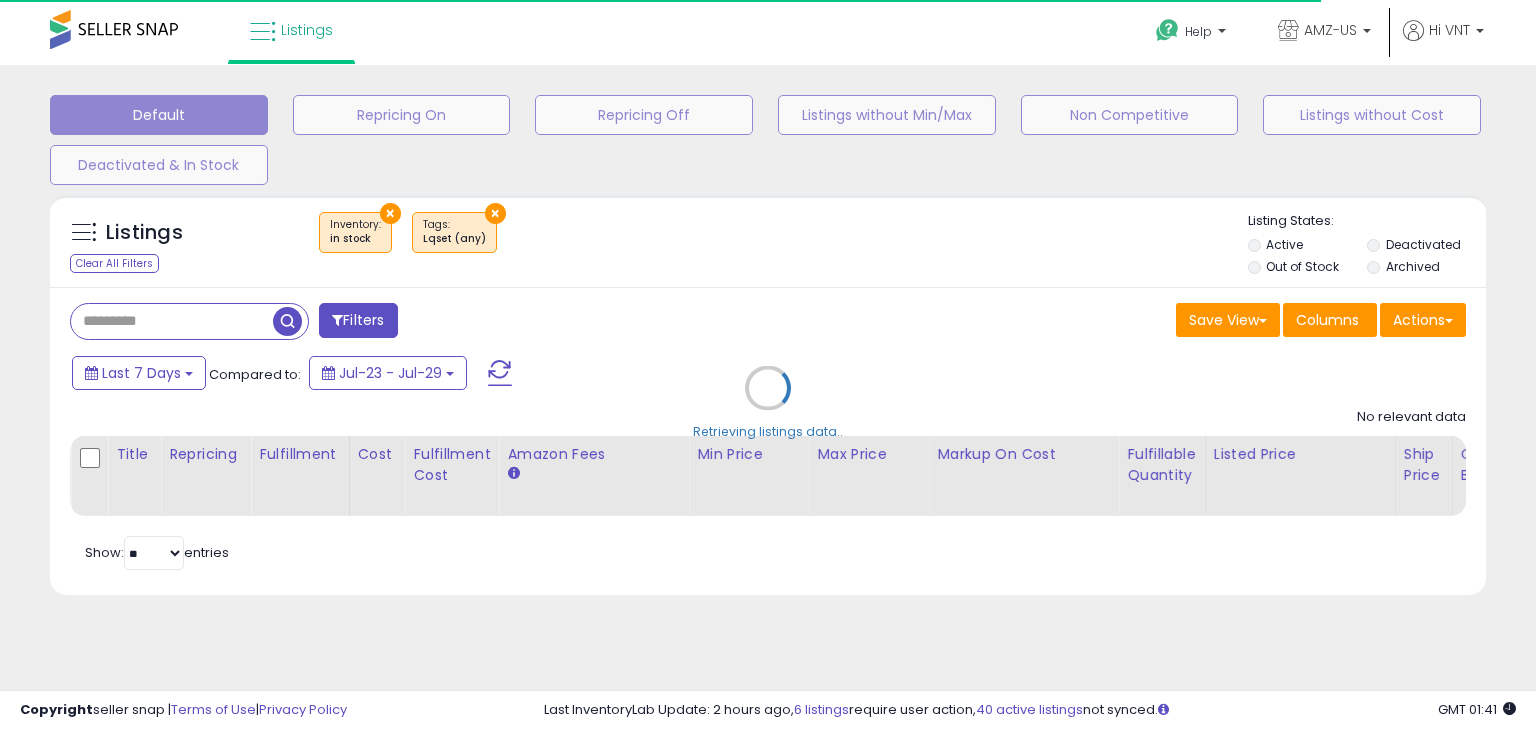 click on "Retrieving listings data.." at bounding box center [768, 402] 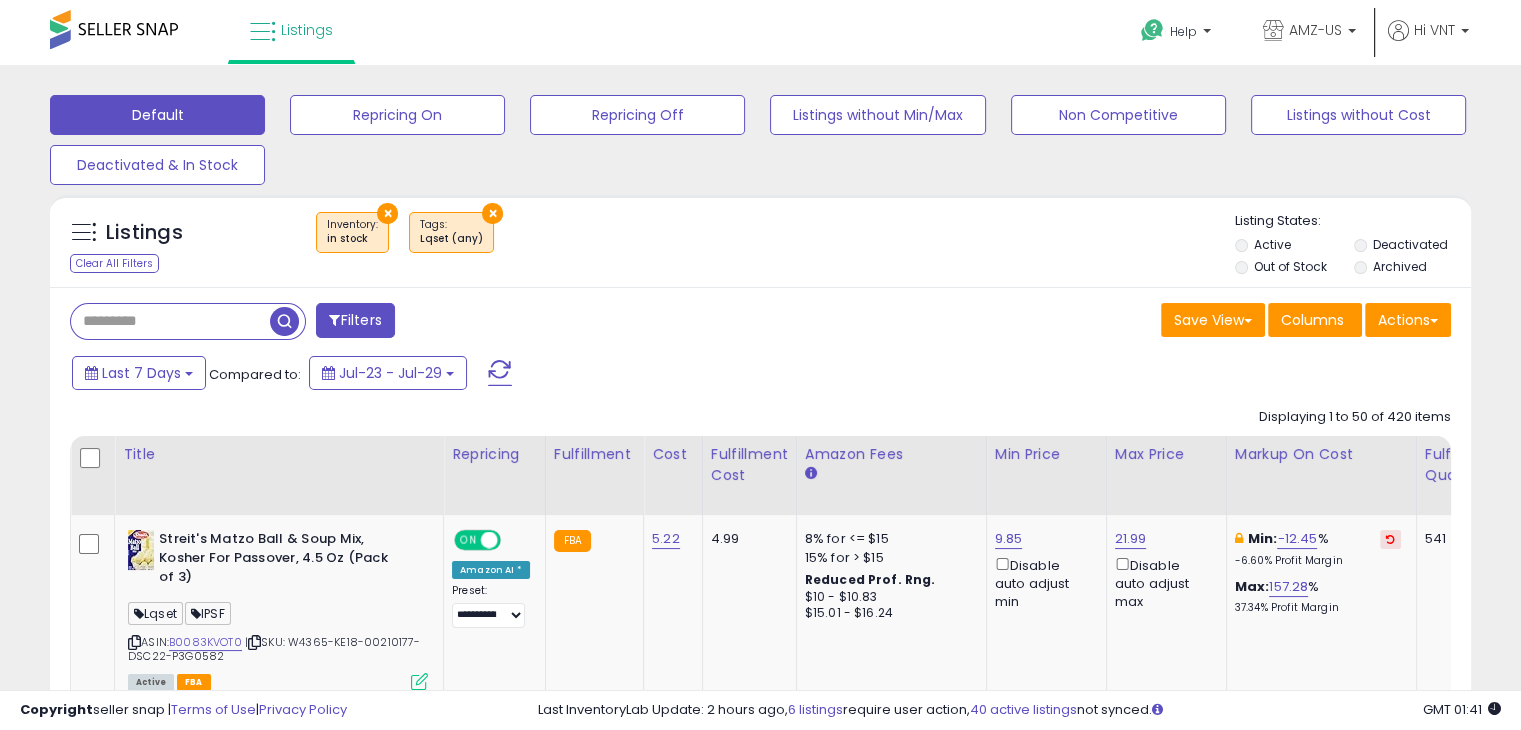 click on "×" at bounding box center (387, 213) 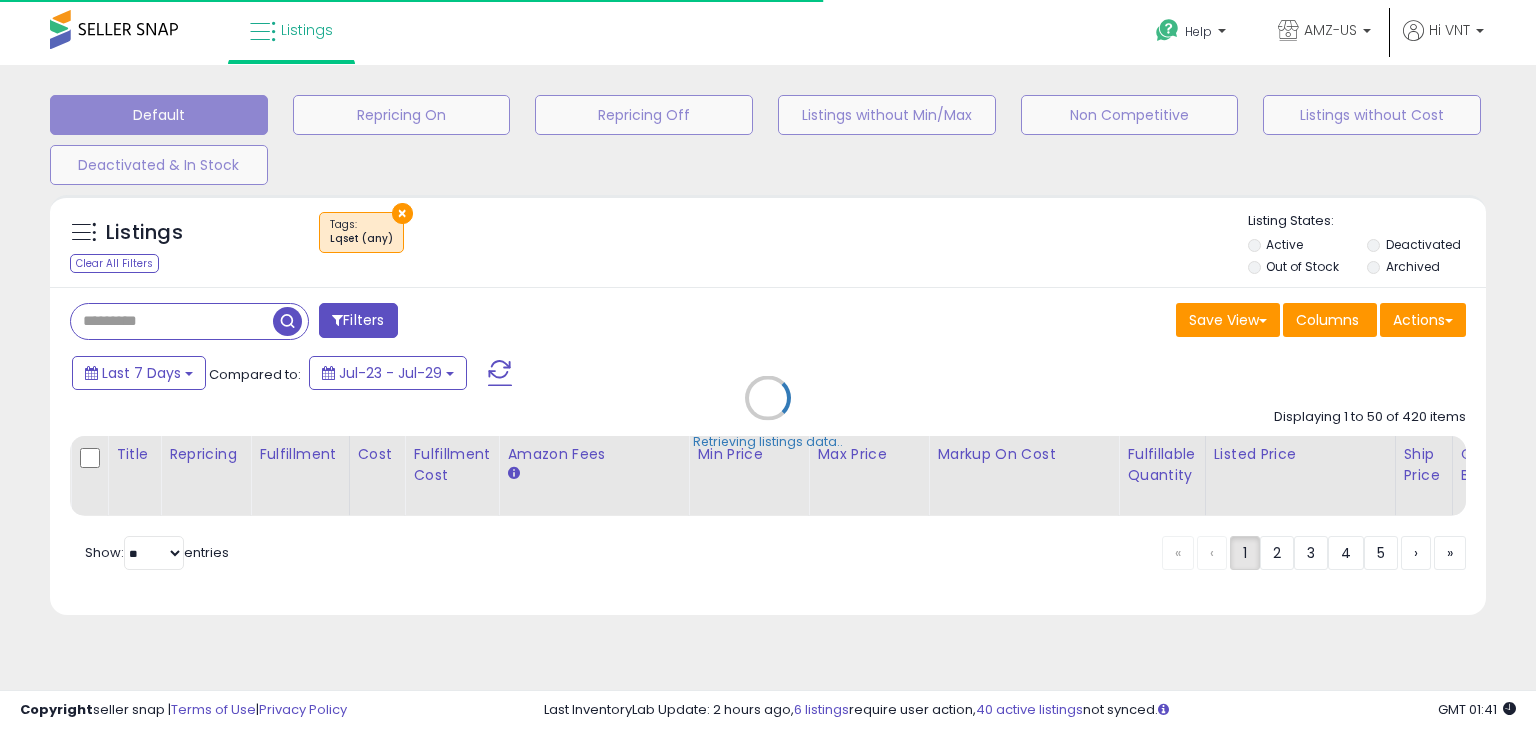 click on "Retrieving listings data.." at bounding box center (768, 412) 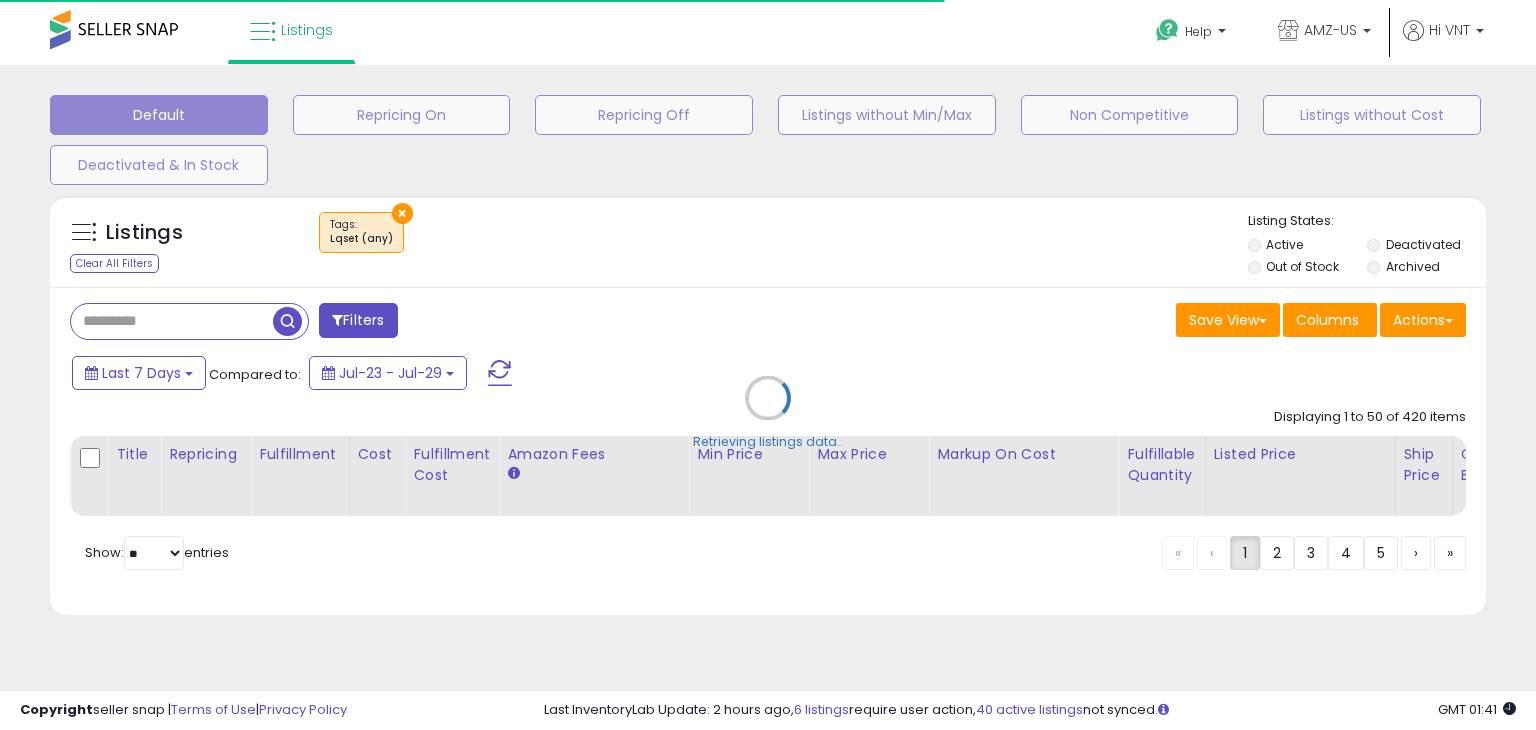 click on "Retrieving listings data.." at bounding box center [768, 412] 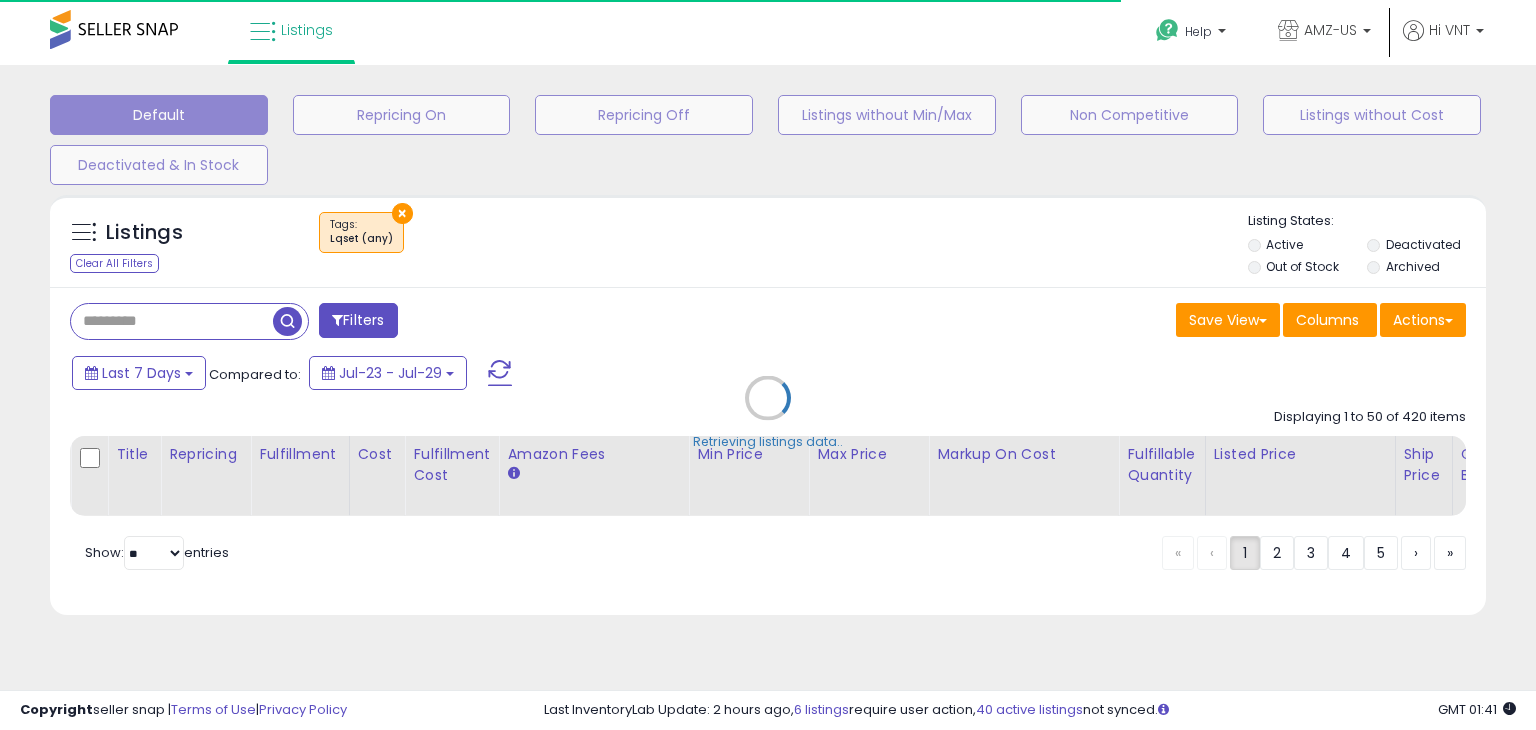 click on "Retrieving listings data.." at bounding box center [768, 412] 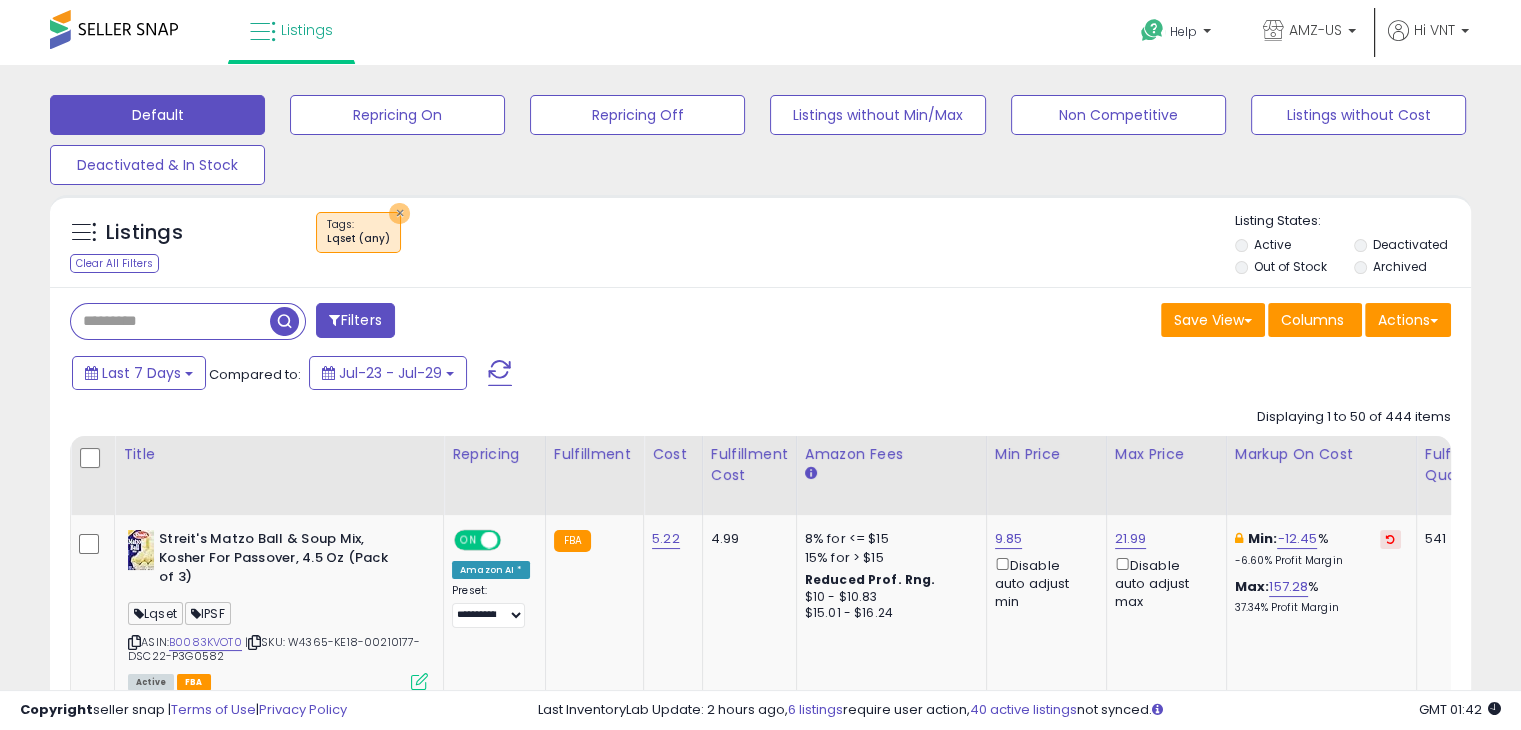 click on "×" at bounding box center [399, 213] 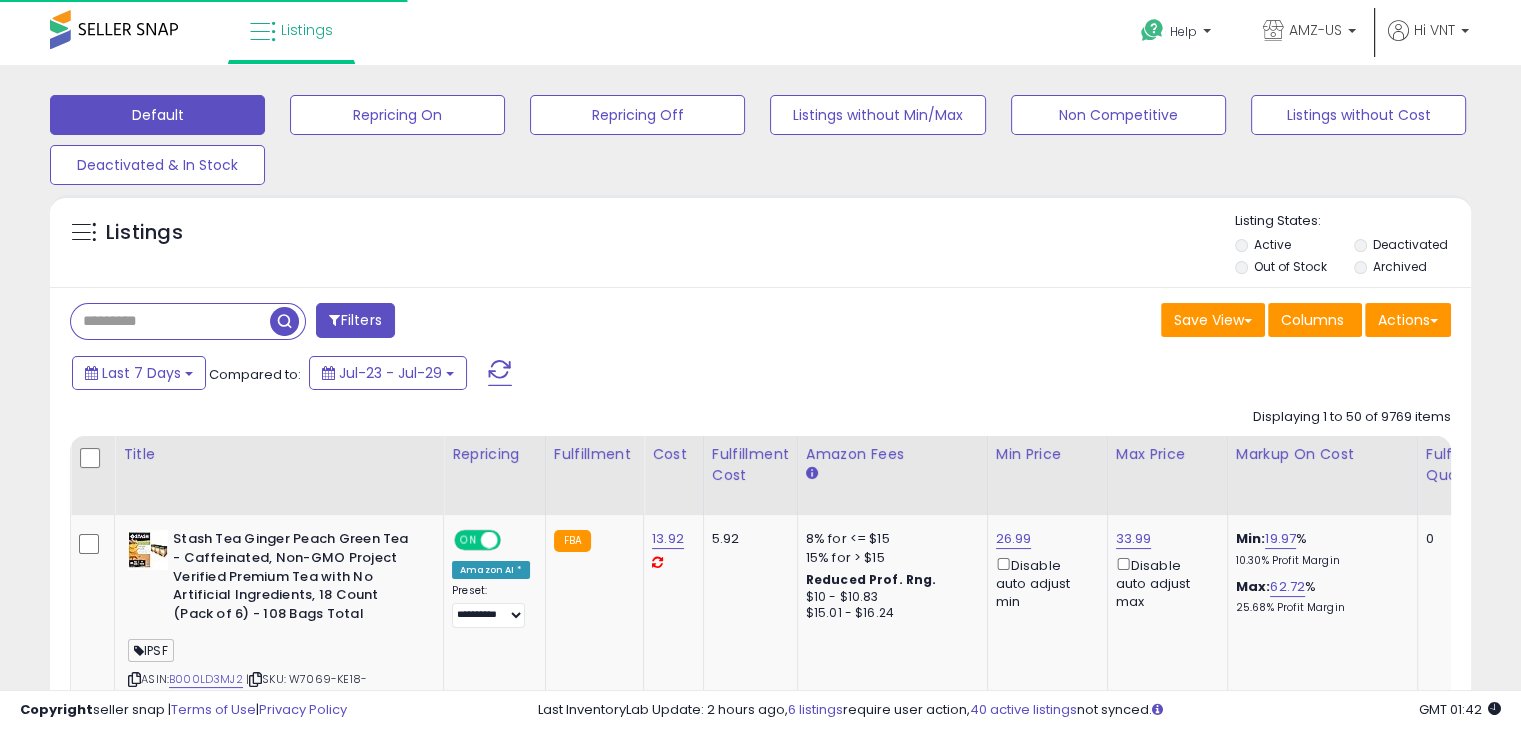 click on "Filters" at bounding box center (355, 320) 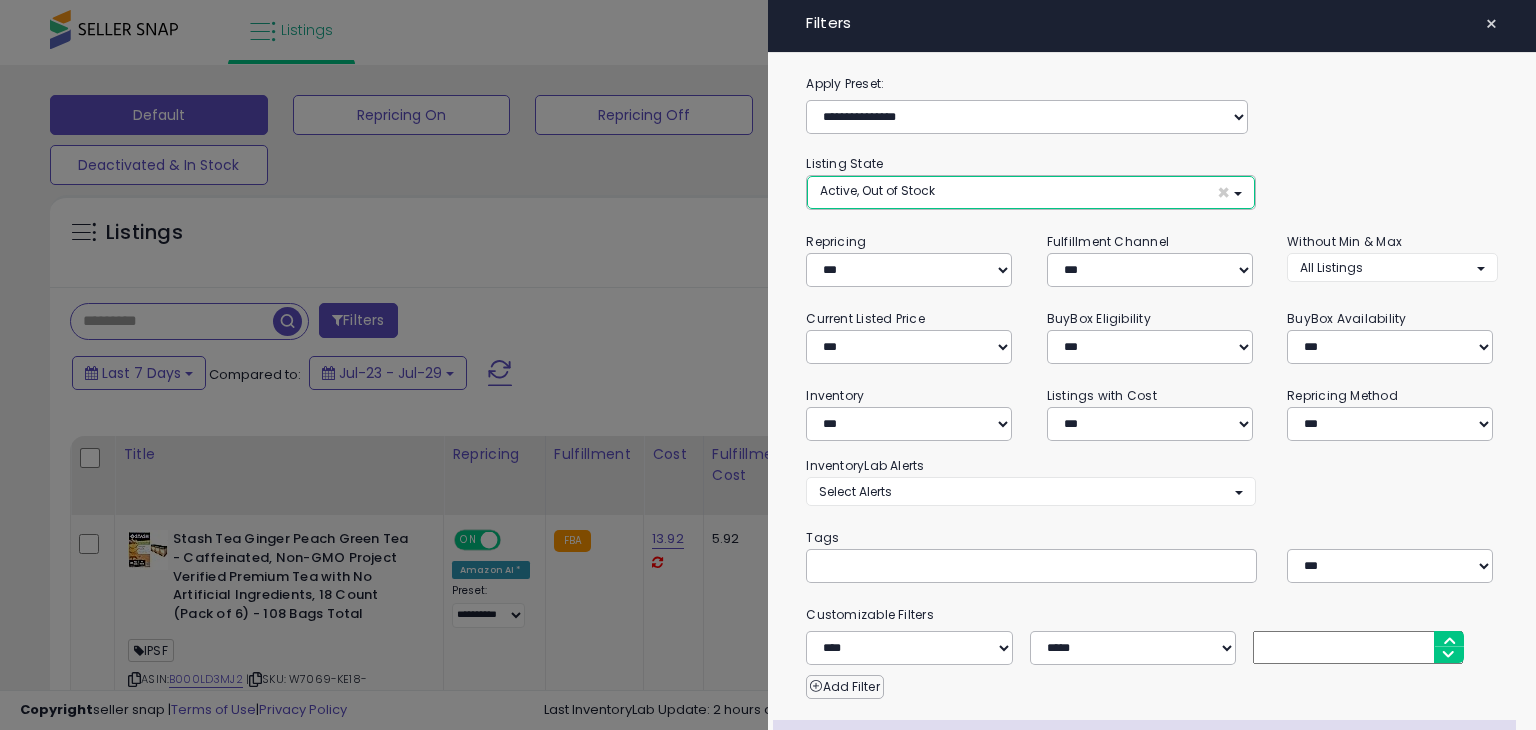 click on "Active, Out of Stock
×" at bounding box center [1030, 192] 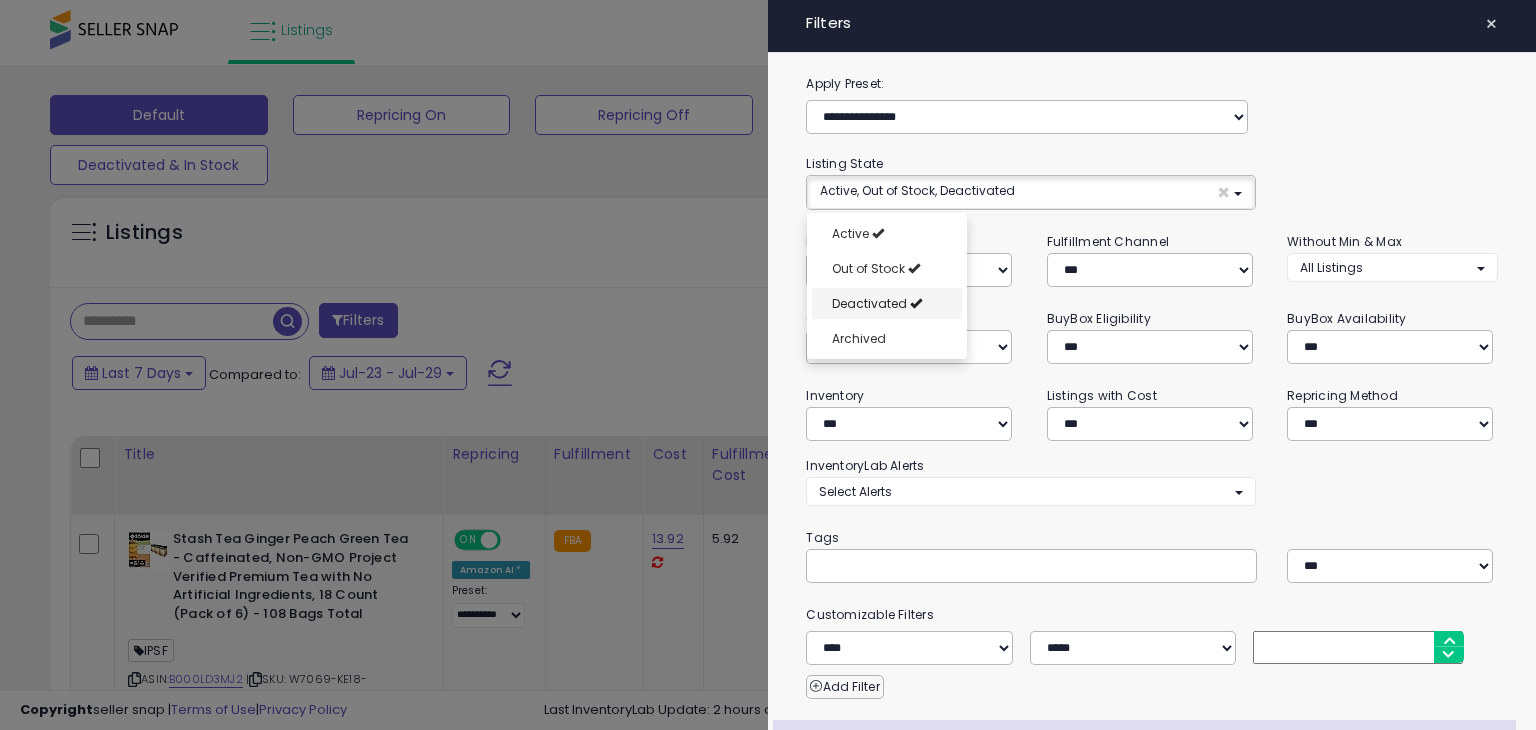 click on "Deactivated" at bounding box center [887, 303] 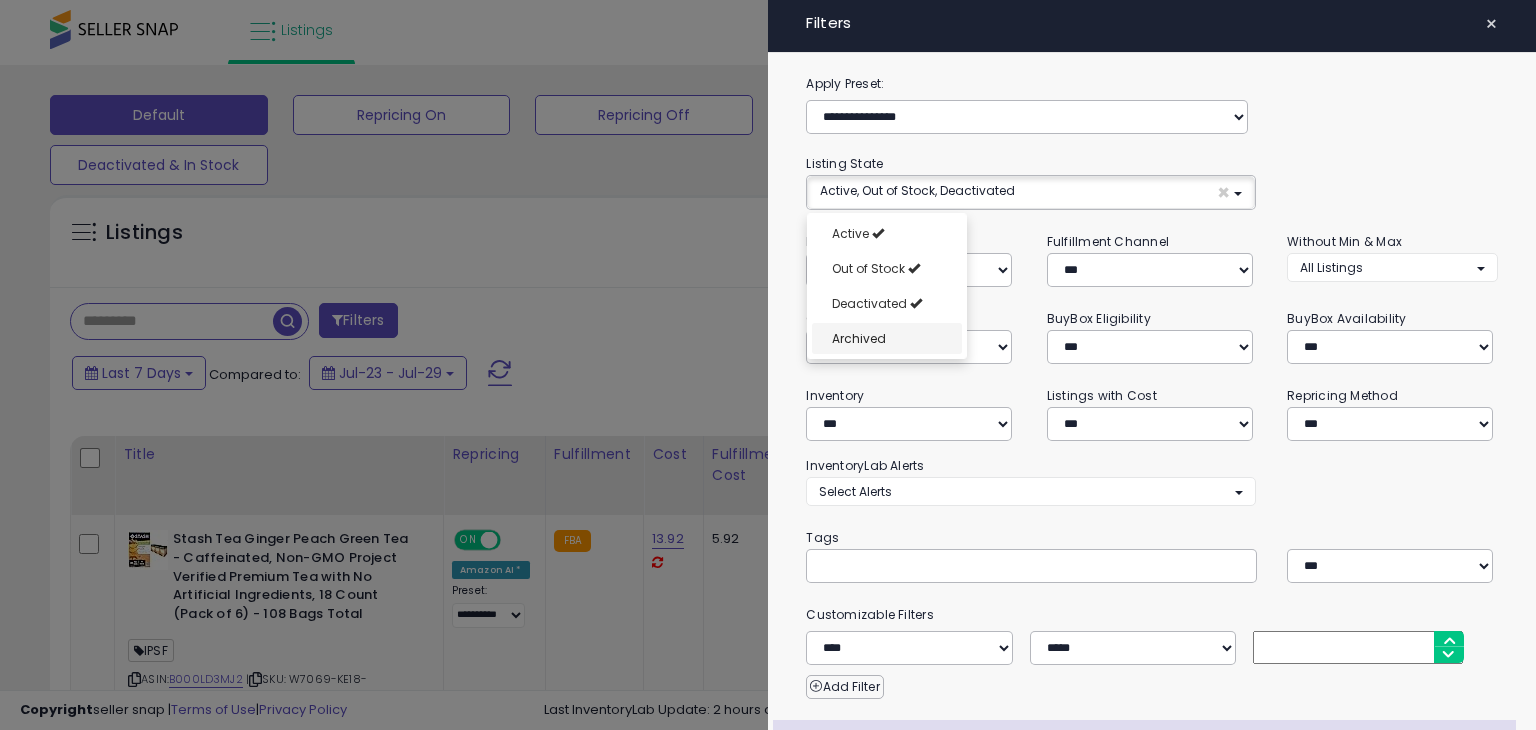 scroll, scrollTop: 16, scrollLeft: 0, axis: vertical 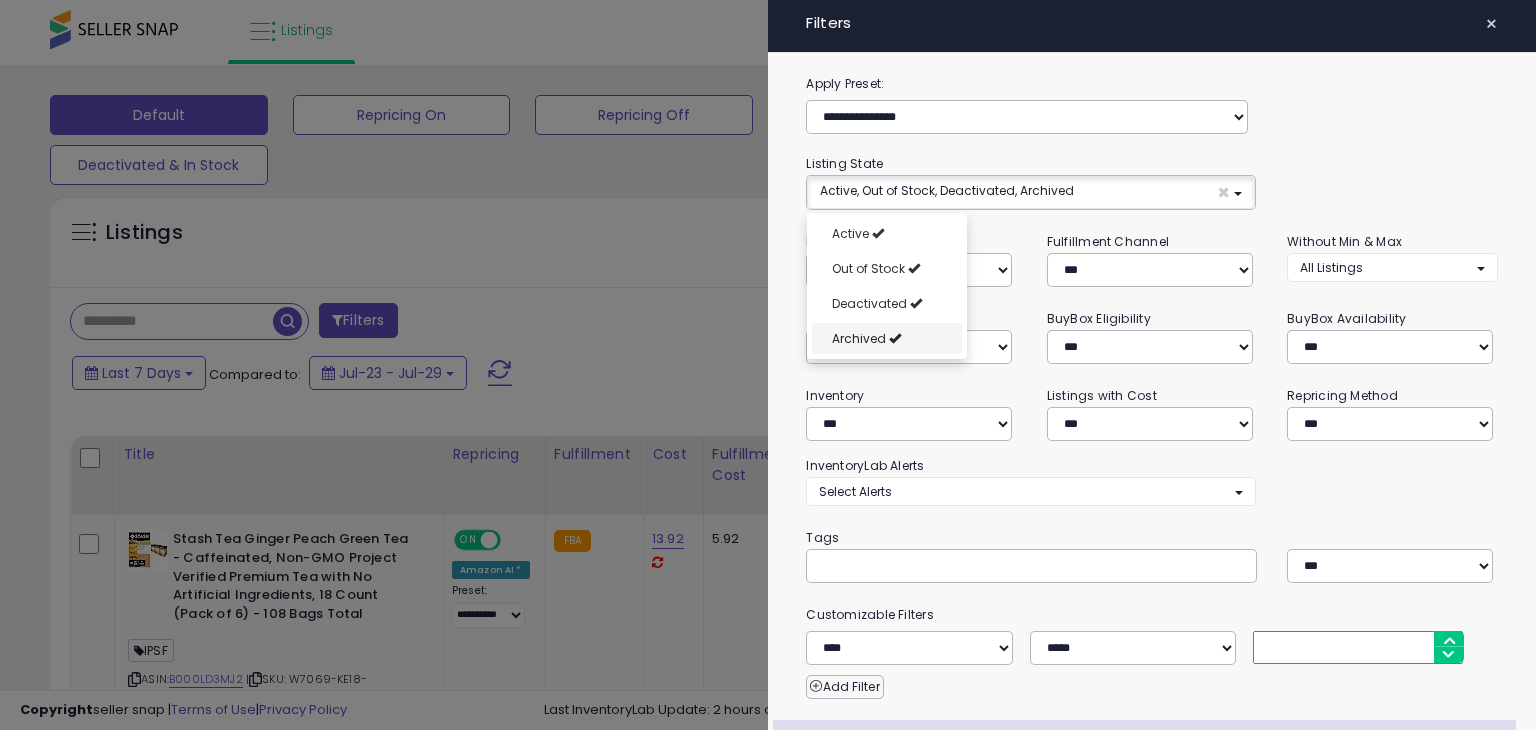 click on "Archived" at bounding box center [887, 338] 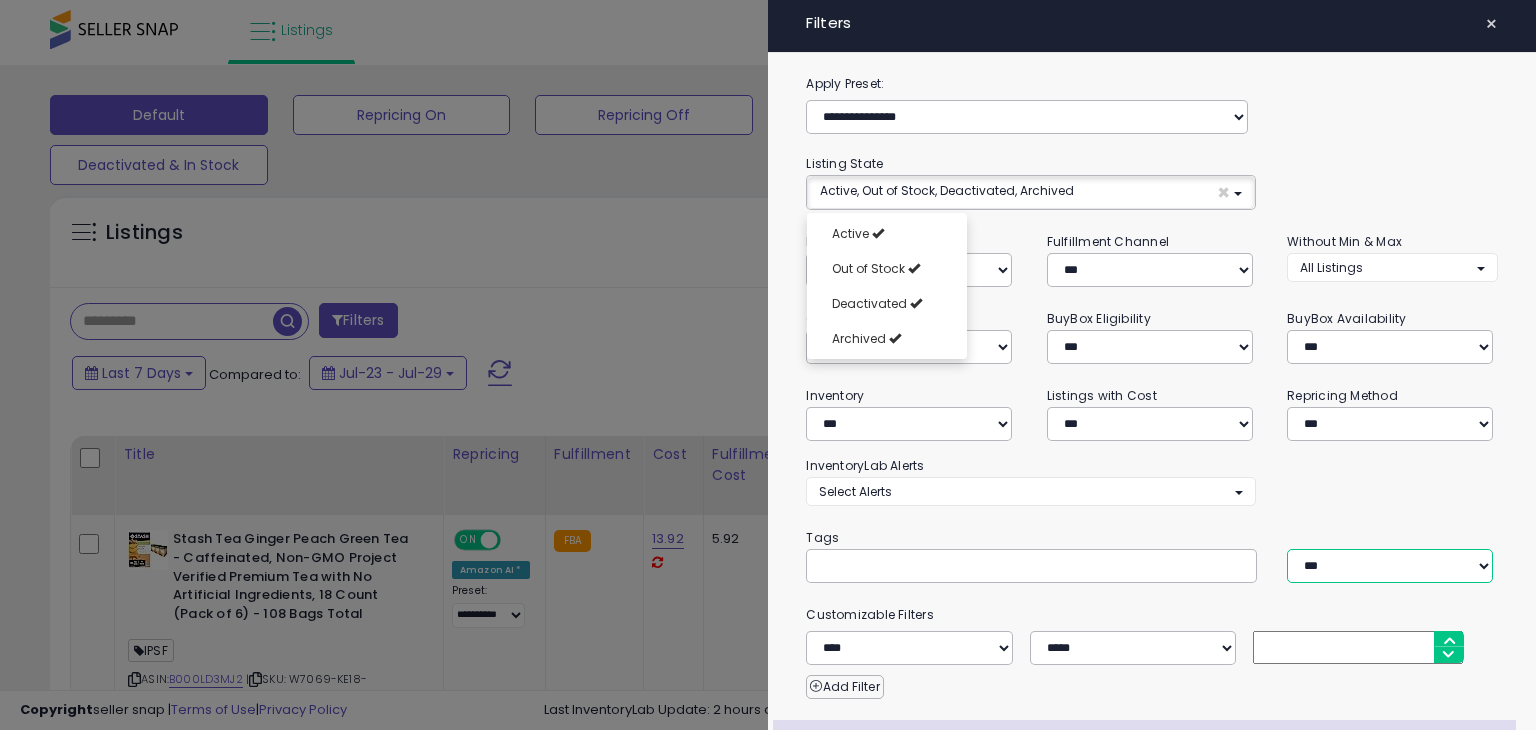 click on "***
***
****" at bounding box center [1390, 566] 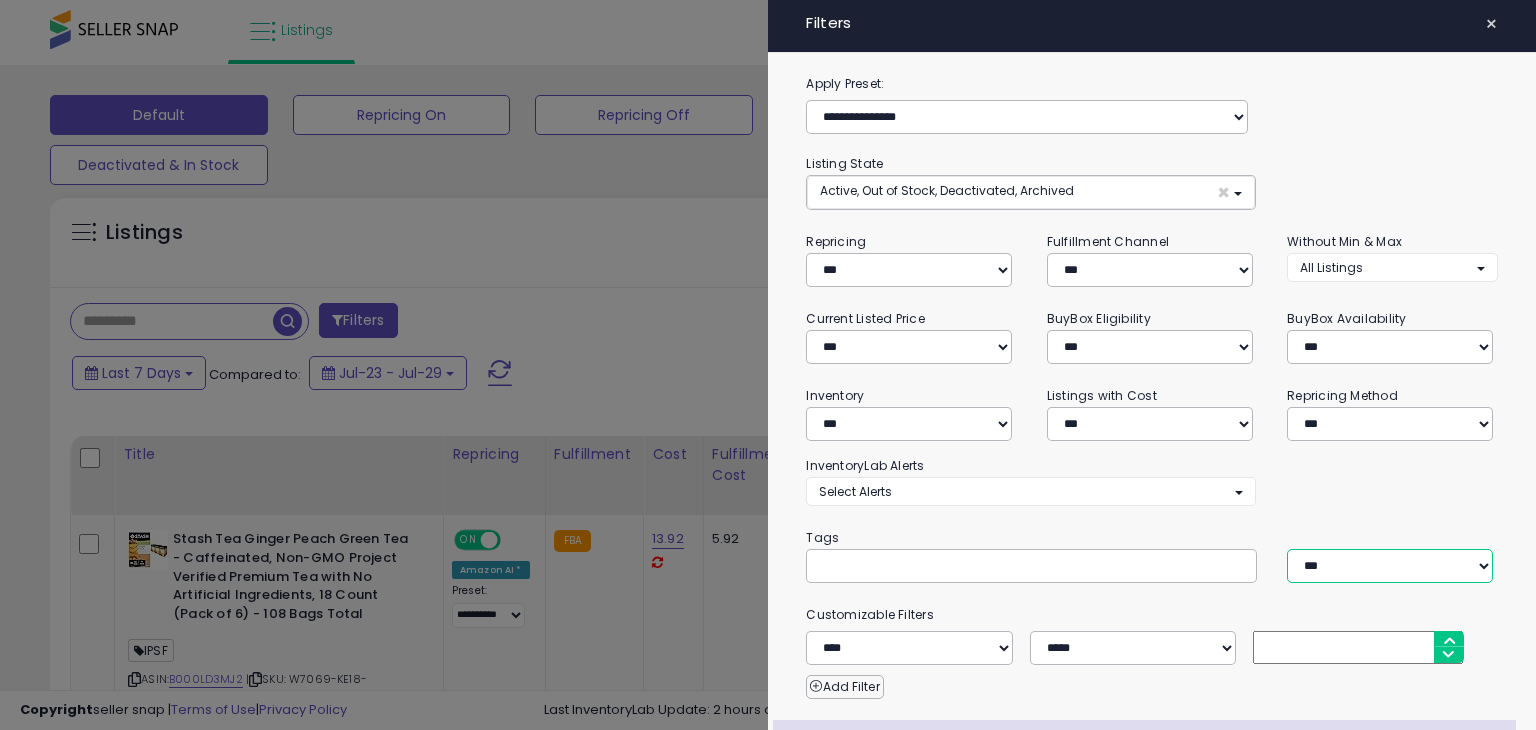 select on "***" 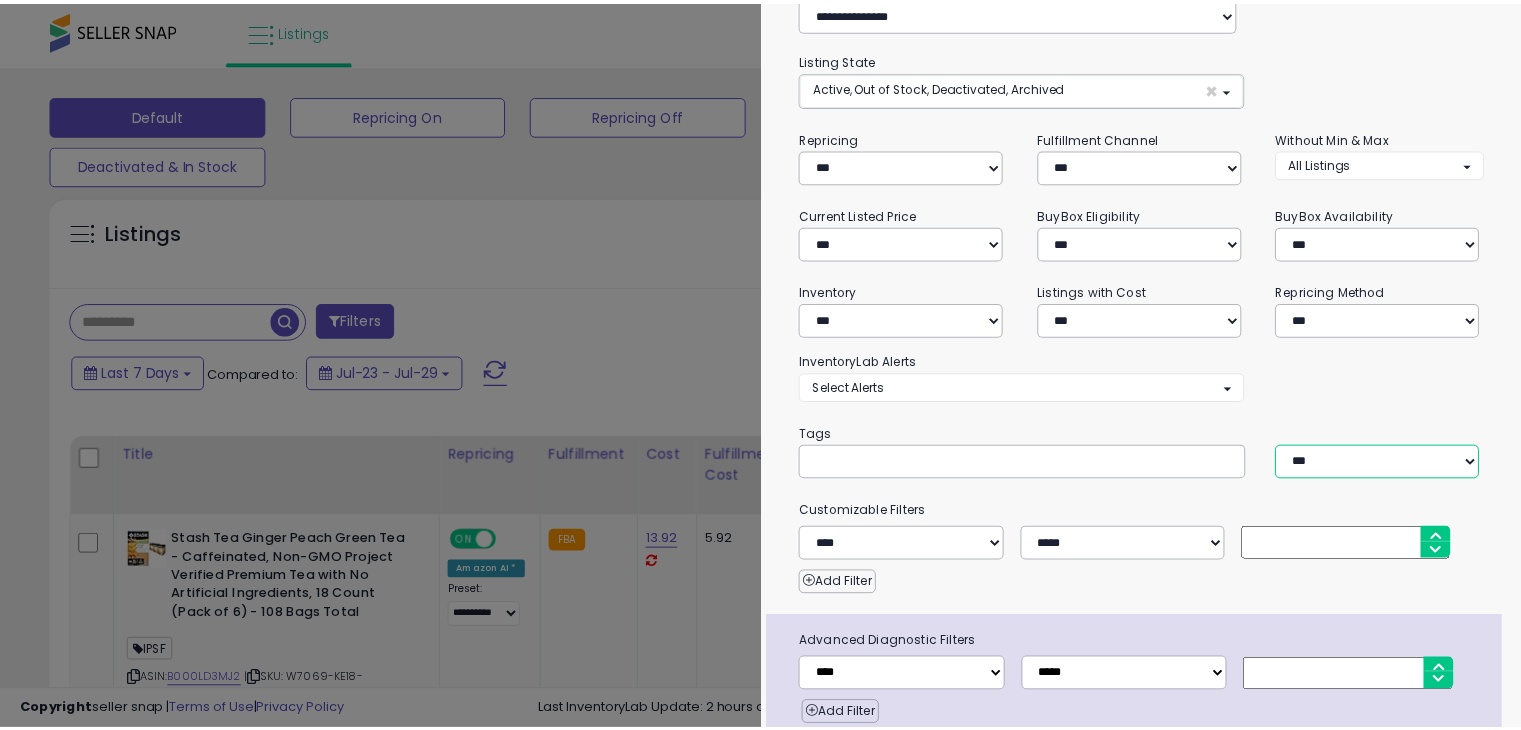 scroll, scrollTop: 184, scrollLeft: 0, axis: vertical 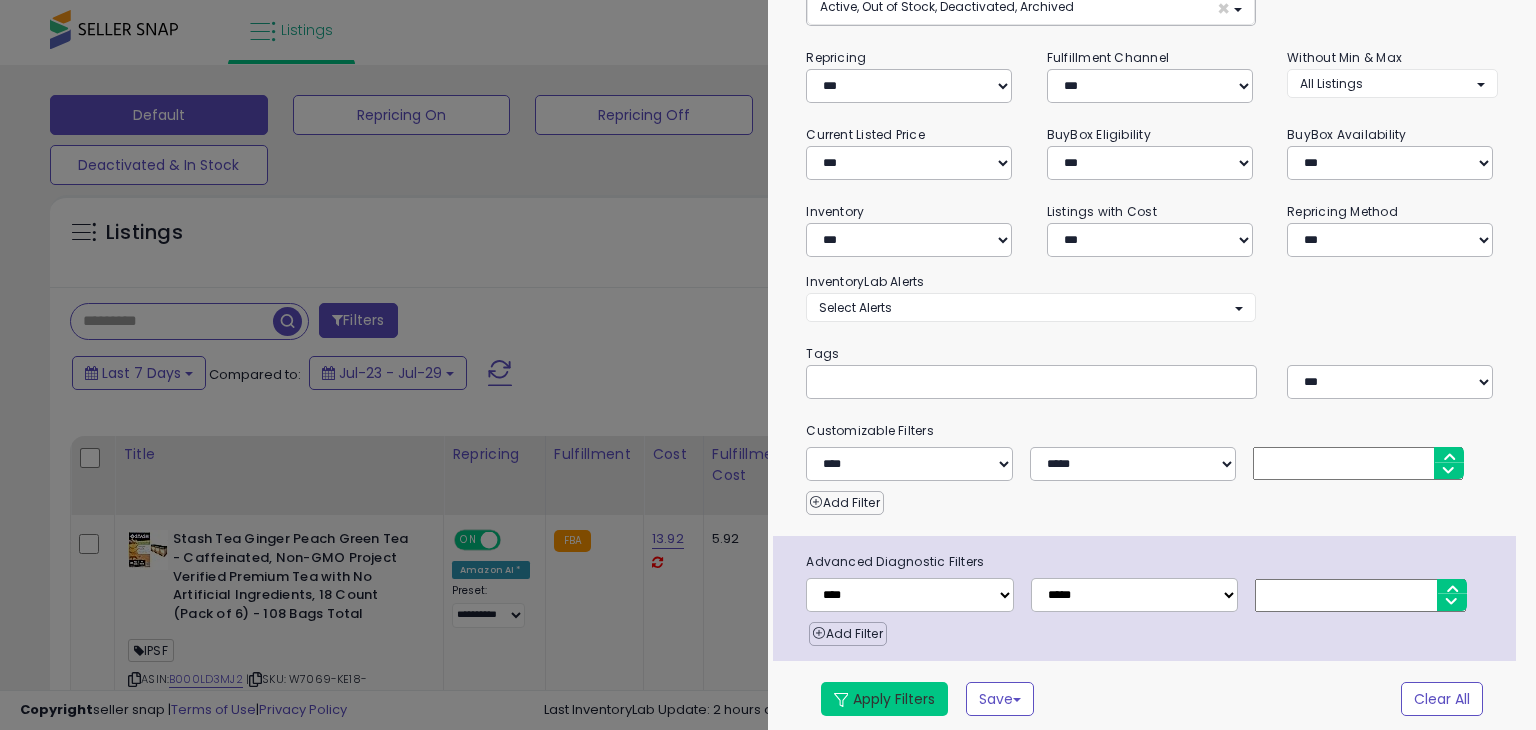 drag, startPoint x: 901, startPoint y: 689, endPoint x: 613, endPoint y: 724, distance: 290.11893 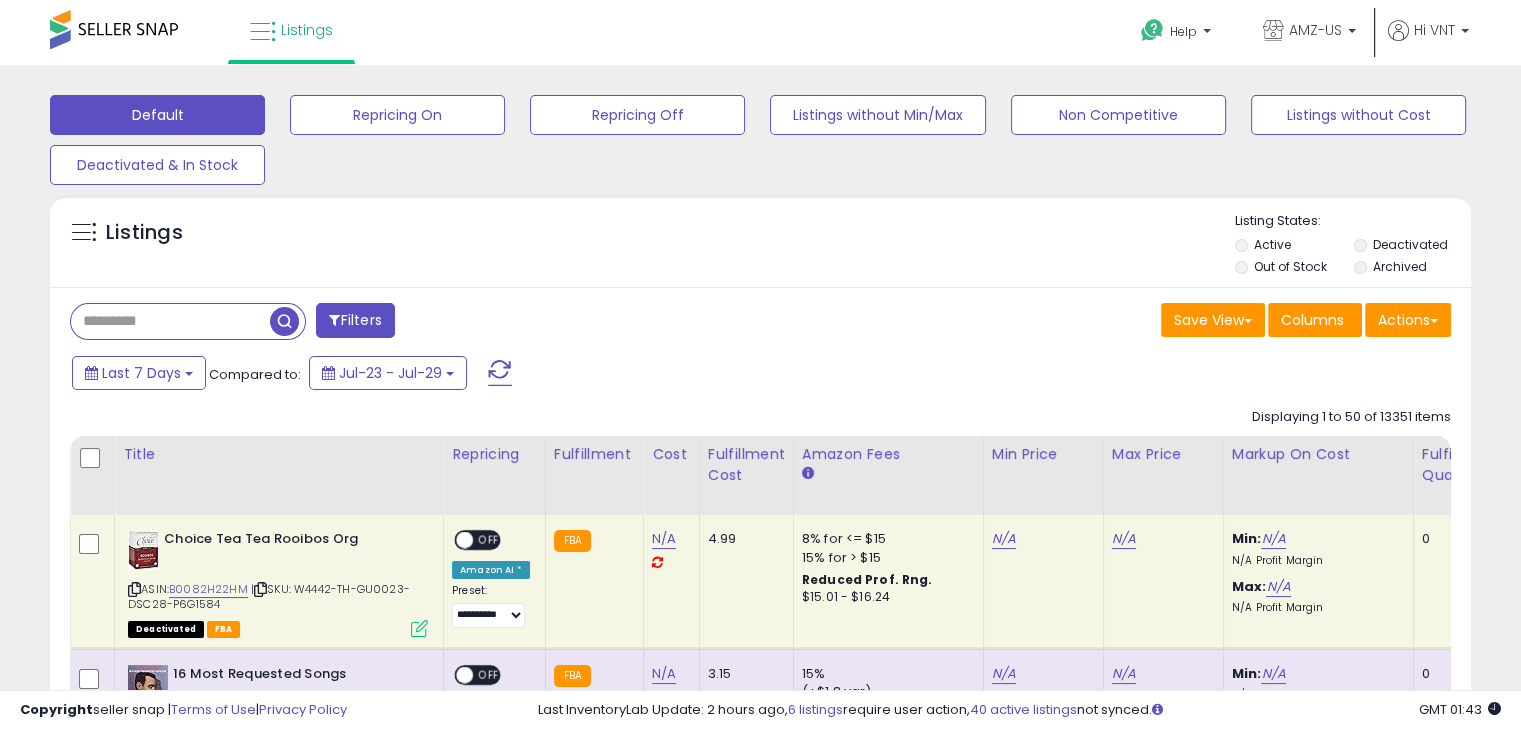 click at bounding box center (170, 321) 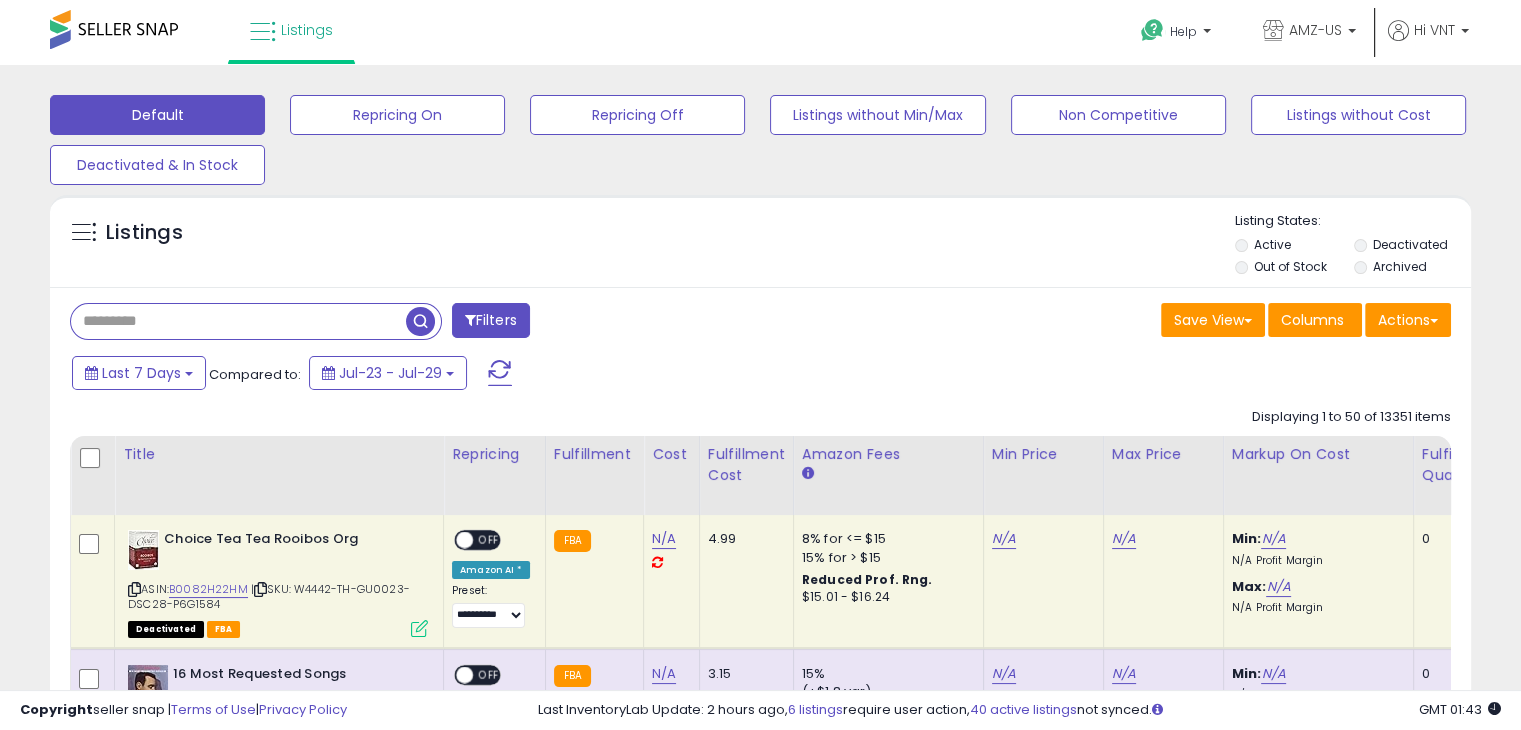 paste on "**********" 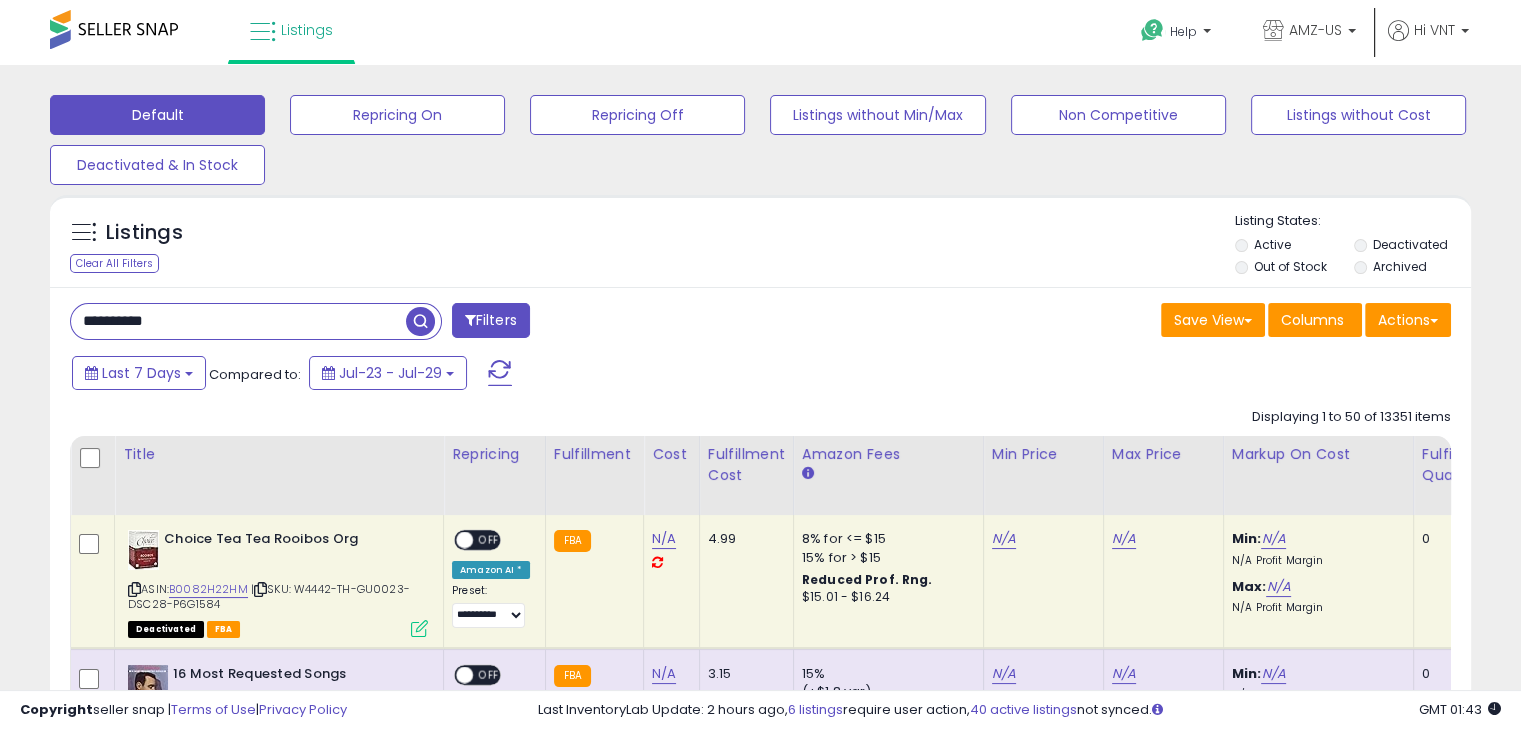 type on "**********" 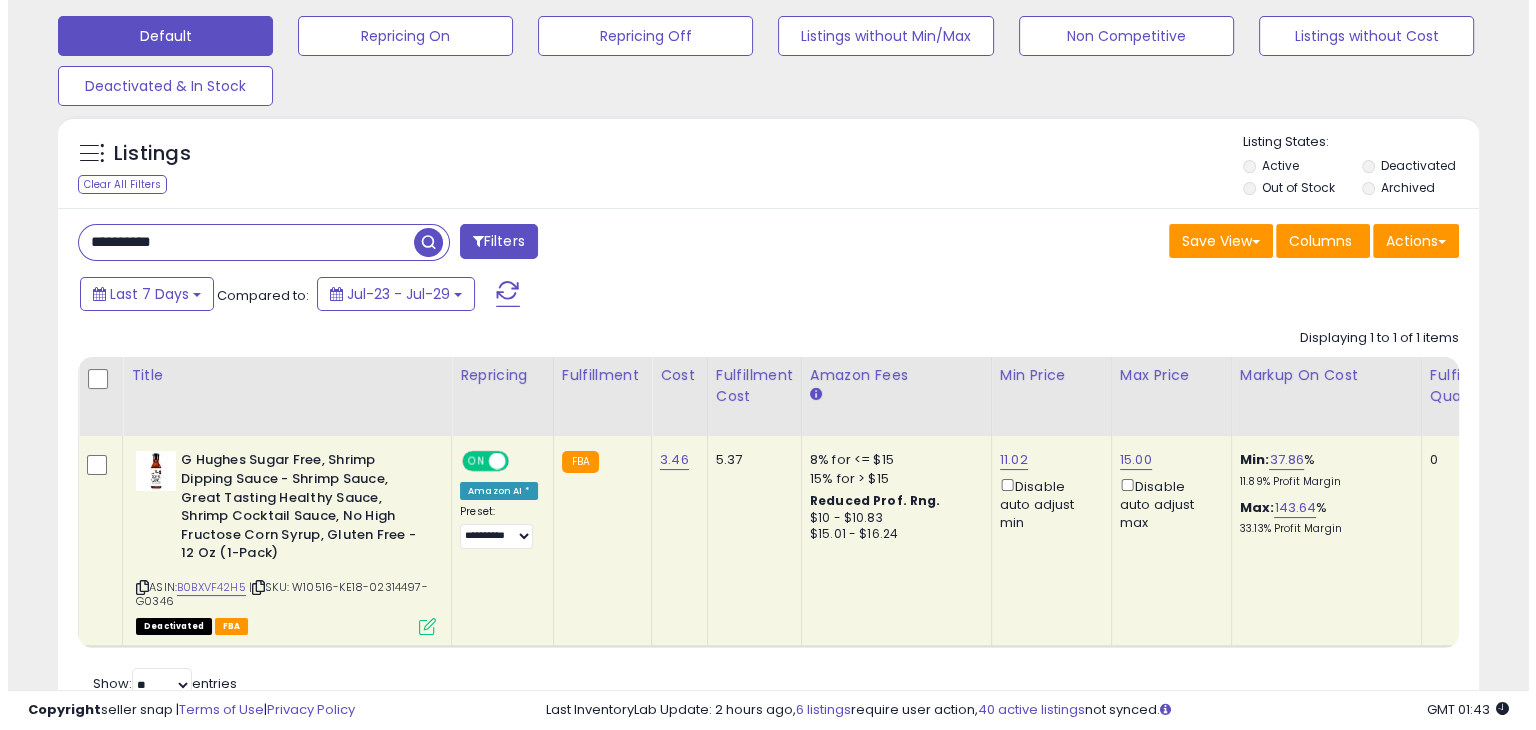 scroll, scrollTop: 166, scrollLeft: 0, axis: vertical 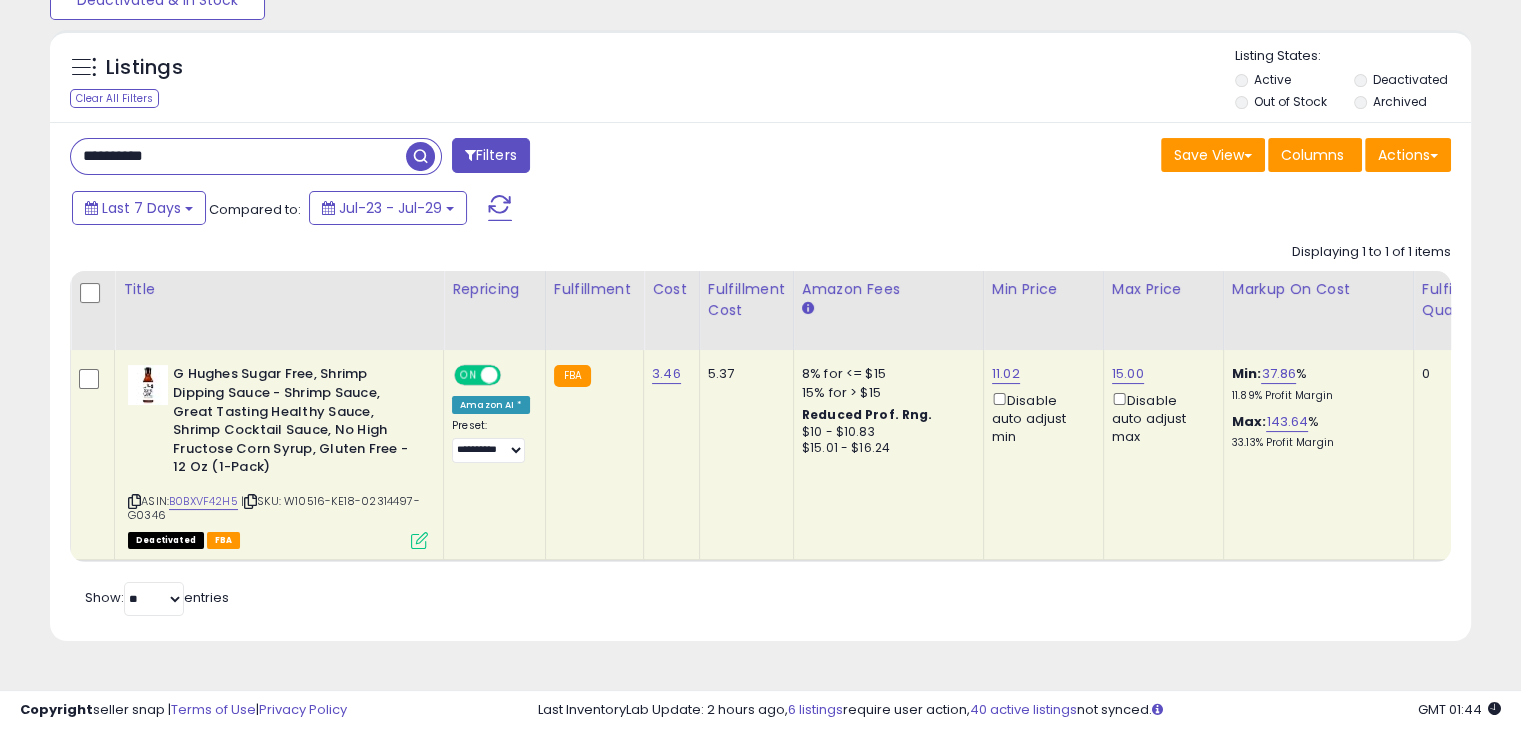 click on "ASIN:  B0BXVF42H5    |   SKU: W10516-KE18-02314497-G0346 Deactivated FBA" at bounding box center [278, 455] 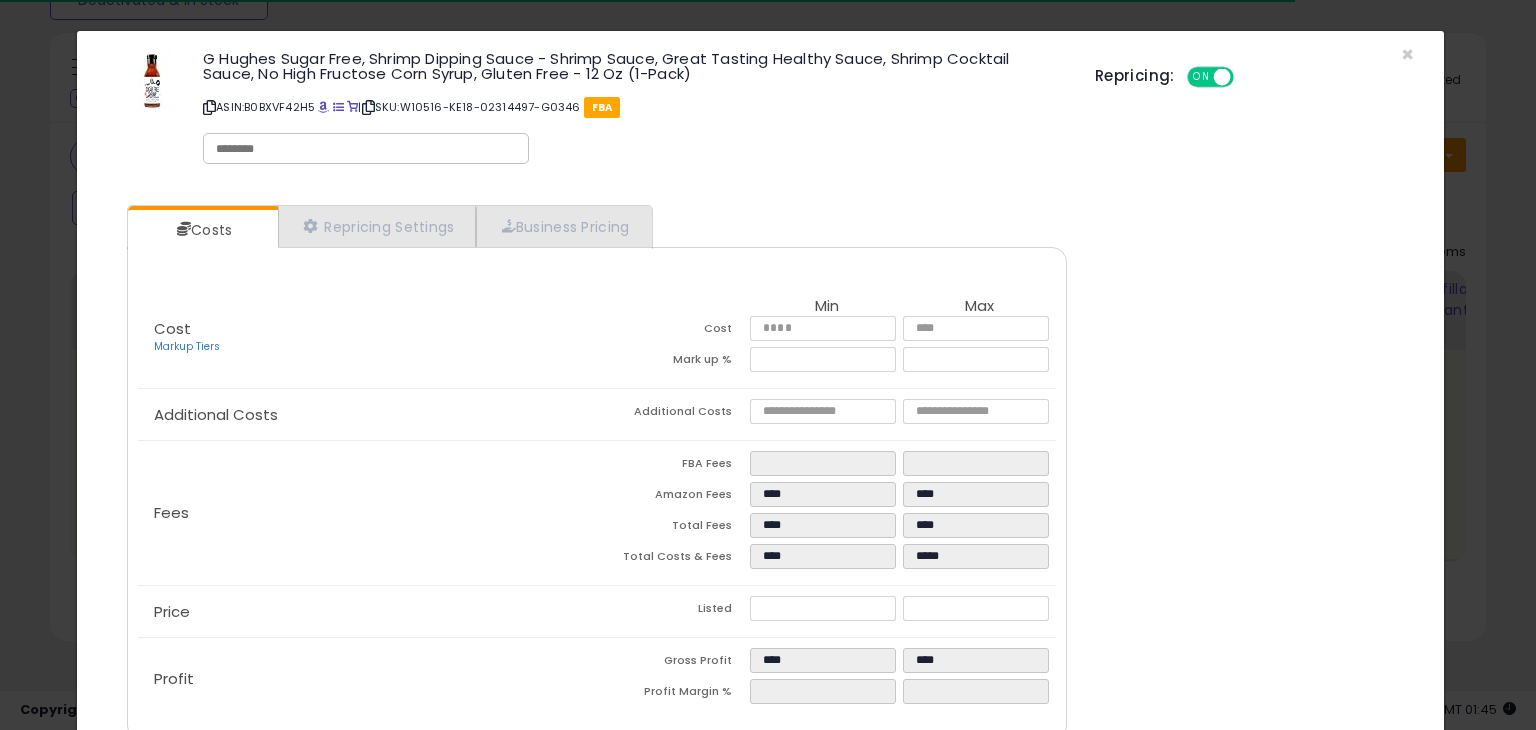 click on "G Hughes Sugar Free, Shrimp Dipping Sauce - Shrimp Sauce, Great Tasting Healthy Sauce, Shrimp Cocktail Sauce, No High Fructose Corn Syrup, Gluten Free - 12 Oz (1-Pack)
ASIN:  B0BXVF42H5
|
SKU:  [SKU]
FBA" 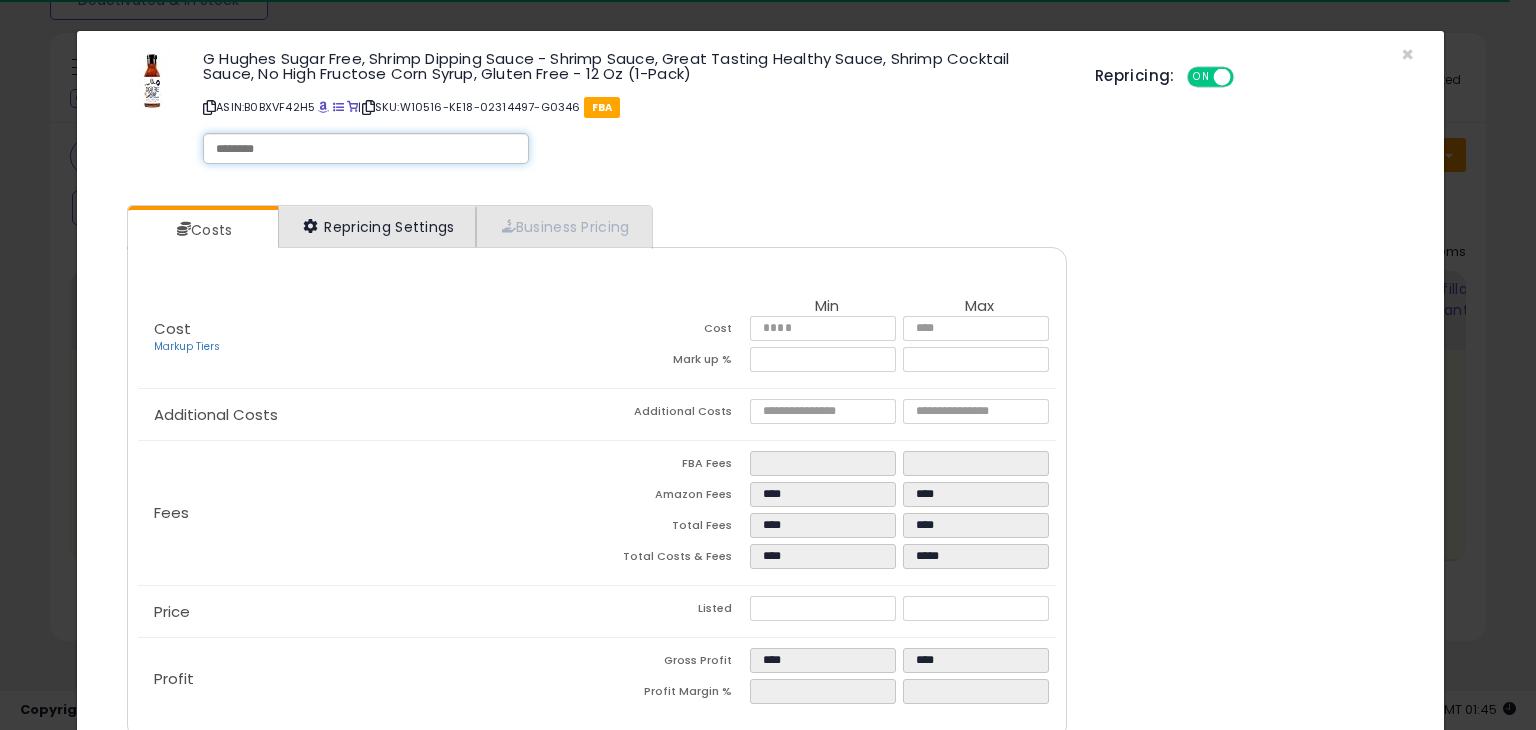 paste on "**********" 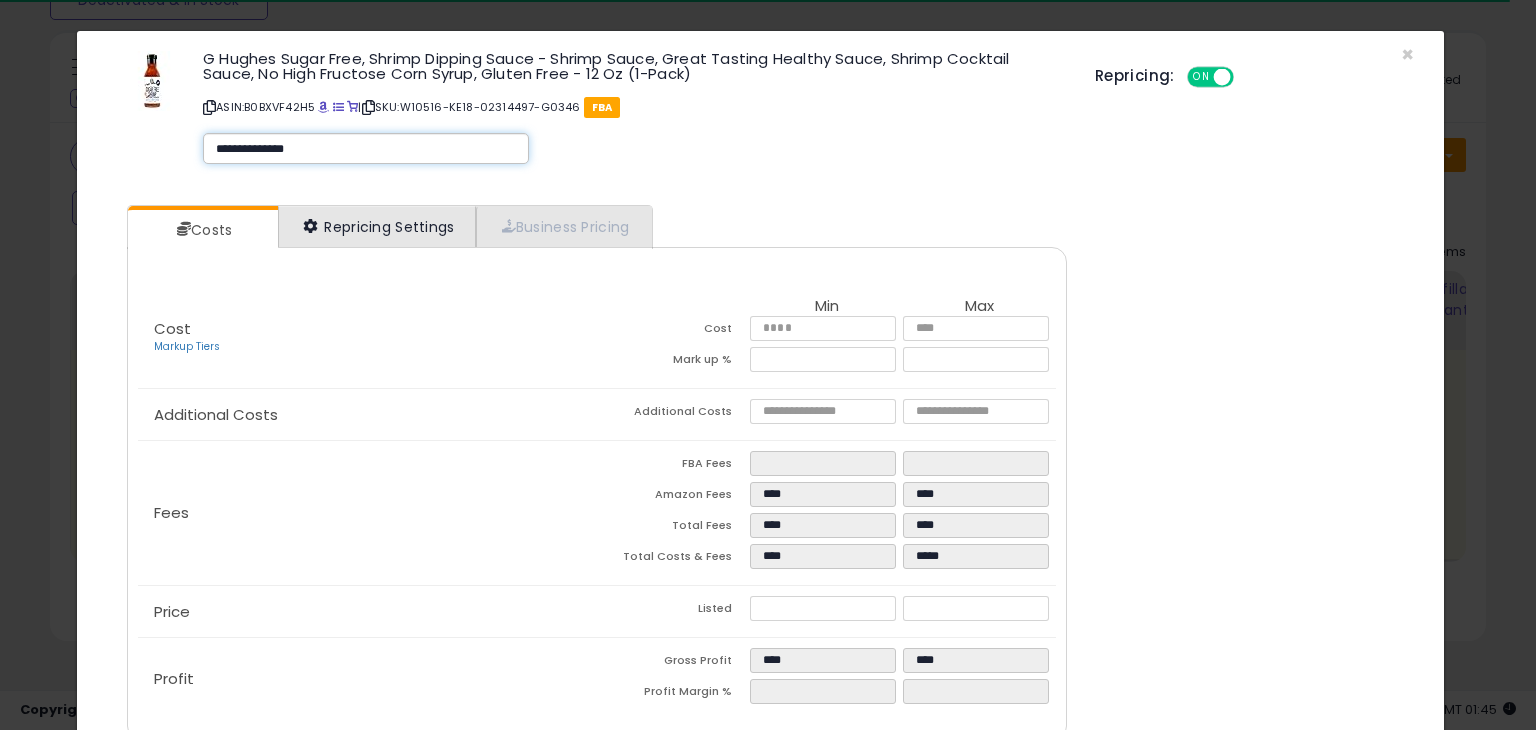 type on "**********" 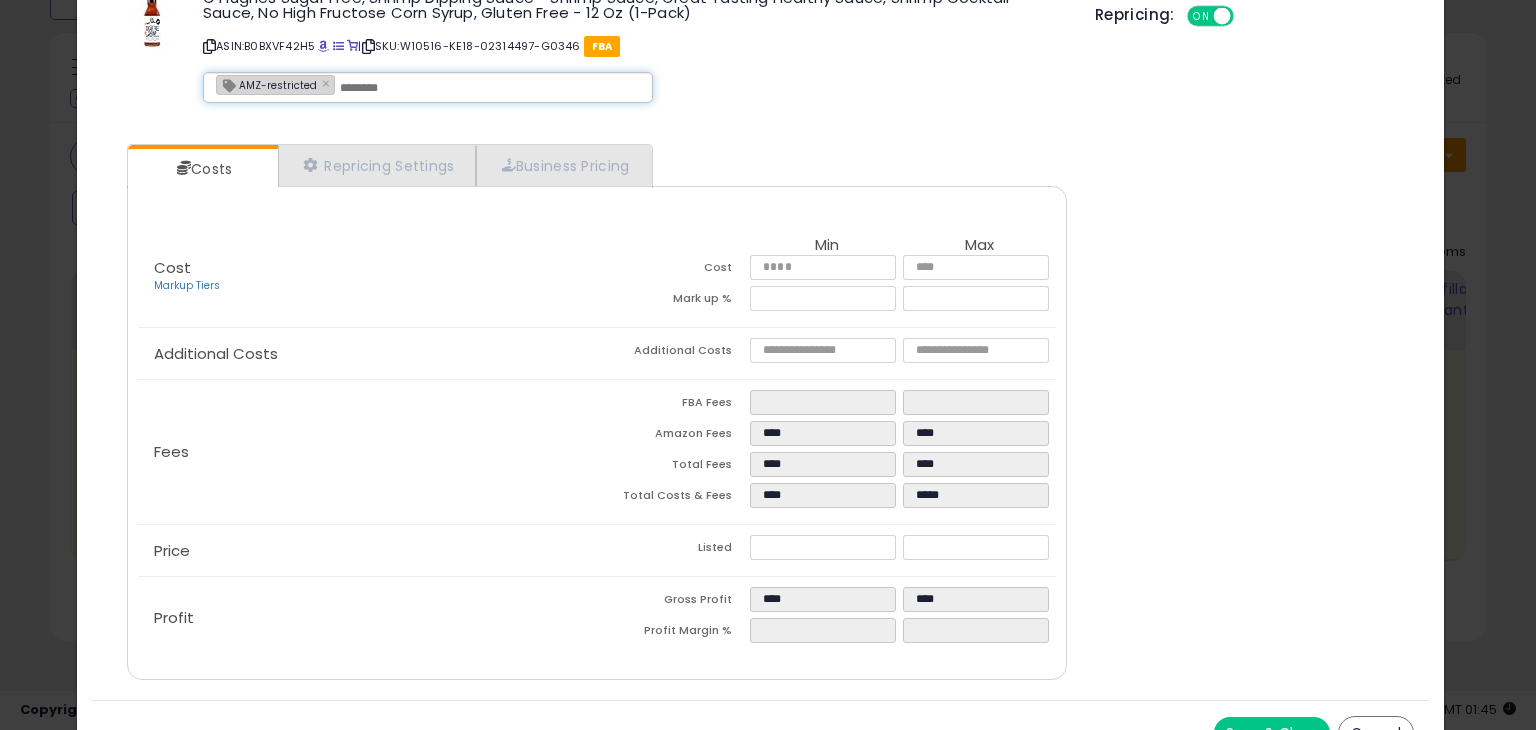 scroll, scrollTop: 94, scrollLeft: 0, axis: vertical 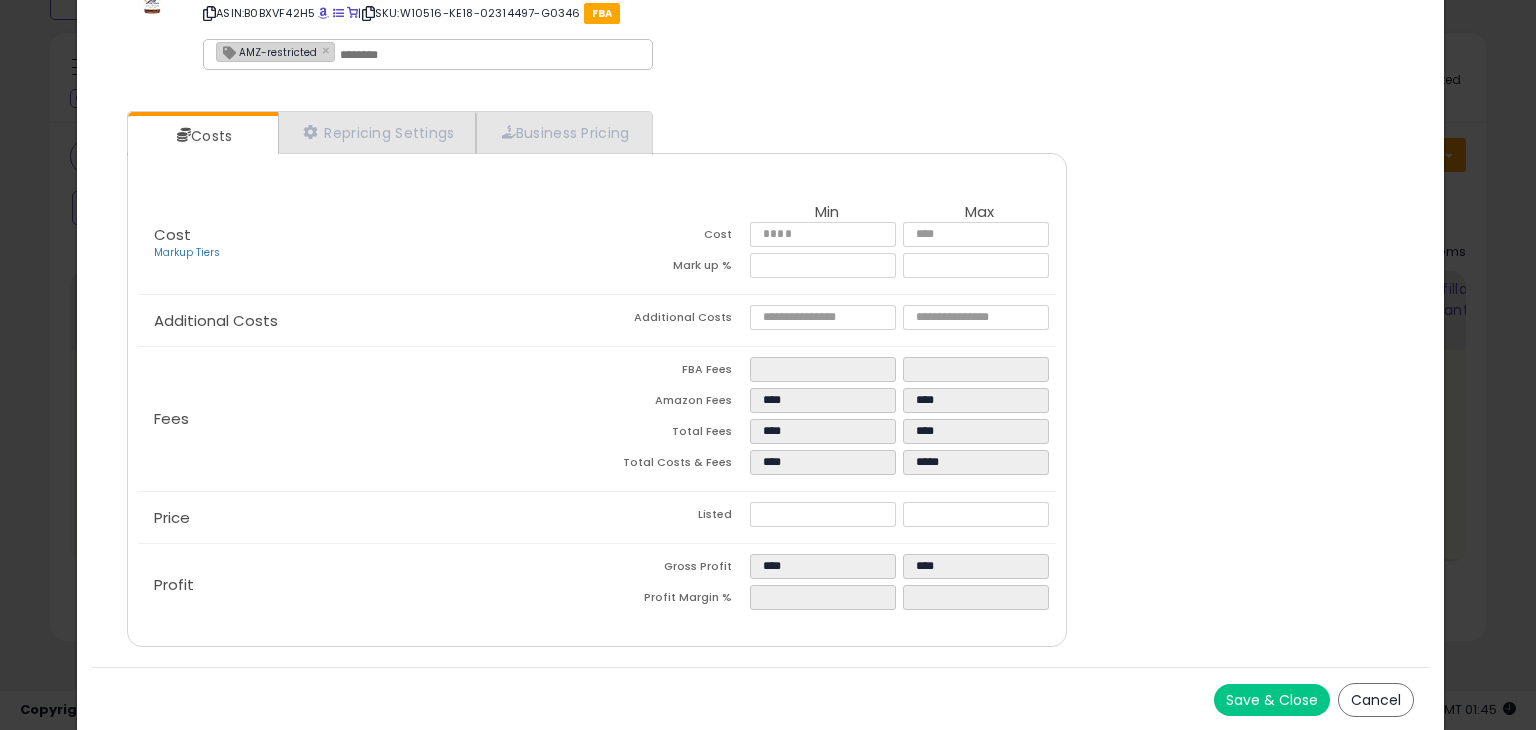 click on "Save & Close" at bounding box center [1272, 700] 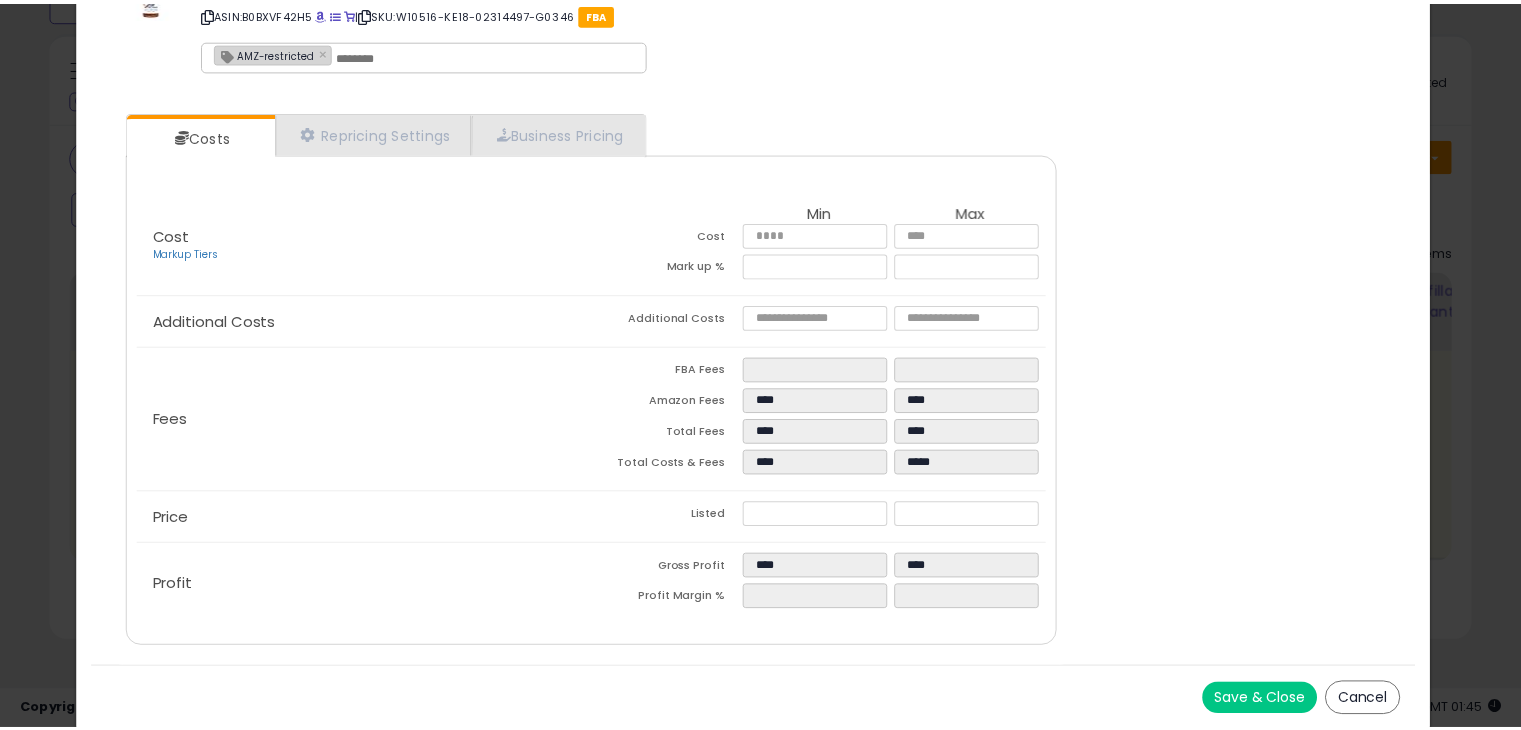 scroll, scrollTop: 0, scrollLeft: 0, axis: both 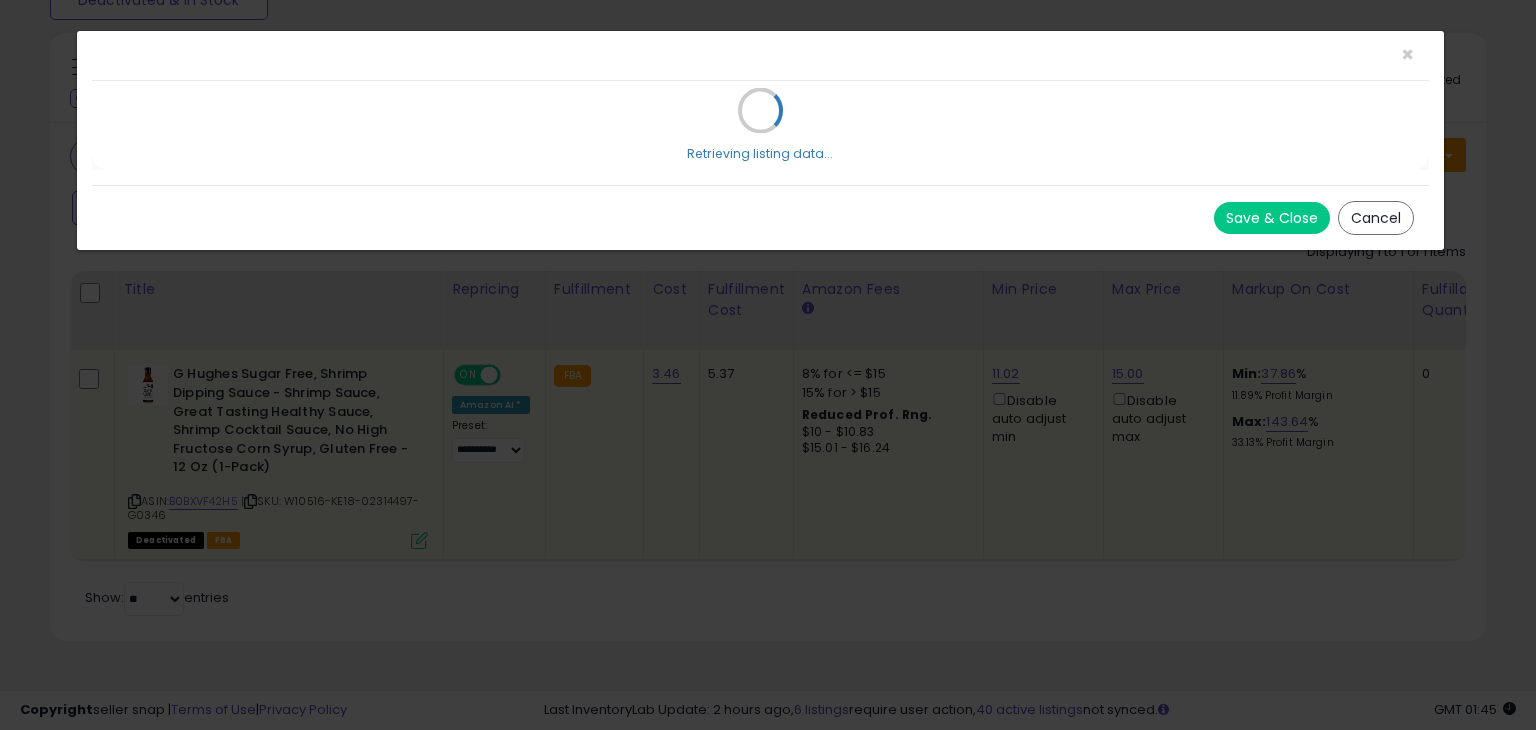 type 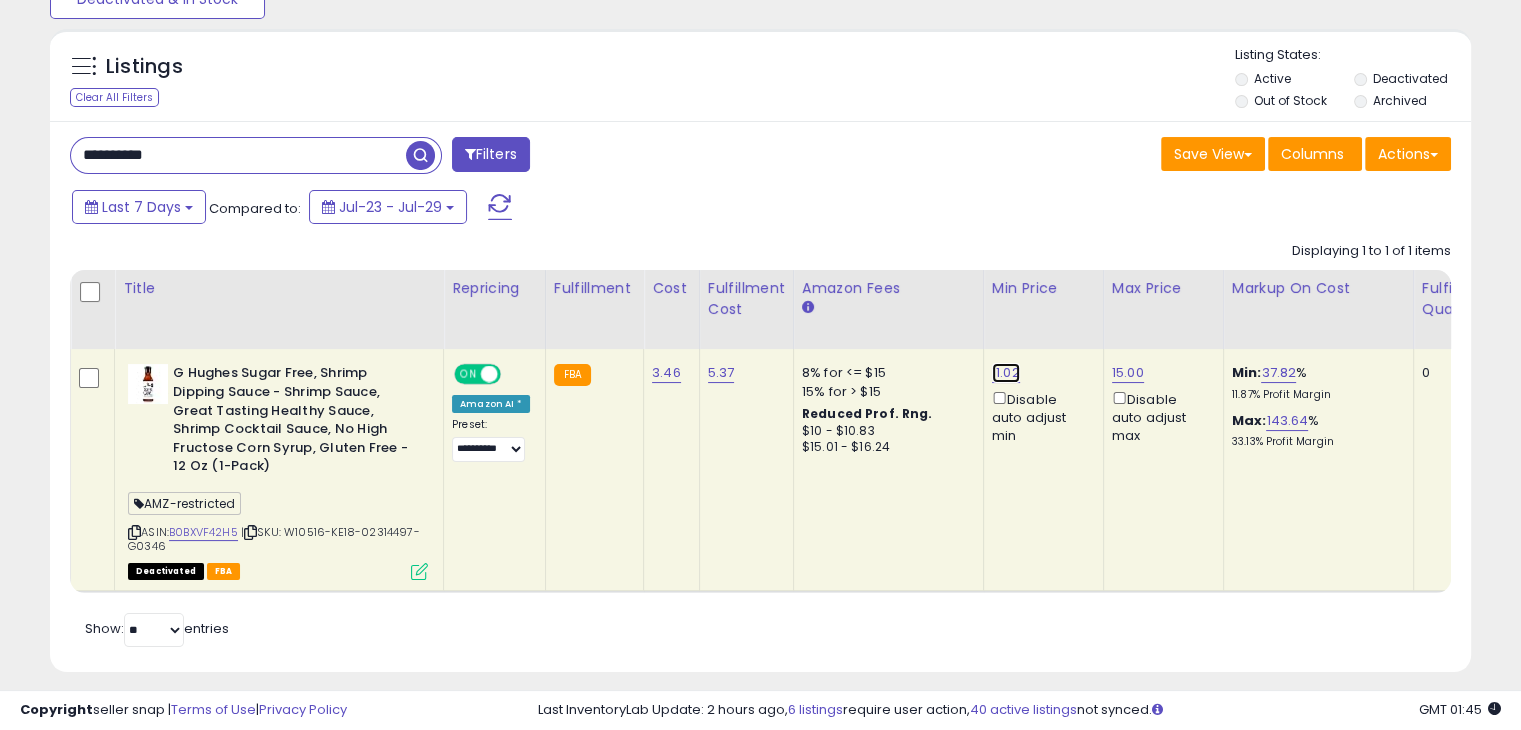 click on "11.02" at bounding box center [1006, 373] 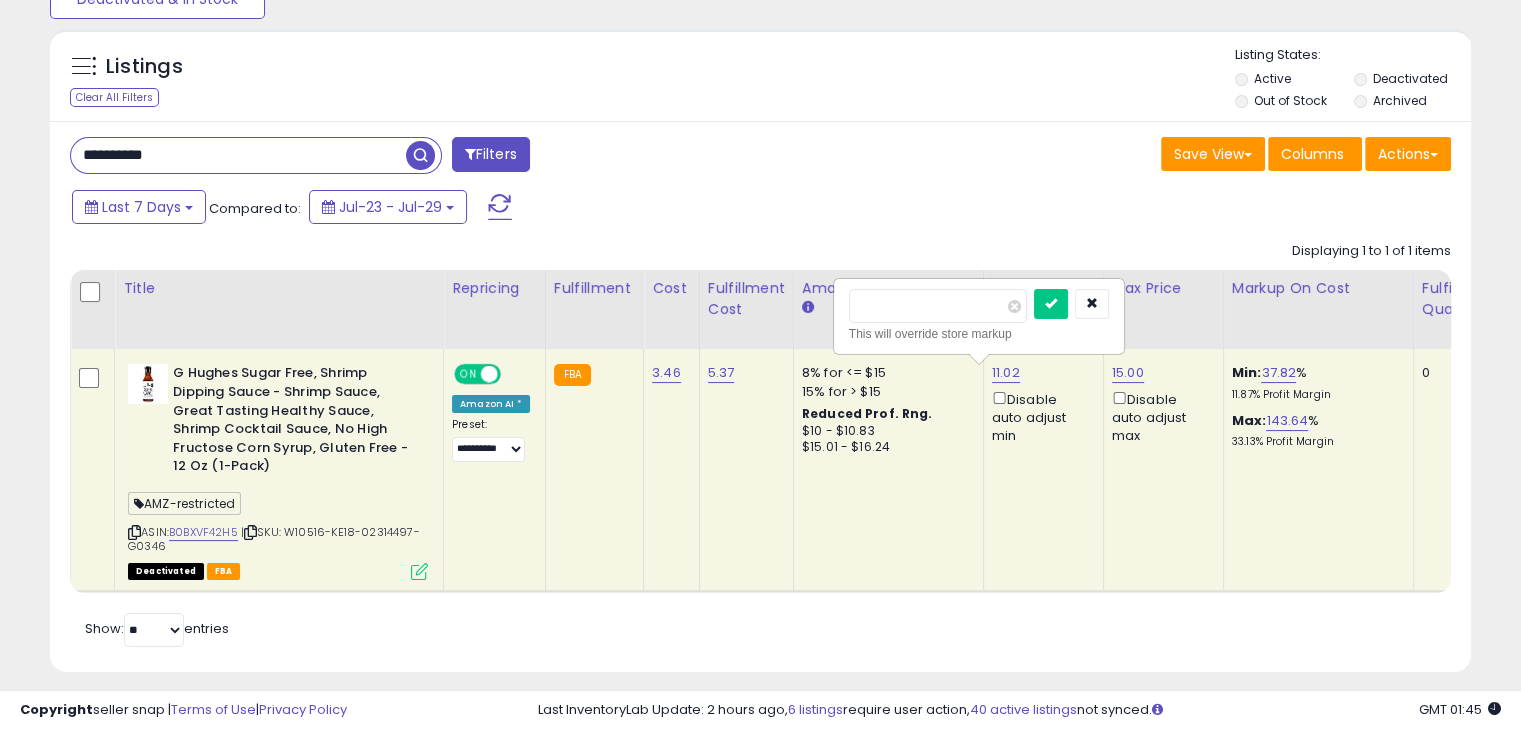drag, startPoint x: 862, startPoint y: 304, endPoint x: 816, endPoint y: 300, distance: 46.173584 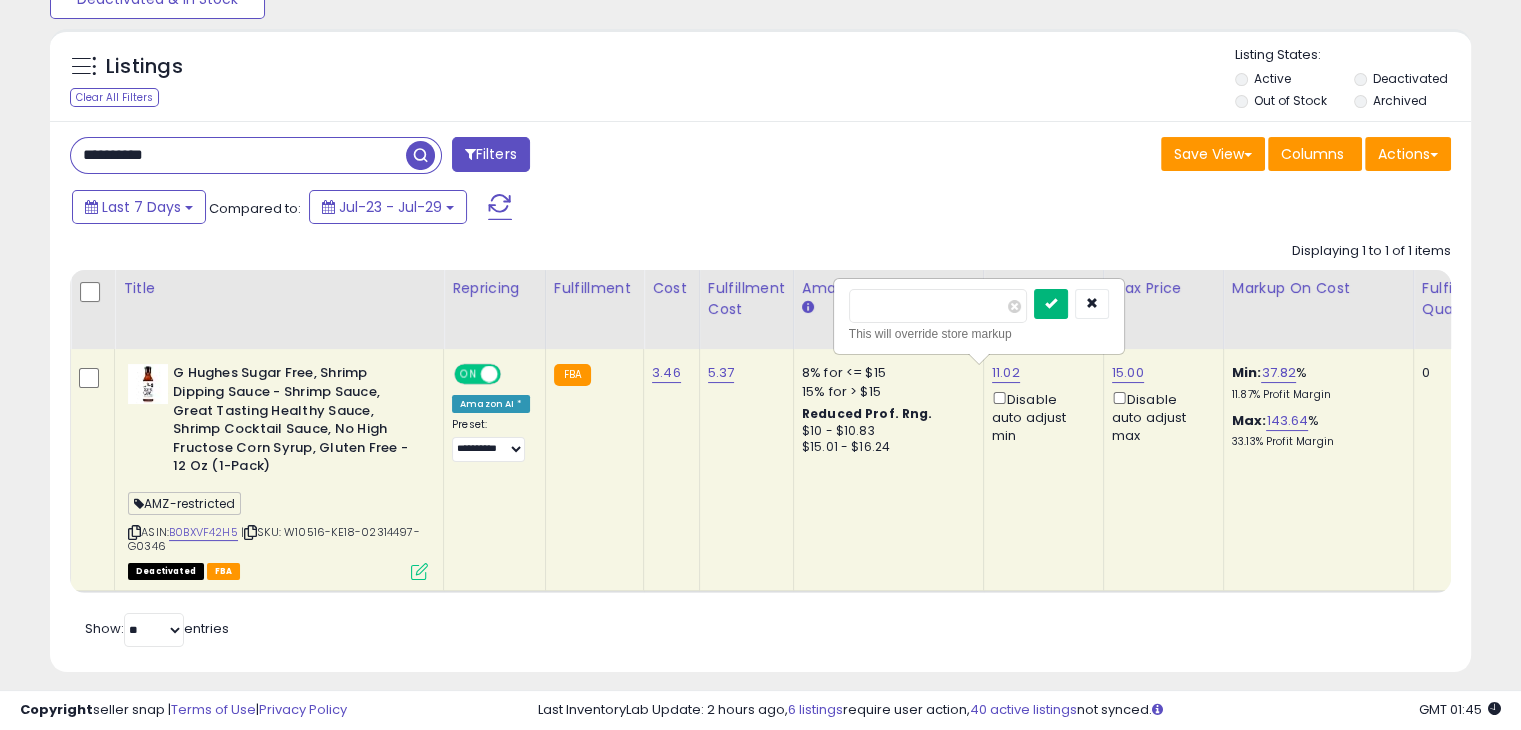 type on "*****" 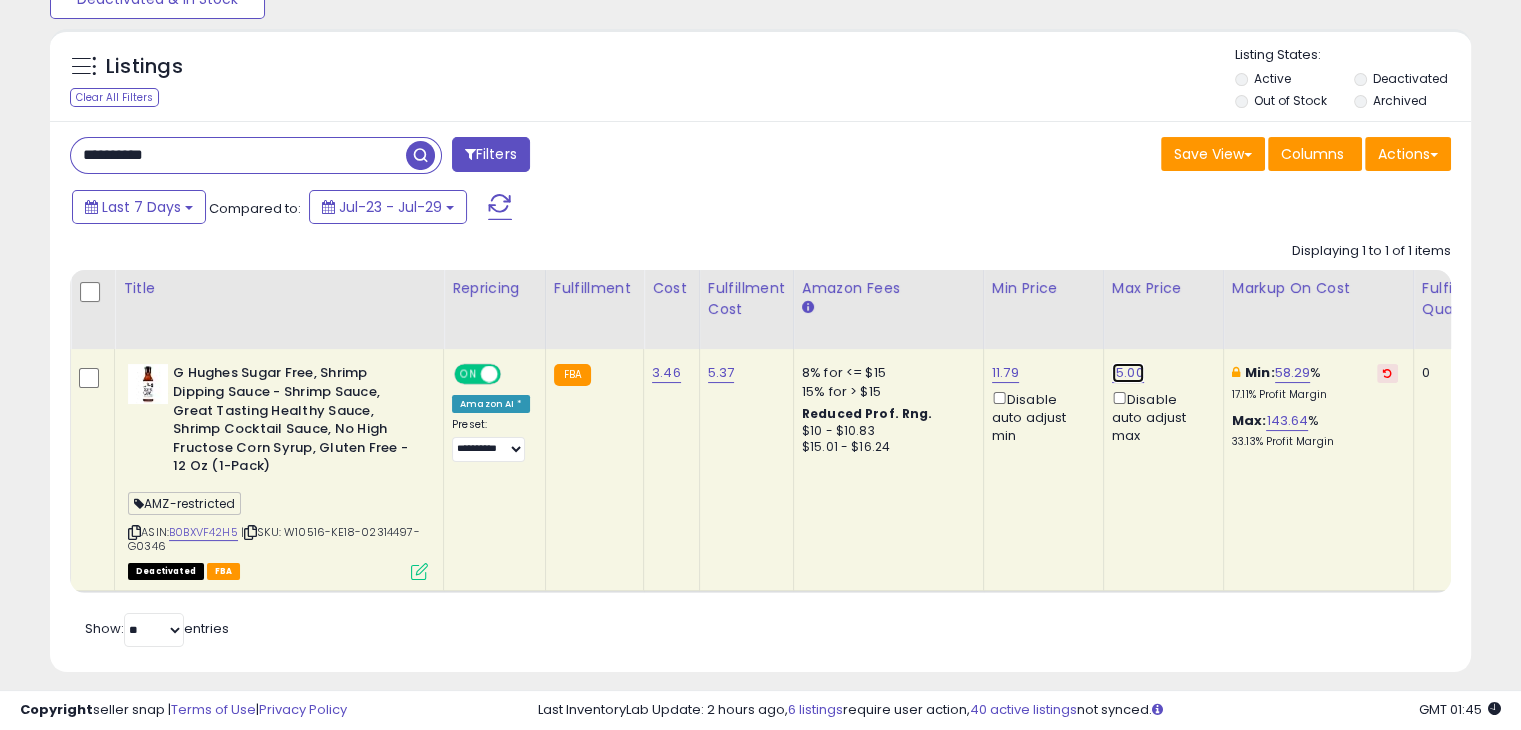 click on "15.00" at bounding box center (1128, 373) 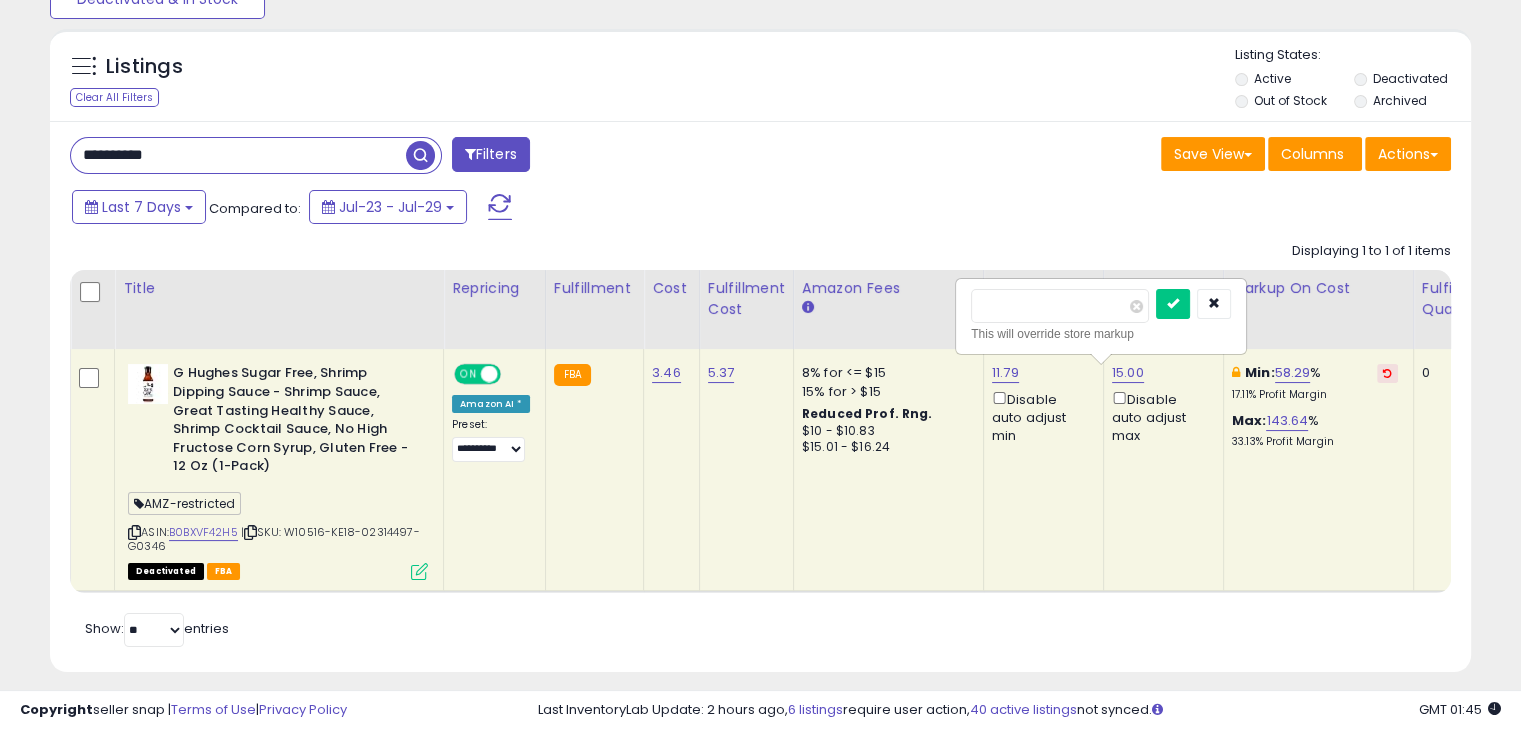 type on "*" 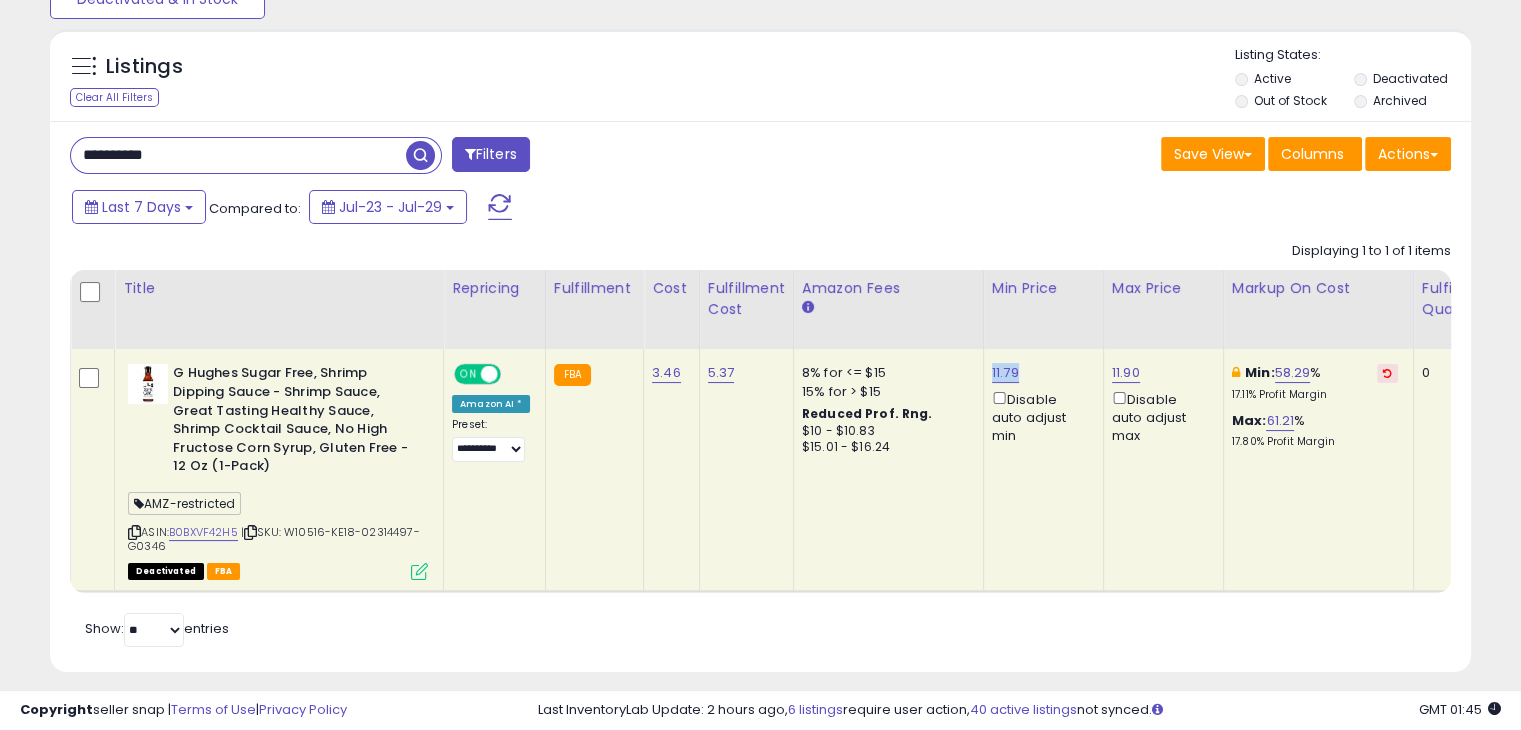 drag, startPoint x: 1005, startPoint y: 371, endPoint x: 975, endPoint y: 365, distance: 30.594116 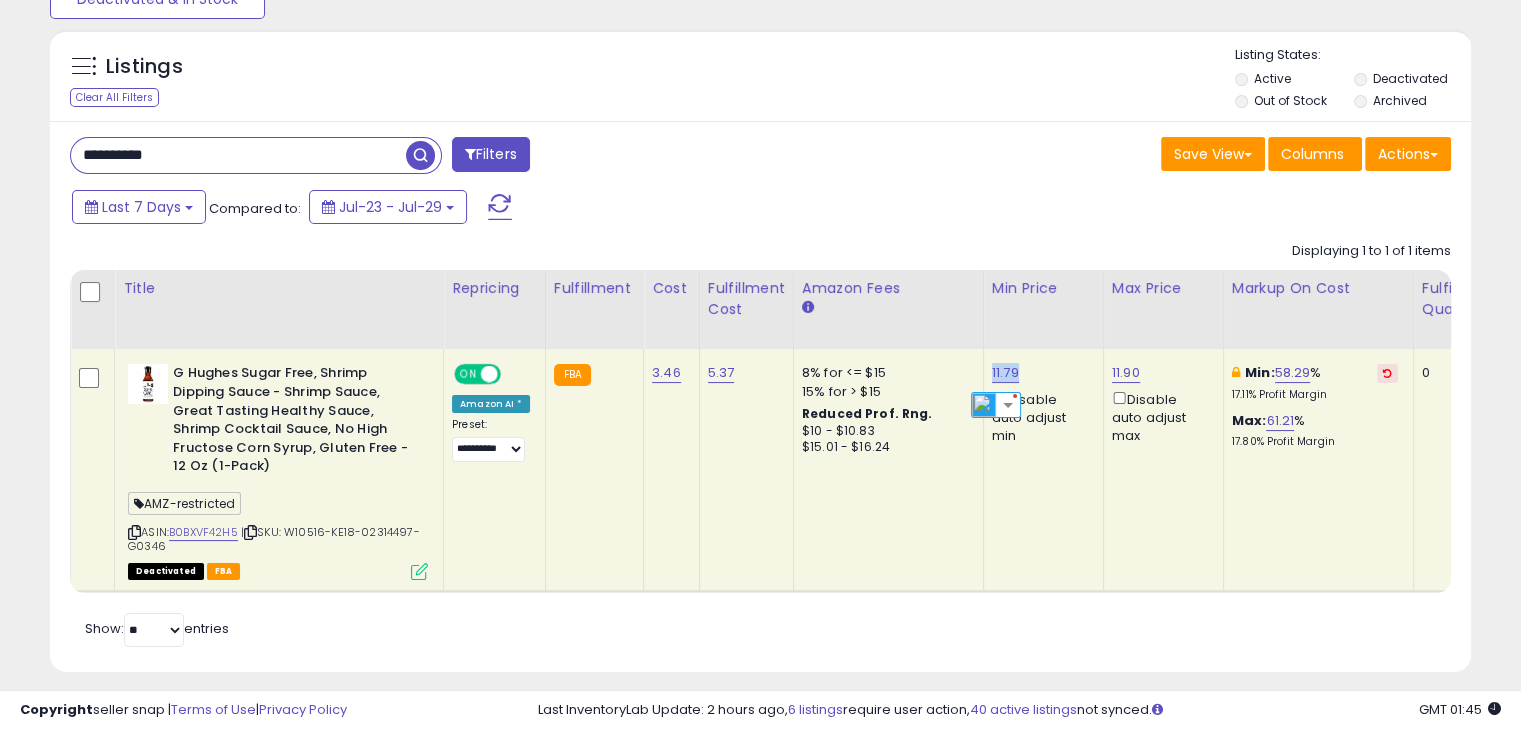 copy on "11.79" 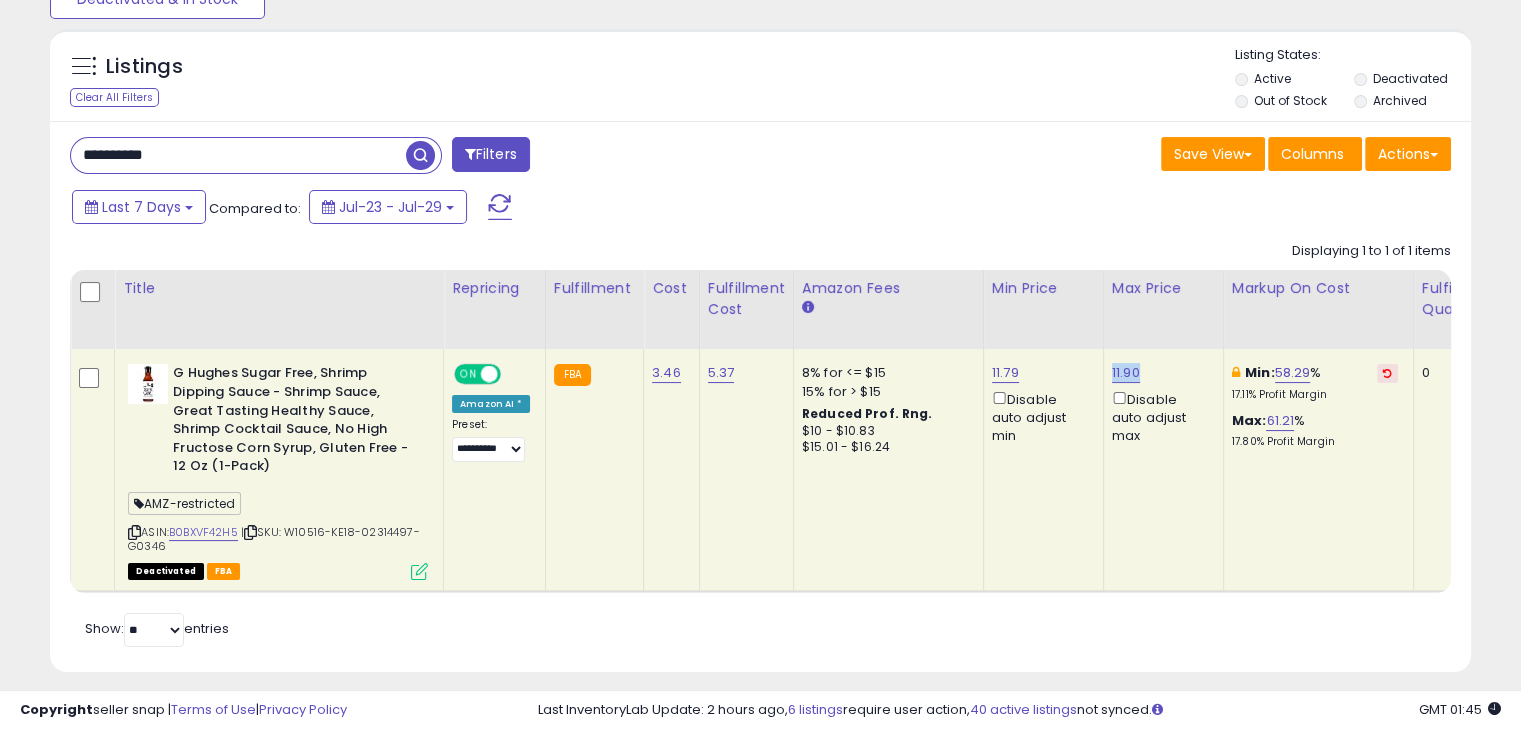 drag, startPoint x: 1141, startPoint y: 377, endPoint x: 1094, endPoint y: 369, distance: 47.67599 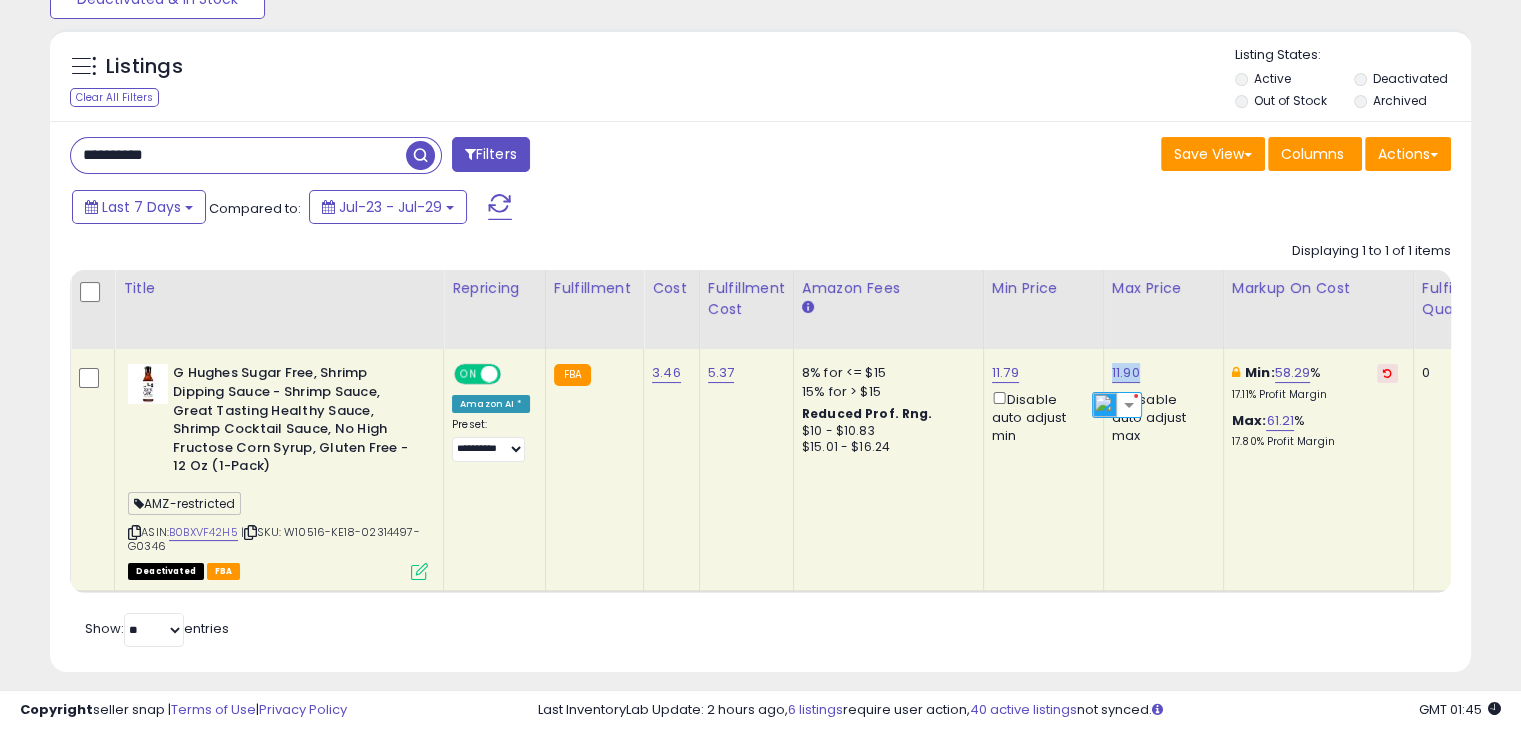 copy on "11.90" 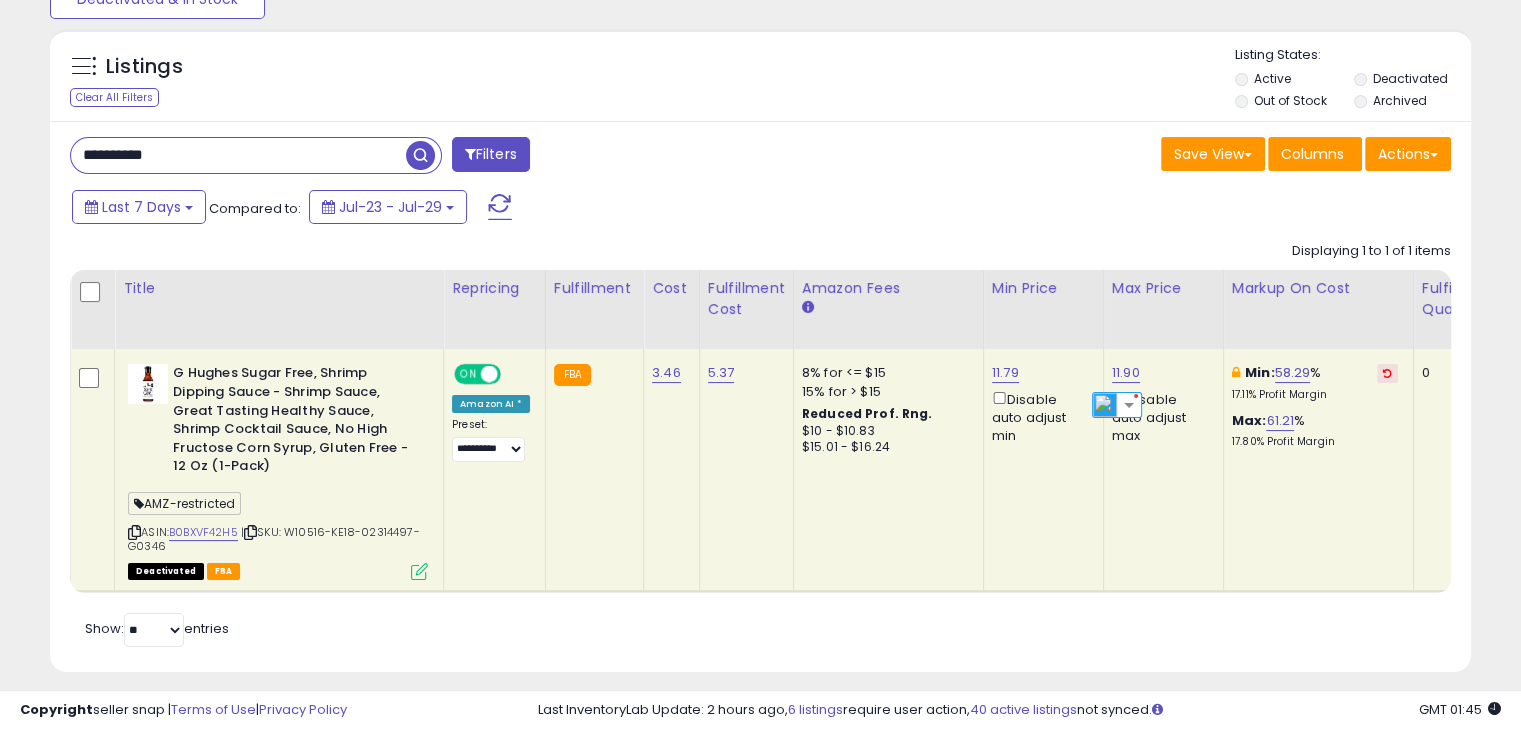 click on "**********" at bounding box center [760, 396] 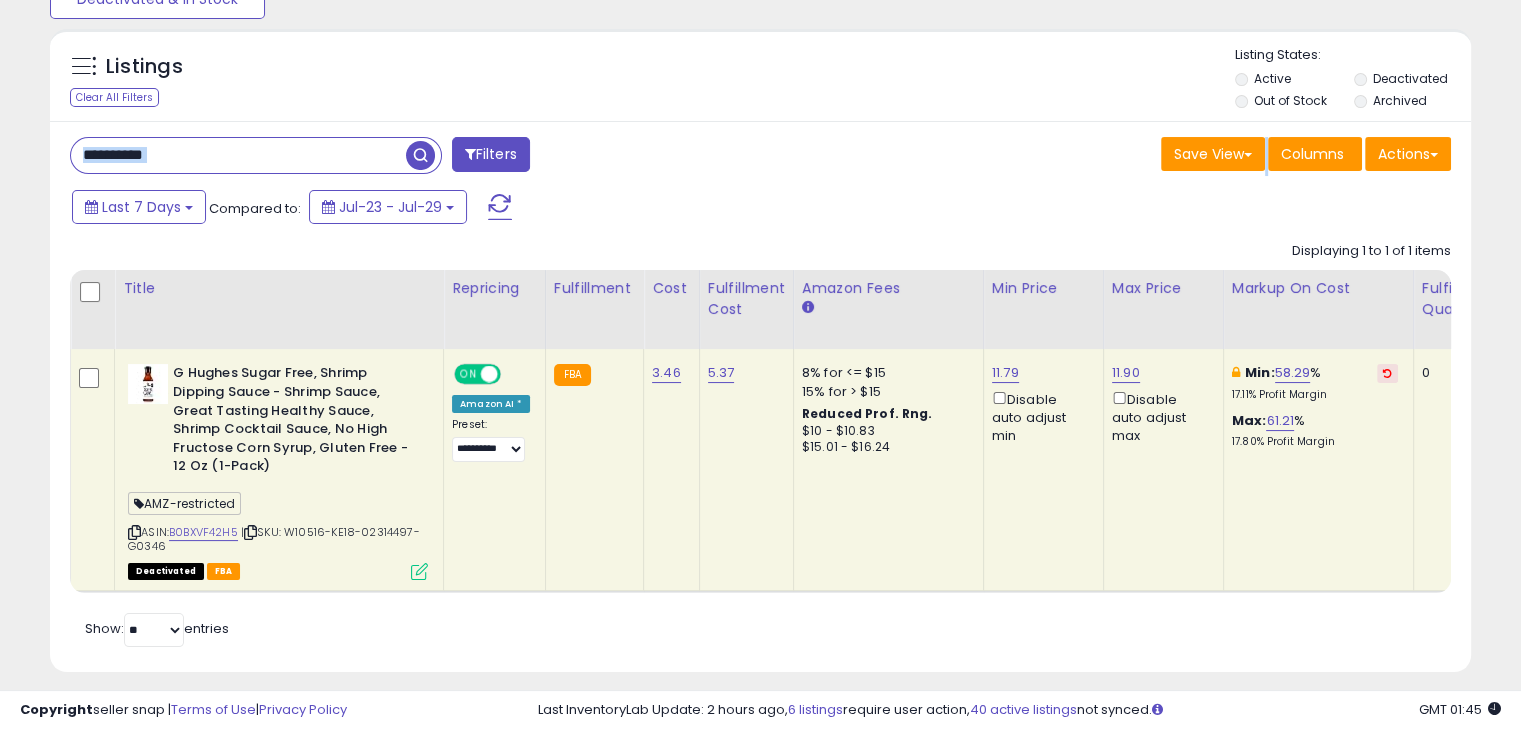 click on "**********" at bounding box center (760, 396) 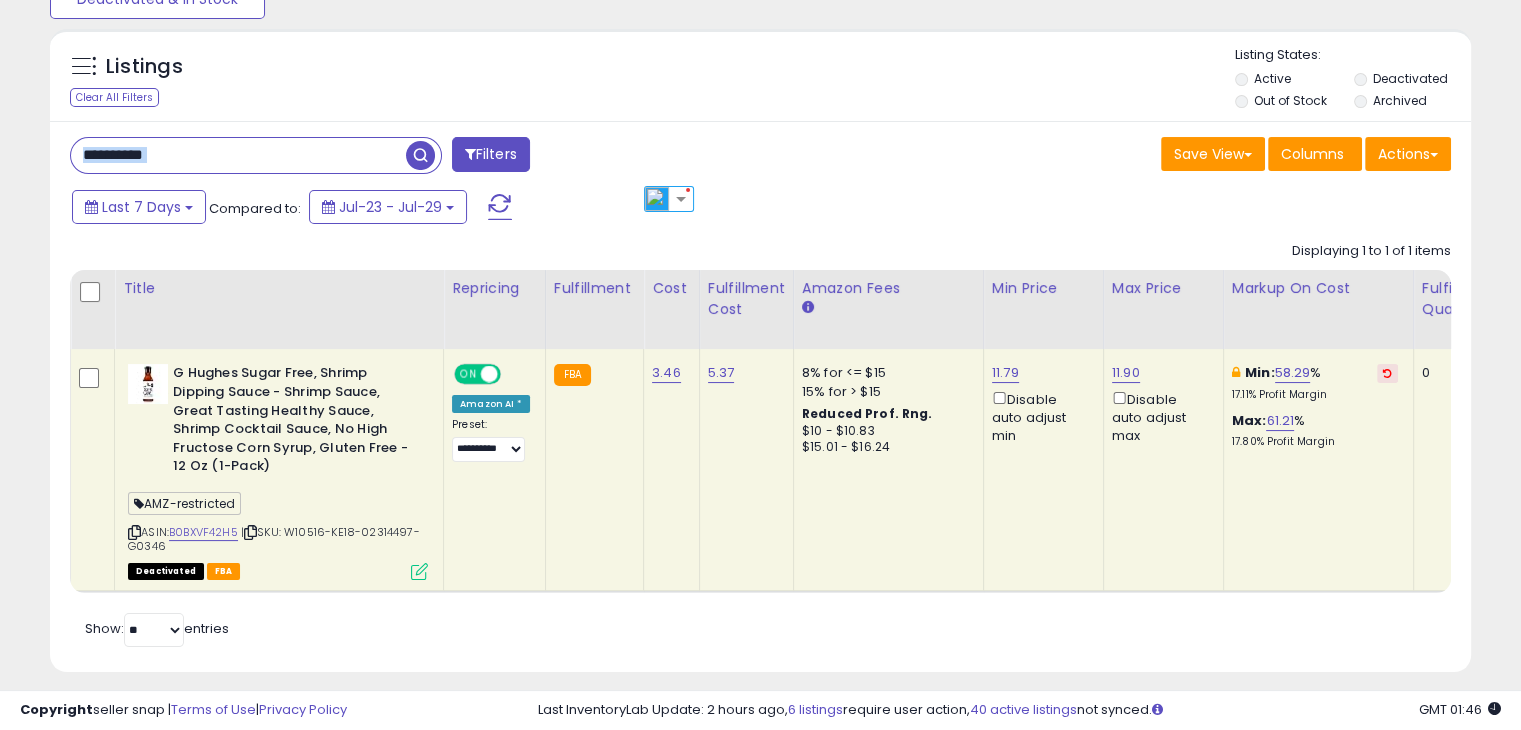 click on "**********" at bounding box center (238, 155) 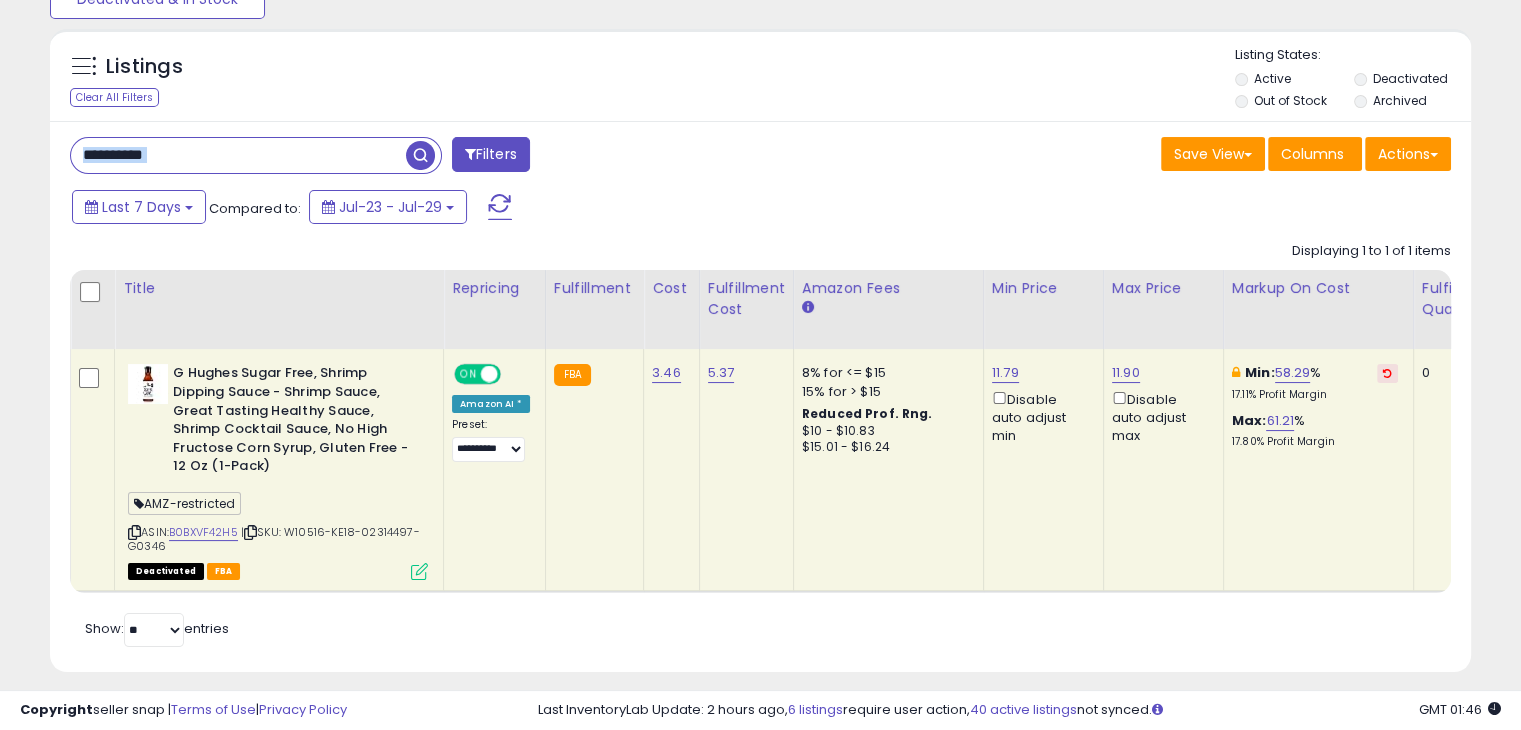 click on "**********" at bounding box center [238, 155] 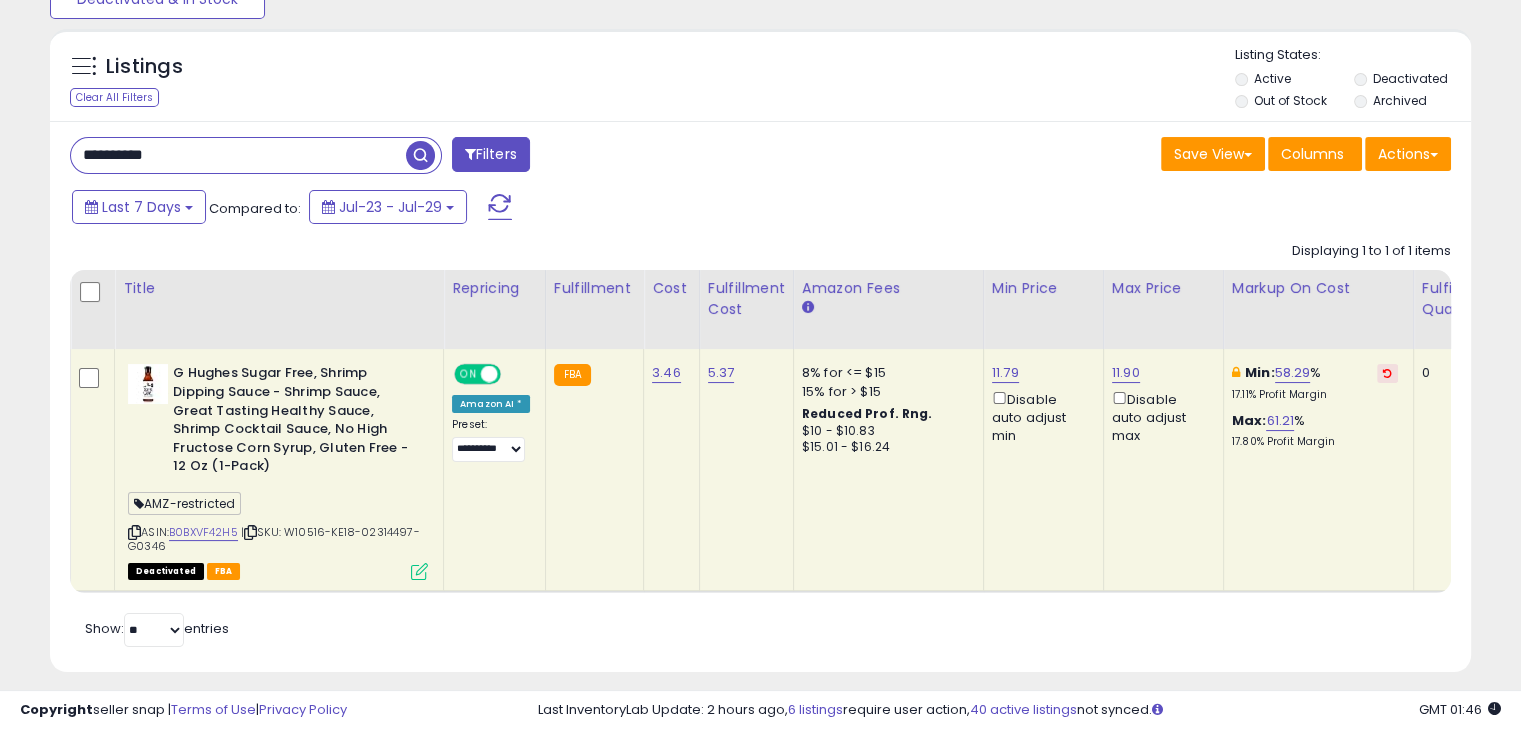 paste on "**********" 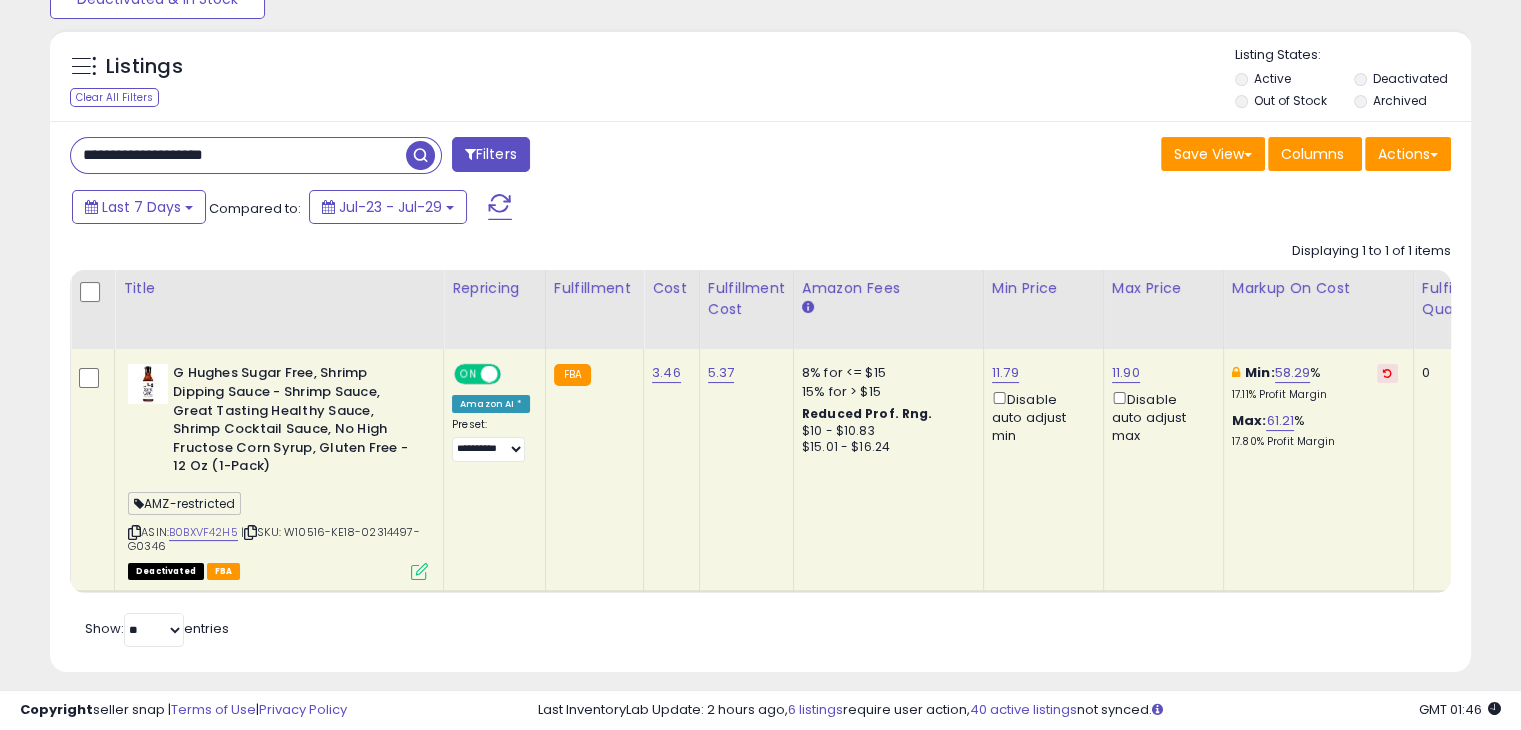 click on "**********" at bounding box center [238, 155] 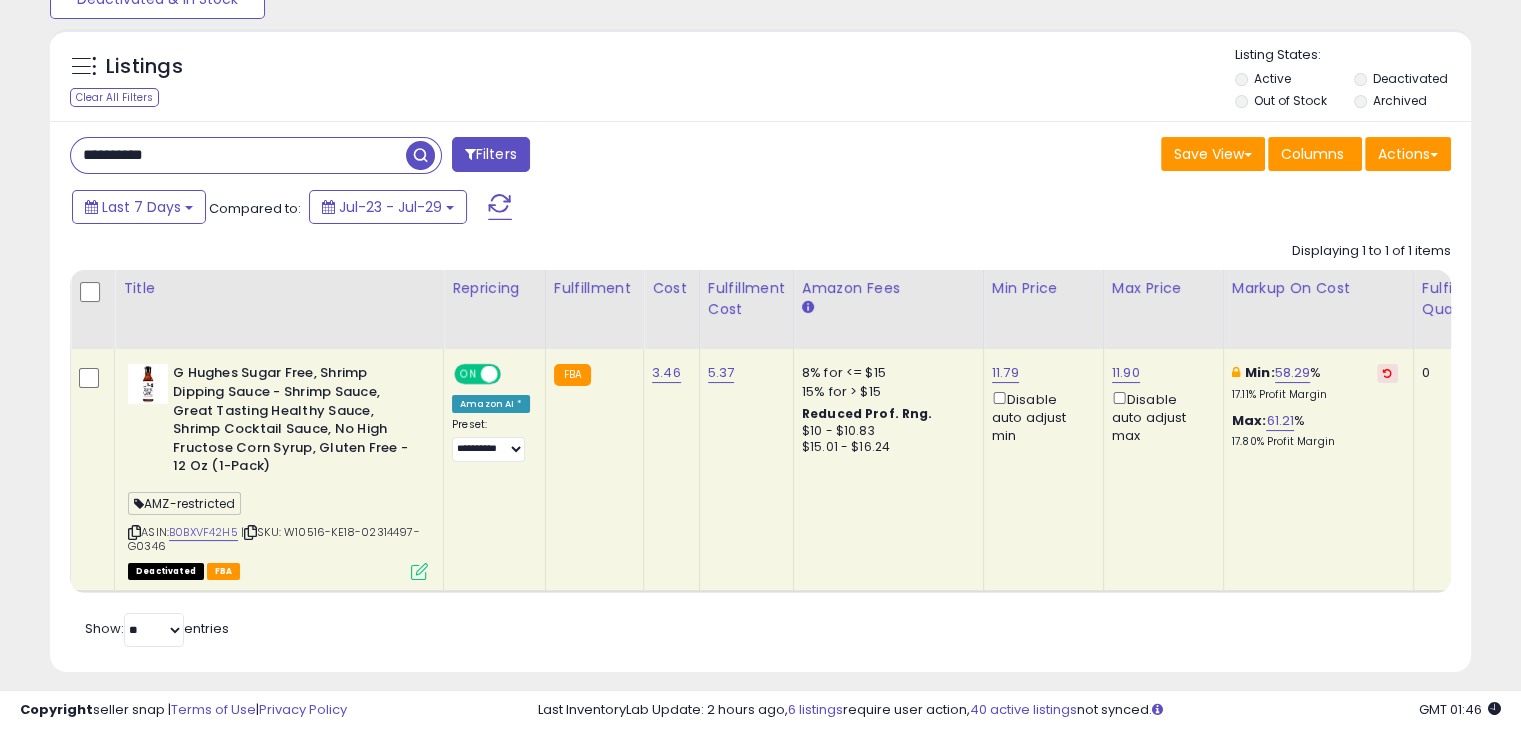 type on "**********" 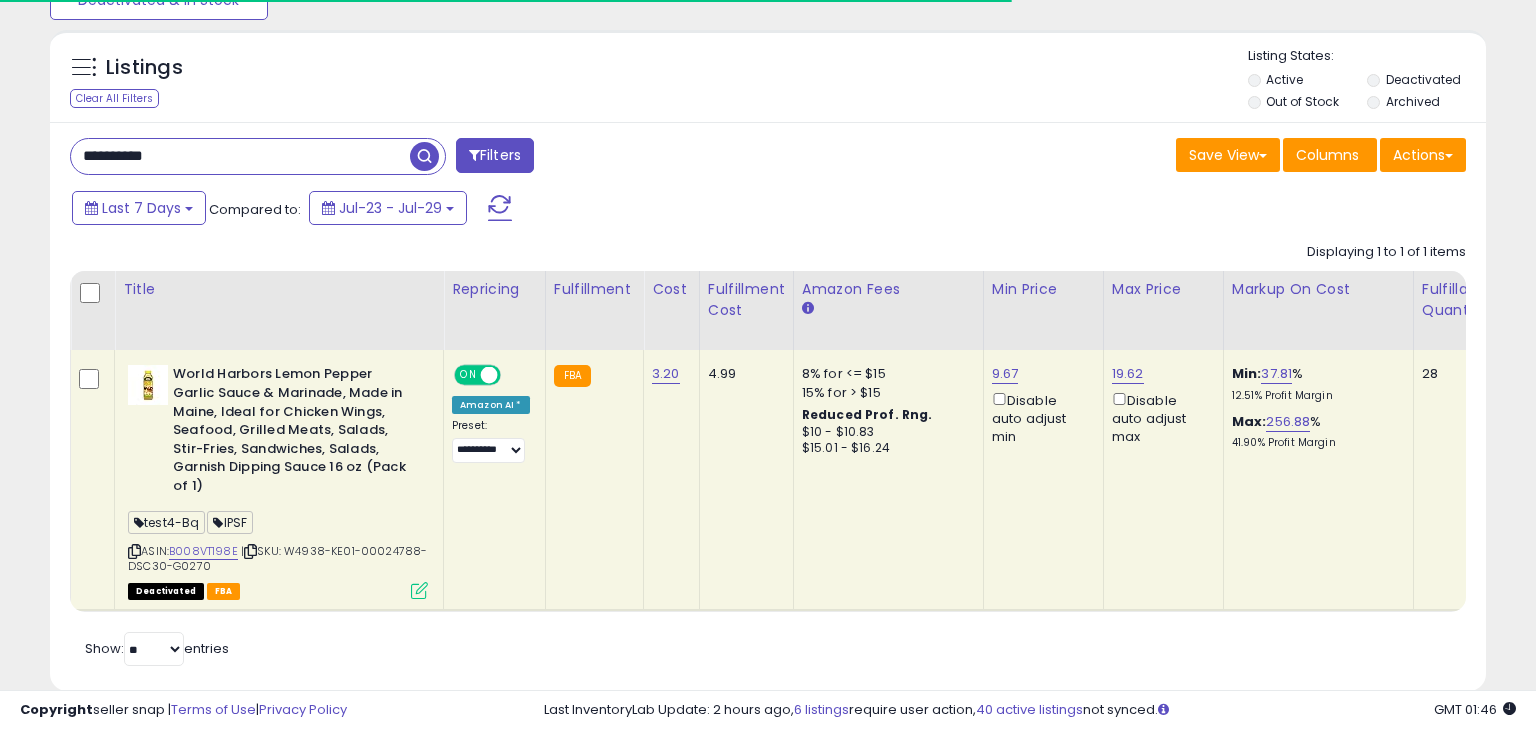 scroll, scrollTop: 166, scrollLeft: 0, axis: vertical 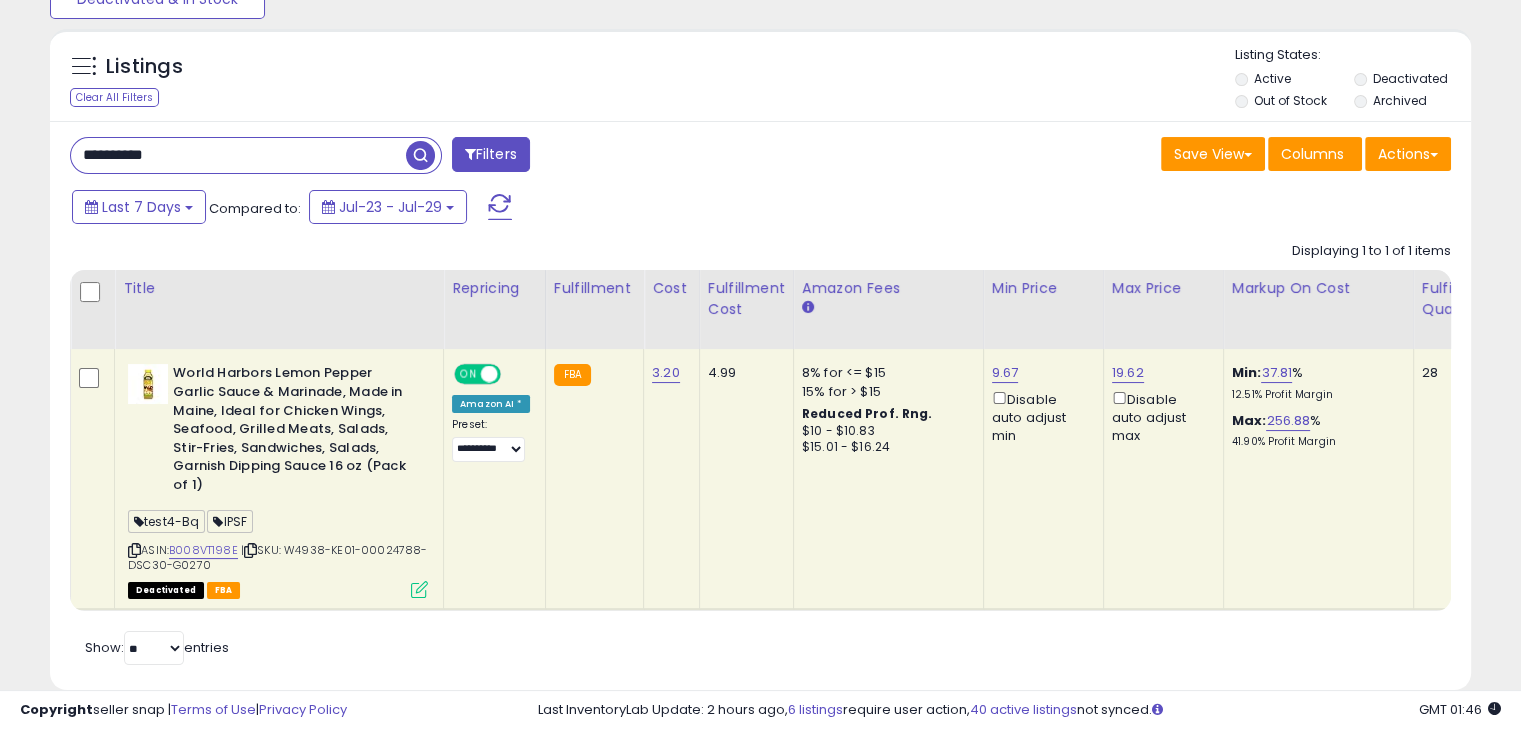 click at bounding box center [419, 589] 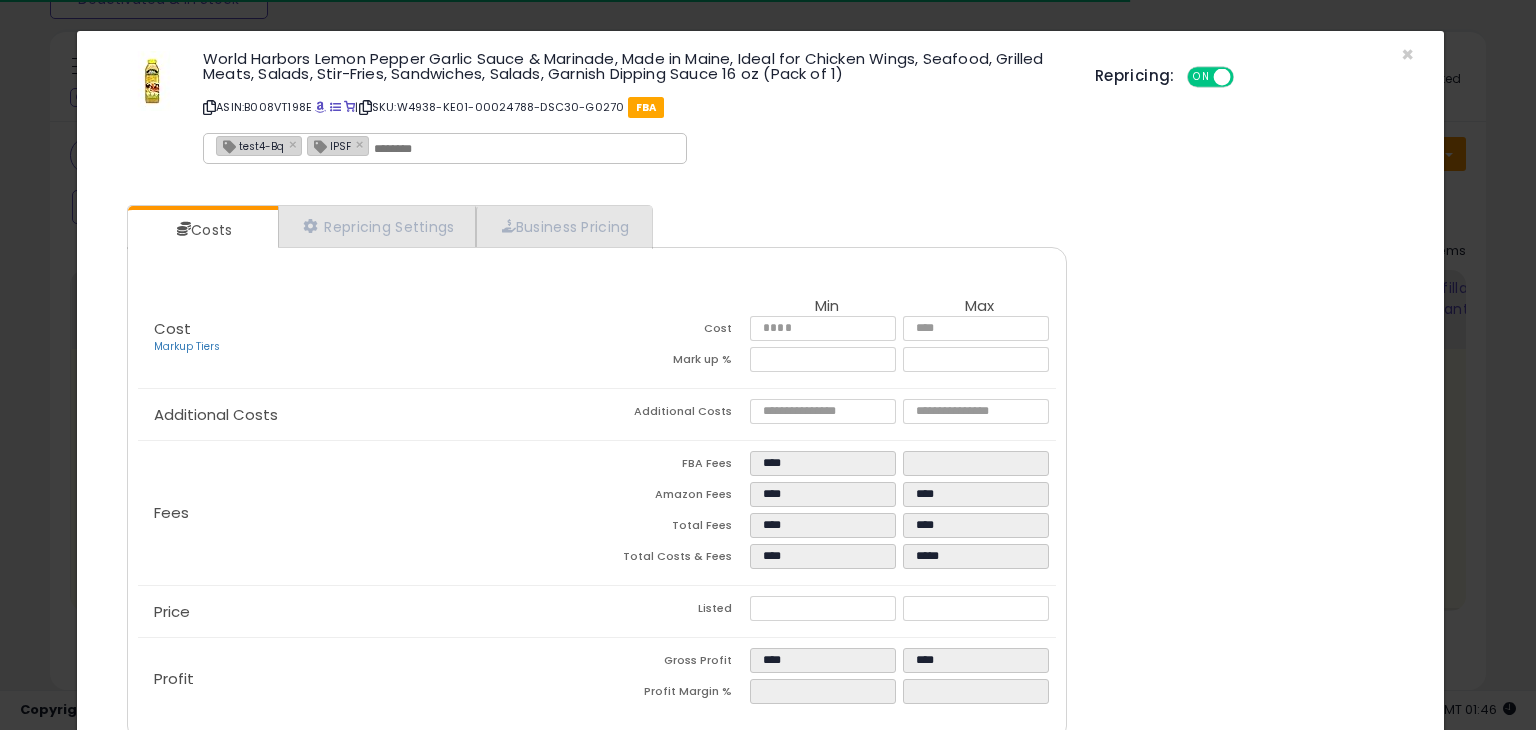 click at bounding box center [524, 149] 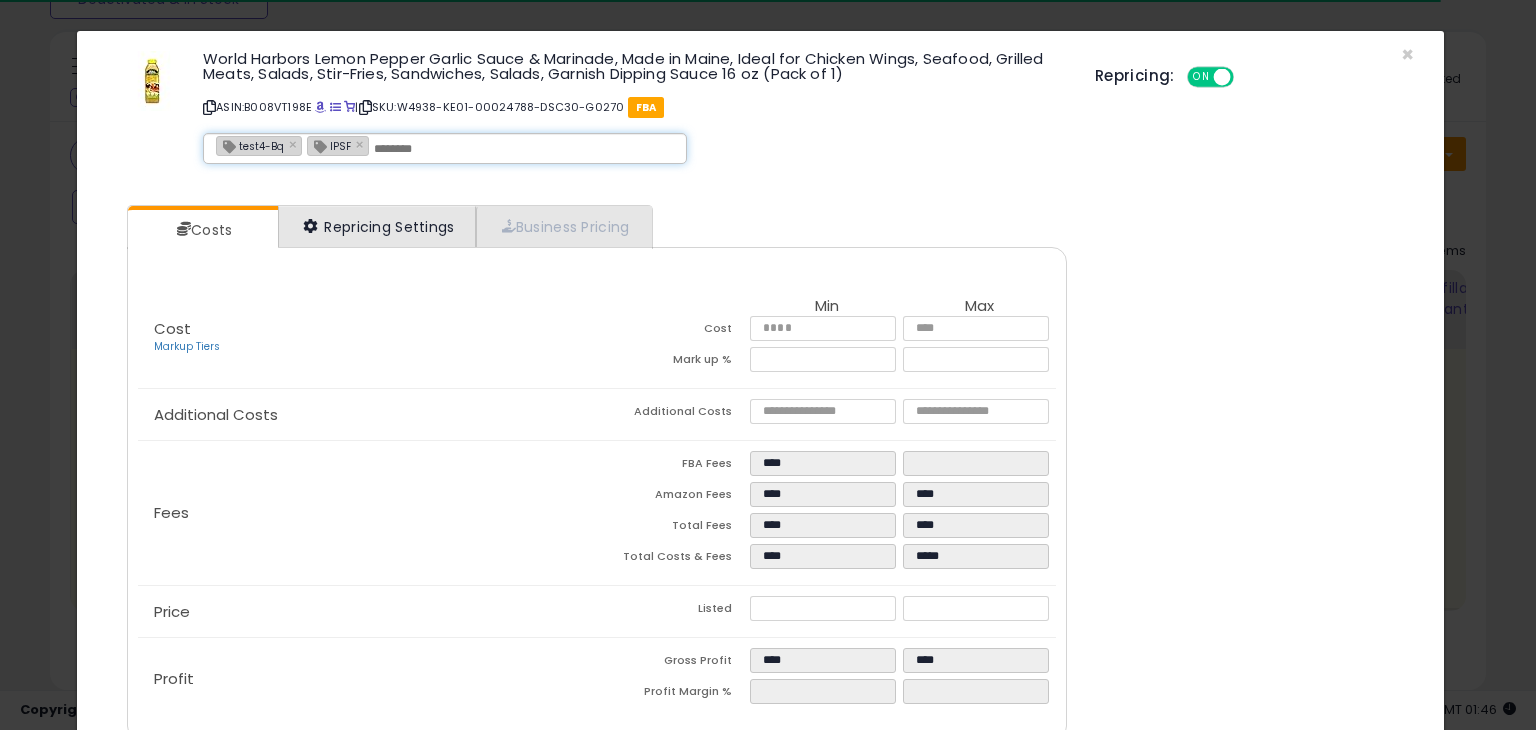 paste on "**********" 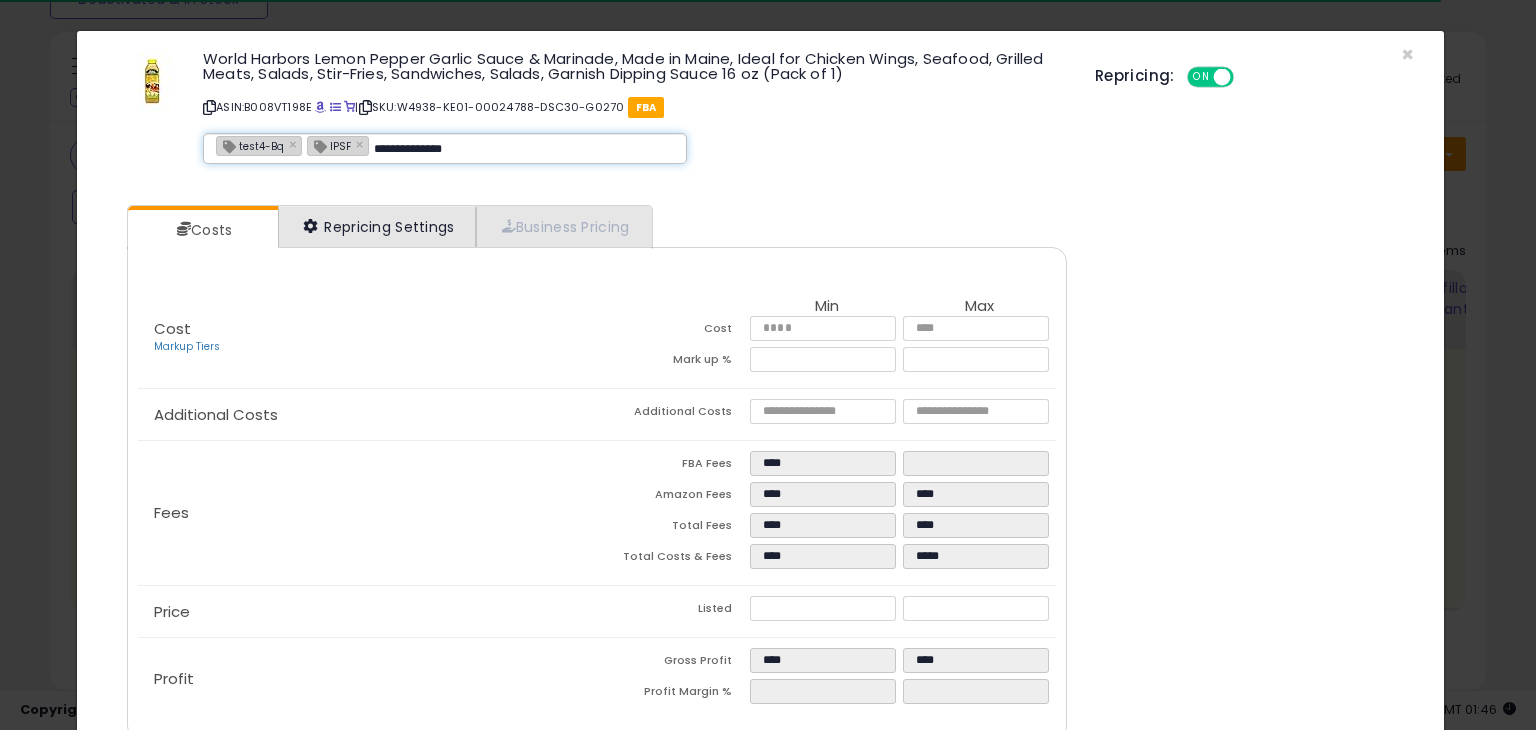 type on "**********" 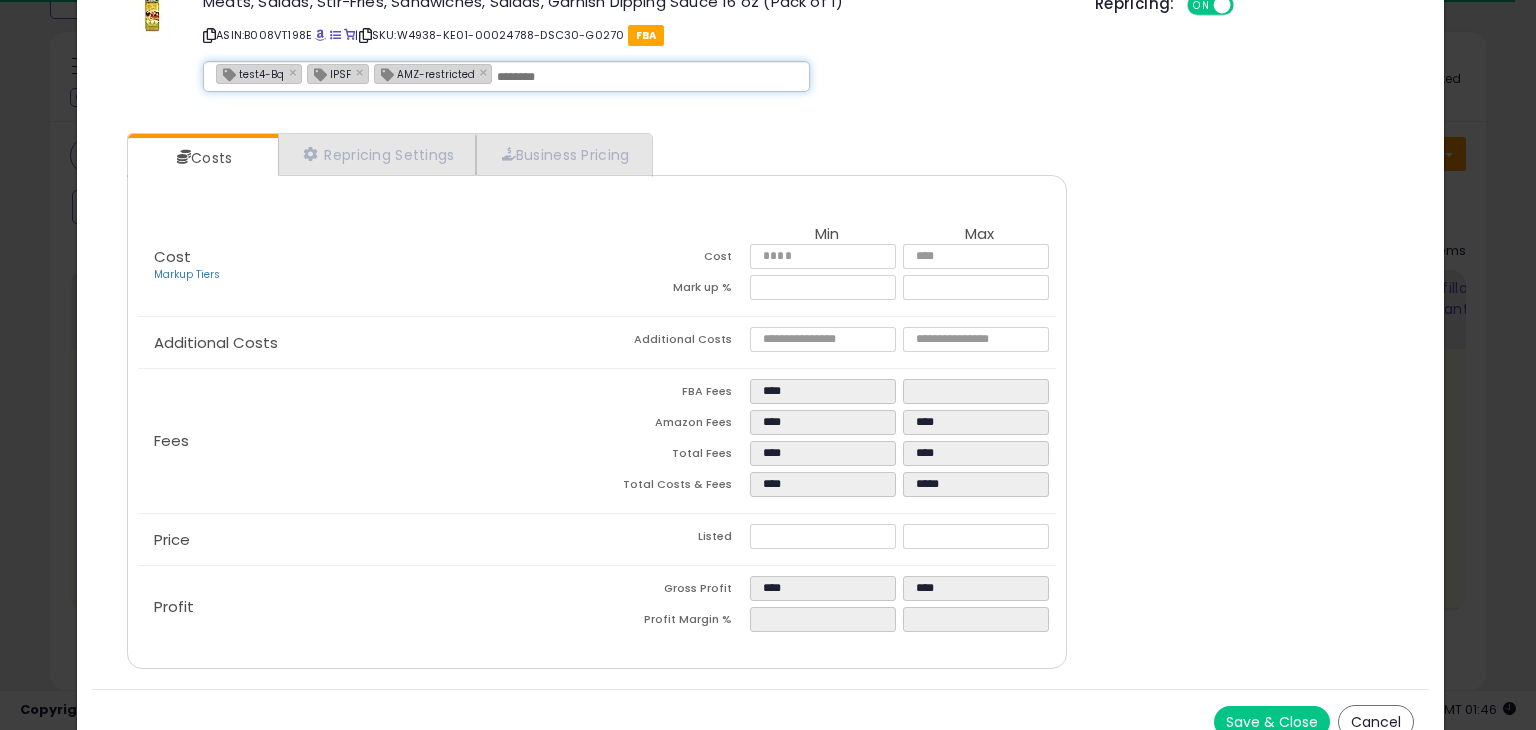 scroll, scrollTop: 94, scrollLeft: 0, axis: vertical 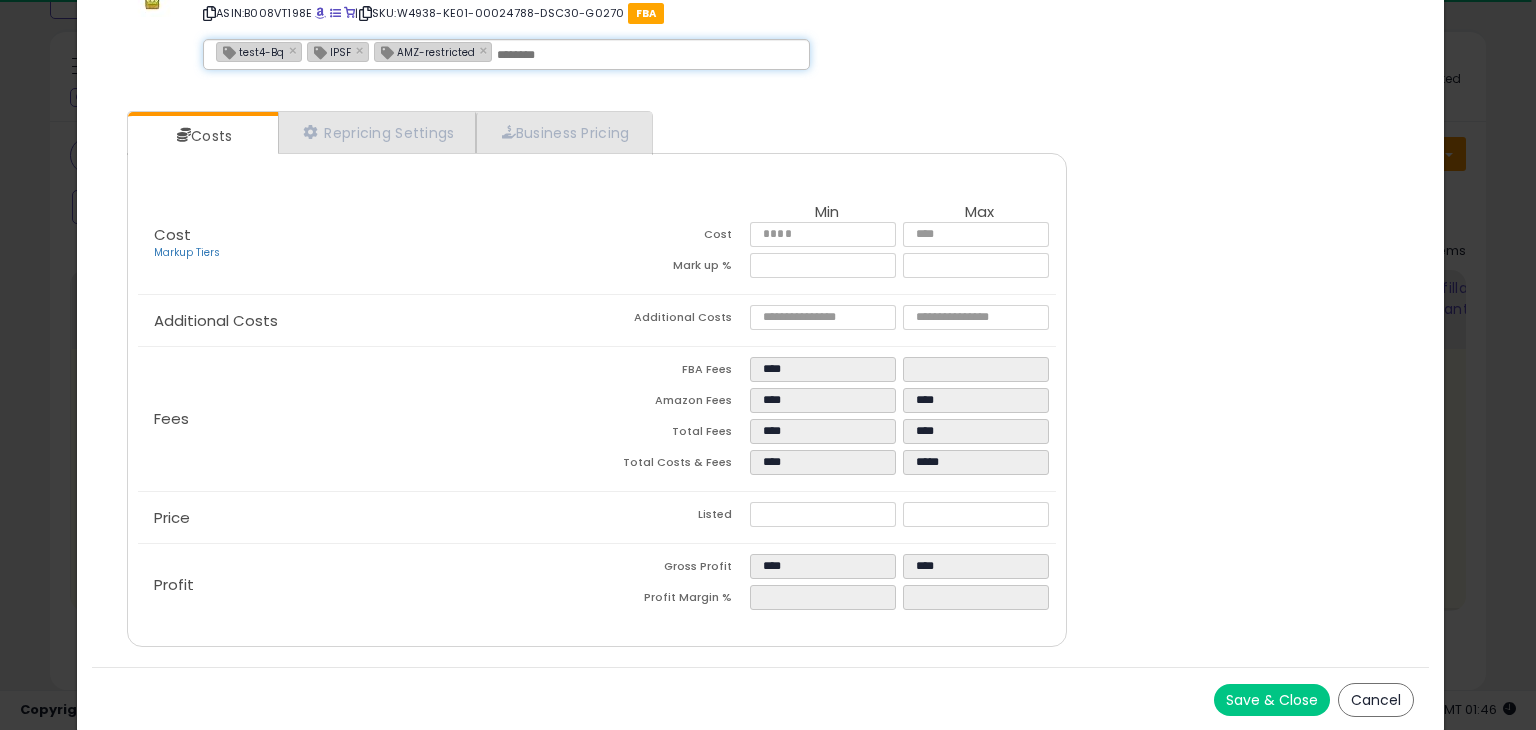 click on "Save & Close" at bounding box center (1272, 700) 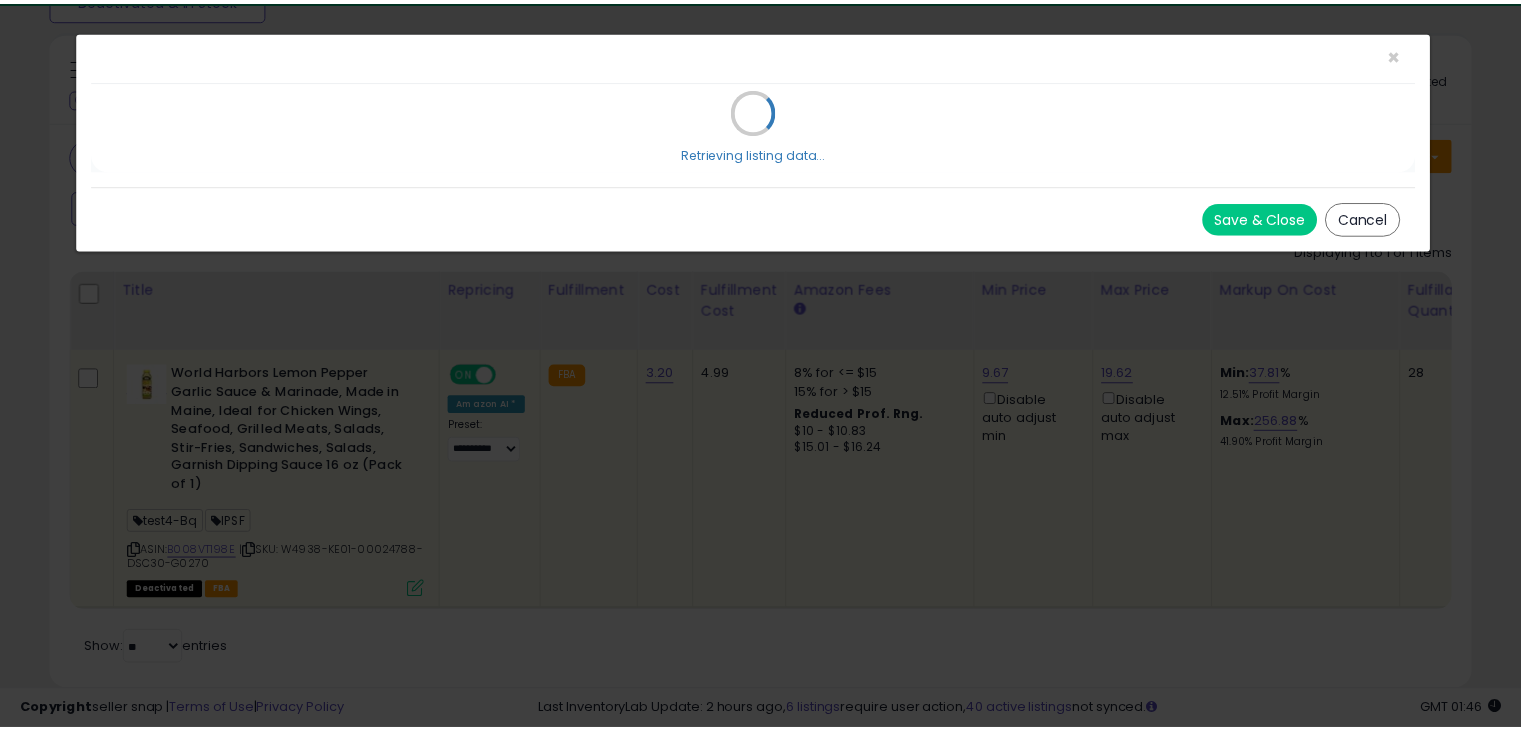 scroll, scrollTop: 0, scrollLeft: 0, axis: both 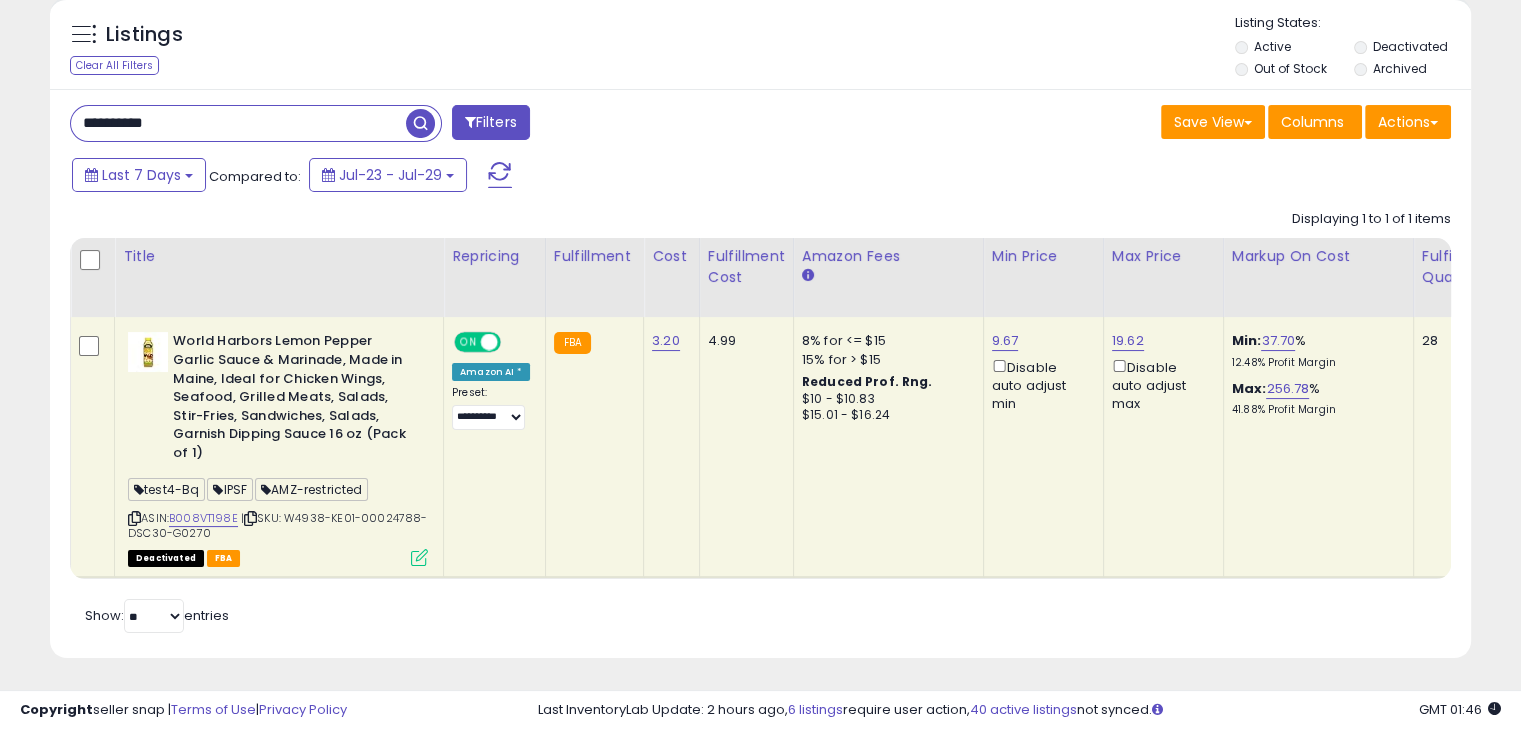 click on "**********" at bounding box center [238, 123] 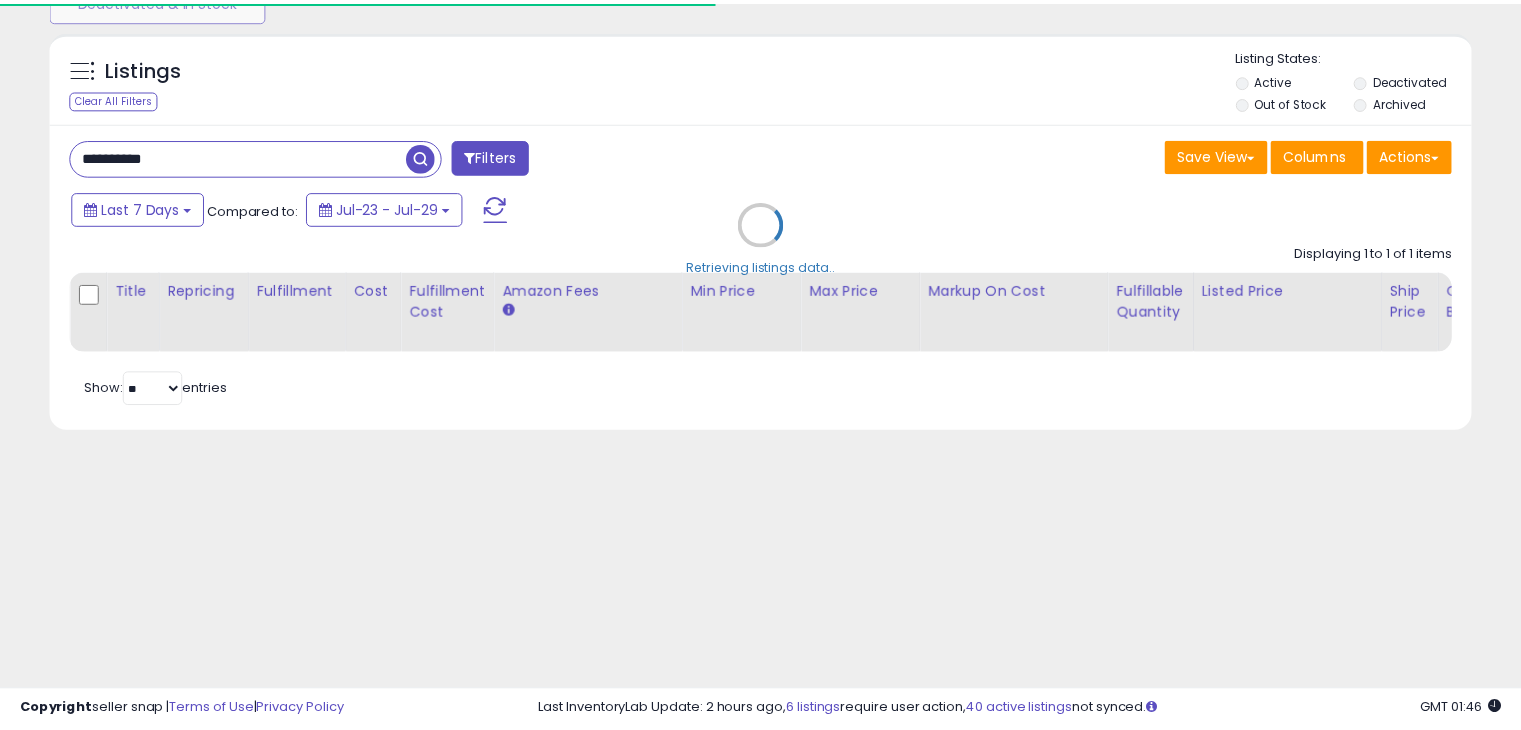 scroll, scrollTop: 198, scrollLeft: 0, axis: vertical 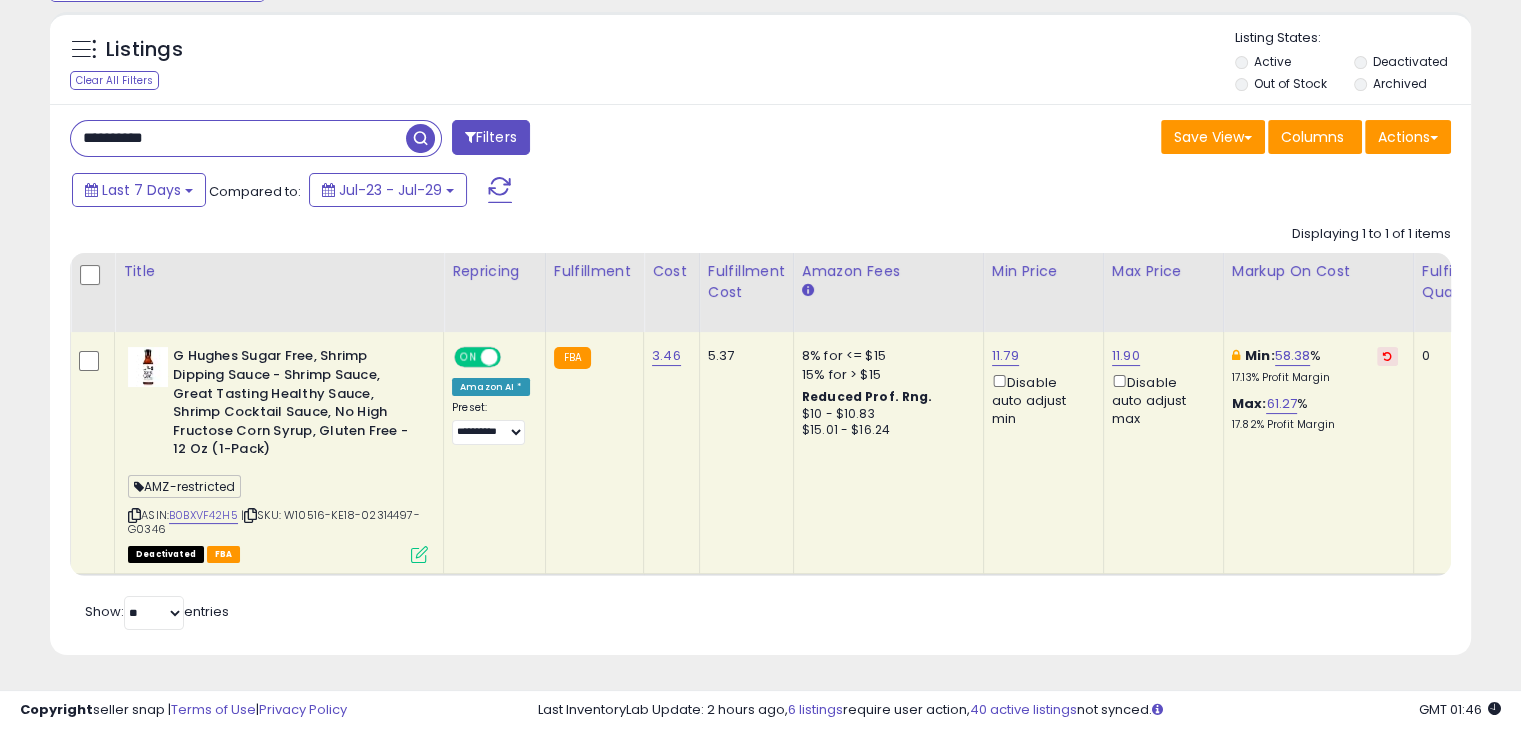 drag, startPoint x: 484, startPoint y: 345, endPoint x: 472, endPoint y: 357, distance: 16.970562 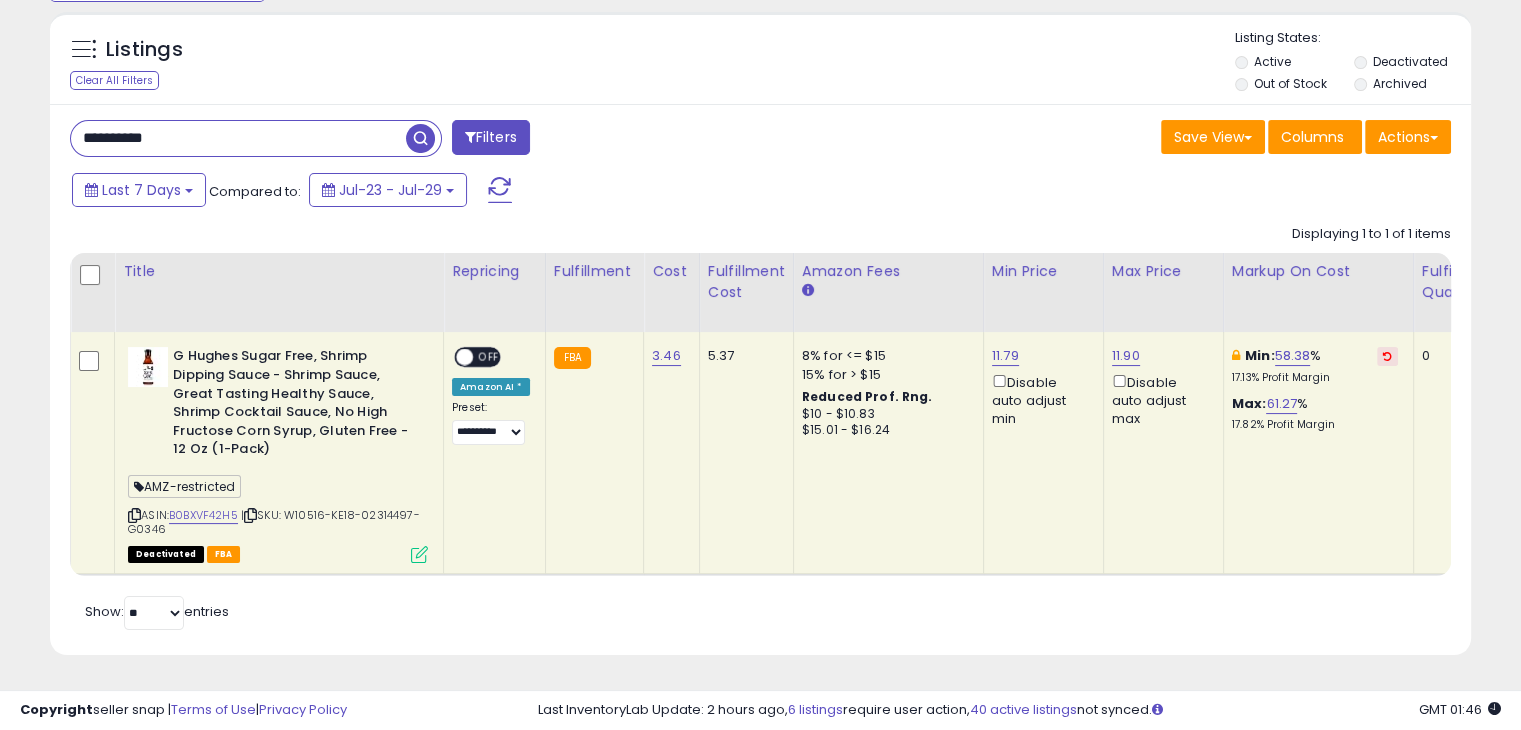click on "**********" at bounding box center (238, 138) 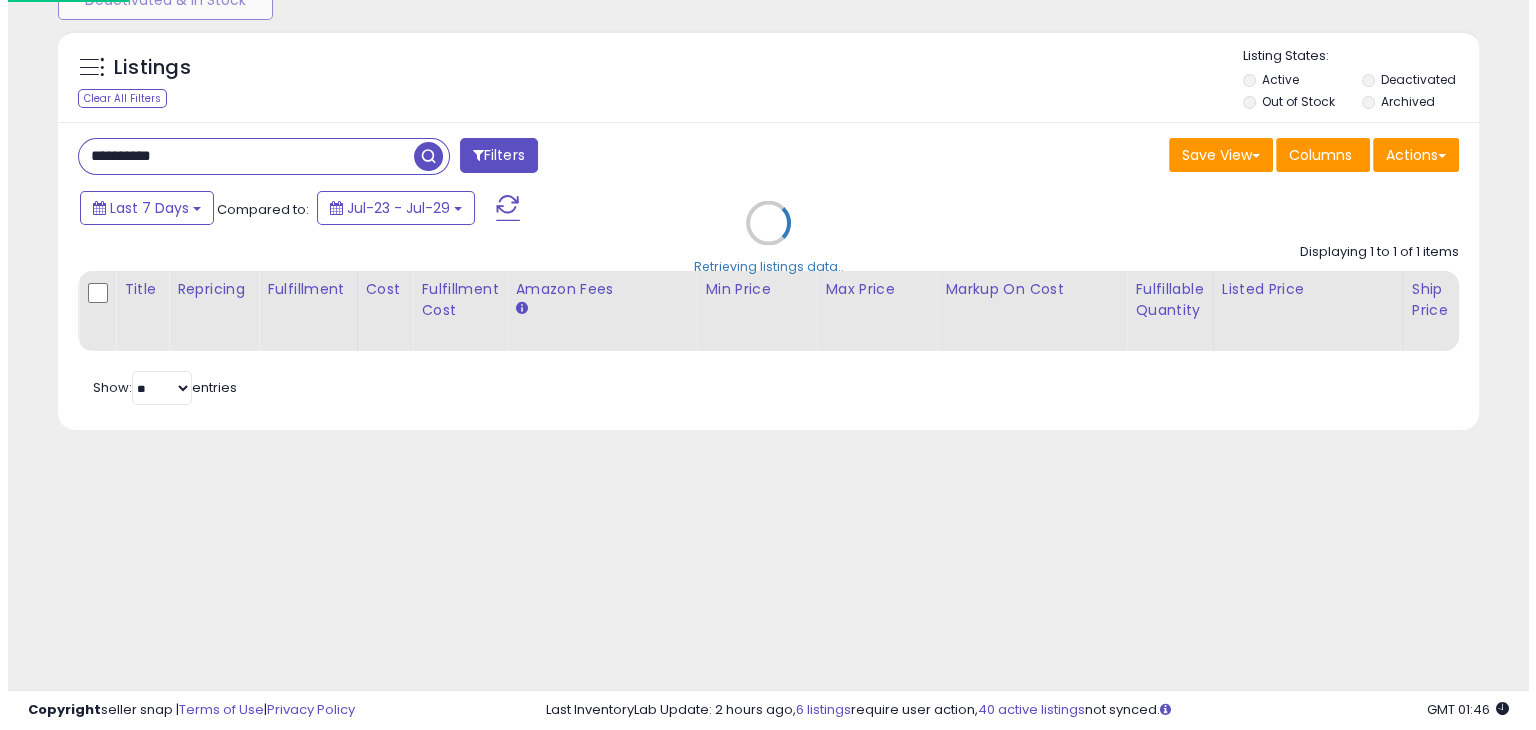 scroll, scrollTop: 165, scrollLeft: 0, axis: vertical 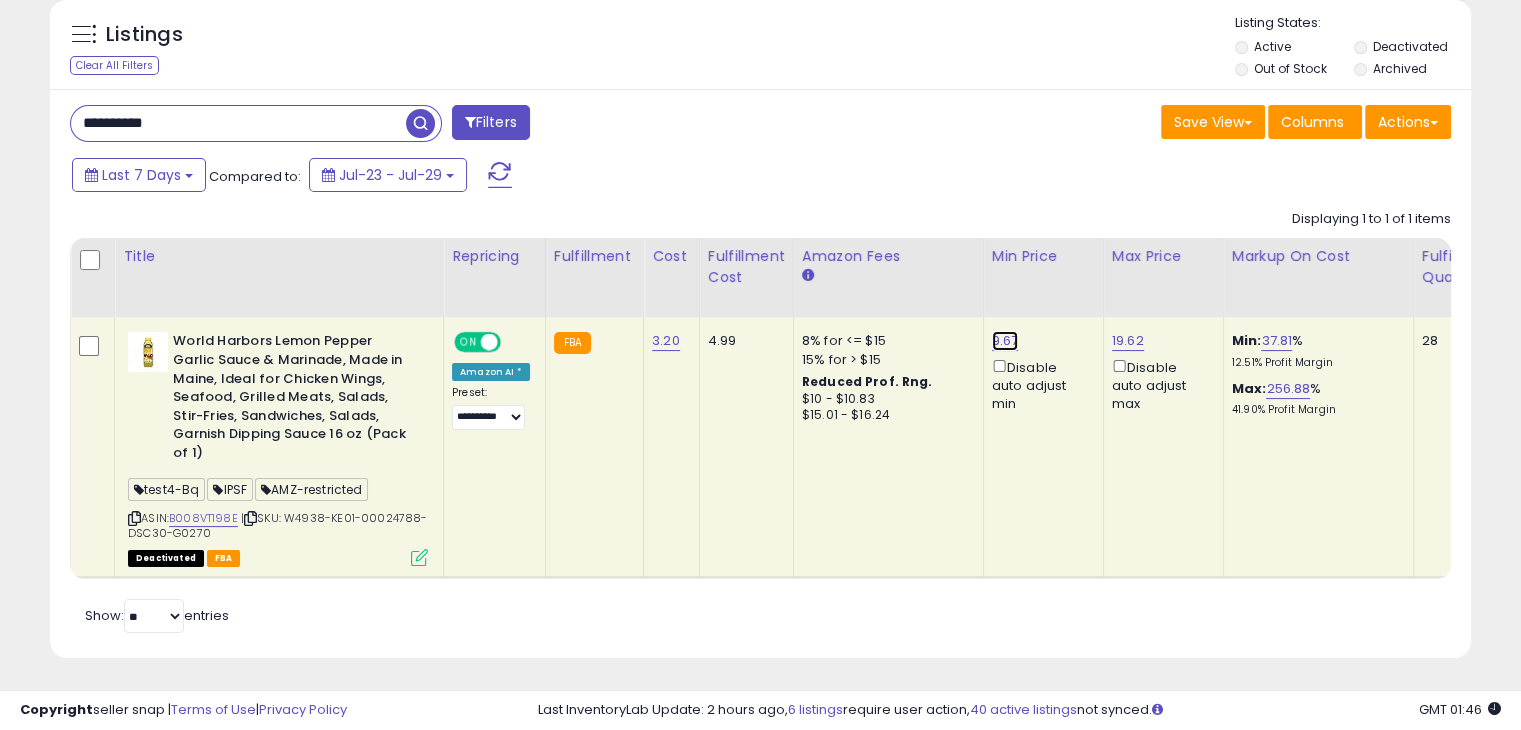 click on "9.67" at bounding box center (1005, 341) 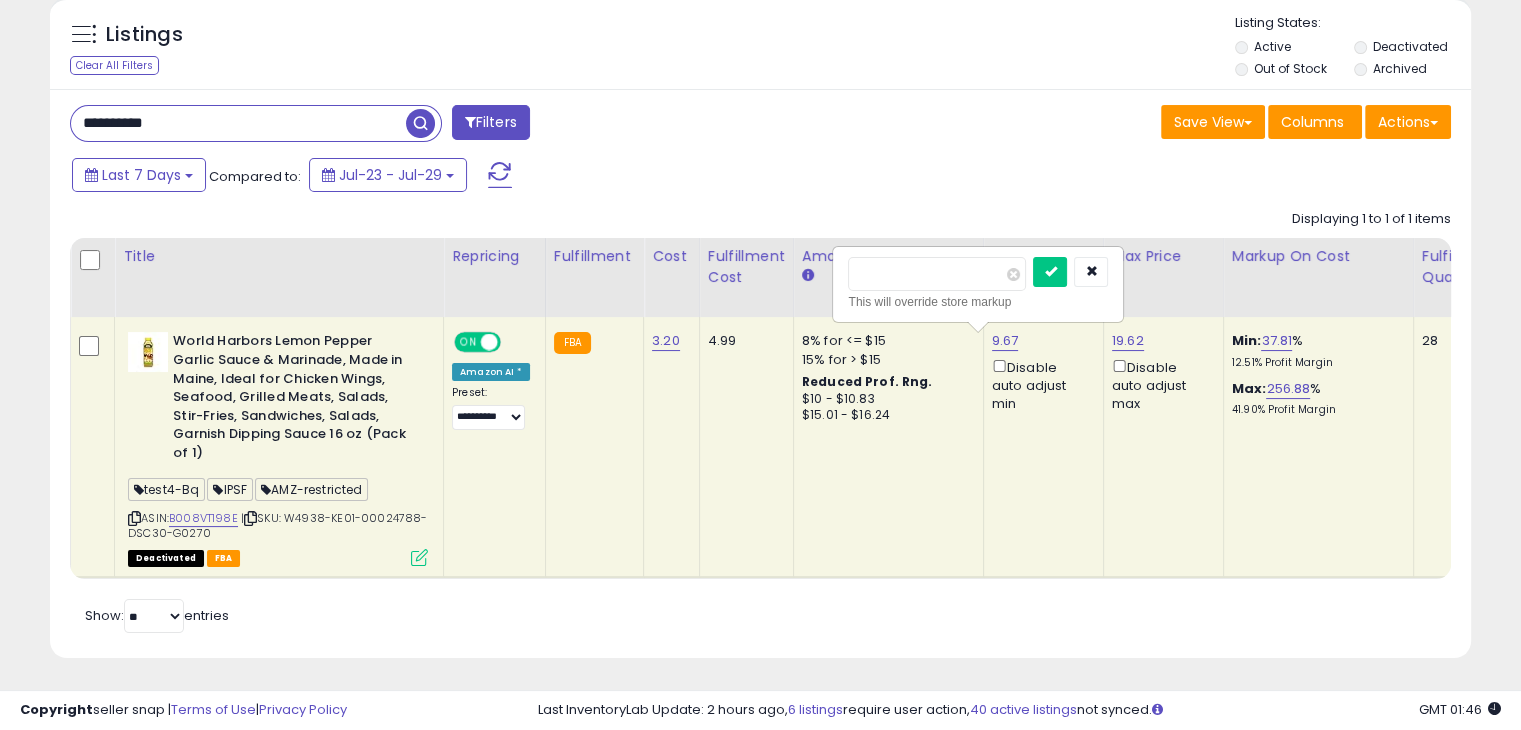 drag, startPoint x: 912, startPoint y: 256, endPoint x: 784, endPoint y: 253, distance: 128.03516 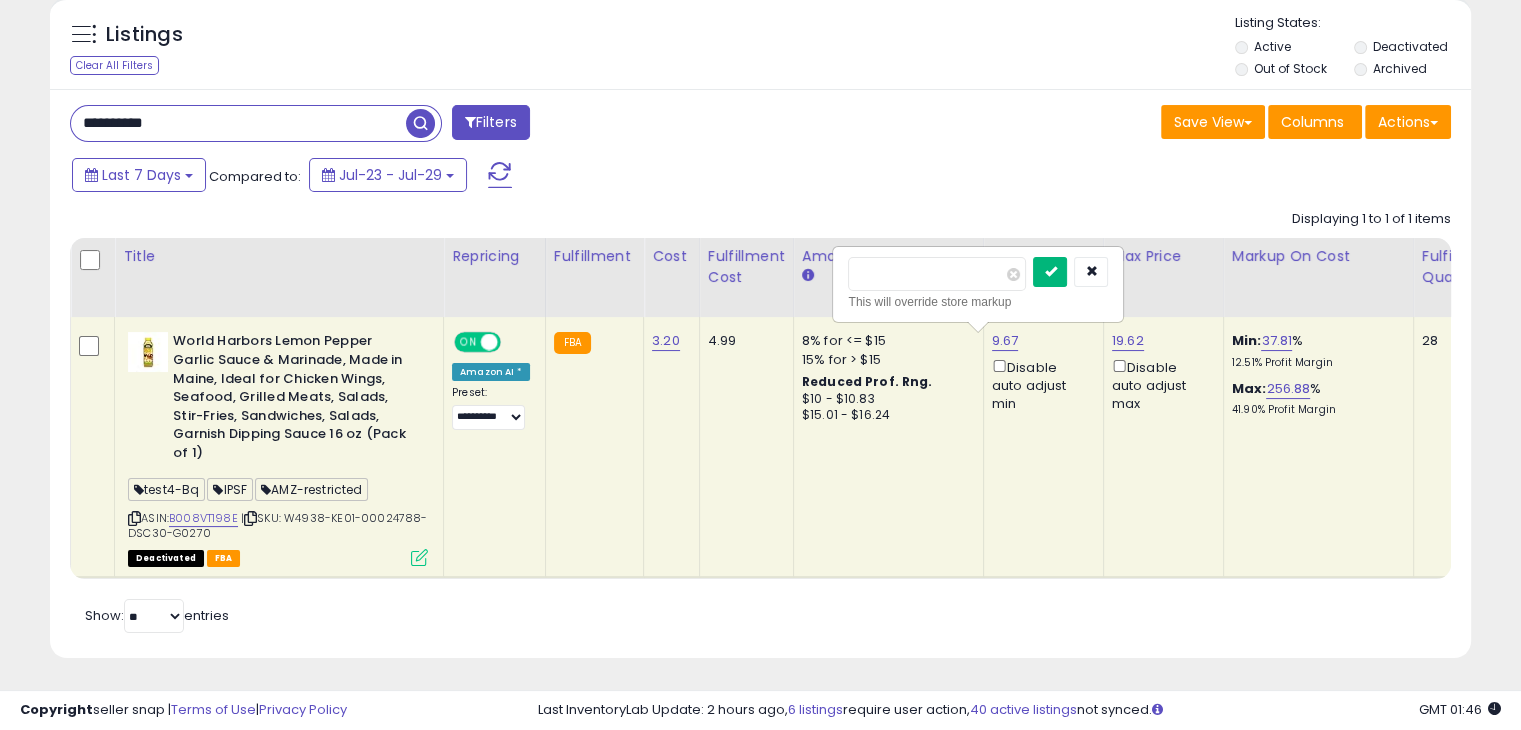 type on "****" 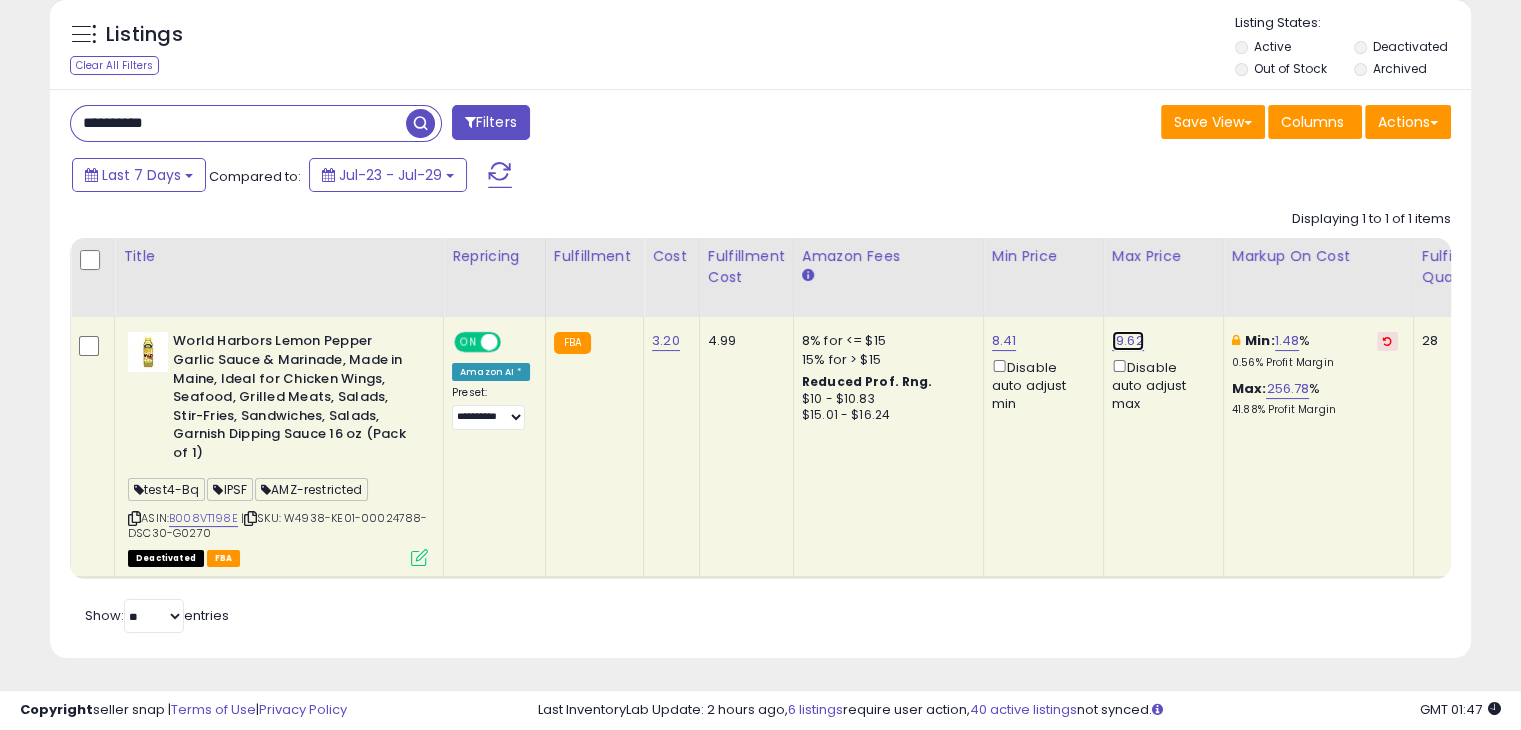 click on "19.62" at bounding box center (1128, 341) 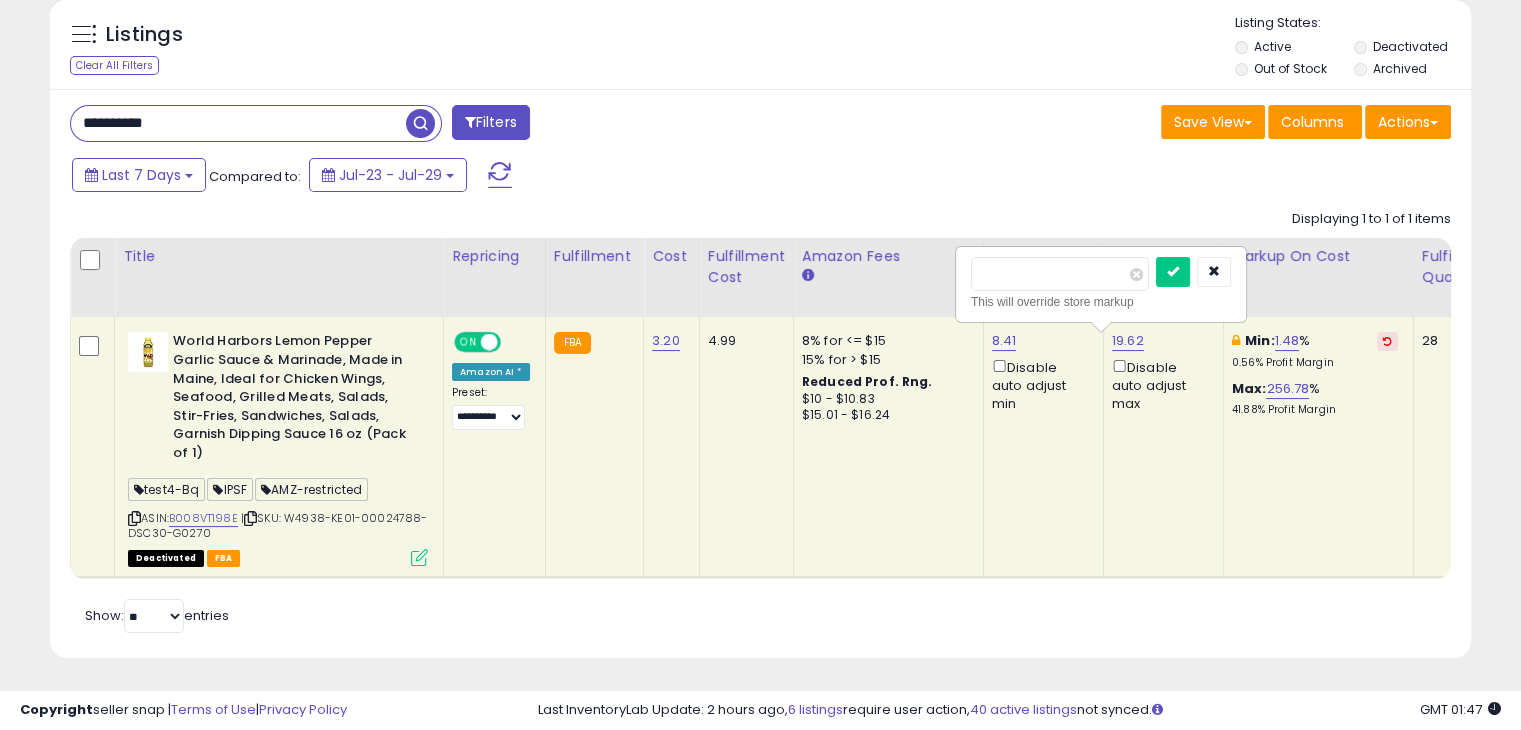 type on "*" 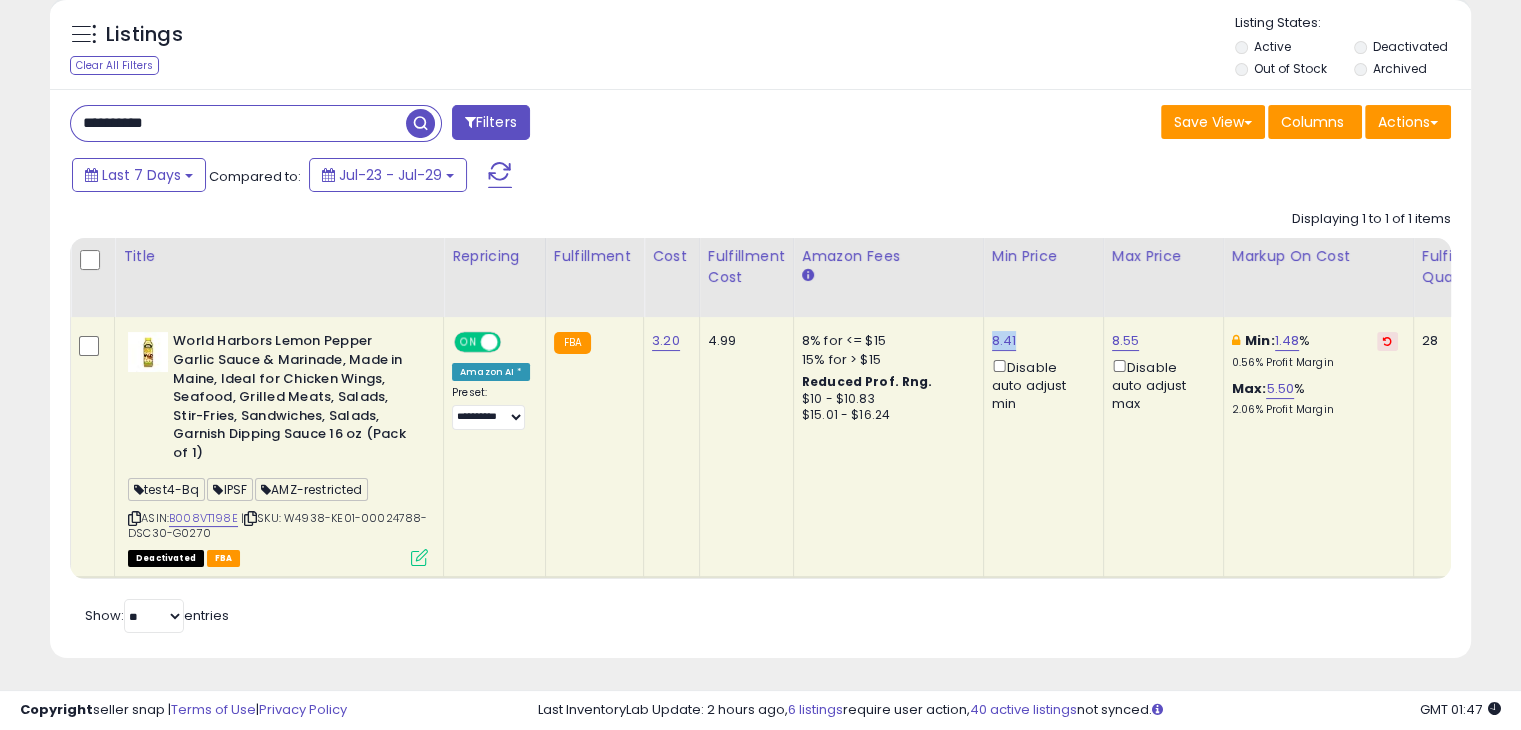 drag, startPoint x: 1031, startPoint y: 349, endPoint x: 980, endPoint y: 337, distance: 52.392746 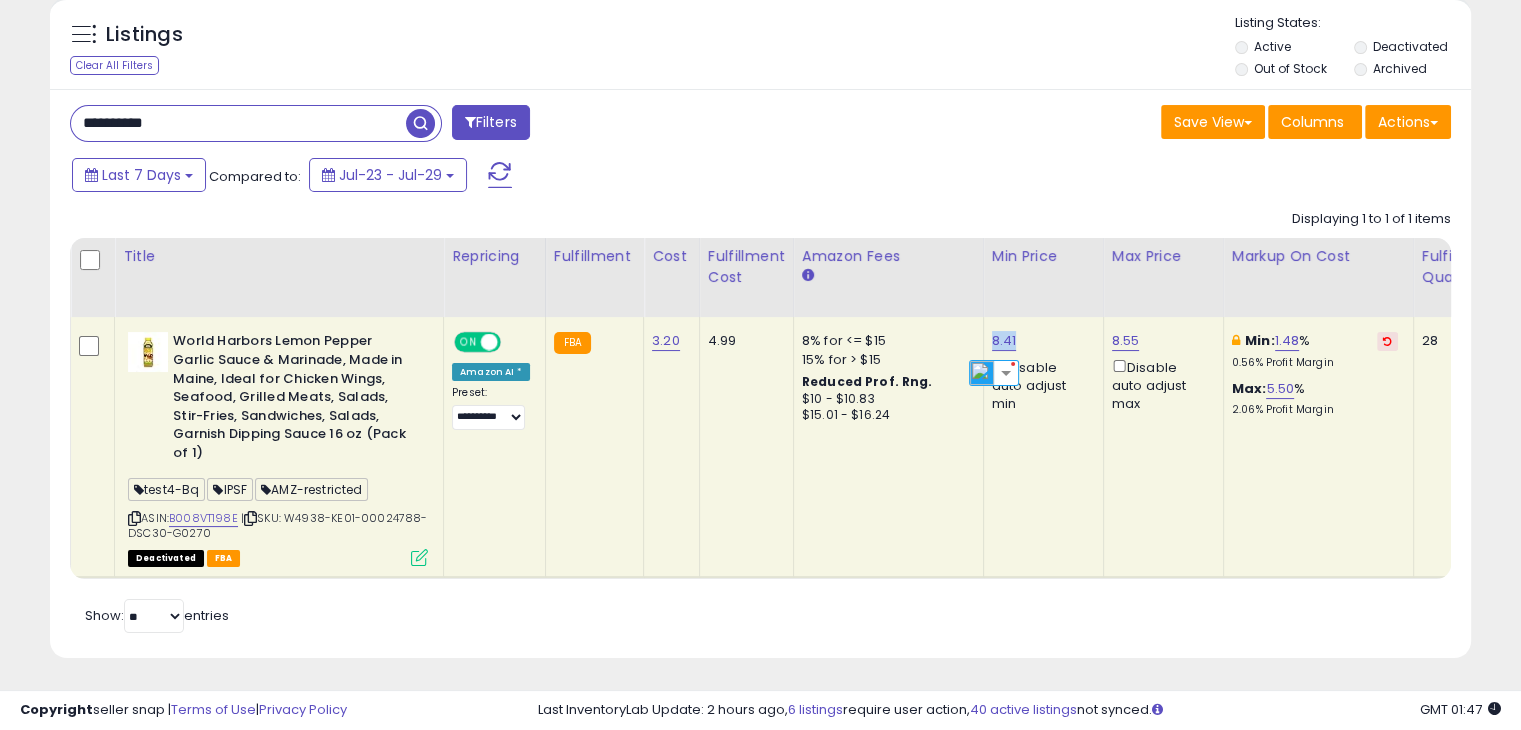 copy on "8.41" 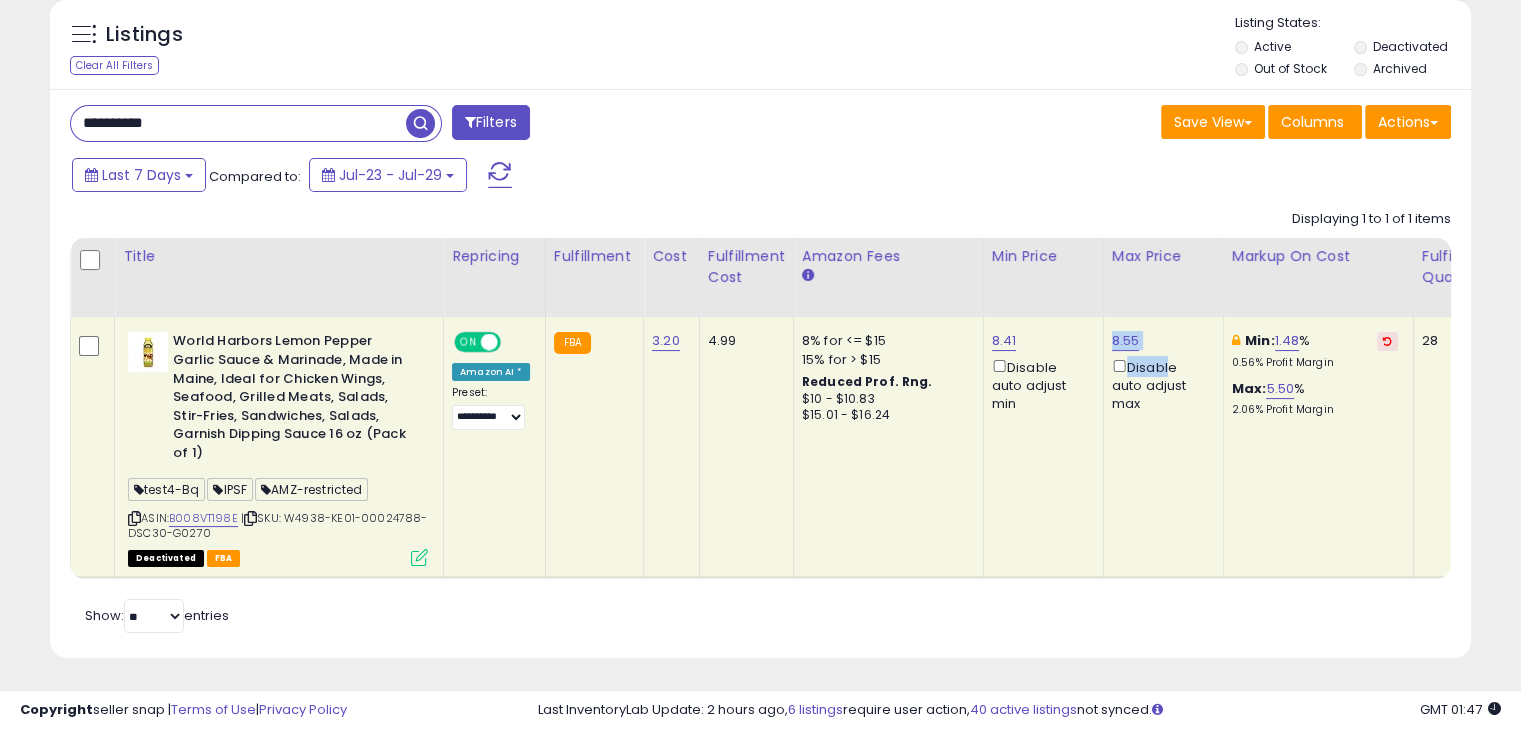 drag, startPoint x: 1159, startPoint y: 351, endPoint x: 1093, endPoint y: 342, distance: 66.61081 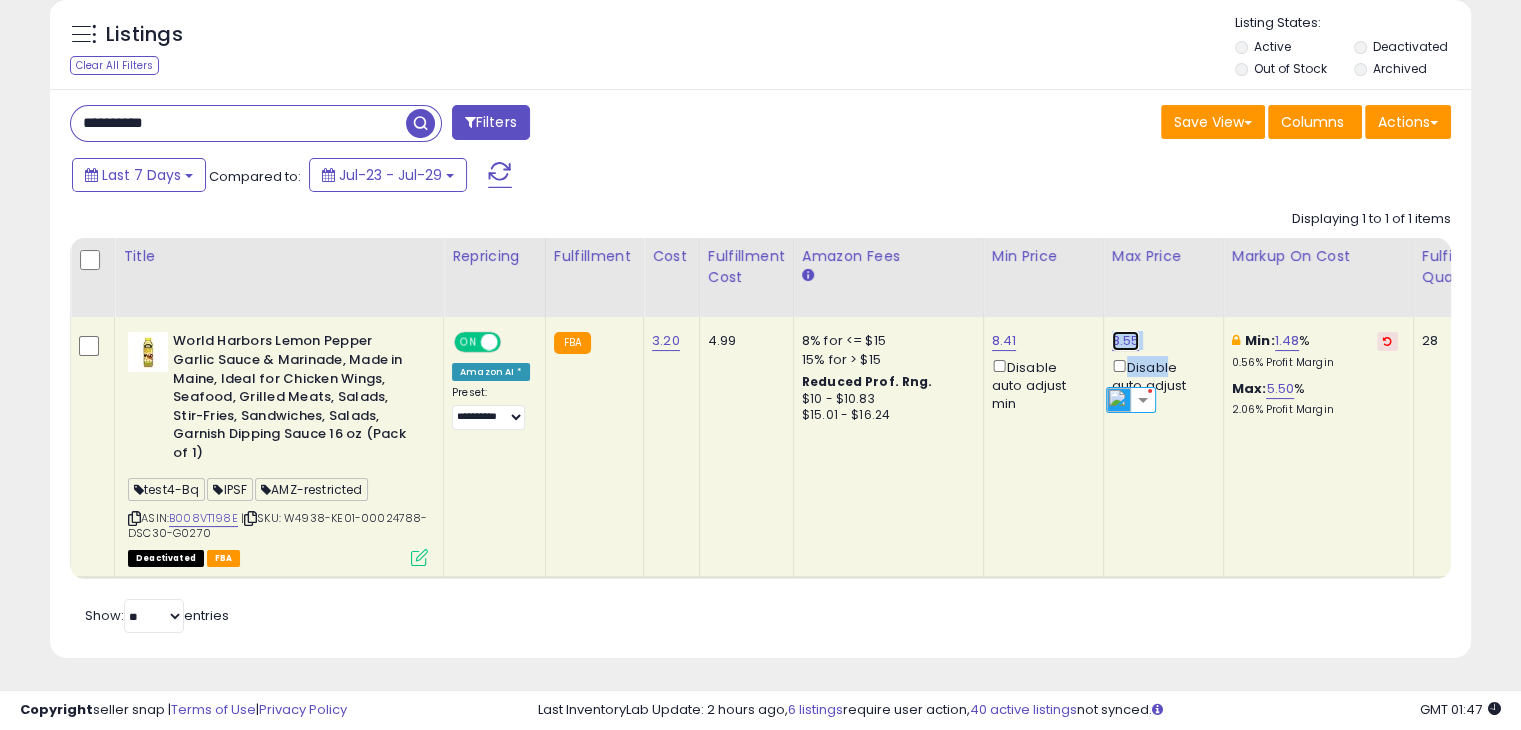 click on "8.55" at bounding box center (1126, 341) 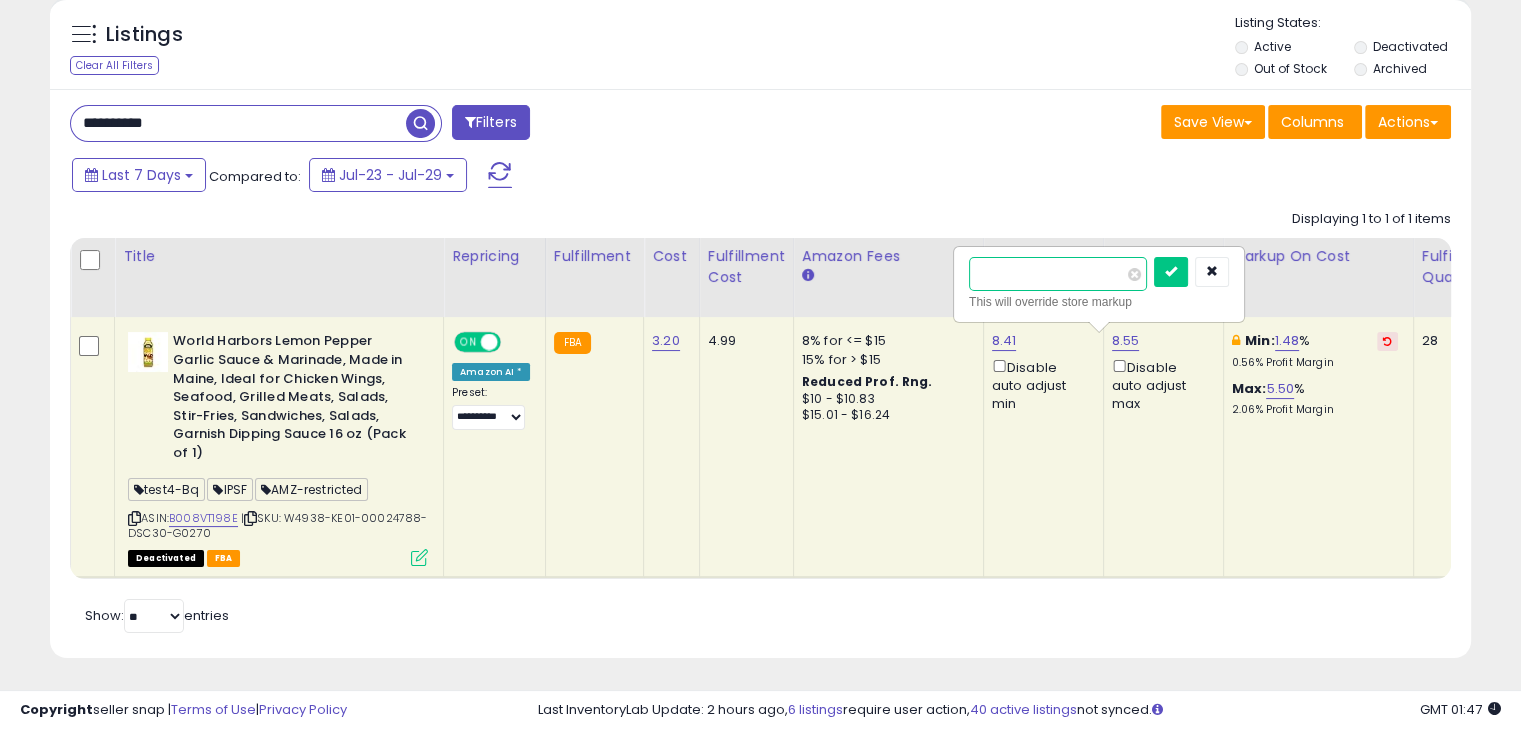 drag, startPoint x: 1041, startPoint y: 273, endPoint x: 940, endPoint y: 282, distance: 101.4002 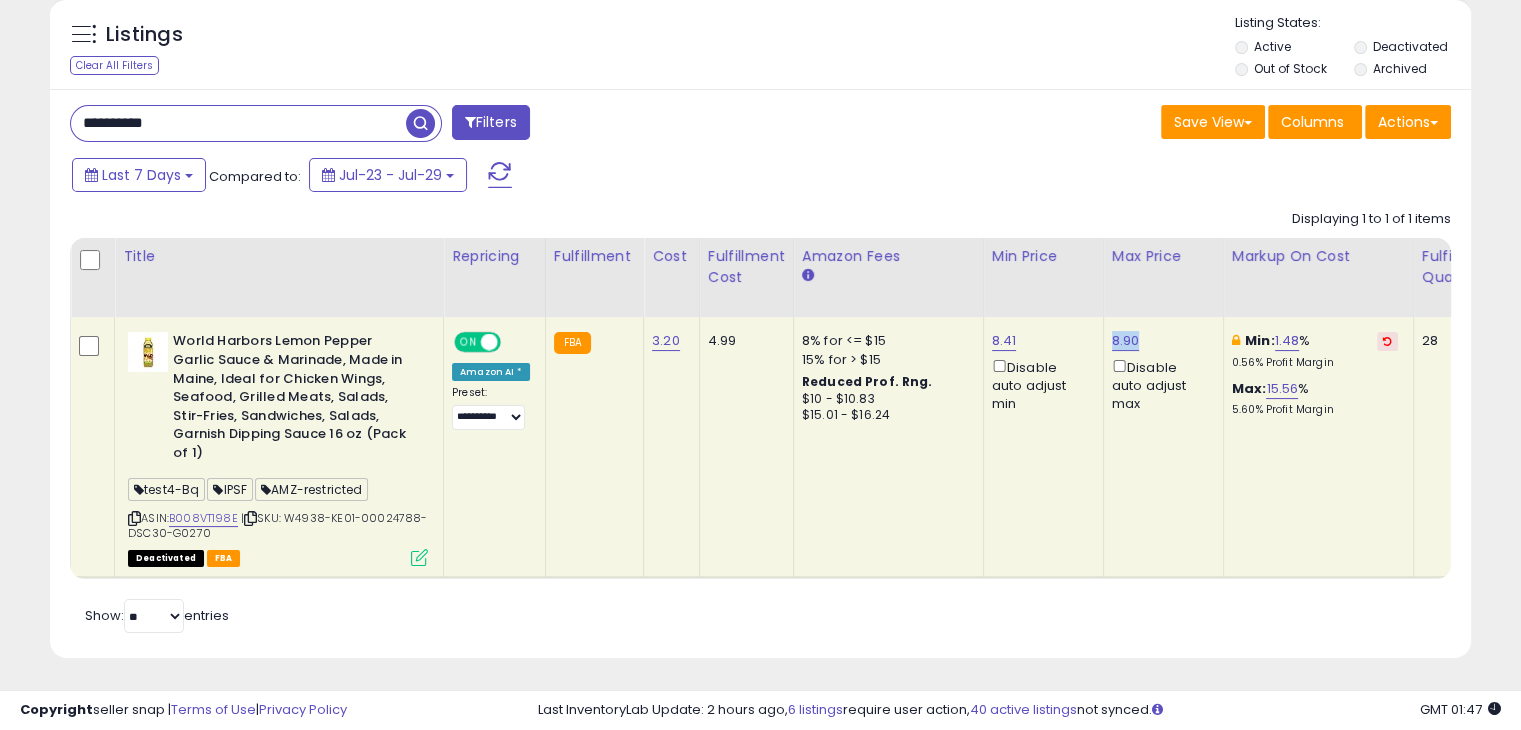 drag, startPoint x: 1142, startPoint y: 330, endPoint x: 1099, endPoint y: 337, distance: 43.56604 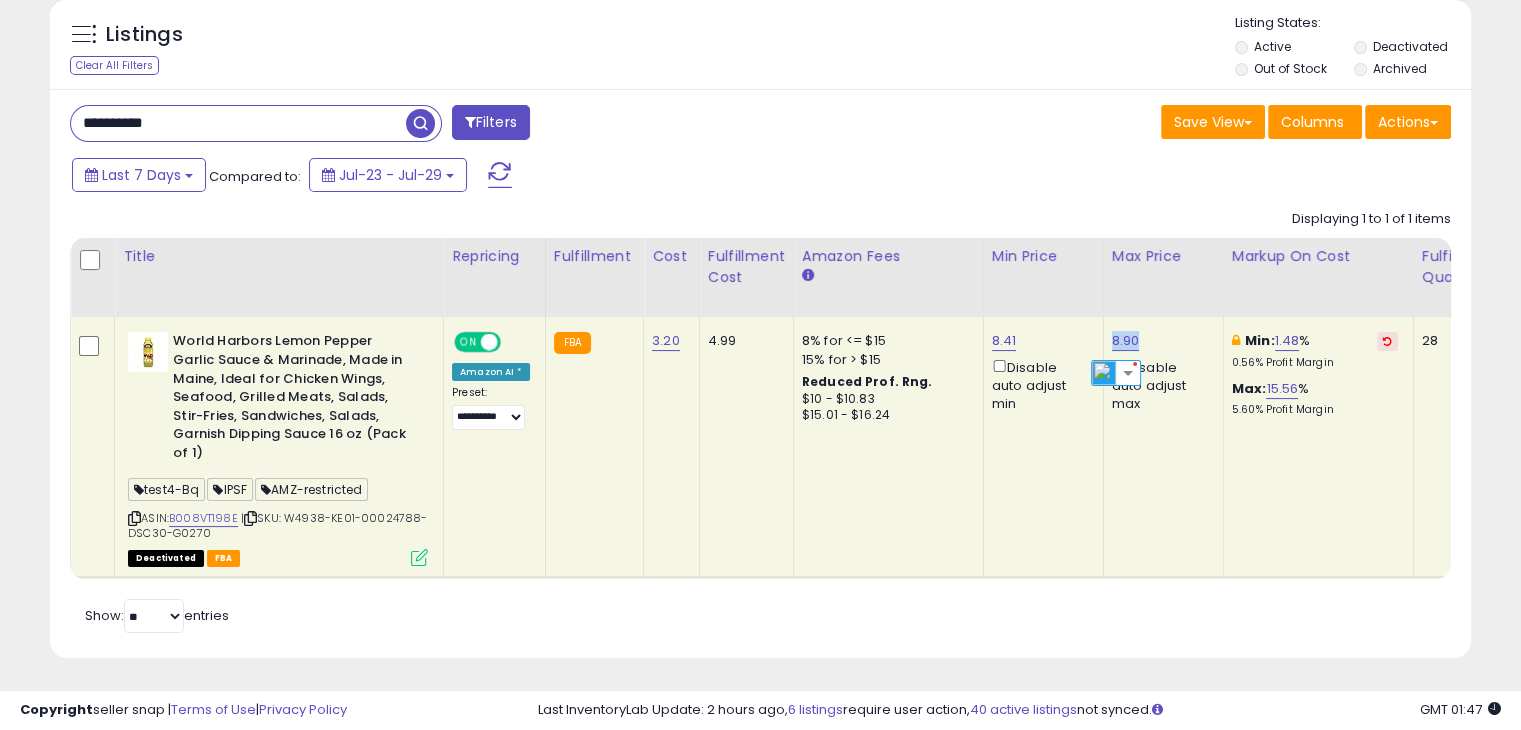 copy on "8.90" 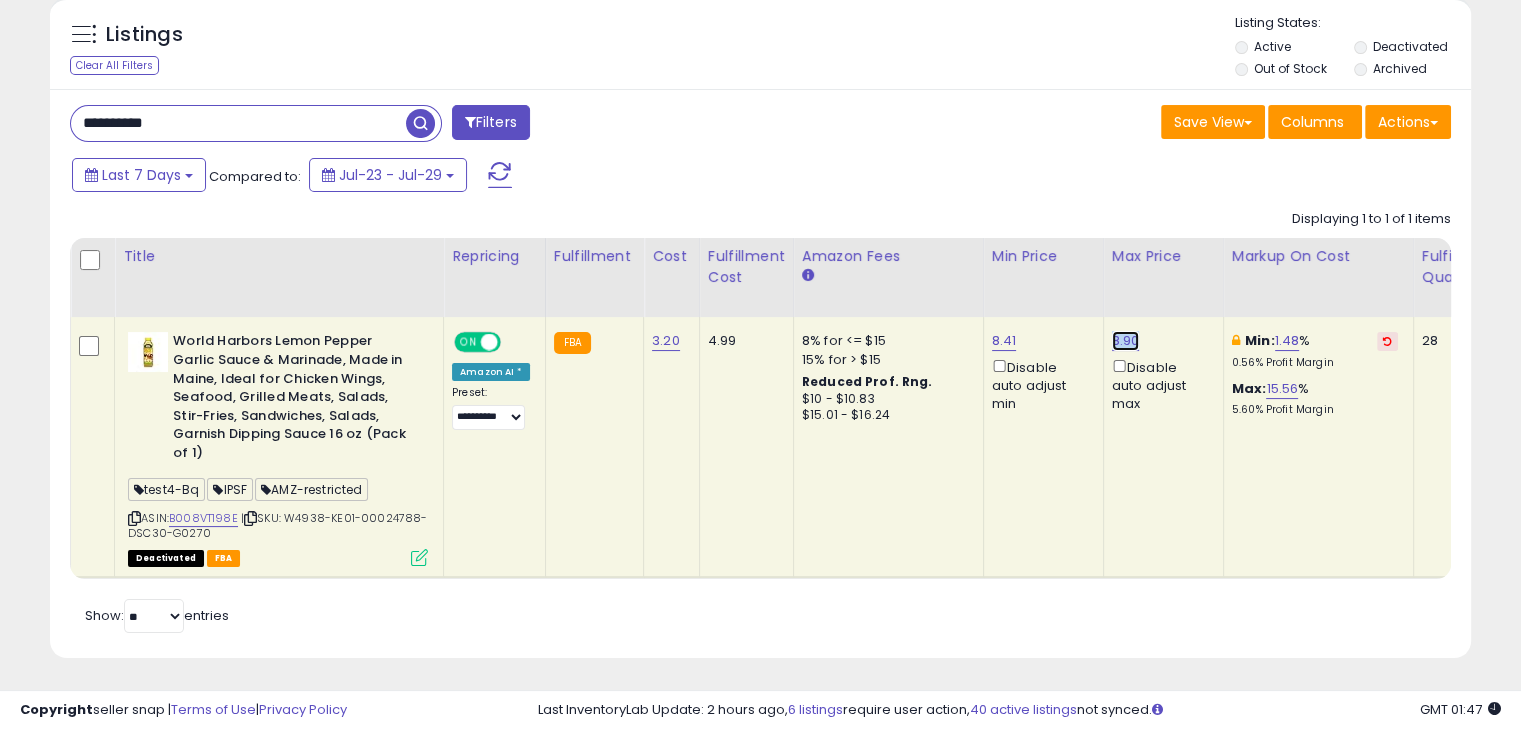 click on "8.90" at bounding box center [1126, 341] 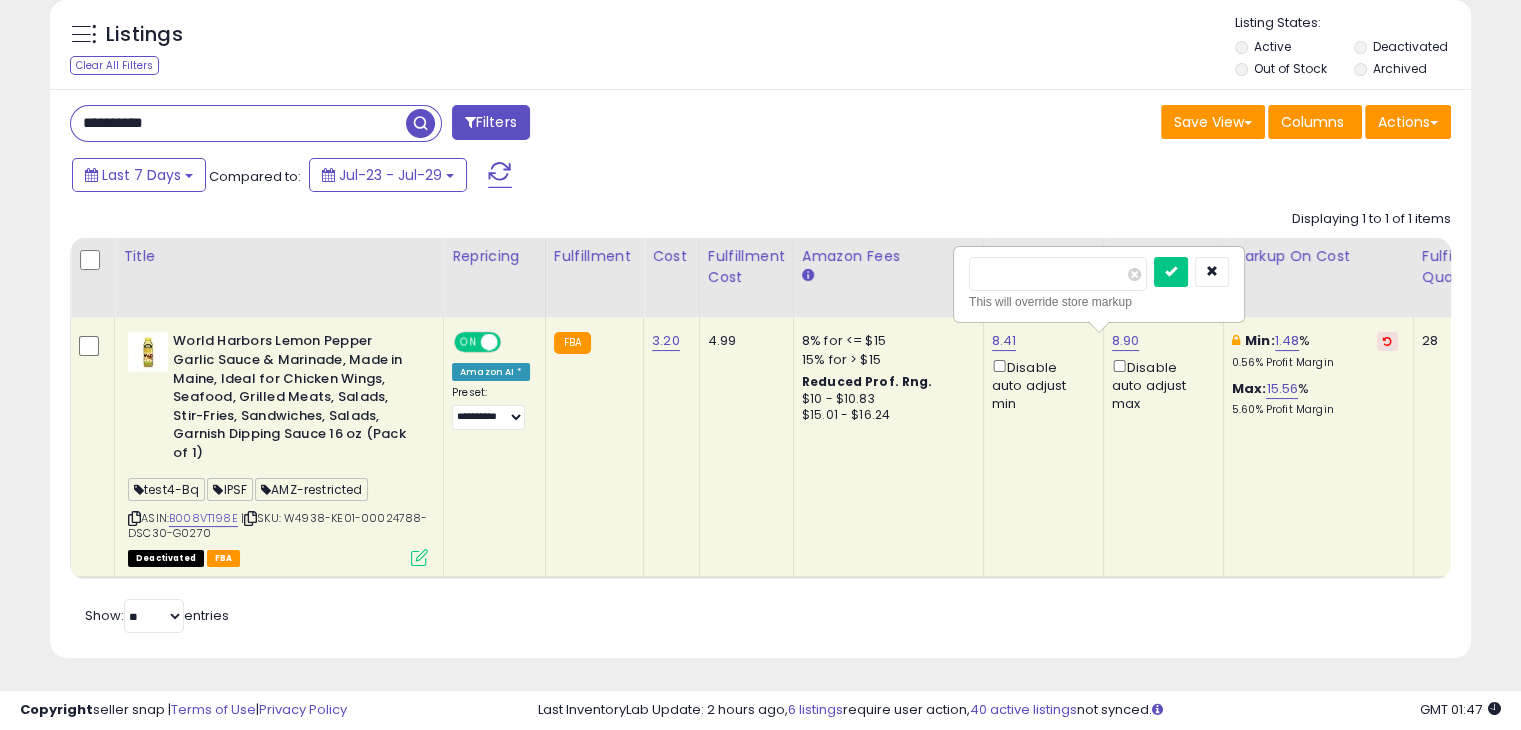 type on "****" 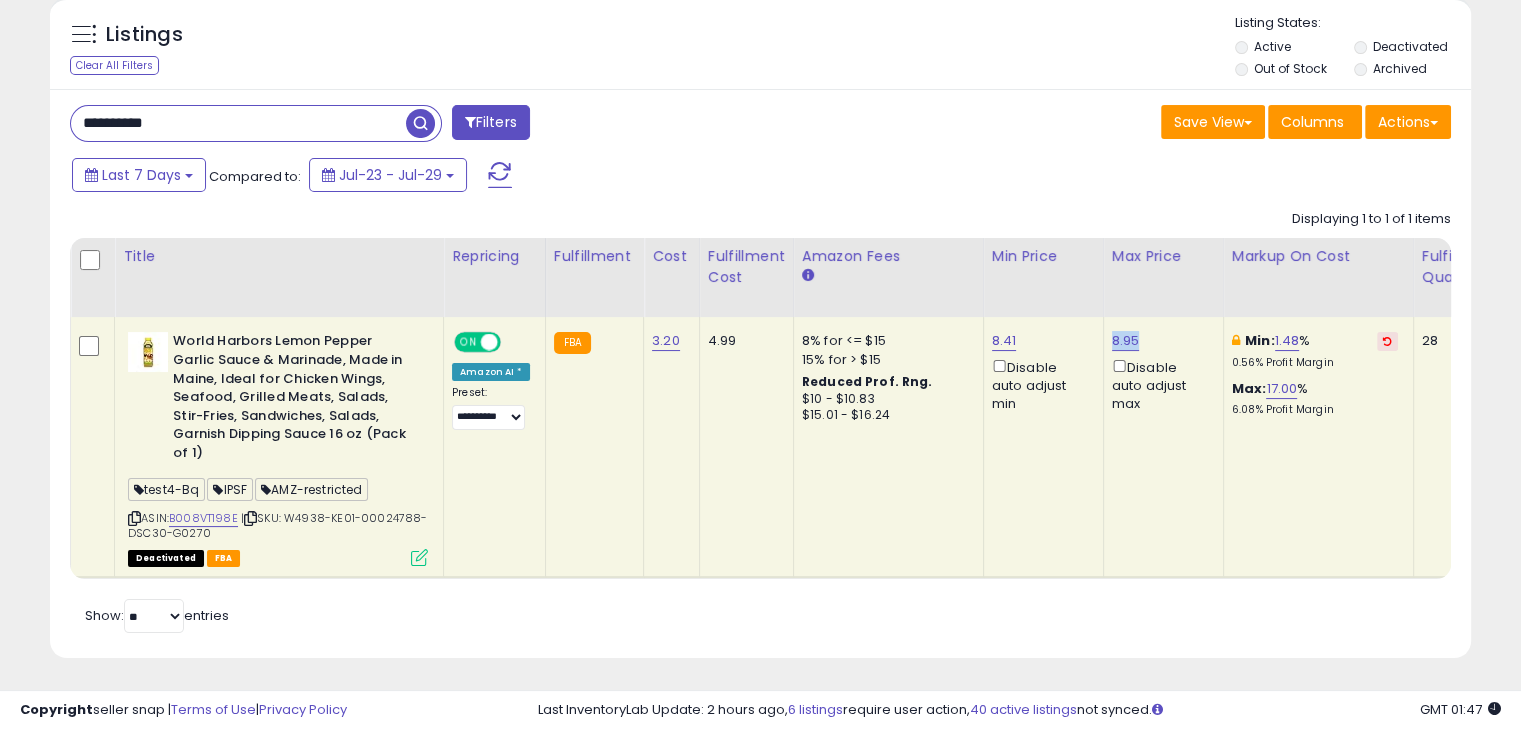 drag, startPoint x: 1137, startPoint y: 341, endPoint x: 1103, endPoint y: 345, distance: 34.234486 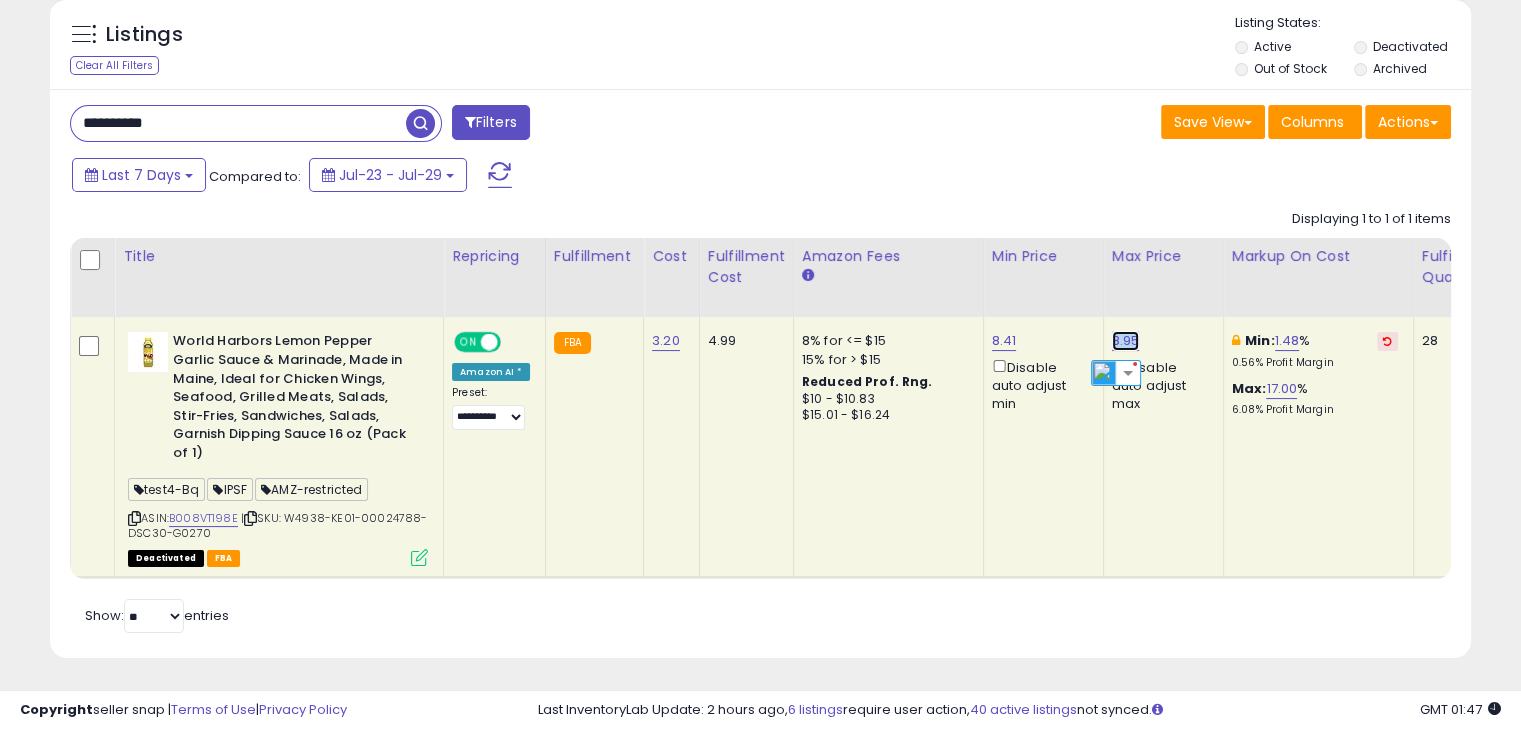 click on "8.95" at bounding box center (1126, 341) 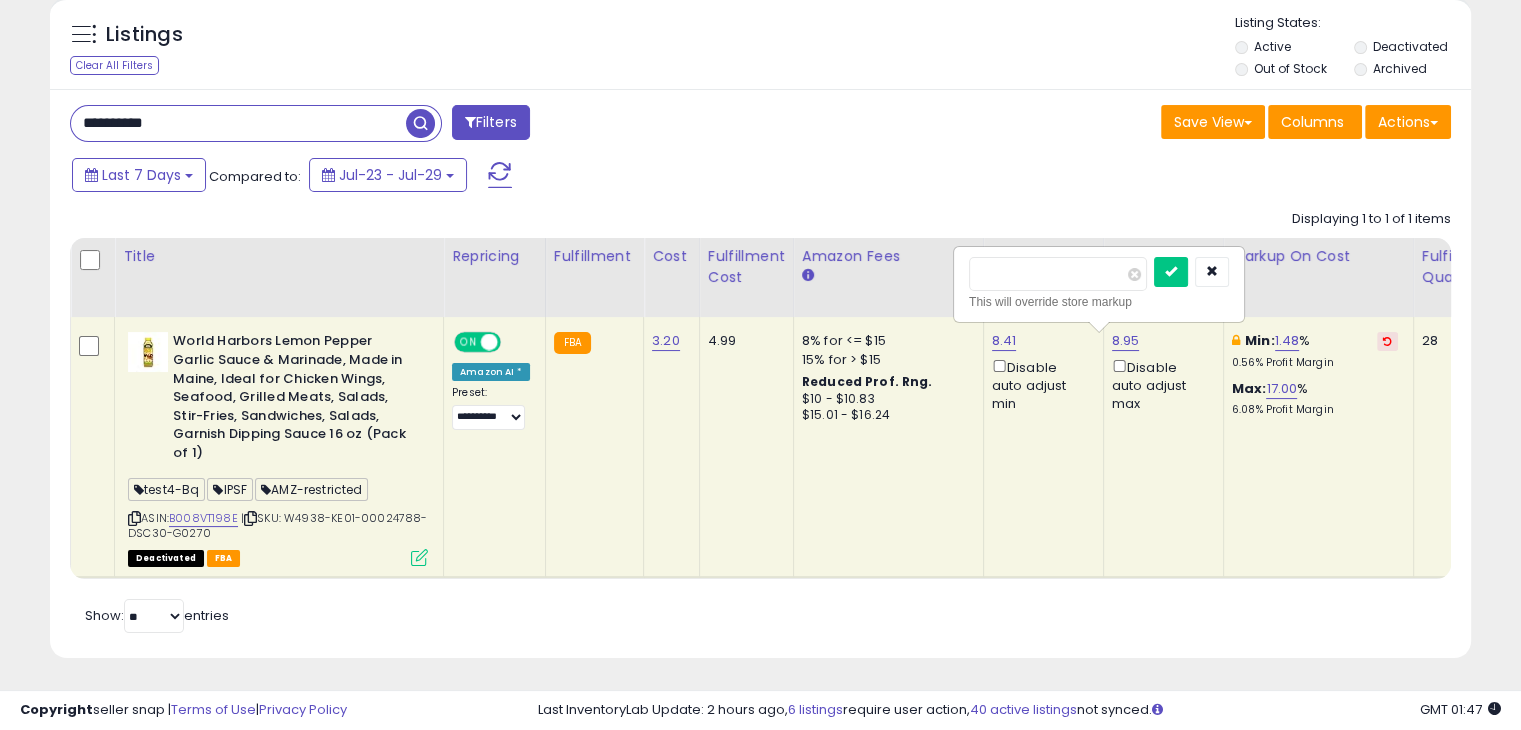 type on "****" 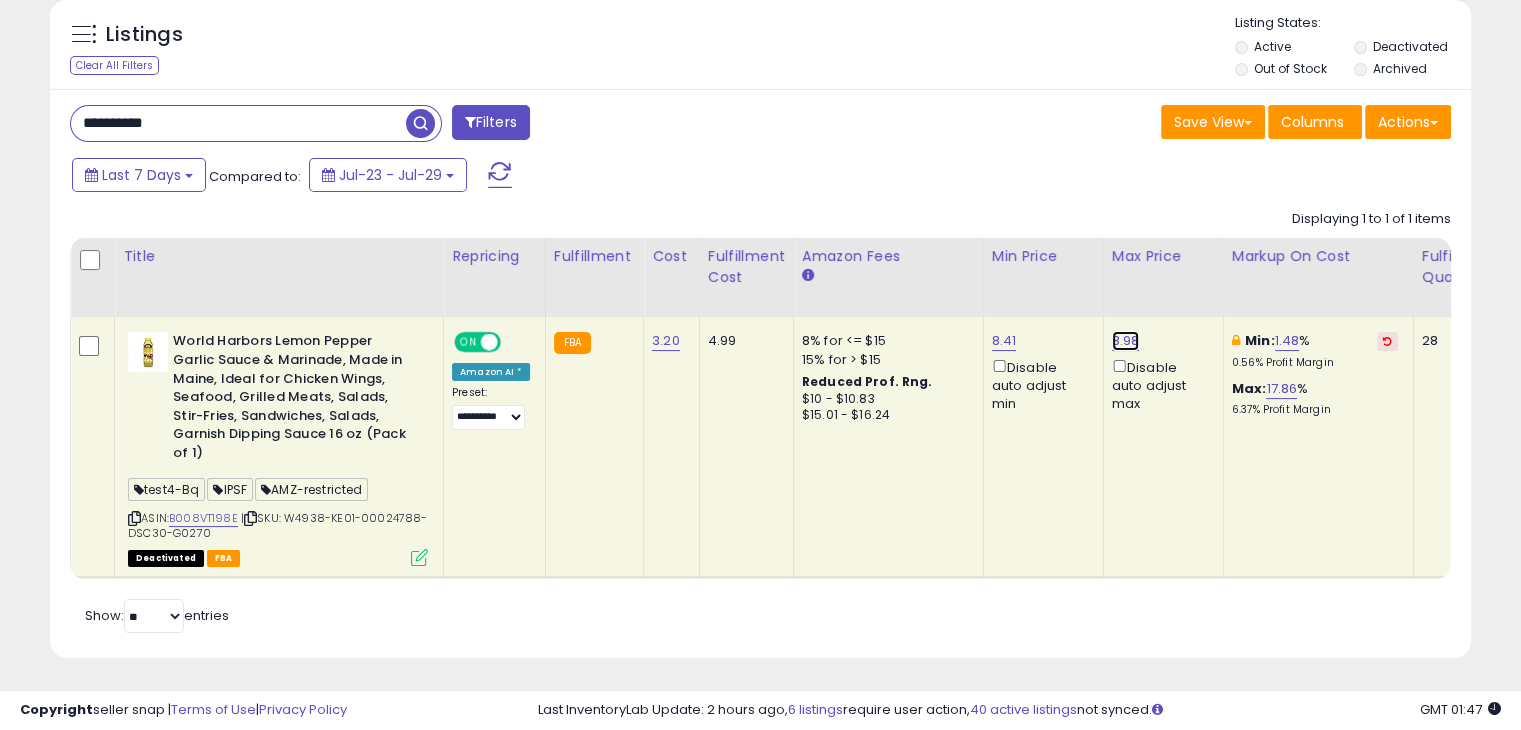 click on "8.98" at bounding box center (1126, 341) 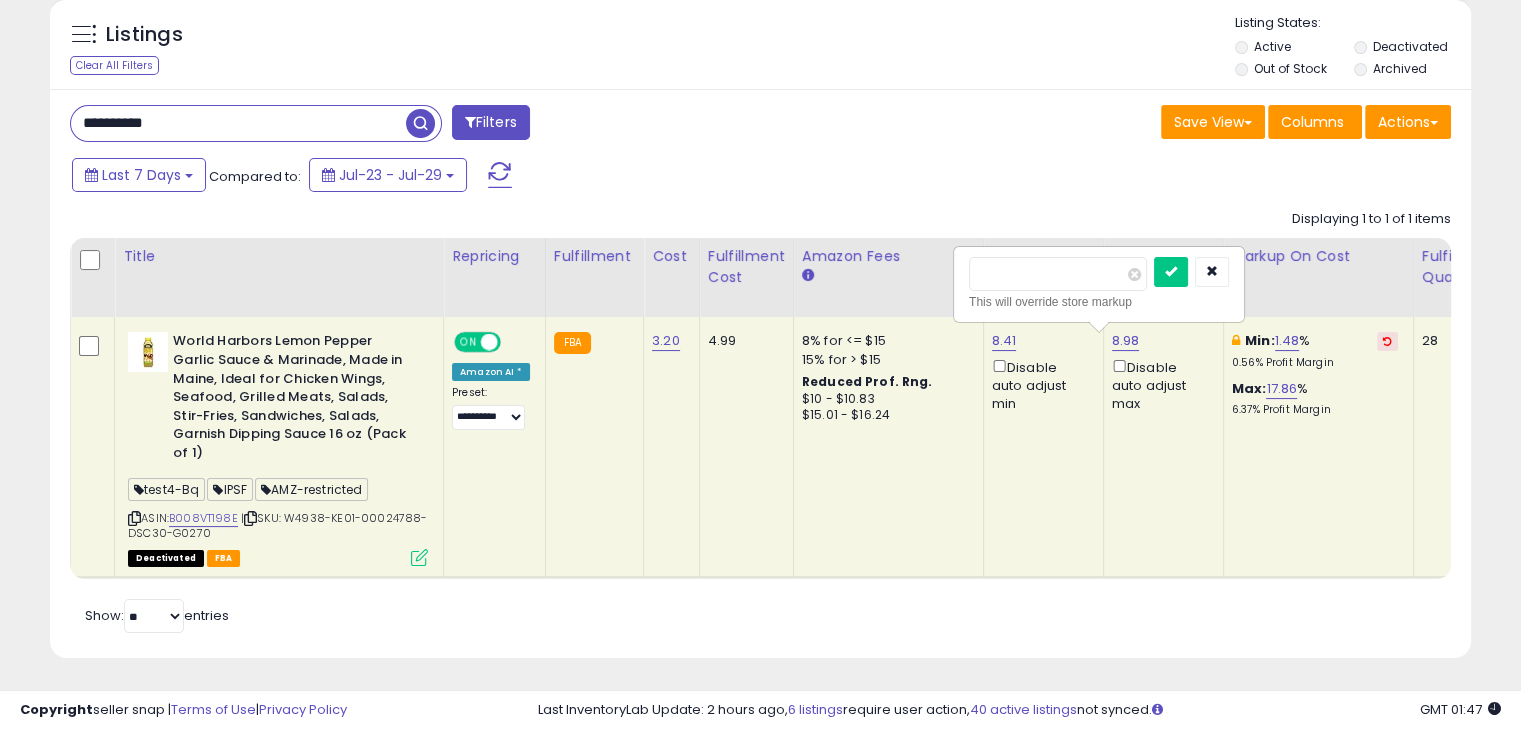 type on "****" 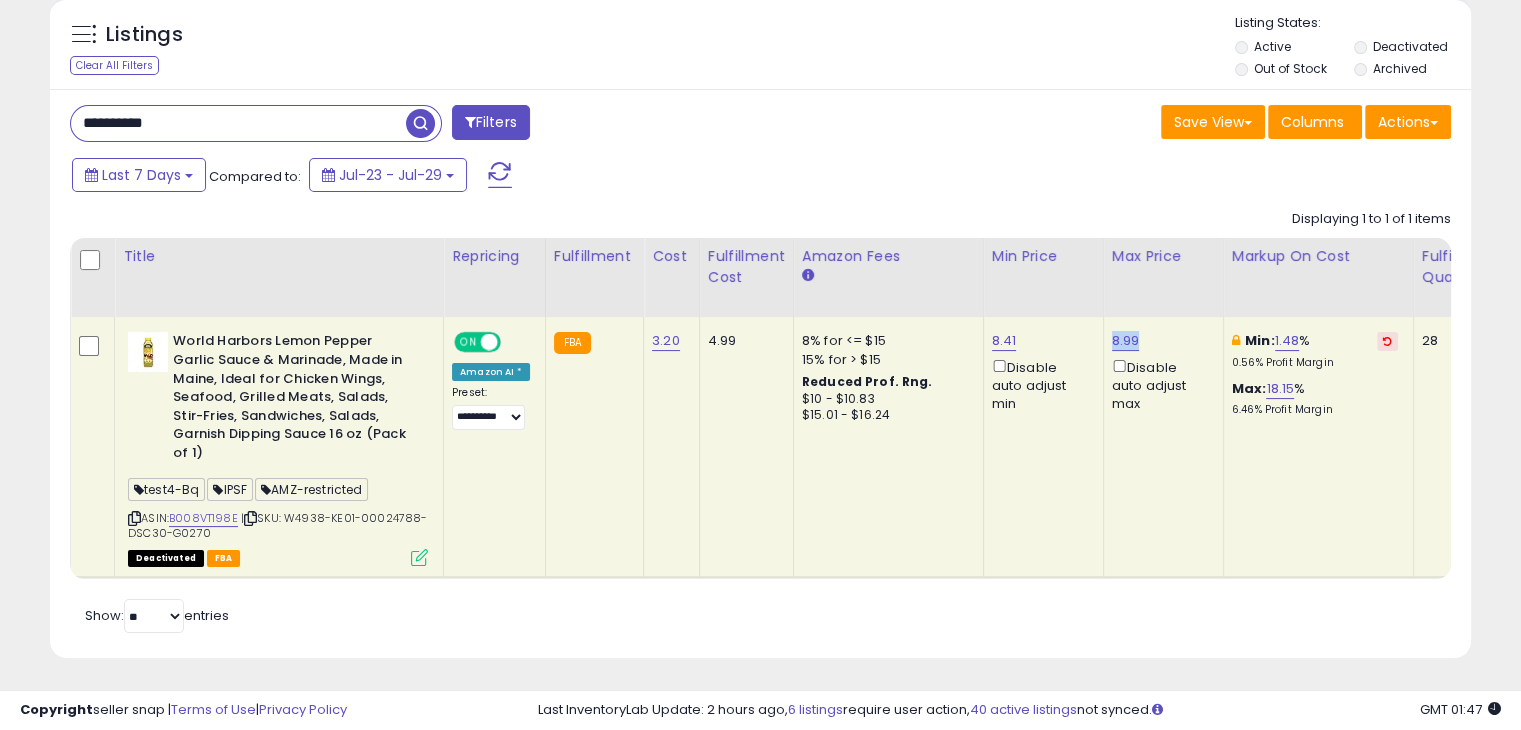 drag, startPoint x: 1139, startPoint y: 341, endPoint x: 1101, endPoint y: 343, distance: 38.052597 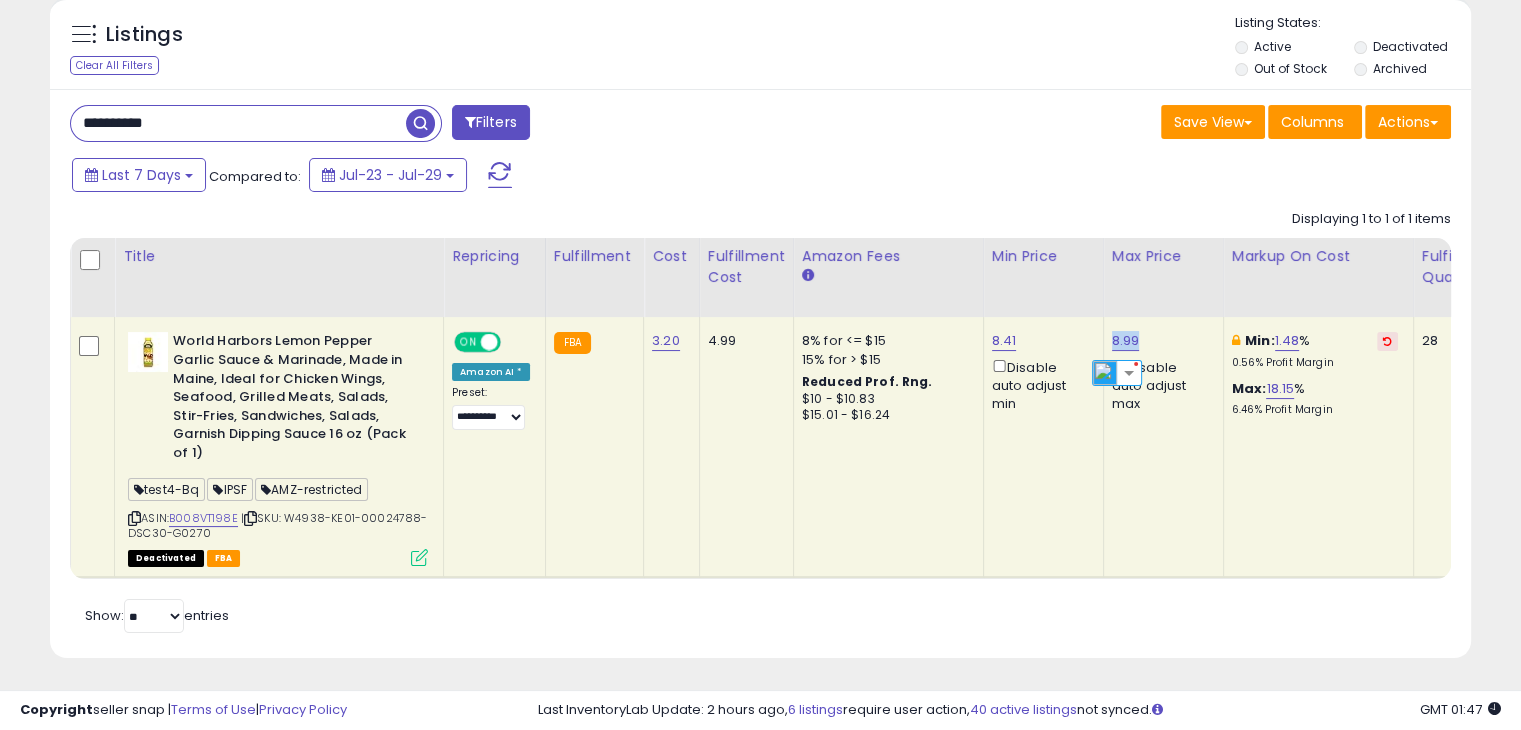 copy on "8.99" 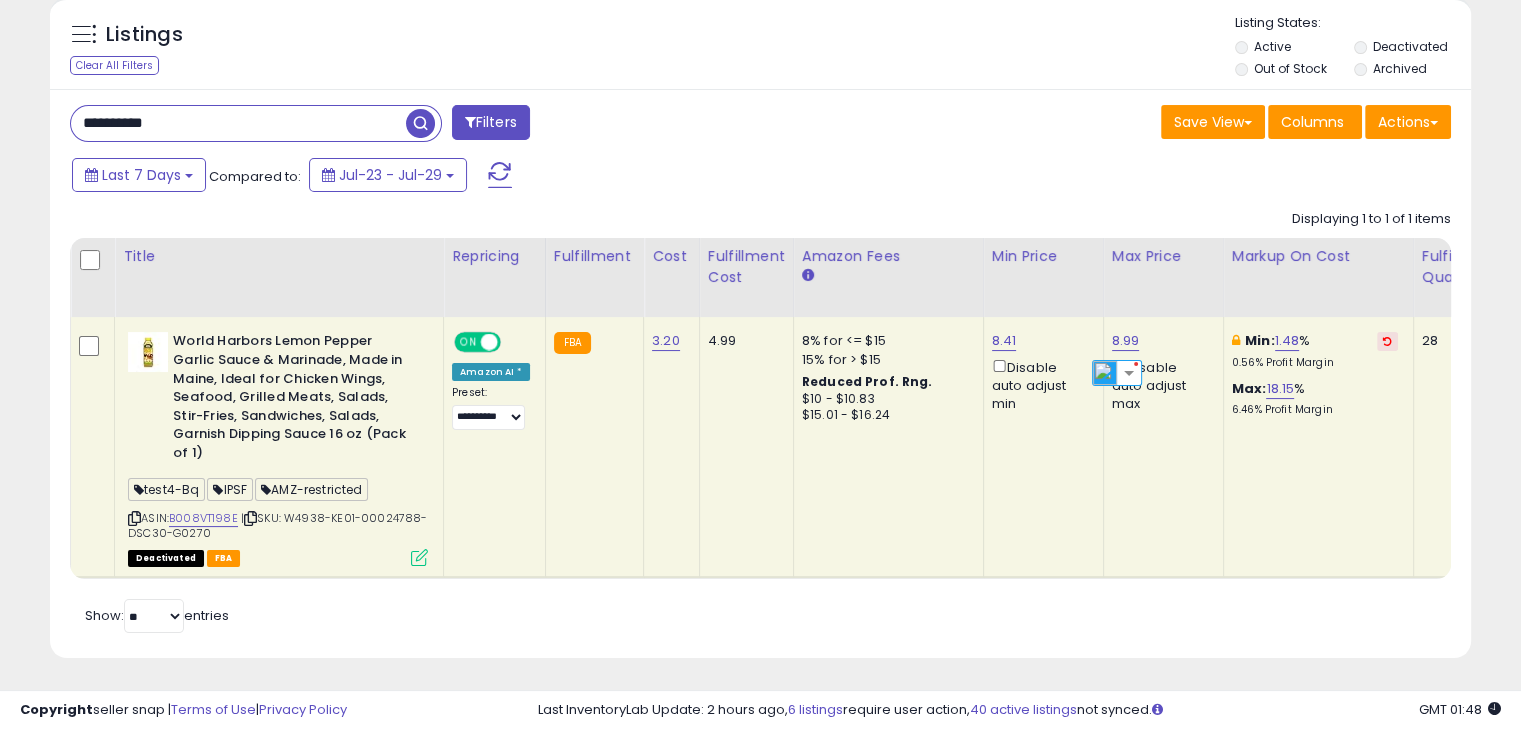 click on "8% for <= $15 15% for > $15 Reduced Prof. Rng. $10 - $10.83 $15.01 - $16.24" 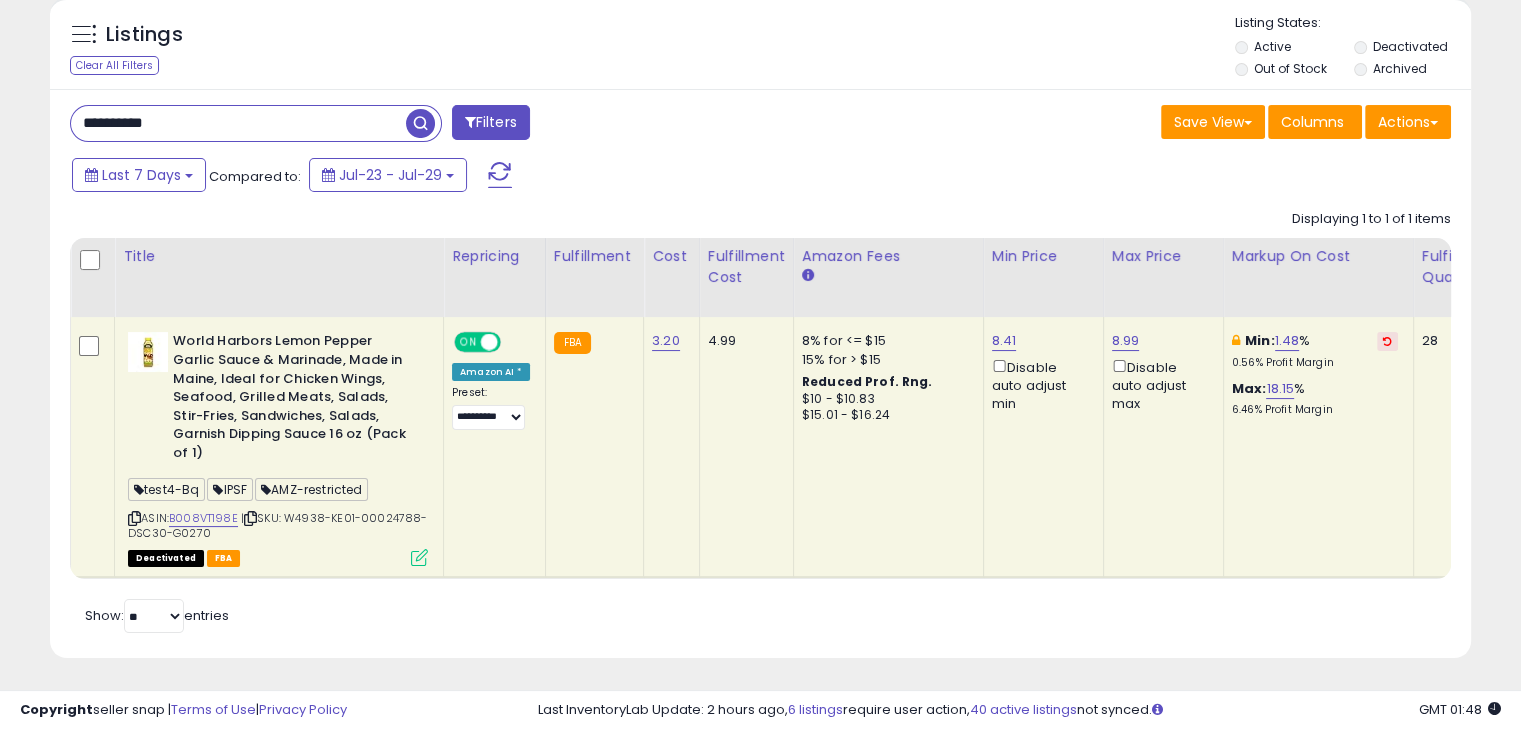 click on "**********" at bounding box center (408, 125) 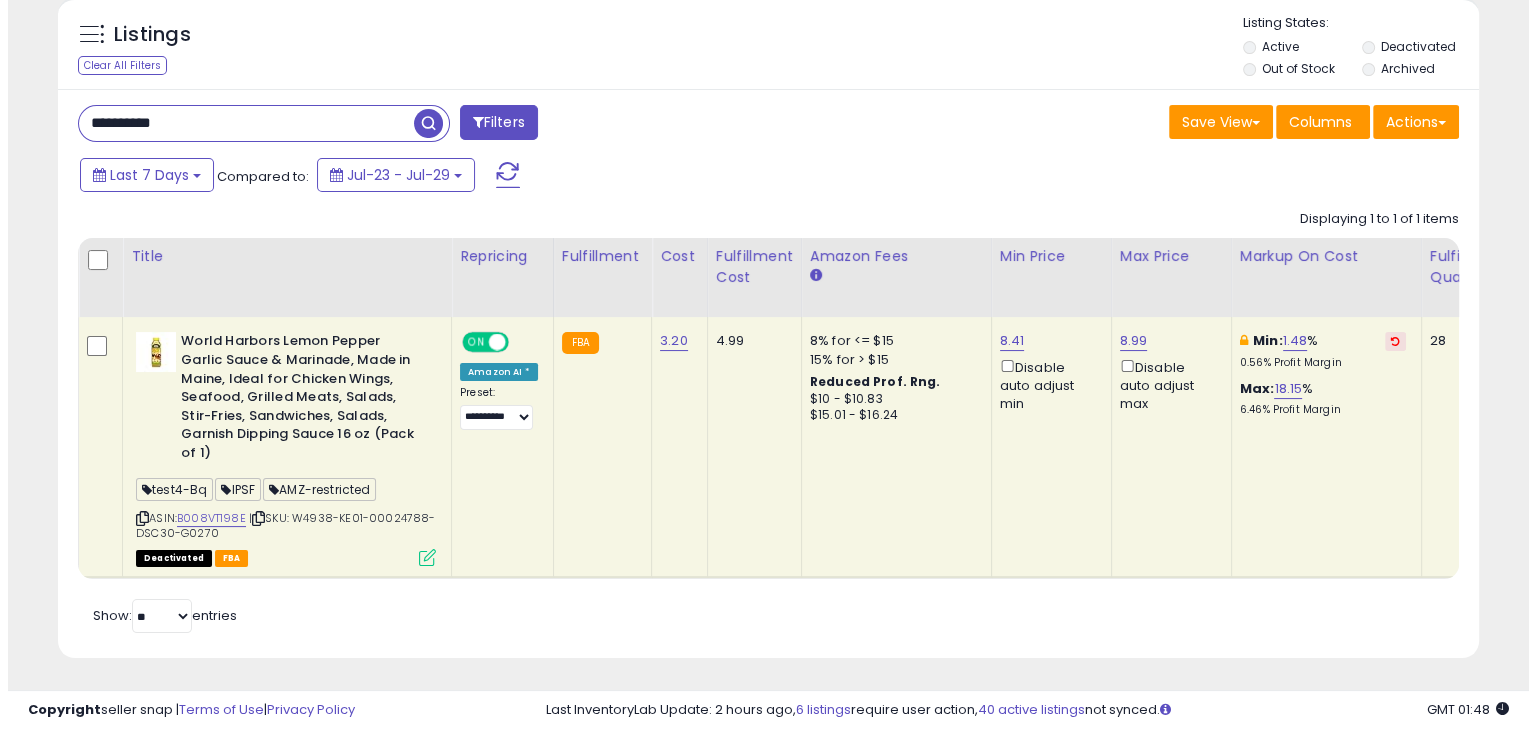 scroll, scrollTop: 165, scrollLeft: 0, axis: vertical 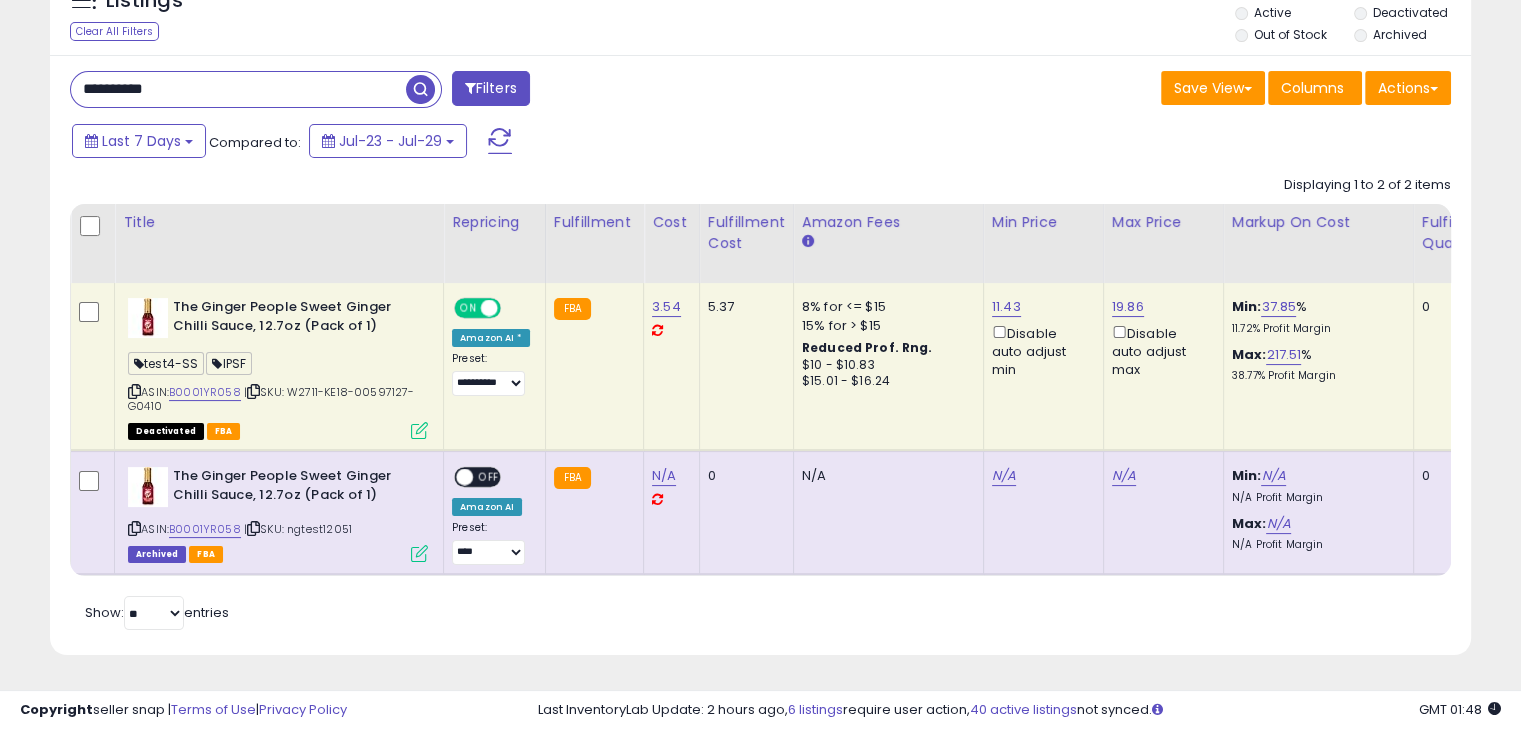 click at bounding box center [419, 430] 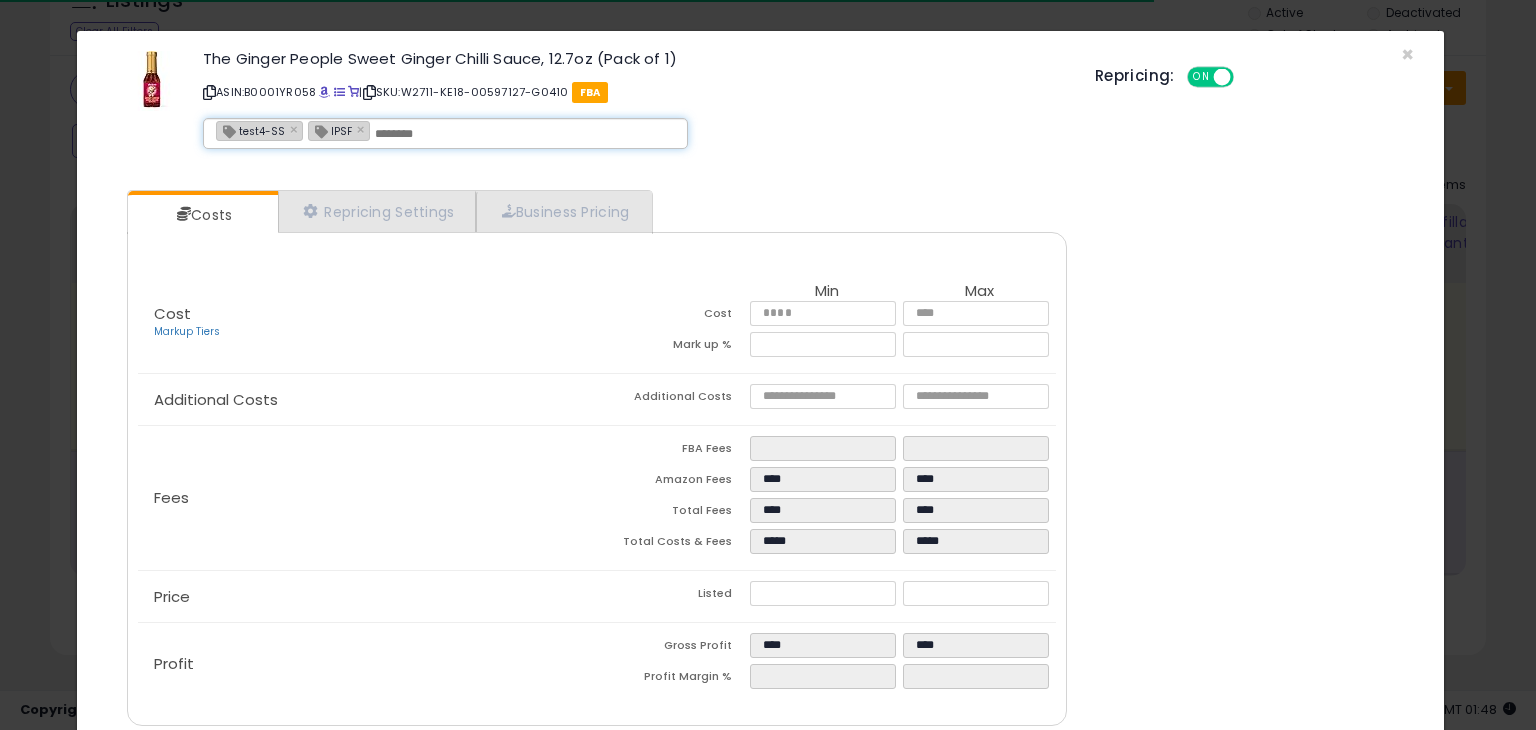 click on "test4-SS × IPSF ×" at bounding box center [445, 133] 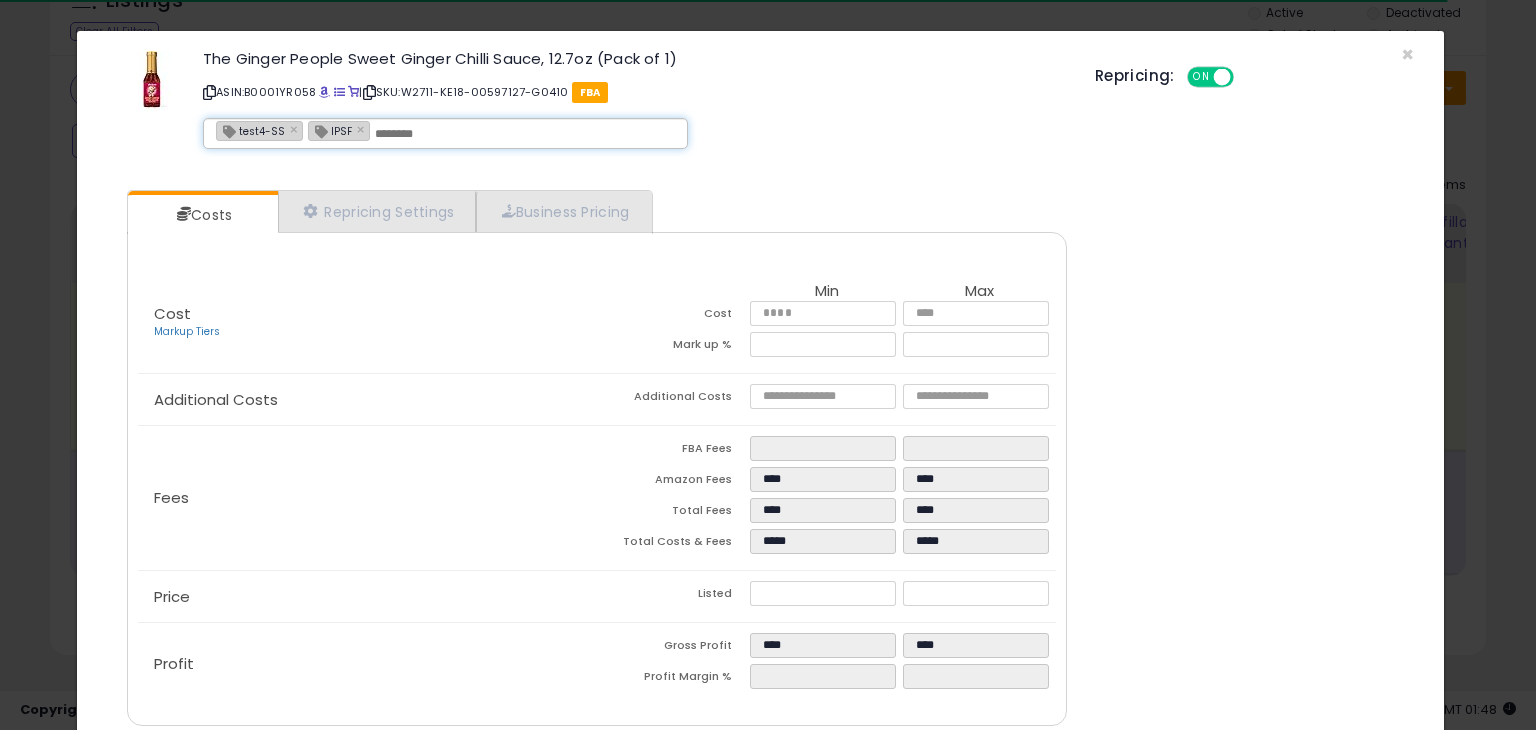 paste on "**********" 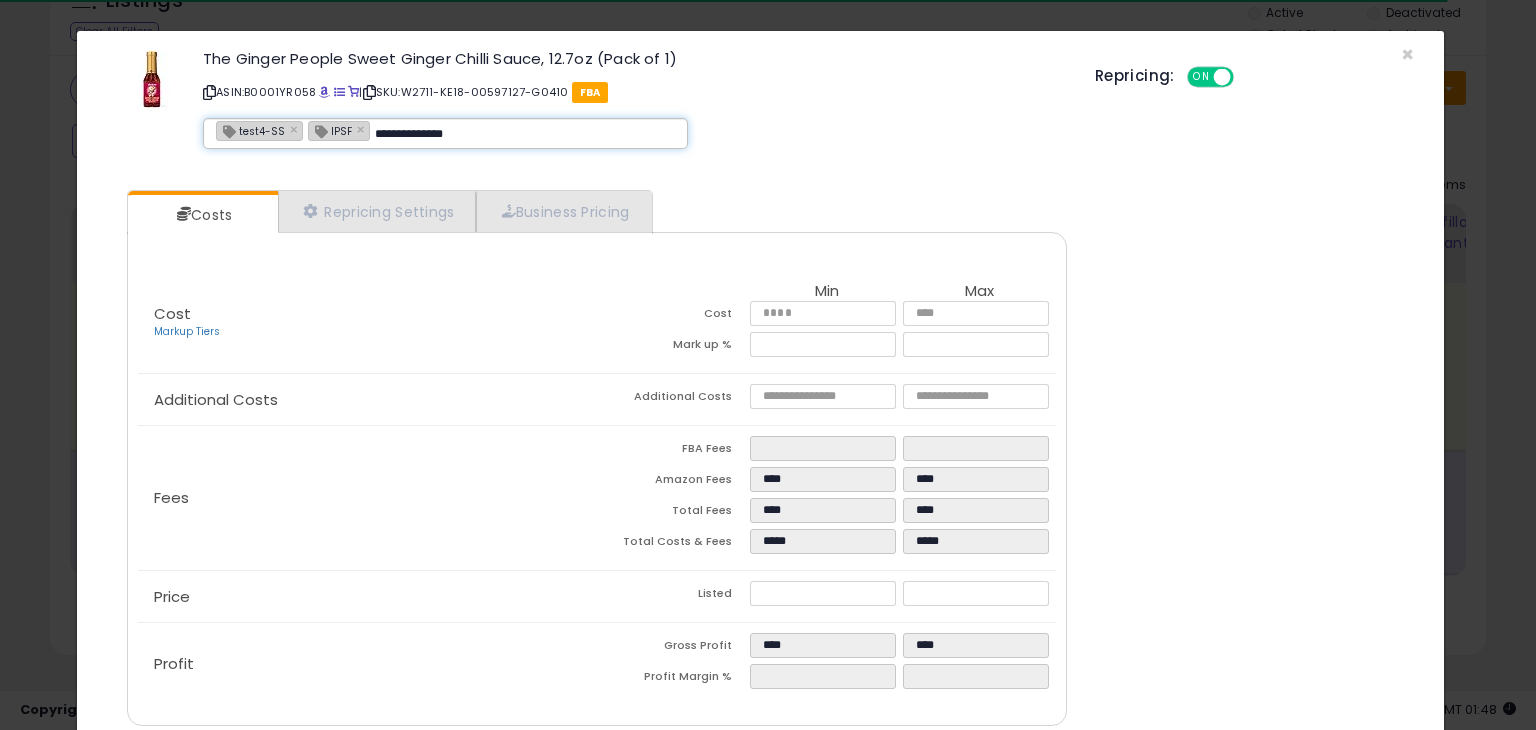 type on "**********" 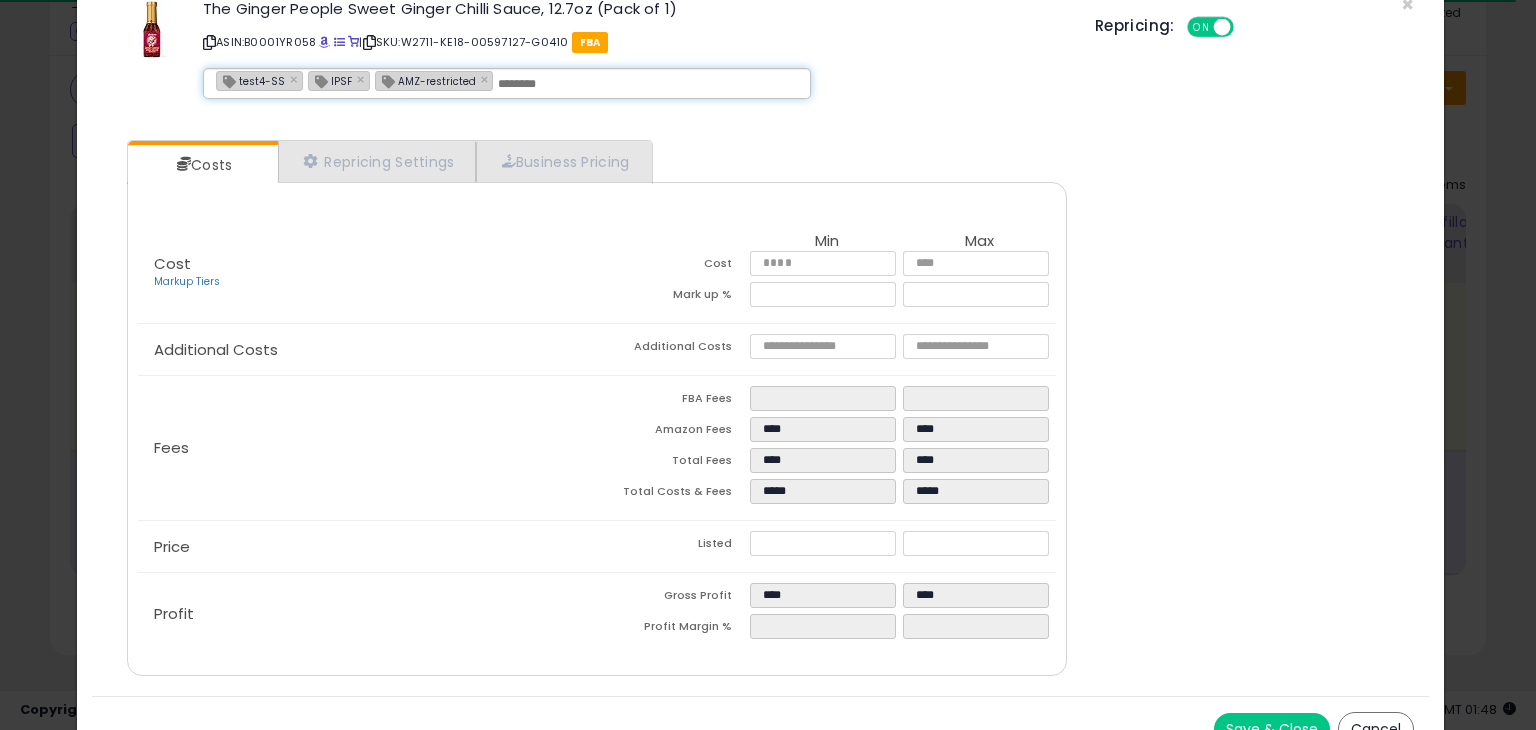 scroll, scrollTop: 79, scrollLeft: 0, axis: vertical 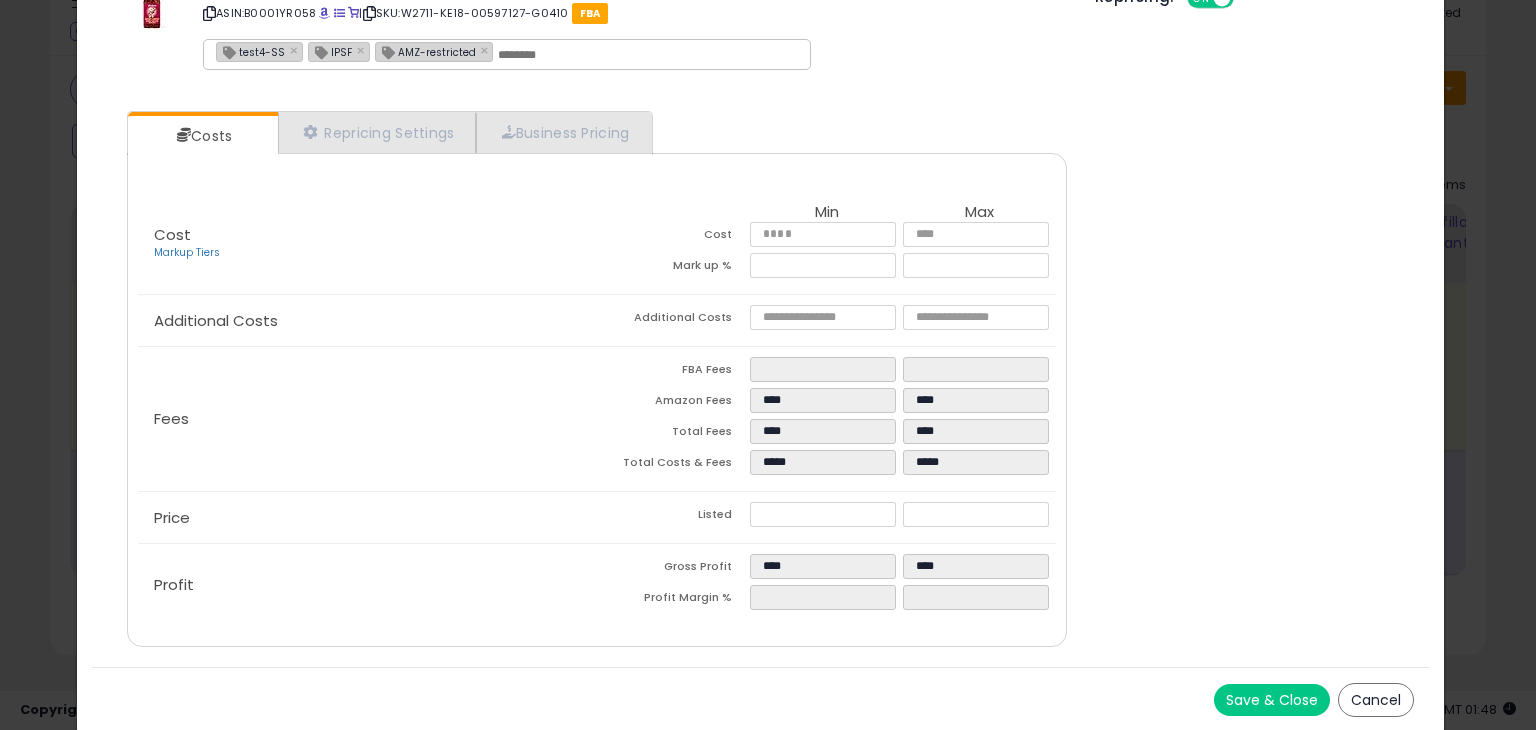 click on "Save & Close
Cancel" at bounding box center [760, 699] 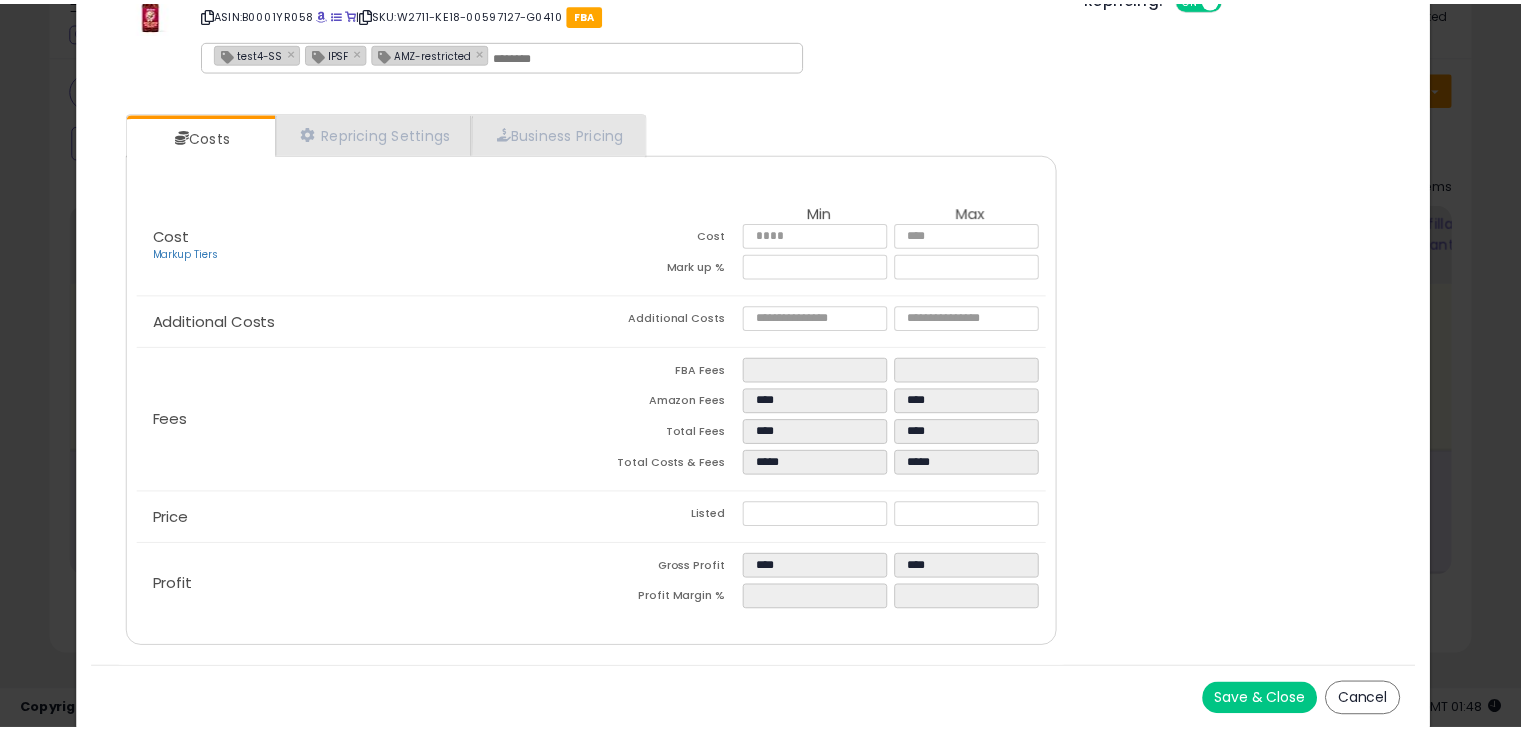 scroll, scrollTop: 0, scrollLeft: 0, axis: both 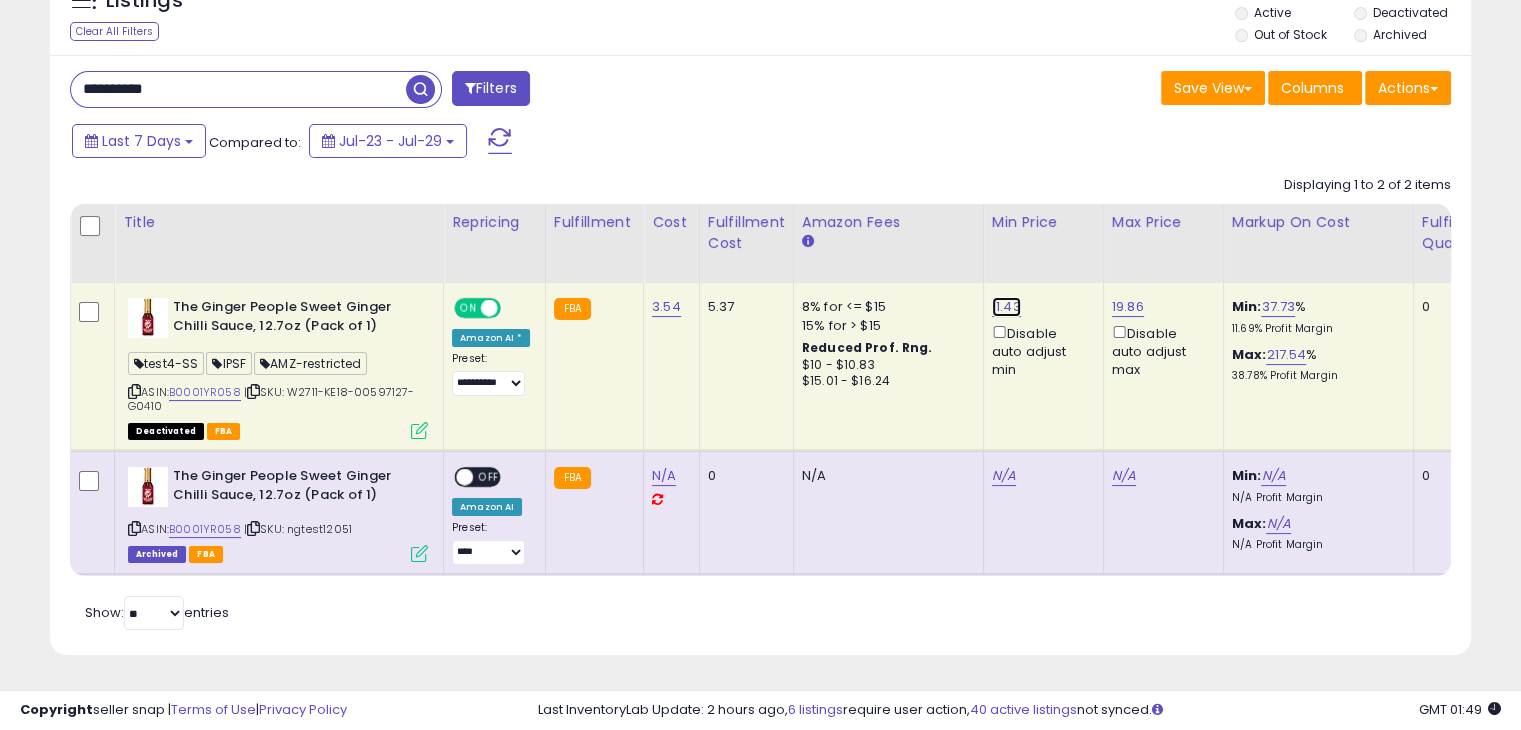 click on "11.43" at bounding box center [1006, 307] 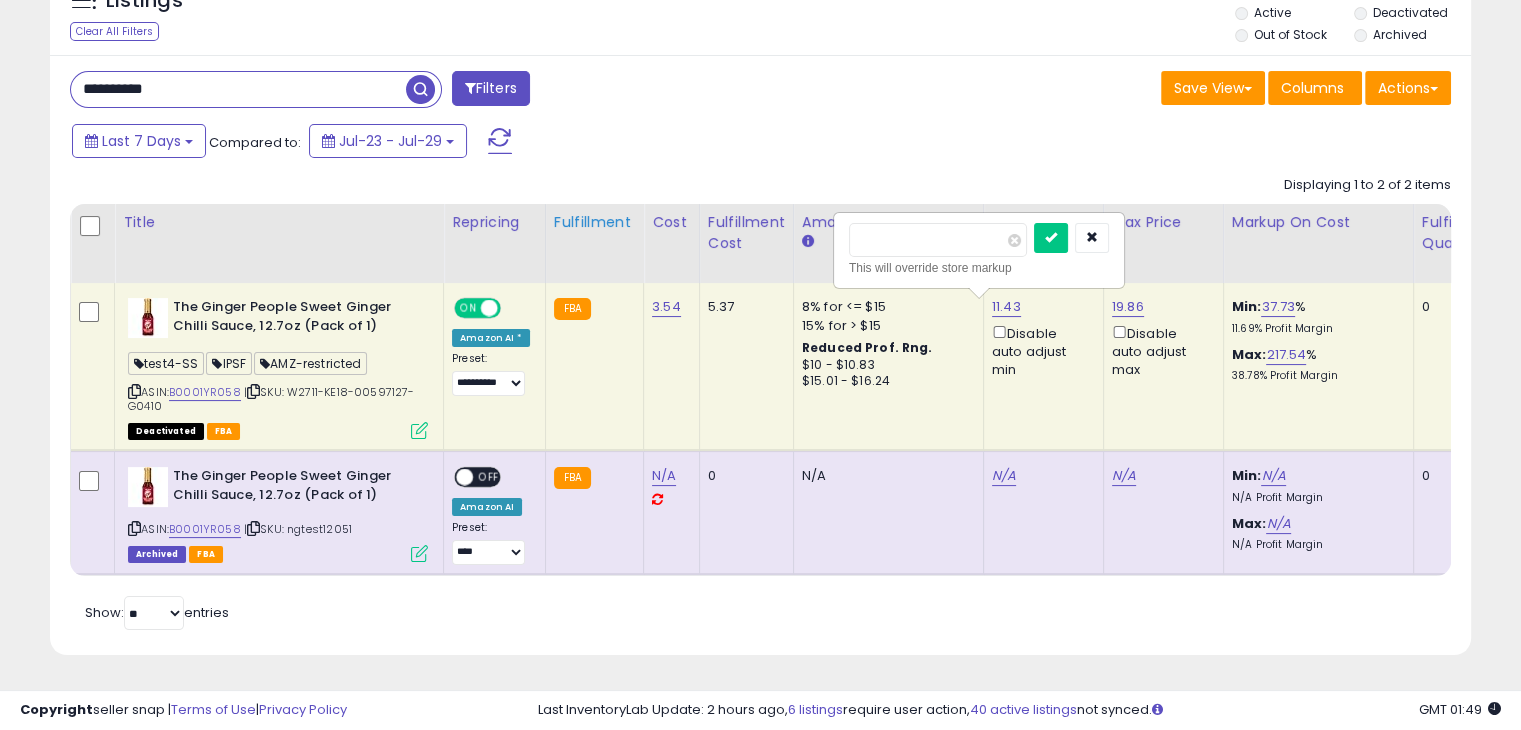 drag, startPoint x: 604, startPoint y: 193, endPoint x: 594, endPoint y: 192, distance: 10.049875 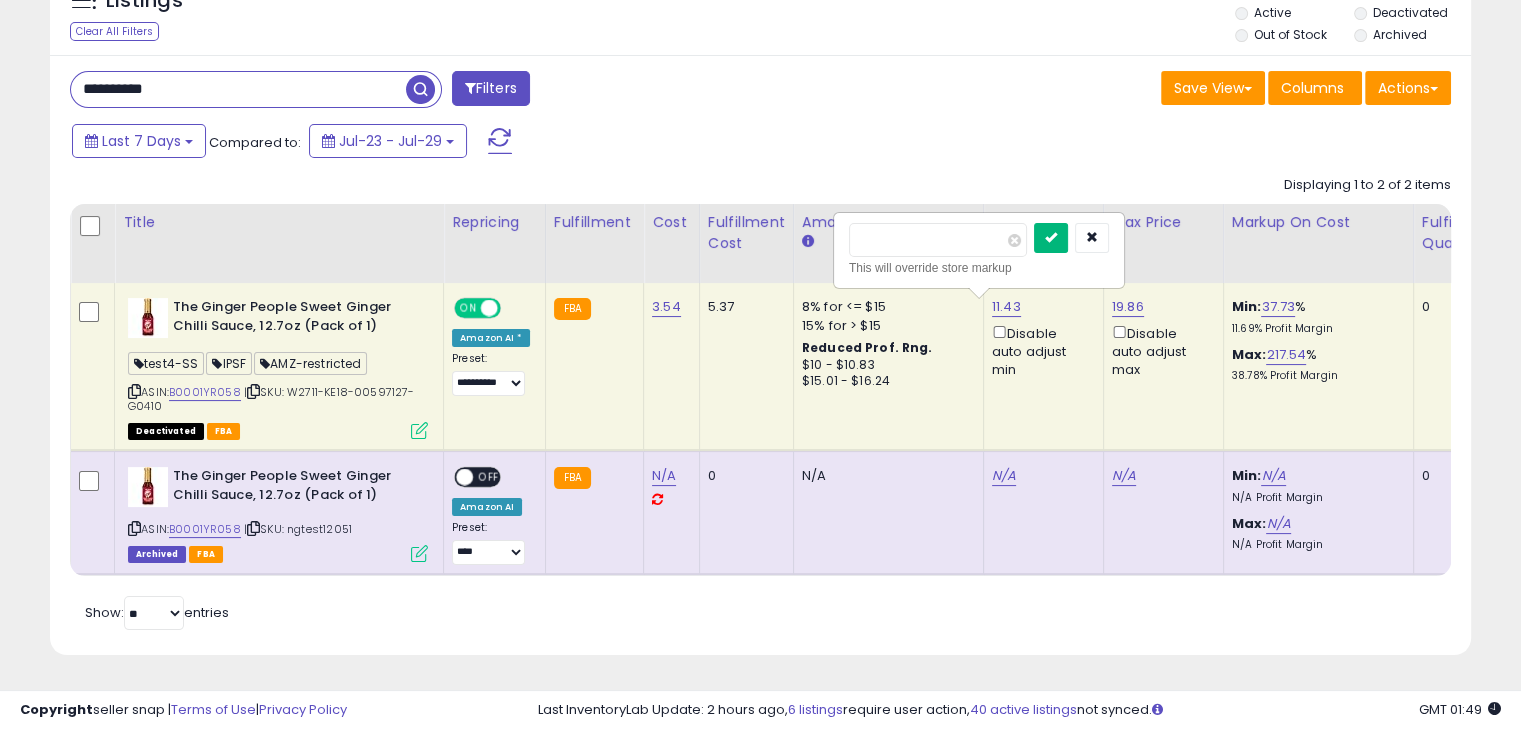 type on "****" 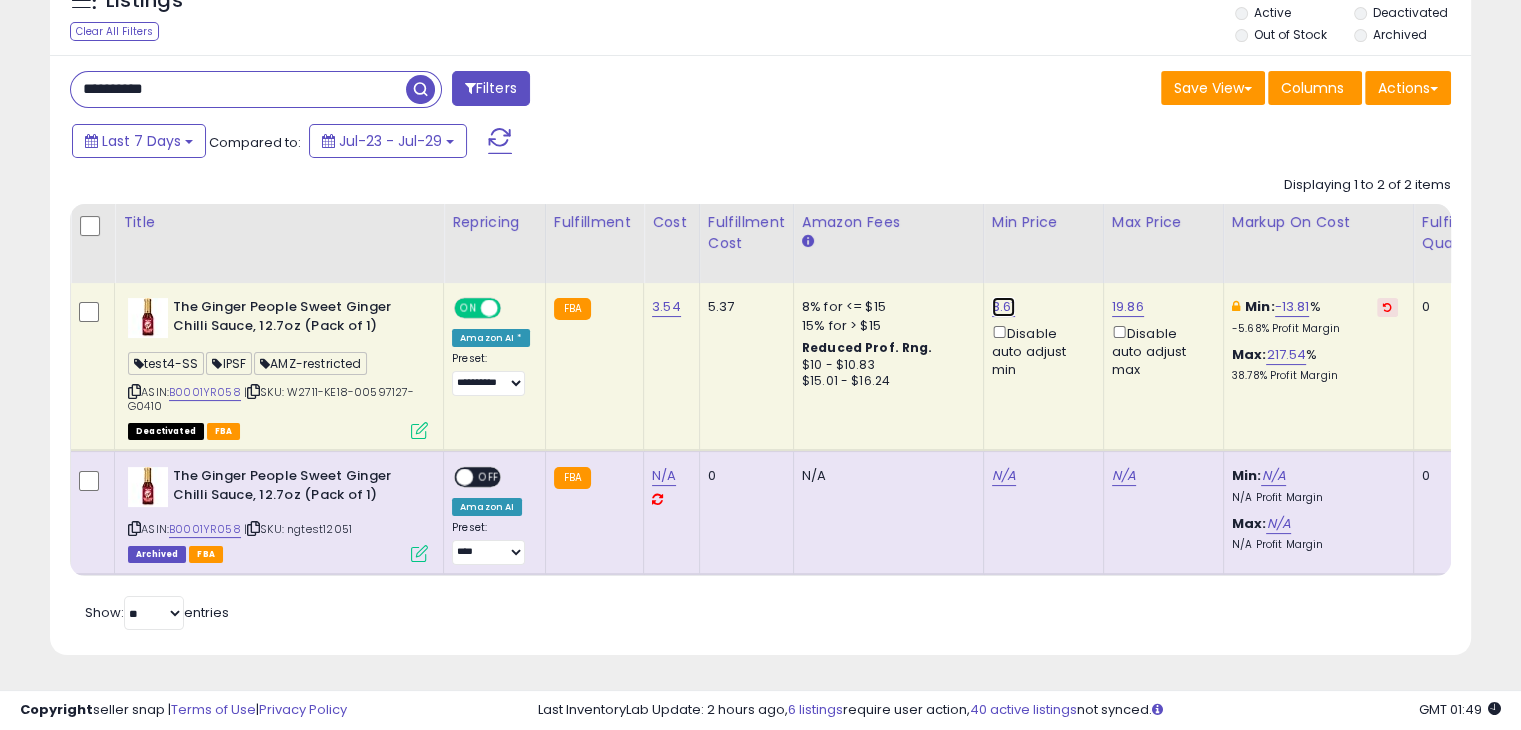 click on "8.61" at bounding box center (1004, 307) 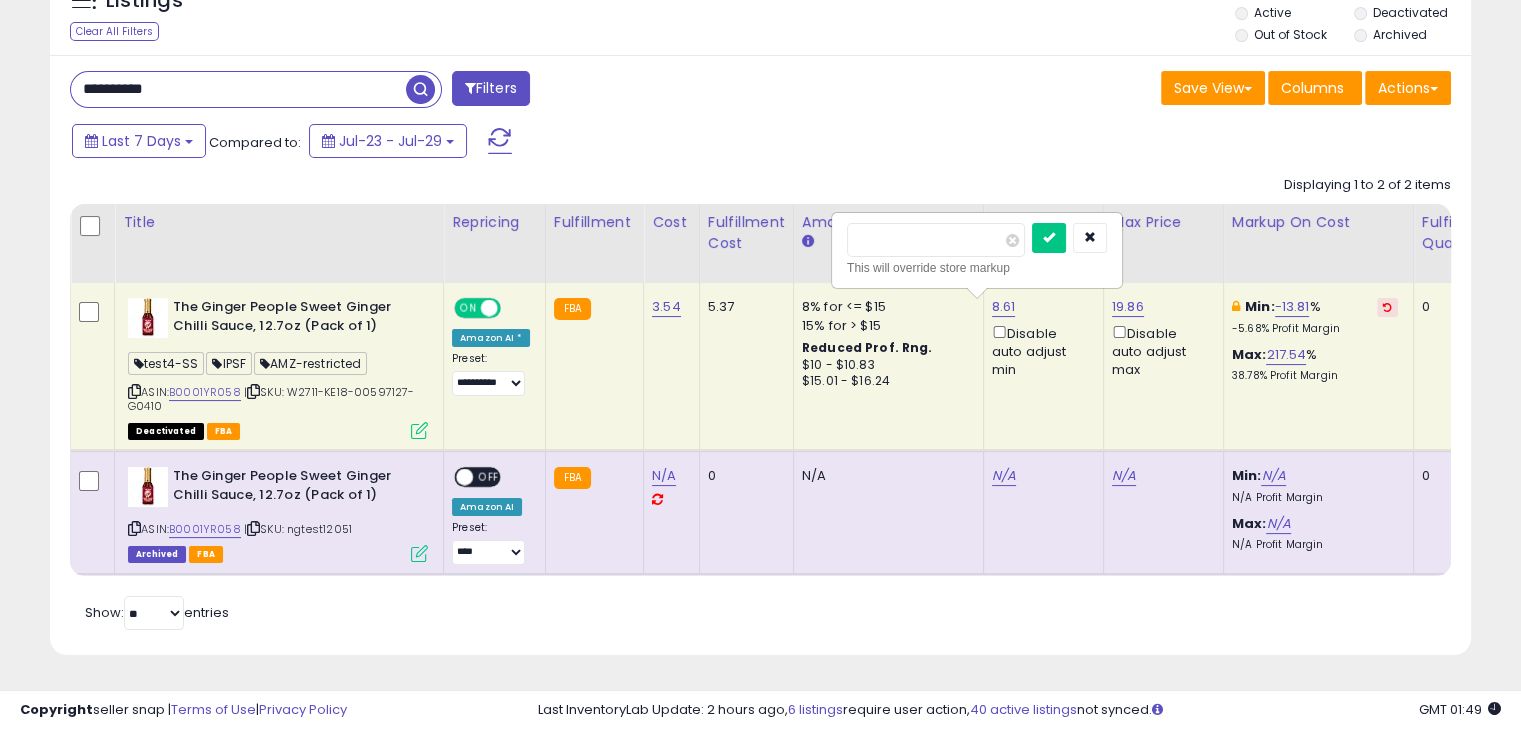 type on "***" 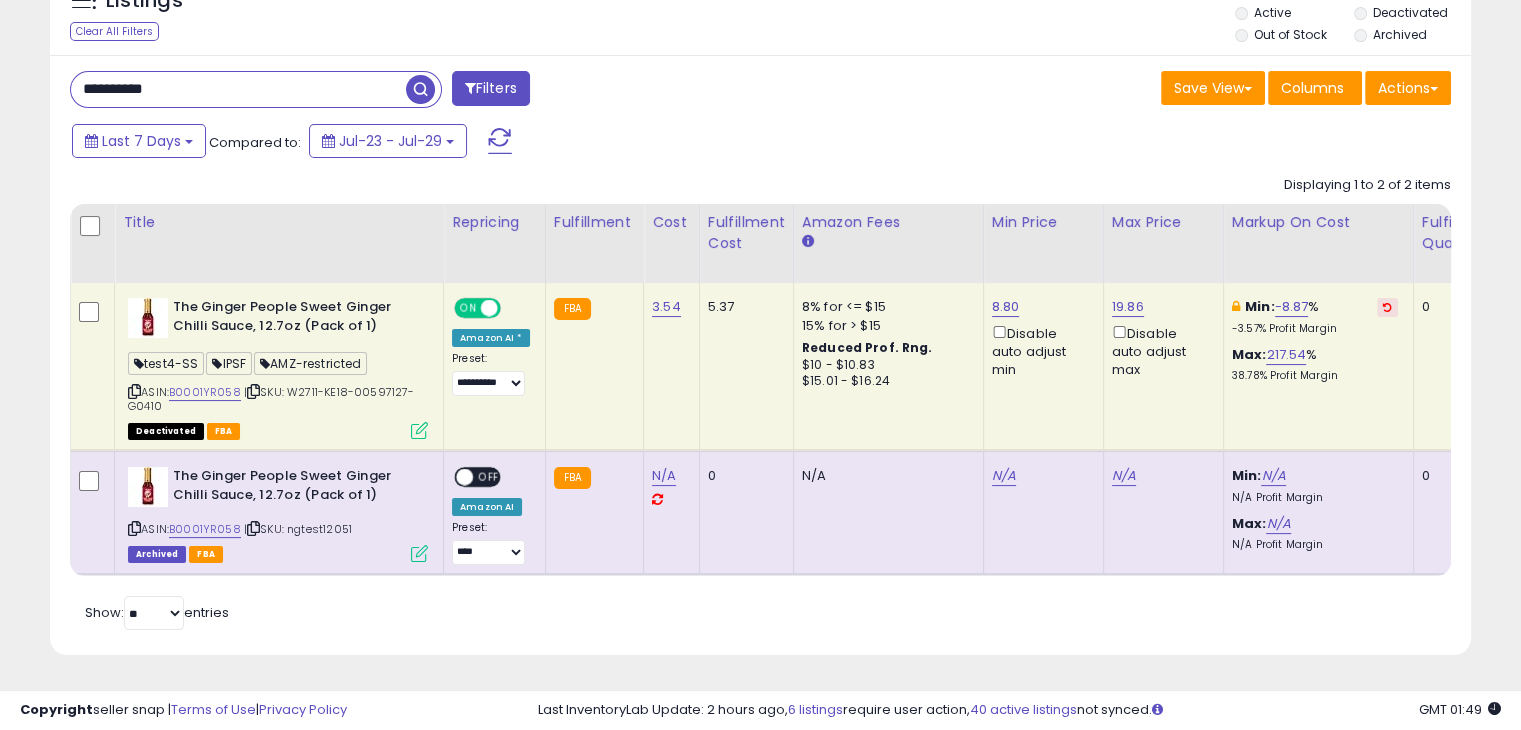 click on "8.80  Disable auto adjust min" 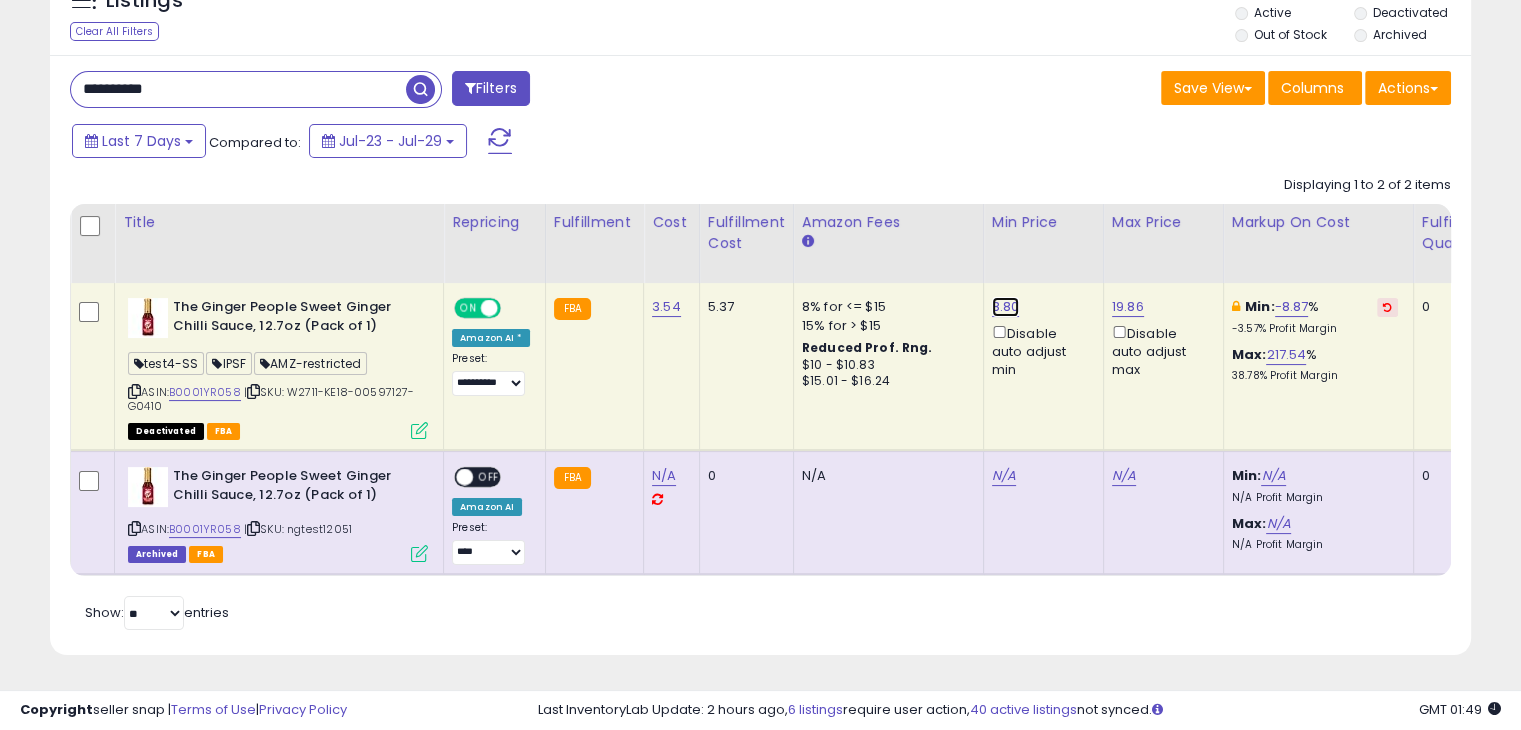 click on "8.80" at bounding box center [1006, 307] 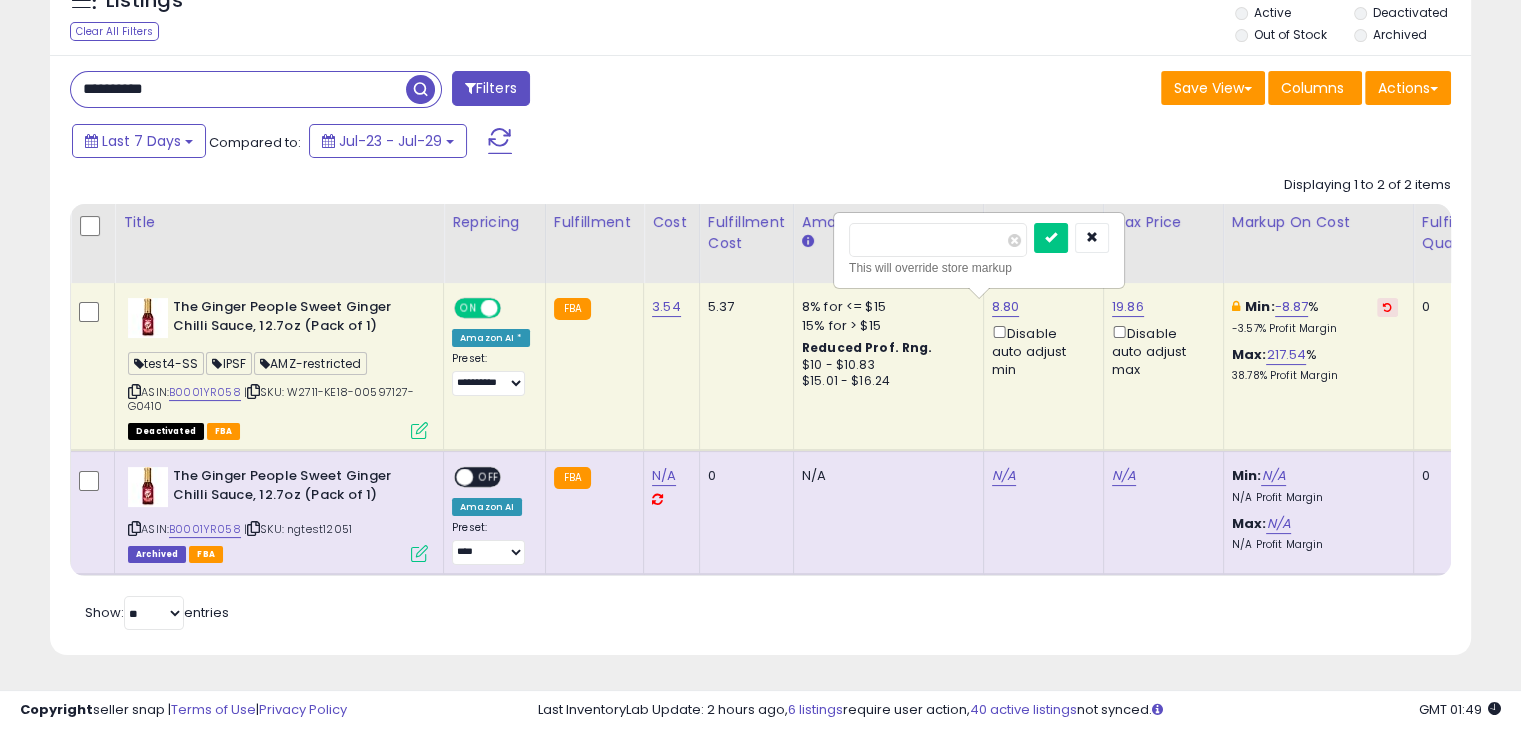 type on "****" 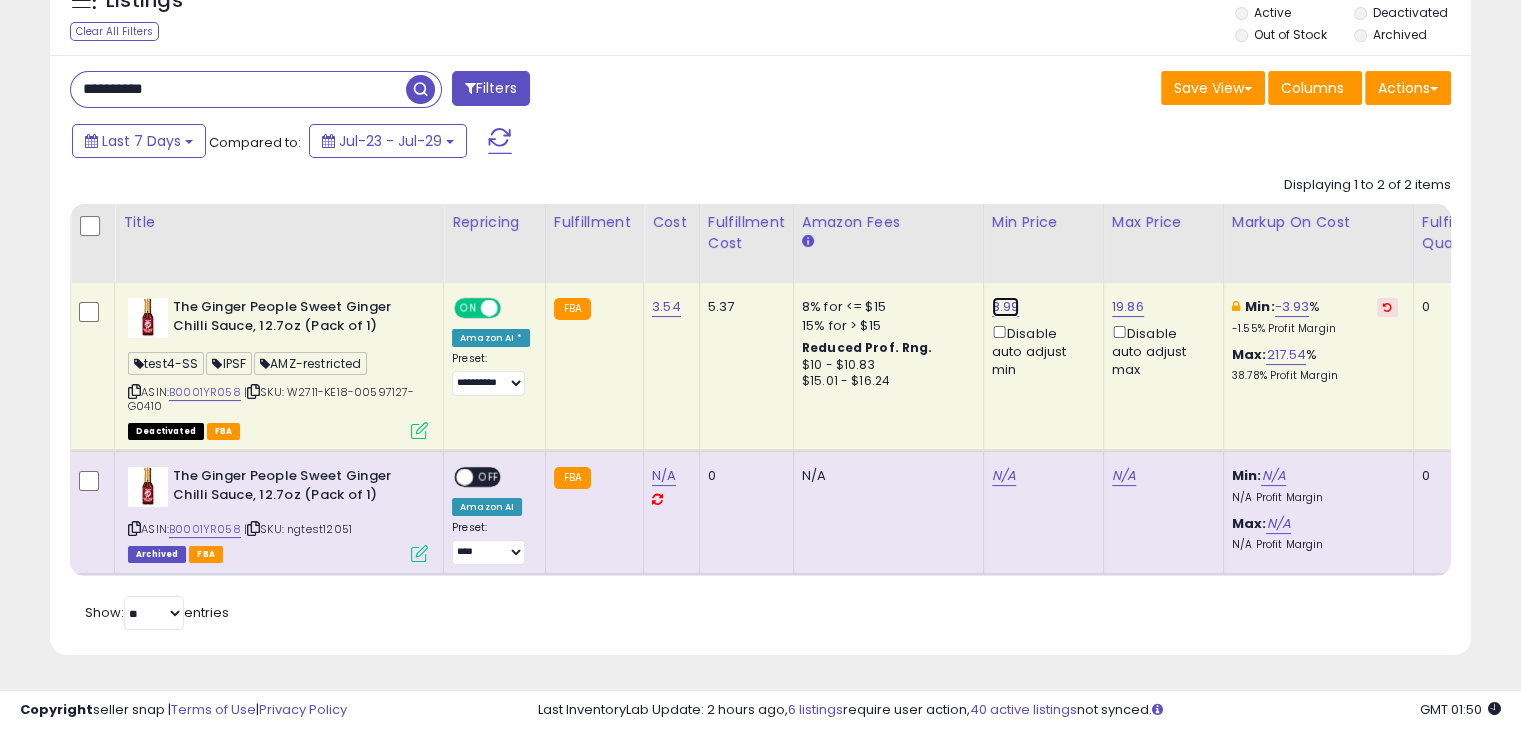click on "8.99" at bounding box center (1006, 307) 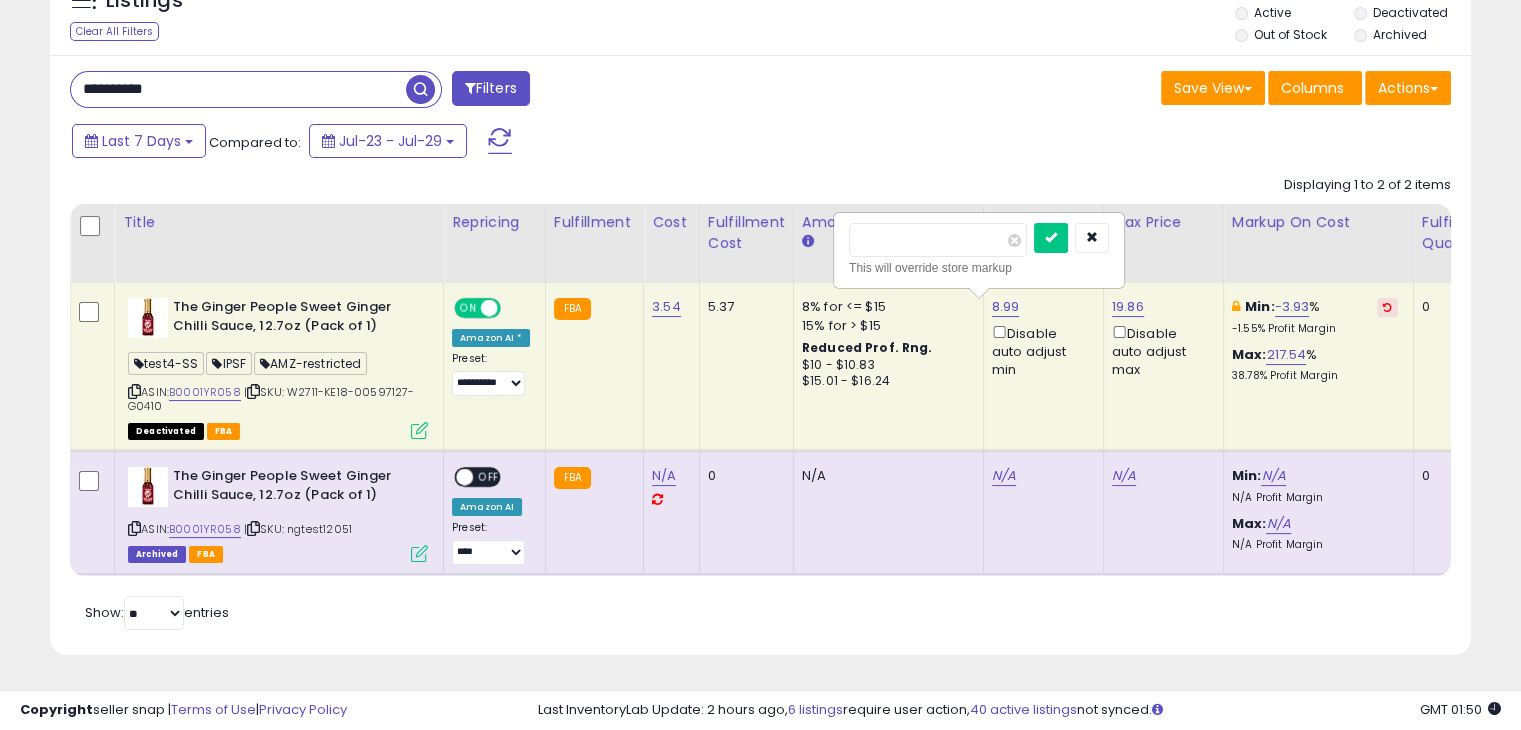 type on "*" 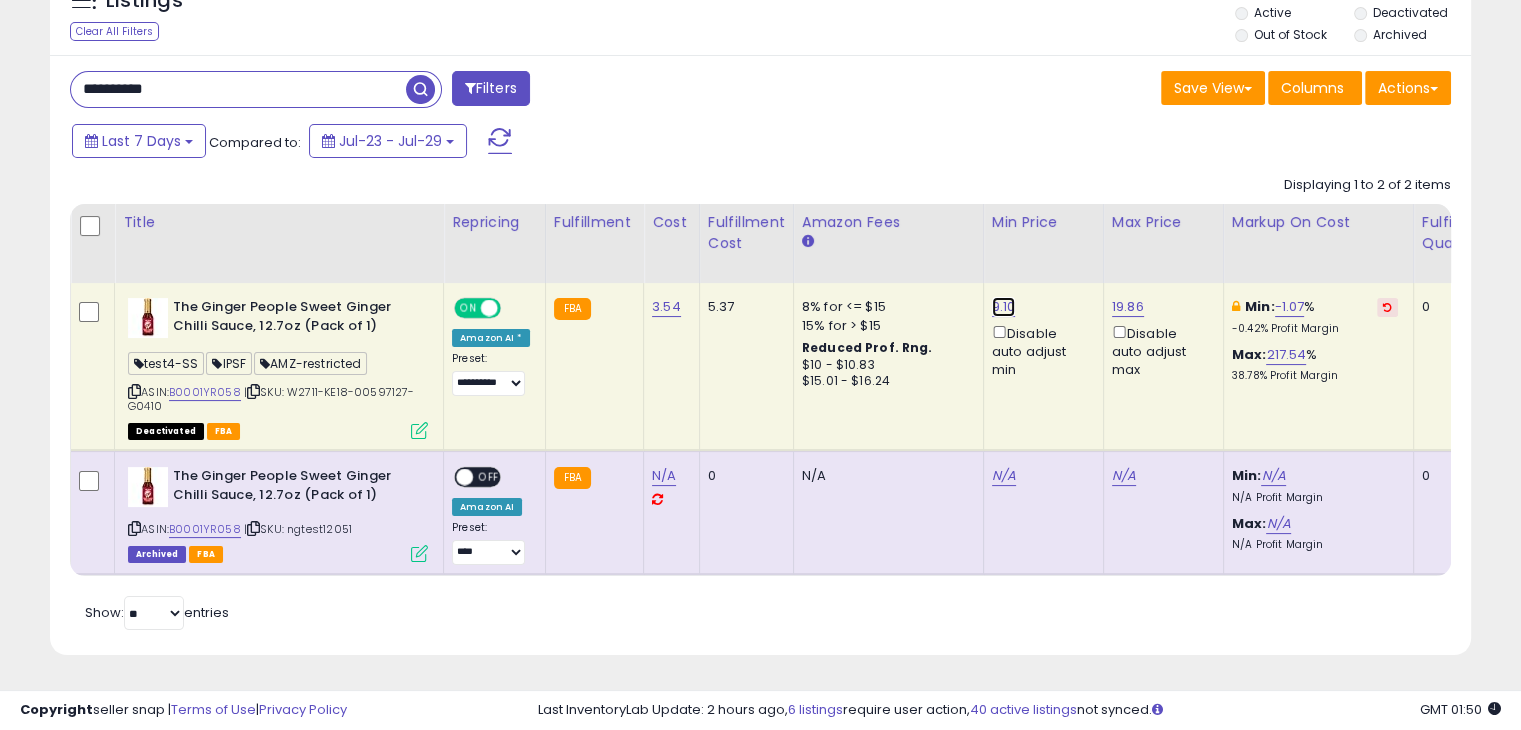 click on "9.10" at bounding box center (1004, 307) 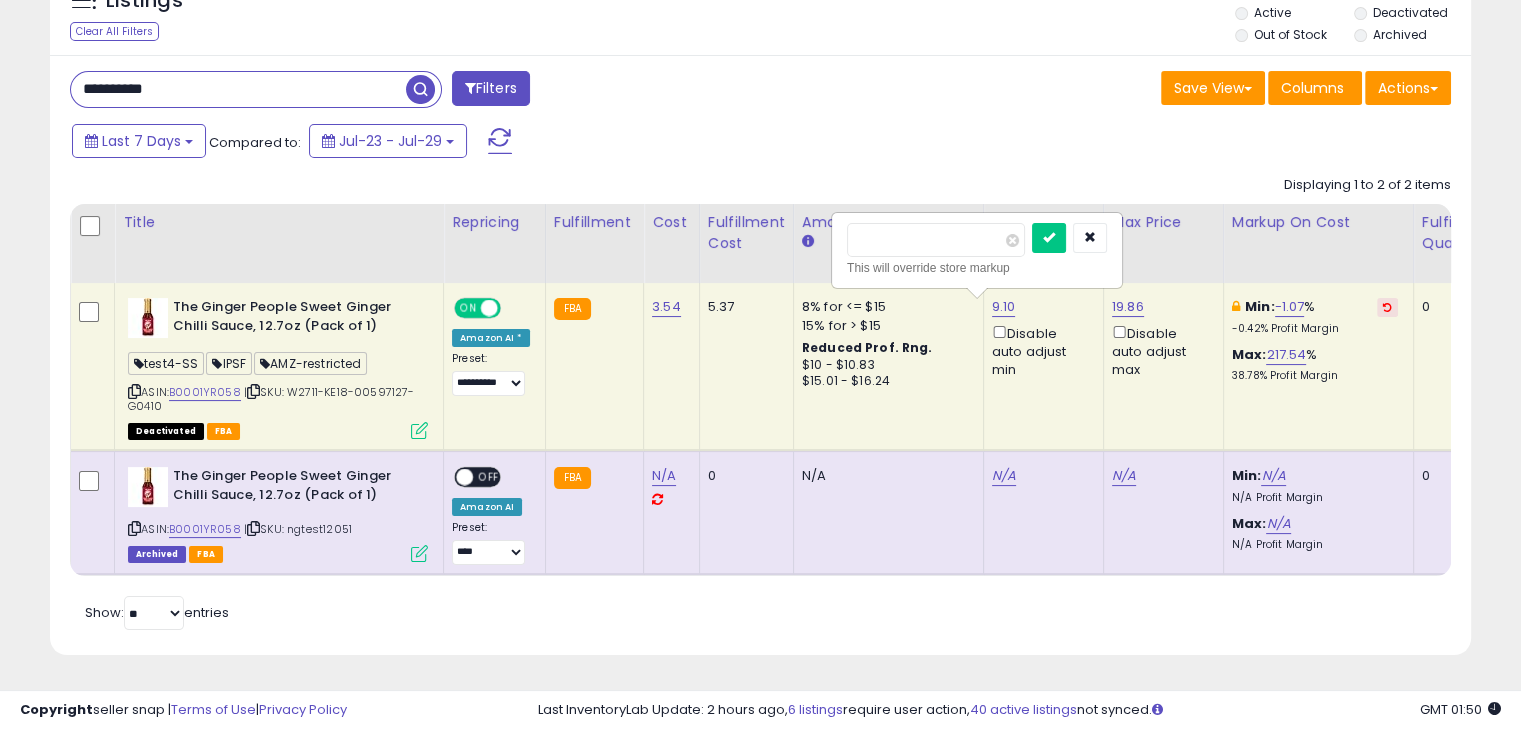 type on "*" 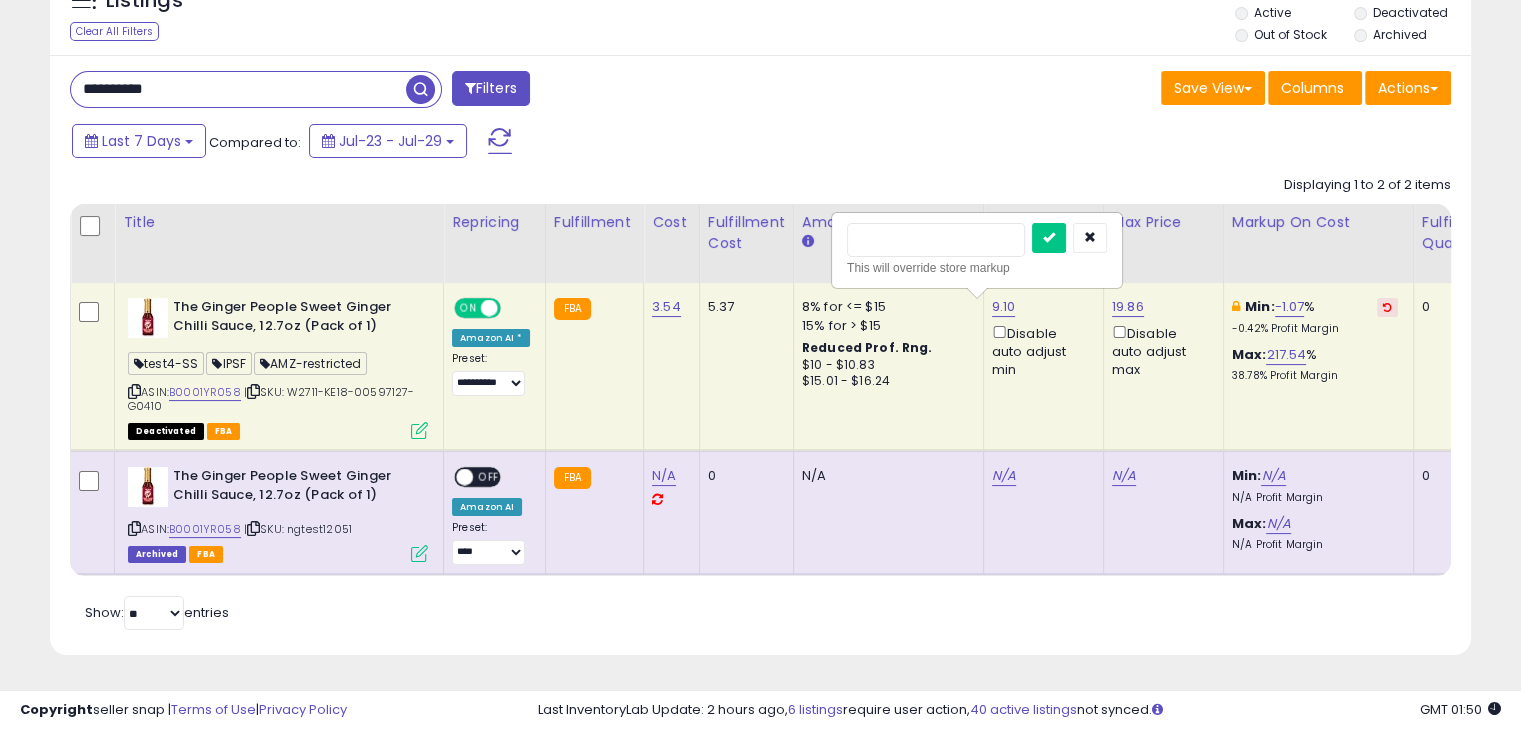 type on "*" 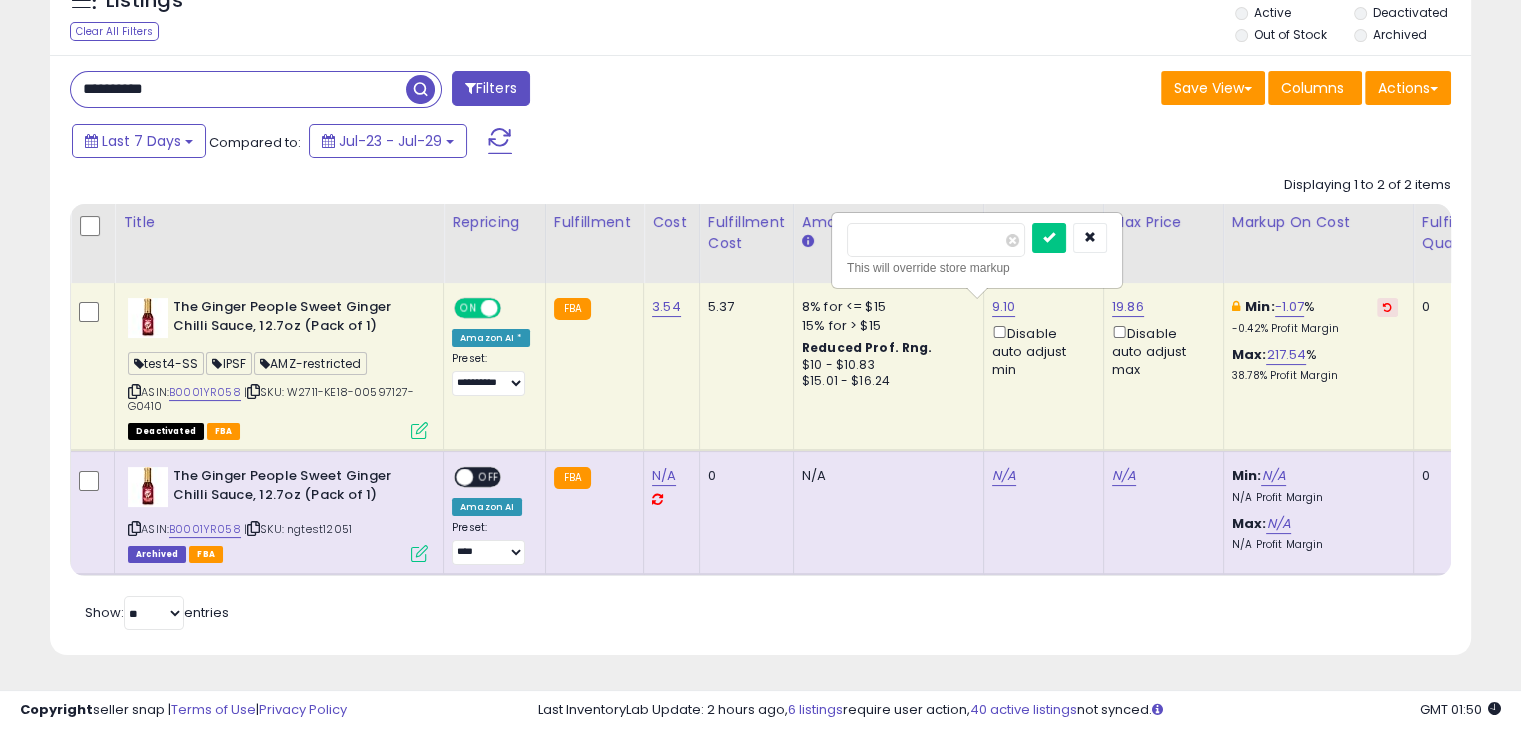 type on "**" 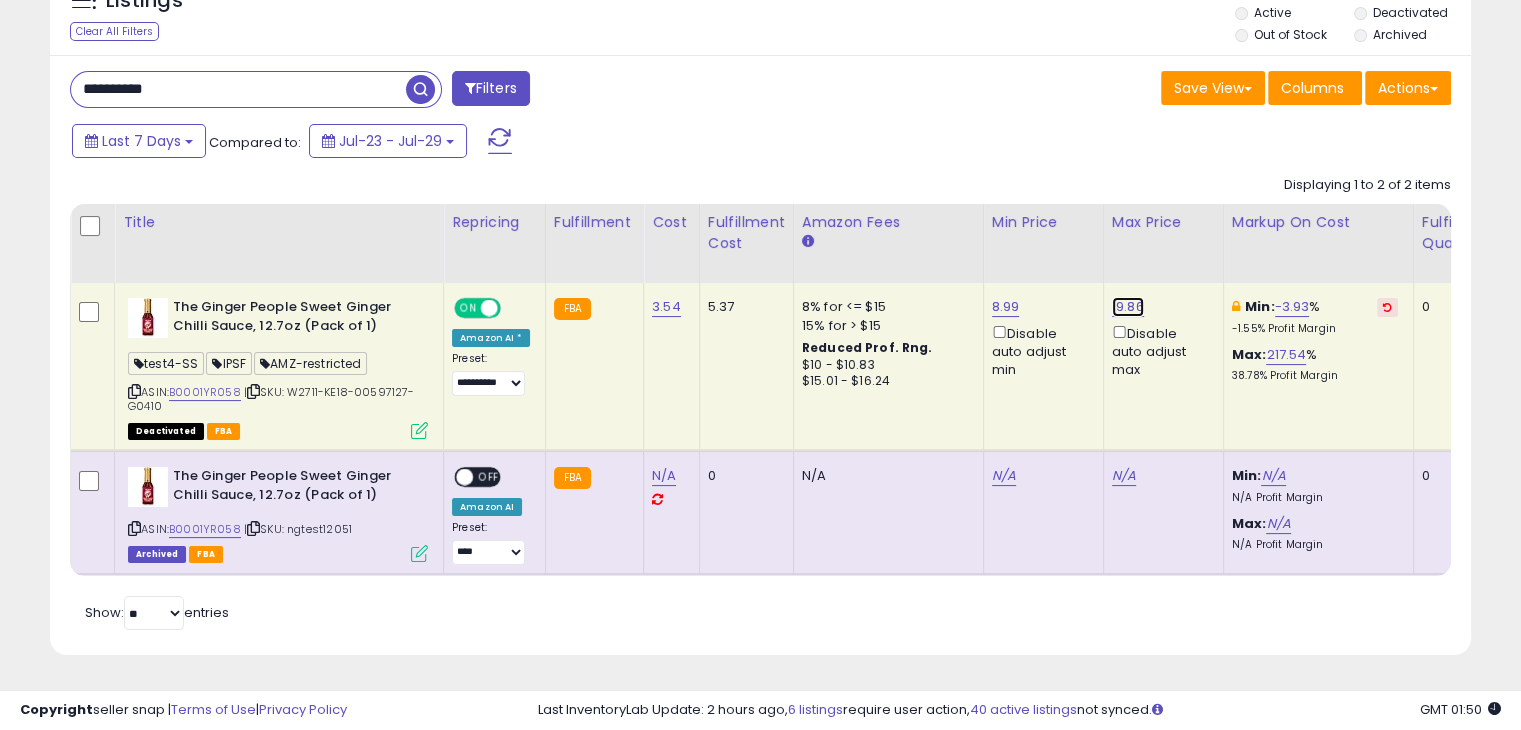 click on "19.86" at bounding box center (1128, 307) 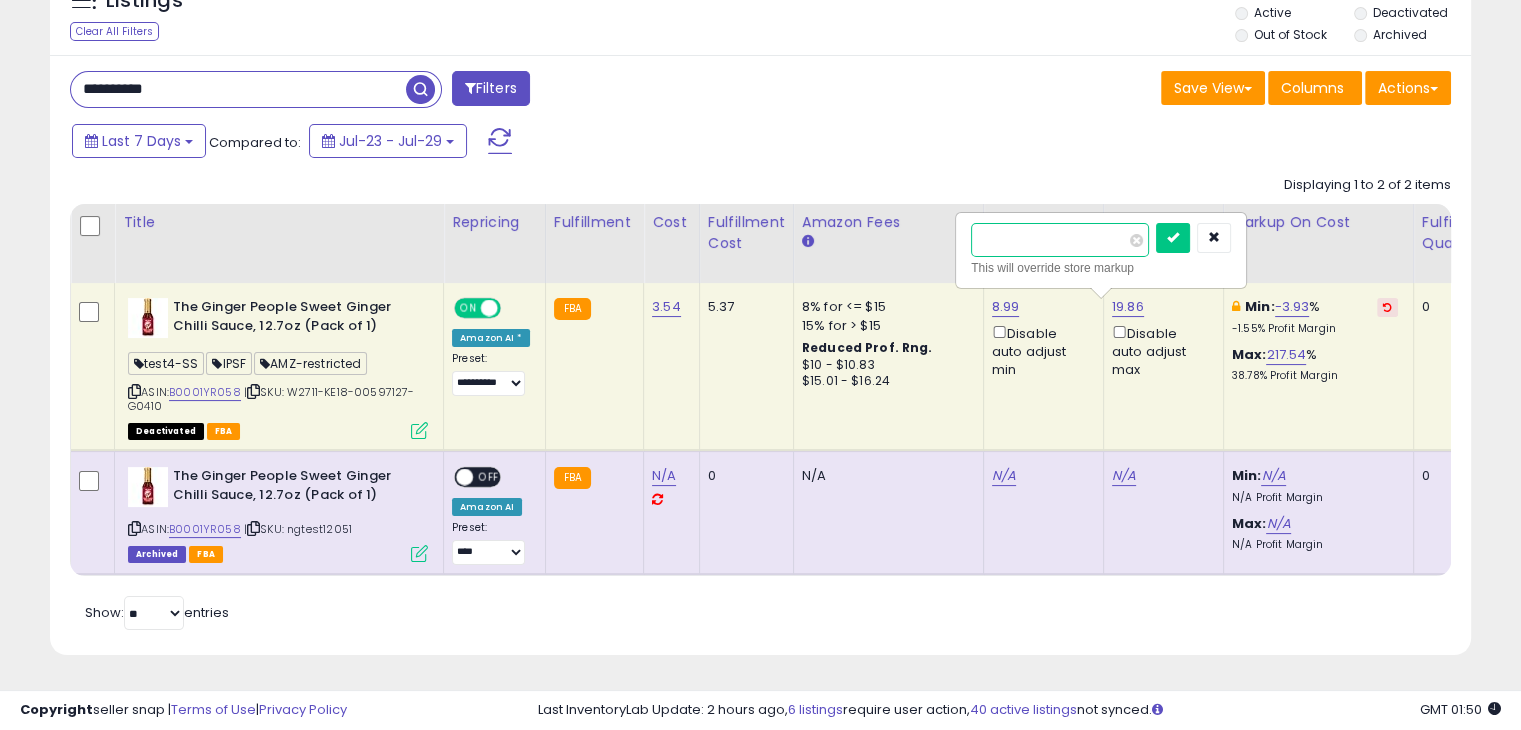 type on "*" 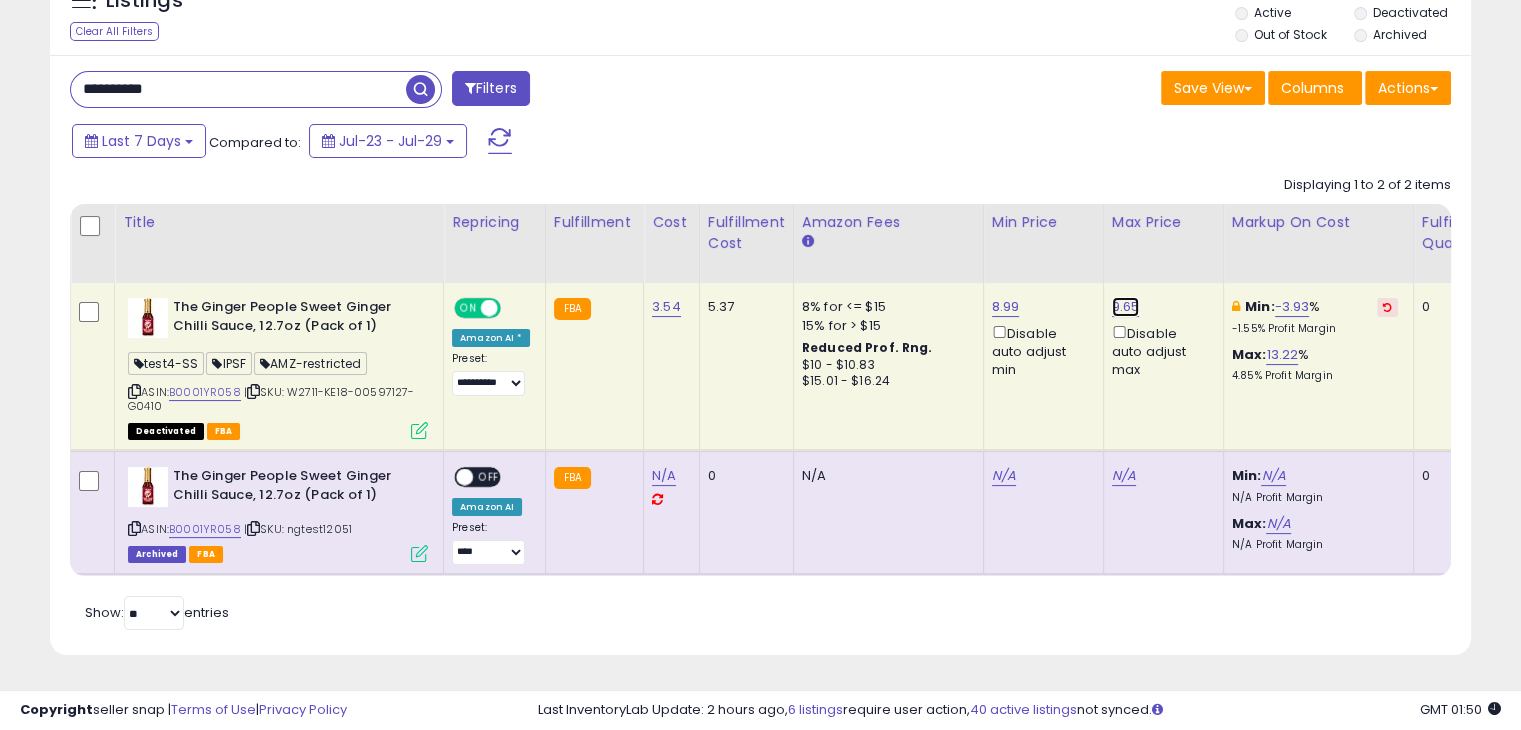 click on "9.65" at bounding box center [1126, 307] 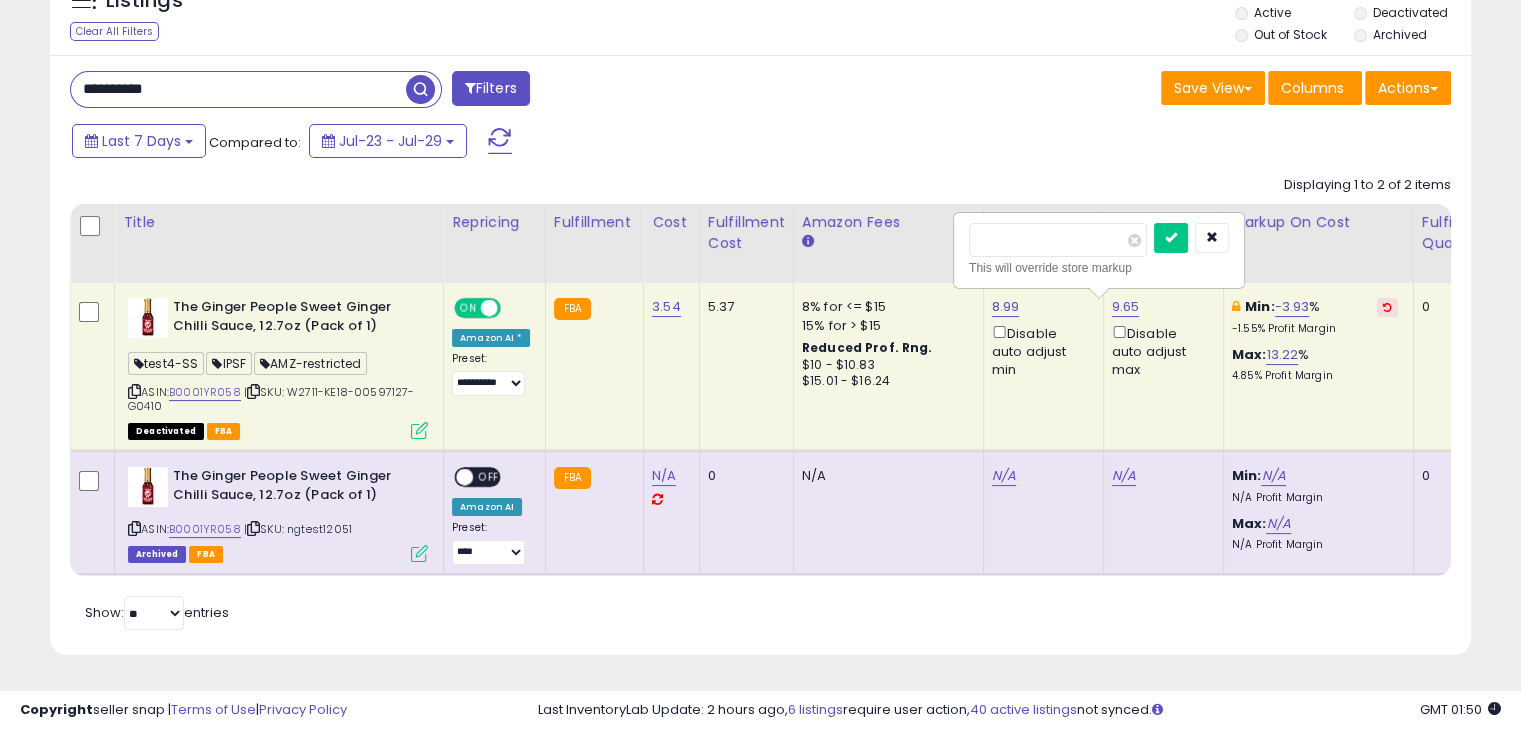 type on "****" 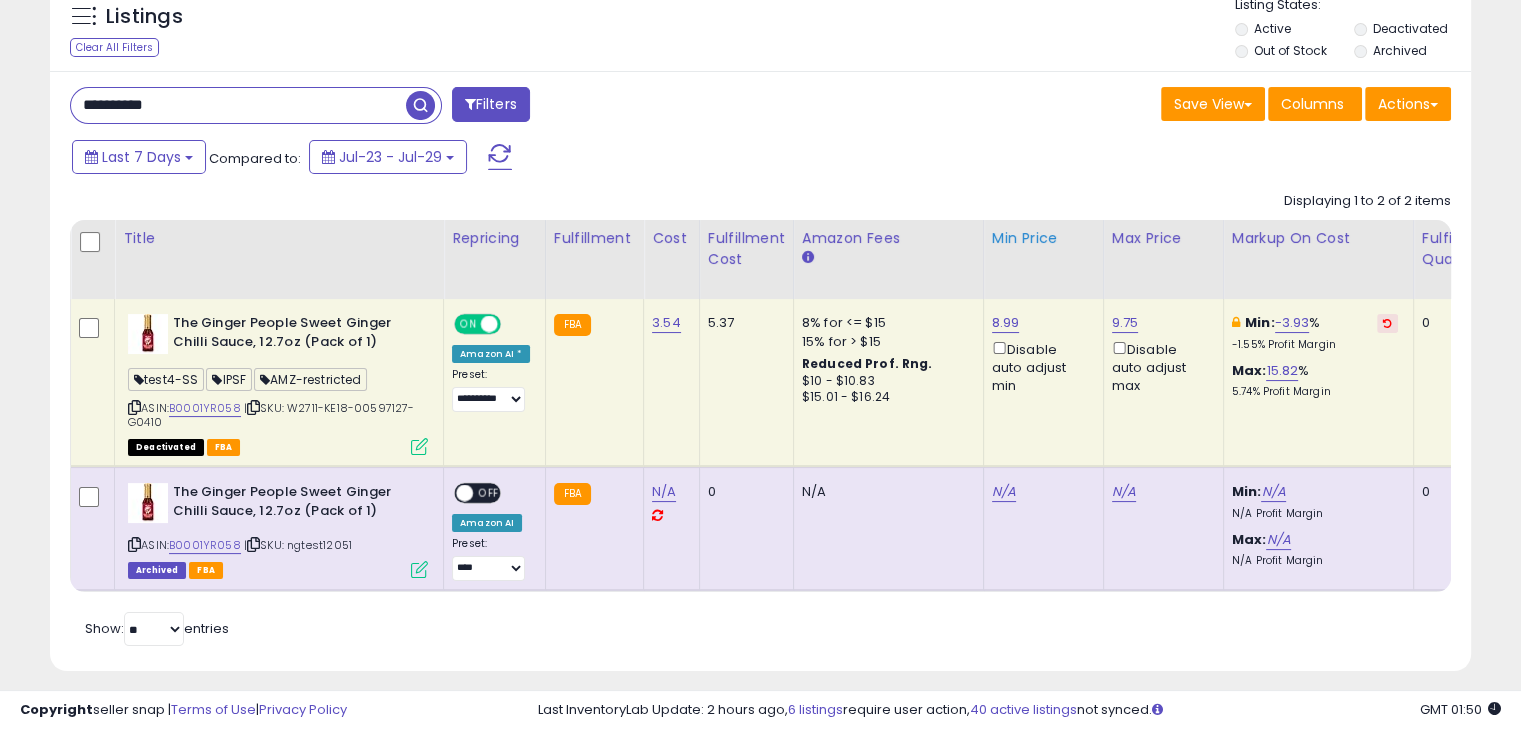 scroll, scrollTop: 246, scrollLeft: 0, axis: vertical 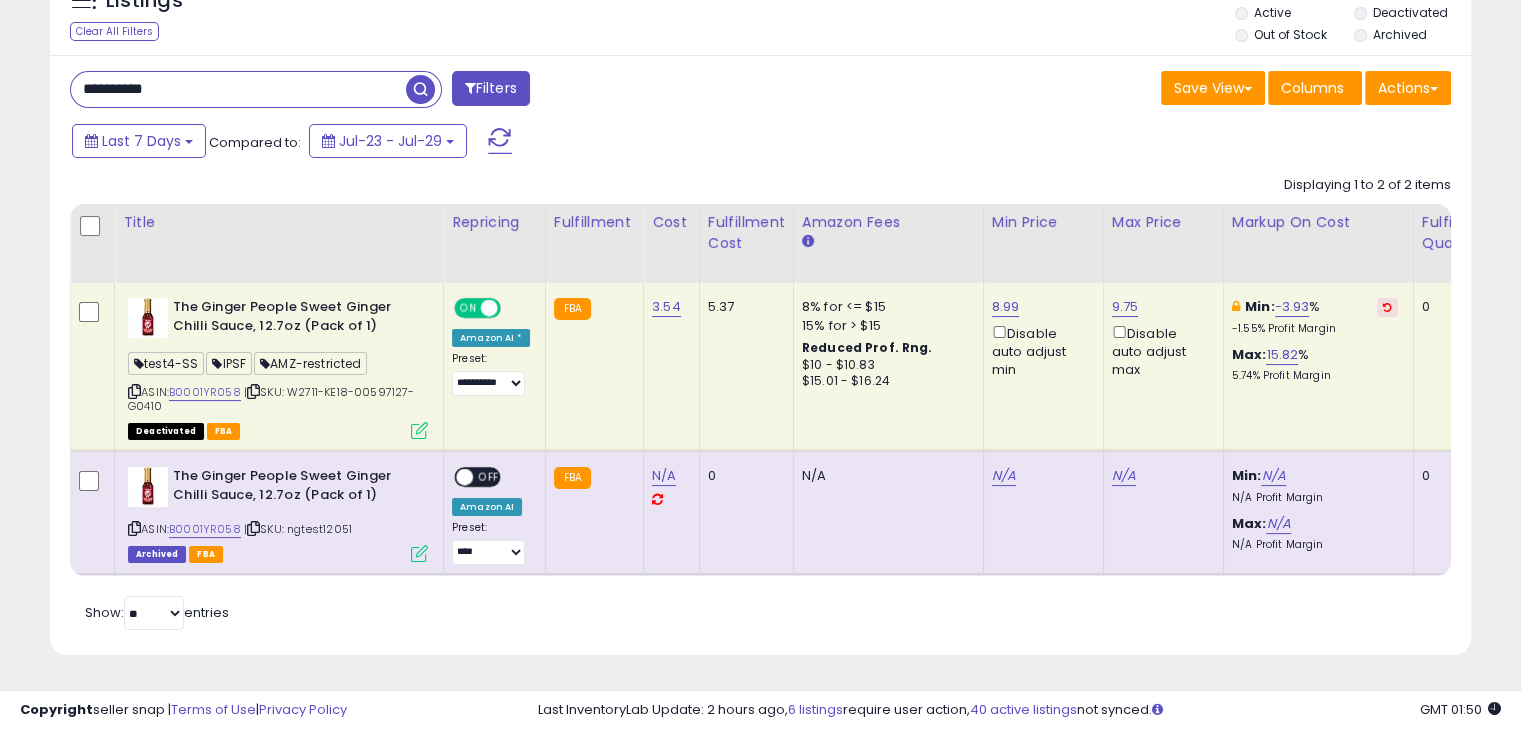 click at bounding box center (489, 308) 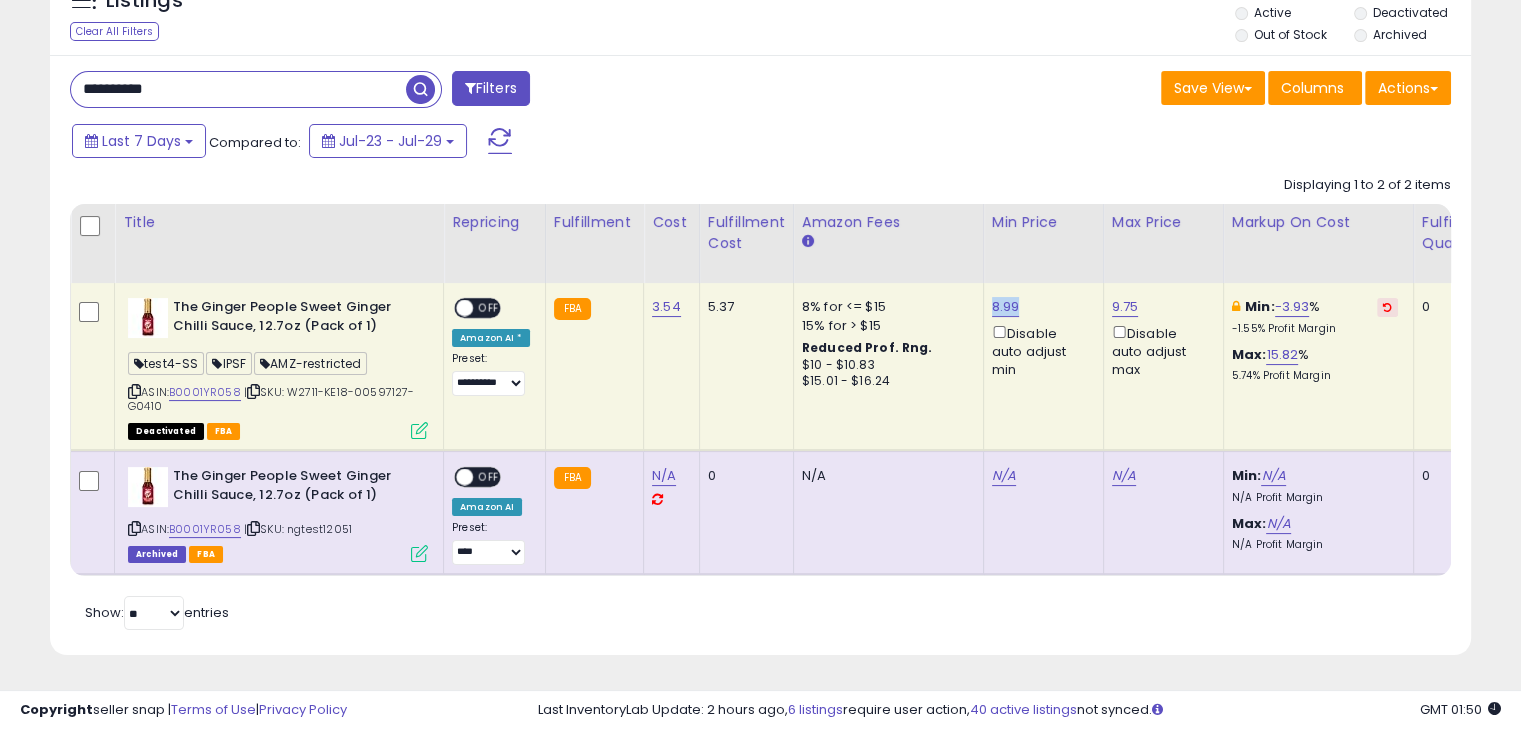 drag, startPoint x: 1025, startPoint y: 278, endPoint x: 979, endPoint y: 281, distance: 46.09772 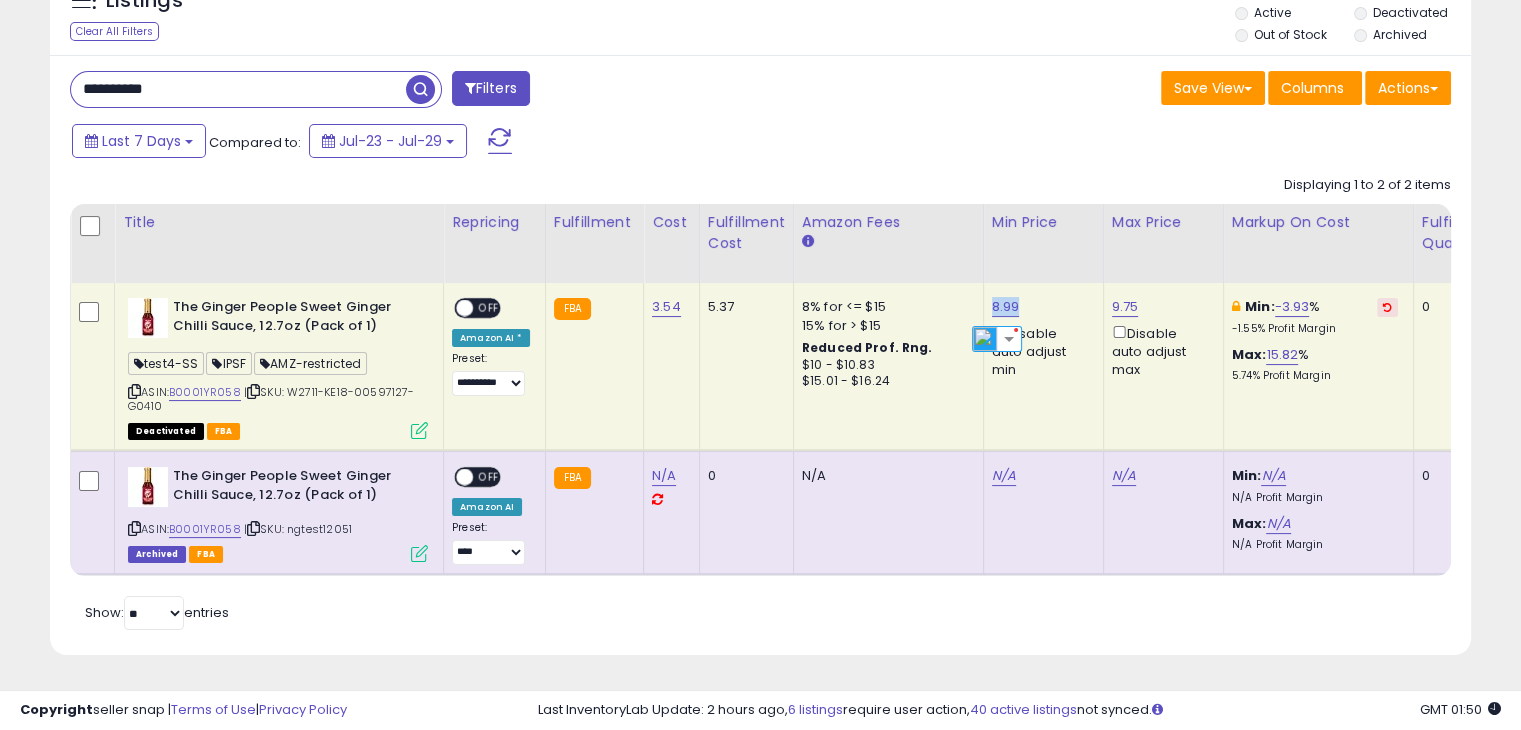 copy on "8.99" 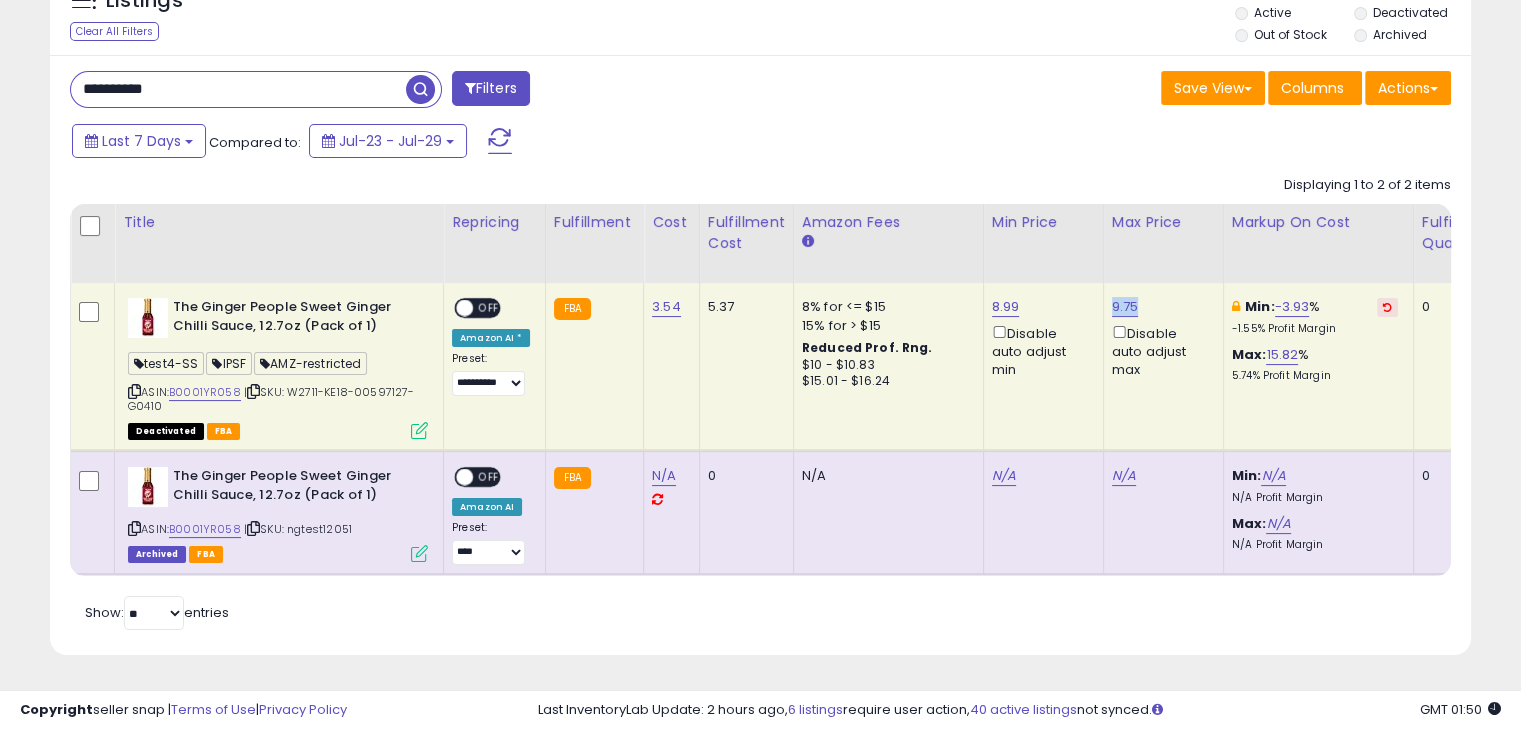 drag, startPoint x: 1131, startPoint y: 295, endPoint x: 1092, endPoint y: 285, distance: 40.261642 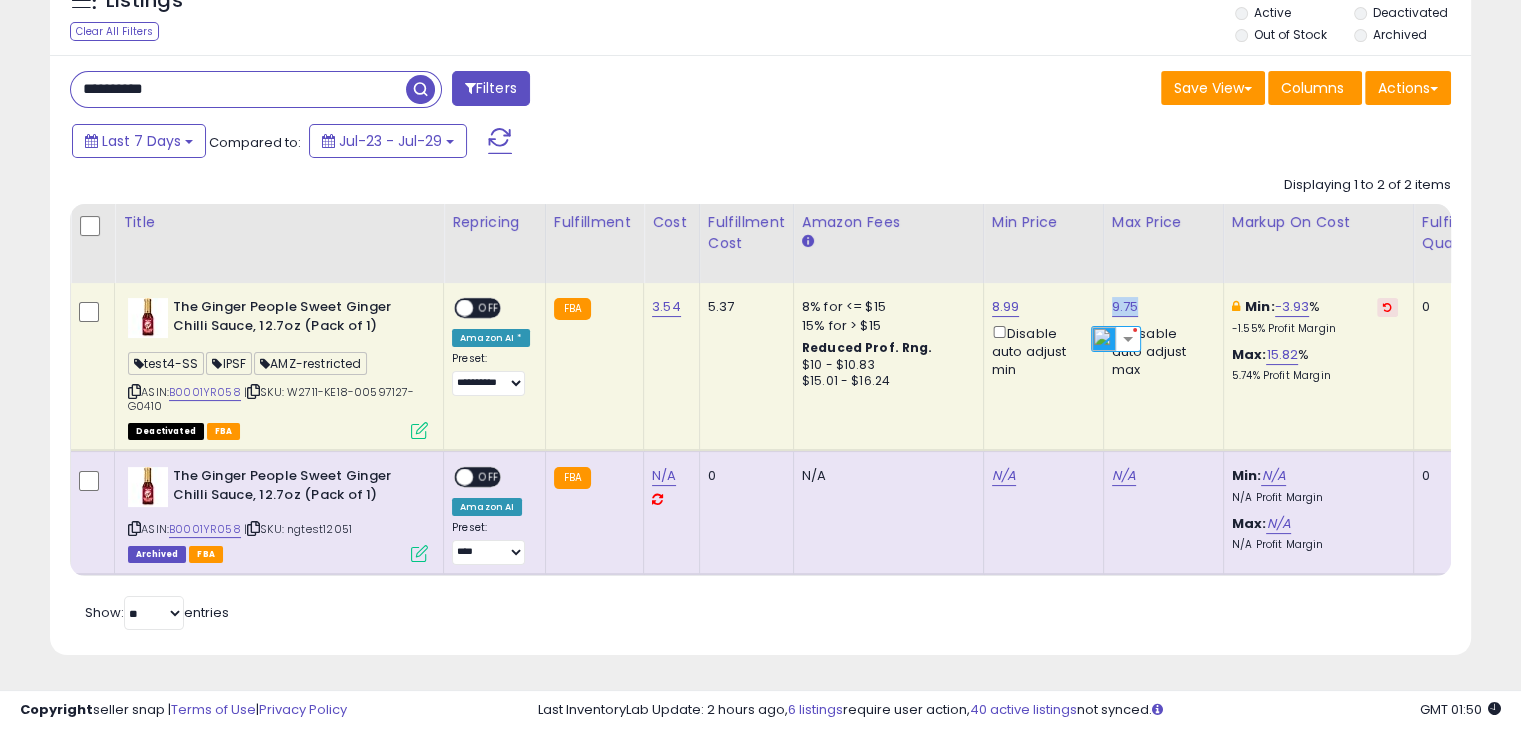 copy on "9.75" 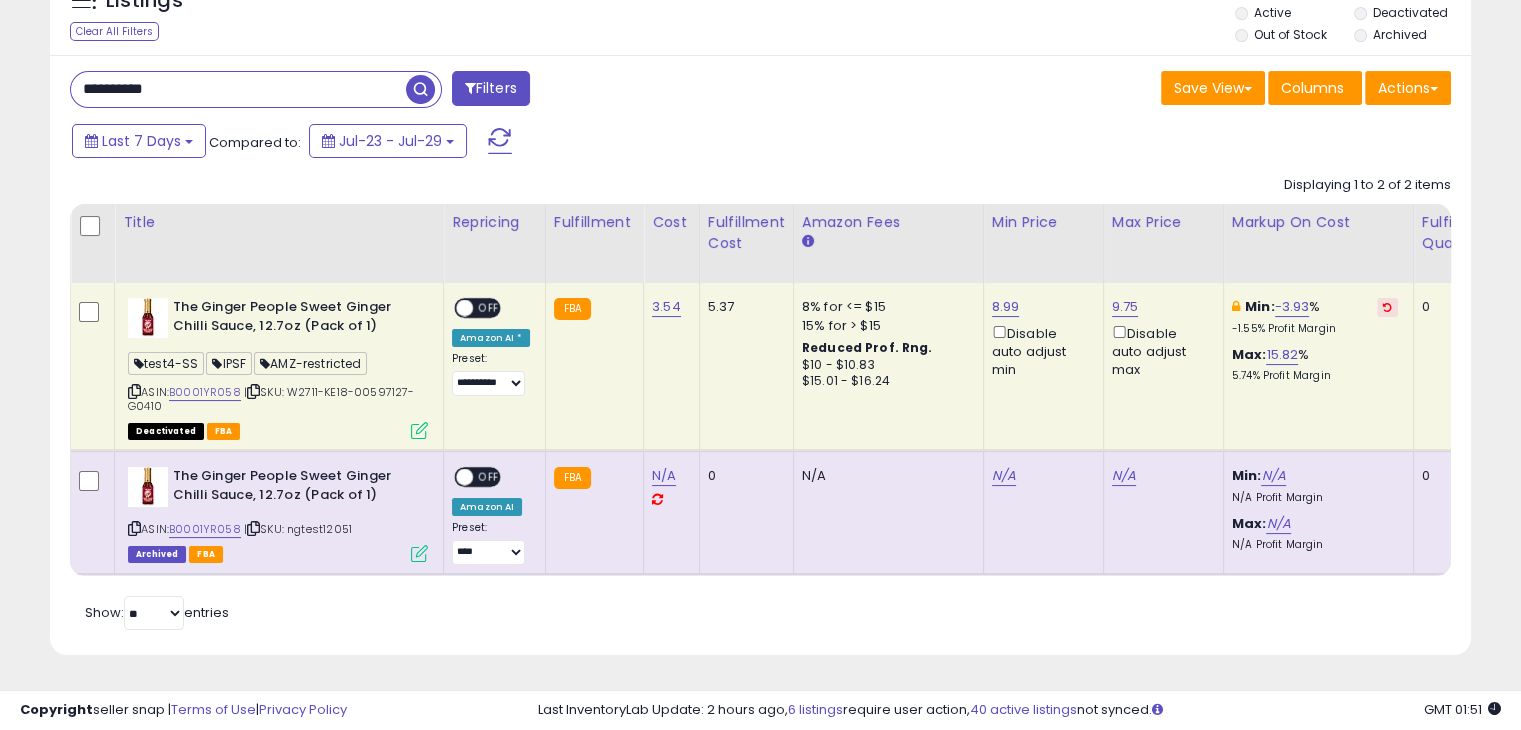 click on "**********" at bounding box center [238, 89] 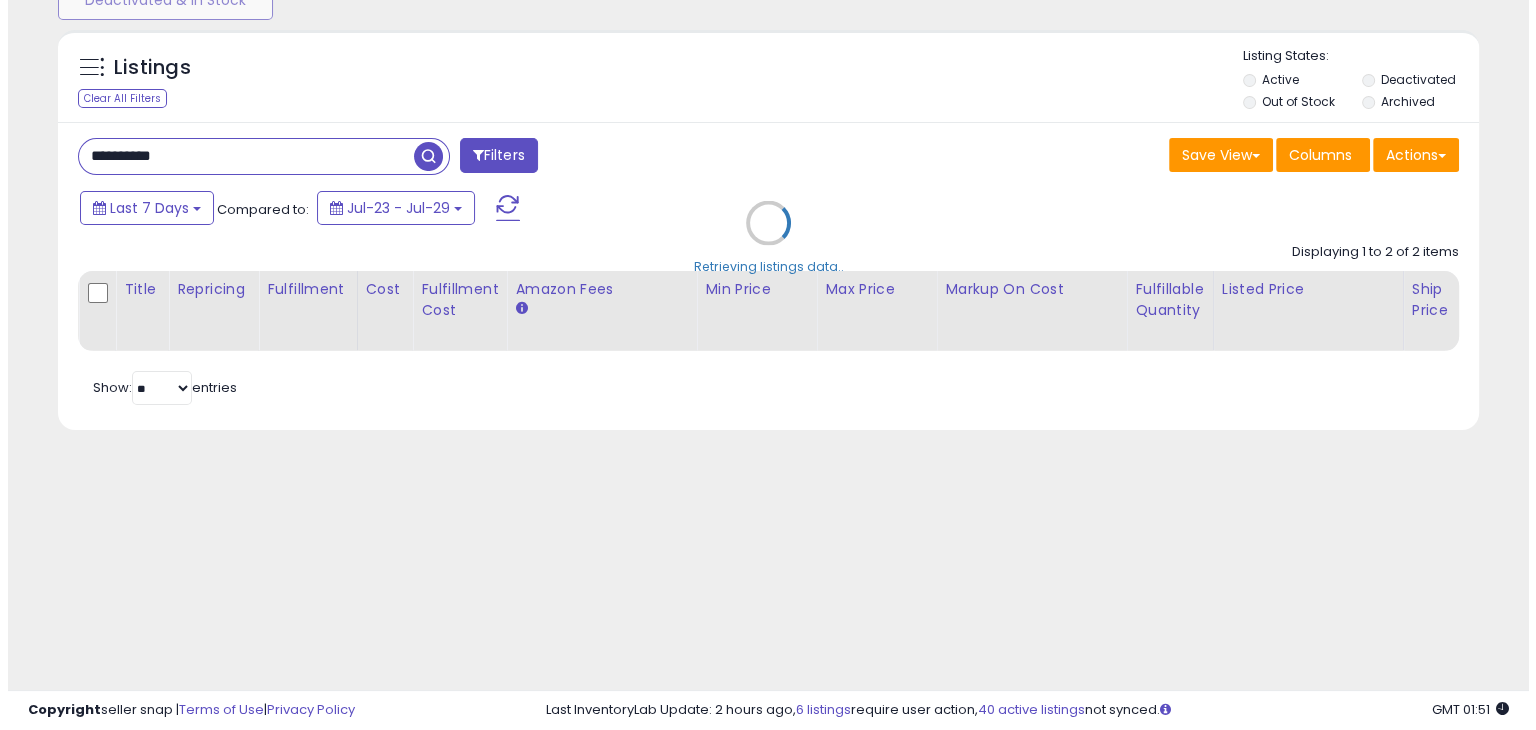 scroll, scrollTop: 165, scrollLeft: 0, axis: vertical 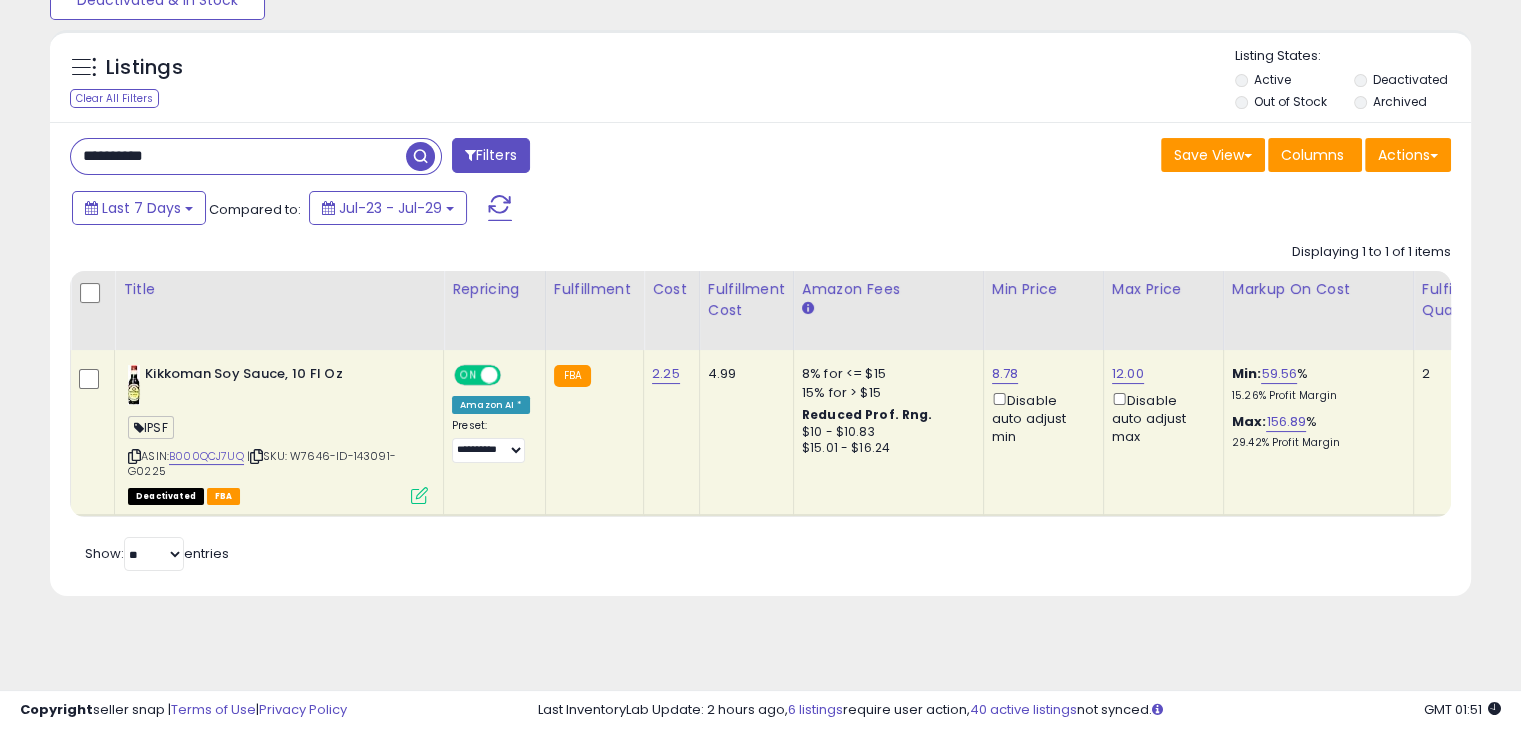 click on "Kikkoman Soy Sauce, 10 Fl Oz  IPSF  ASIN:  B000QCJ7UQ    |   SKU: [SKU] Deactivated FBA" 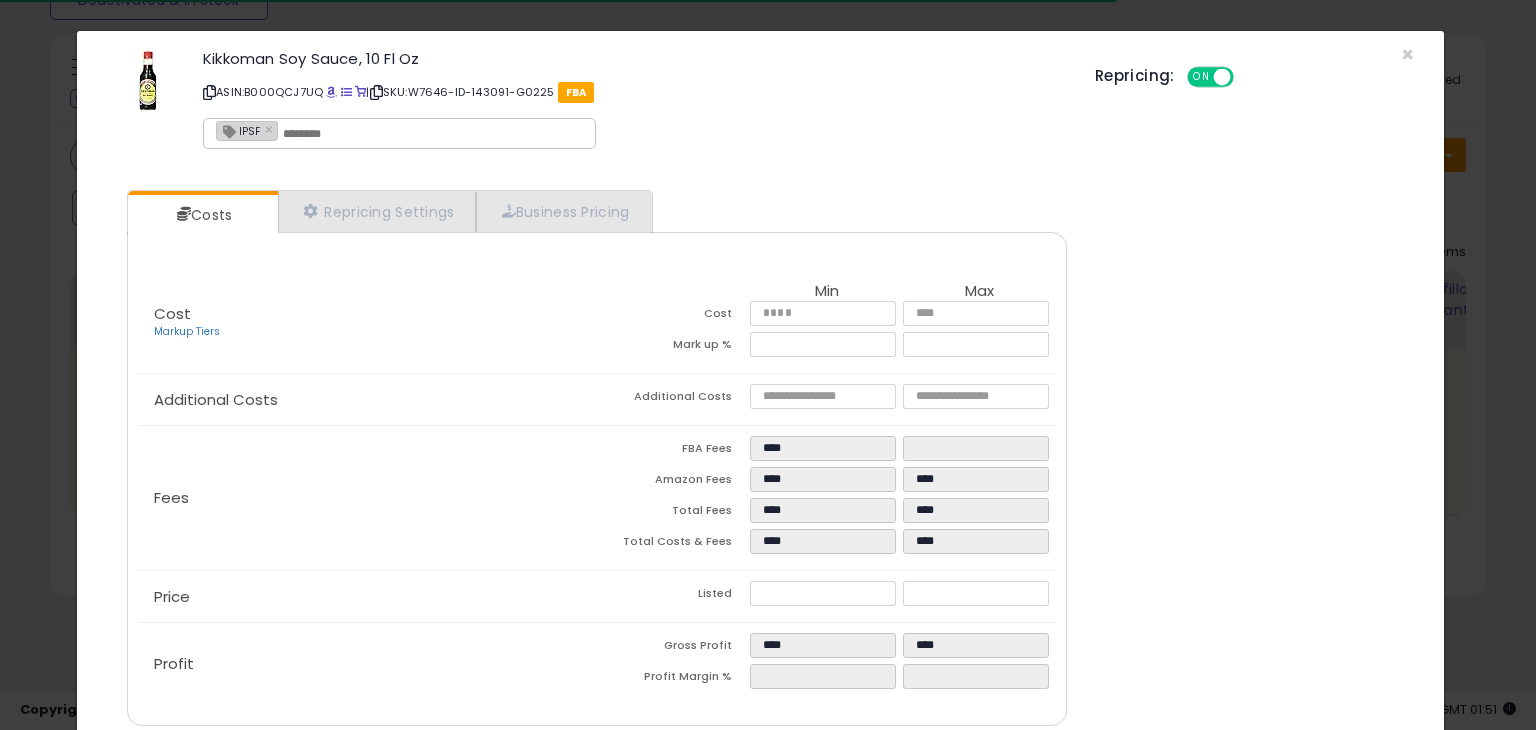 click at bounding box center (433, 134) 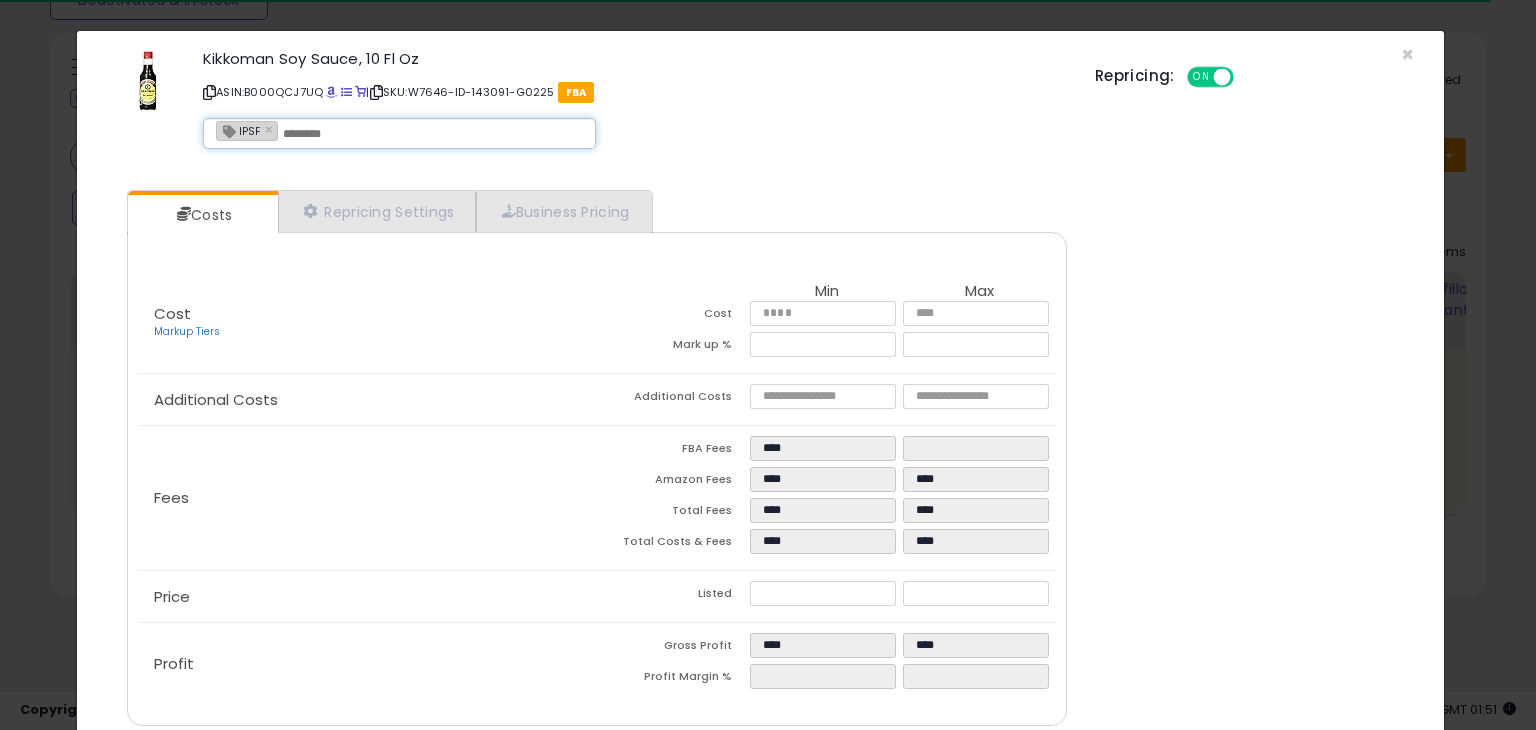 paste on "**********" 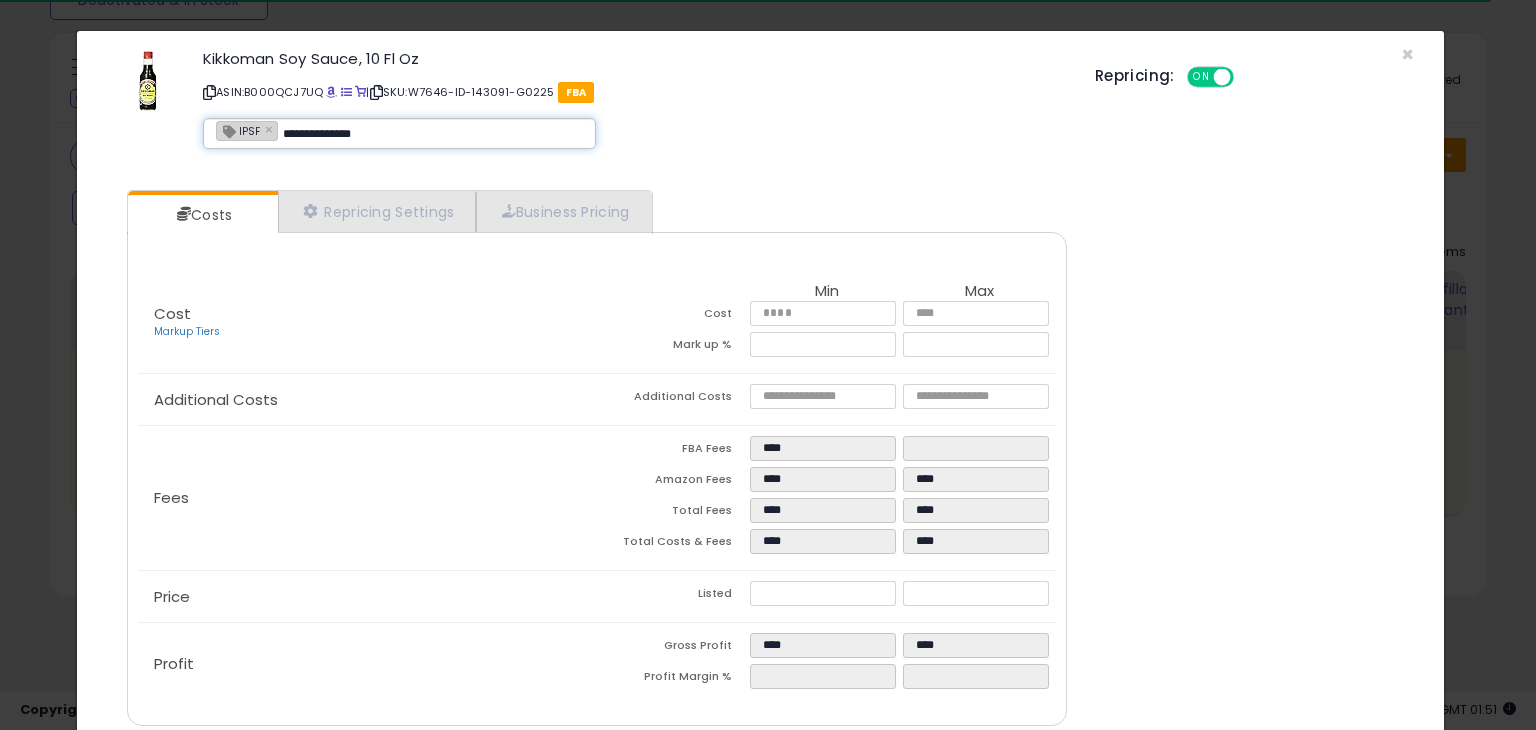 type on "**********" 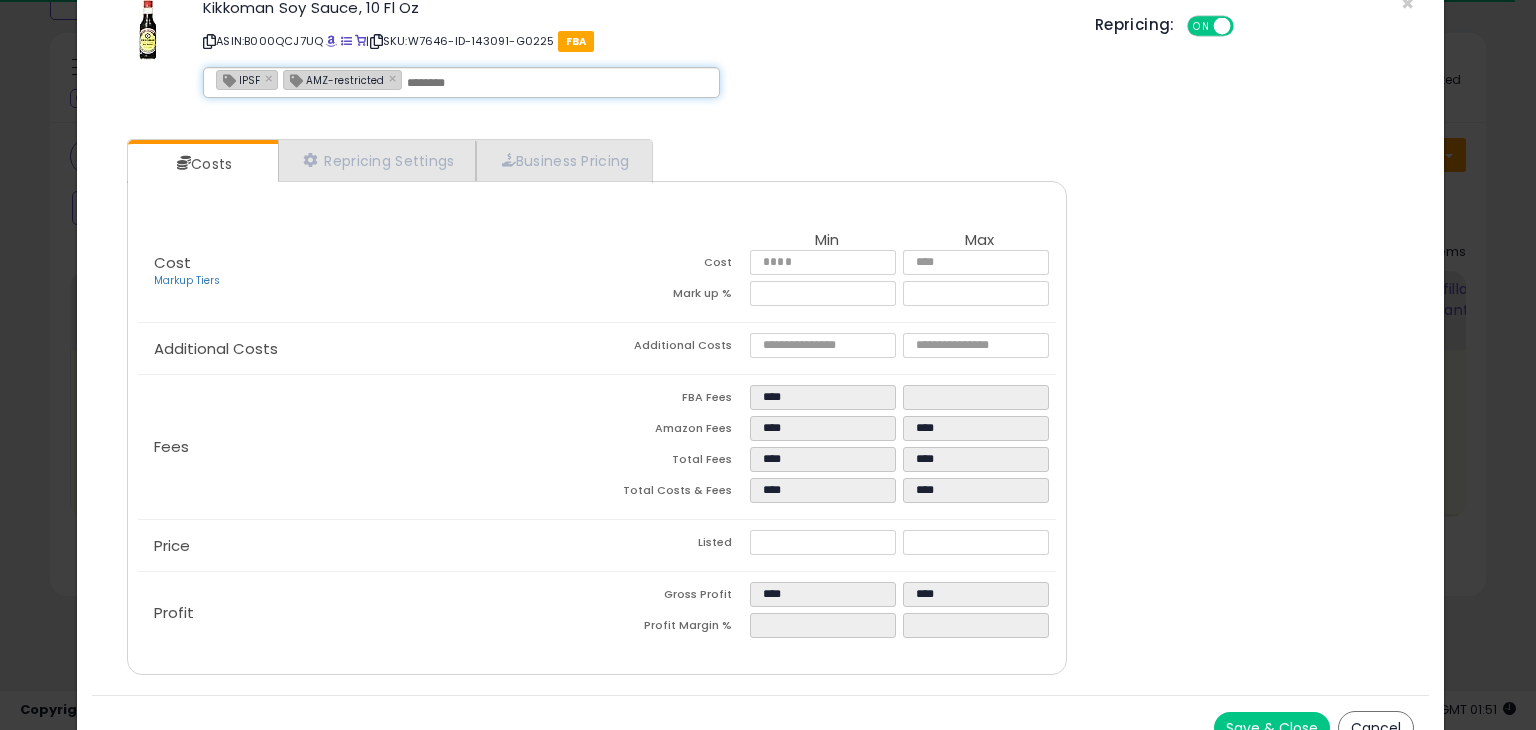 scroll, scrollTop: 79, scrollLeft: 0, axis: vertical 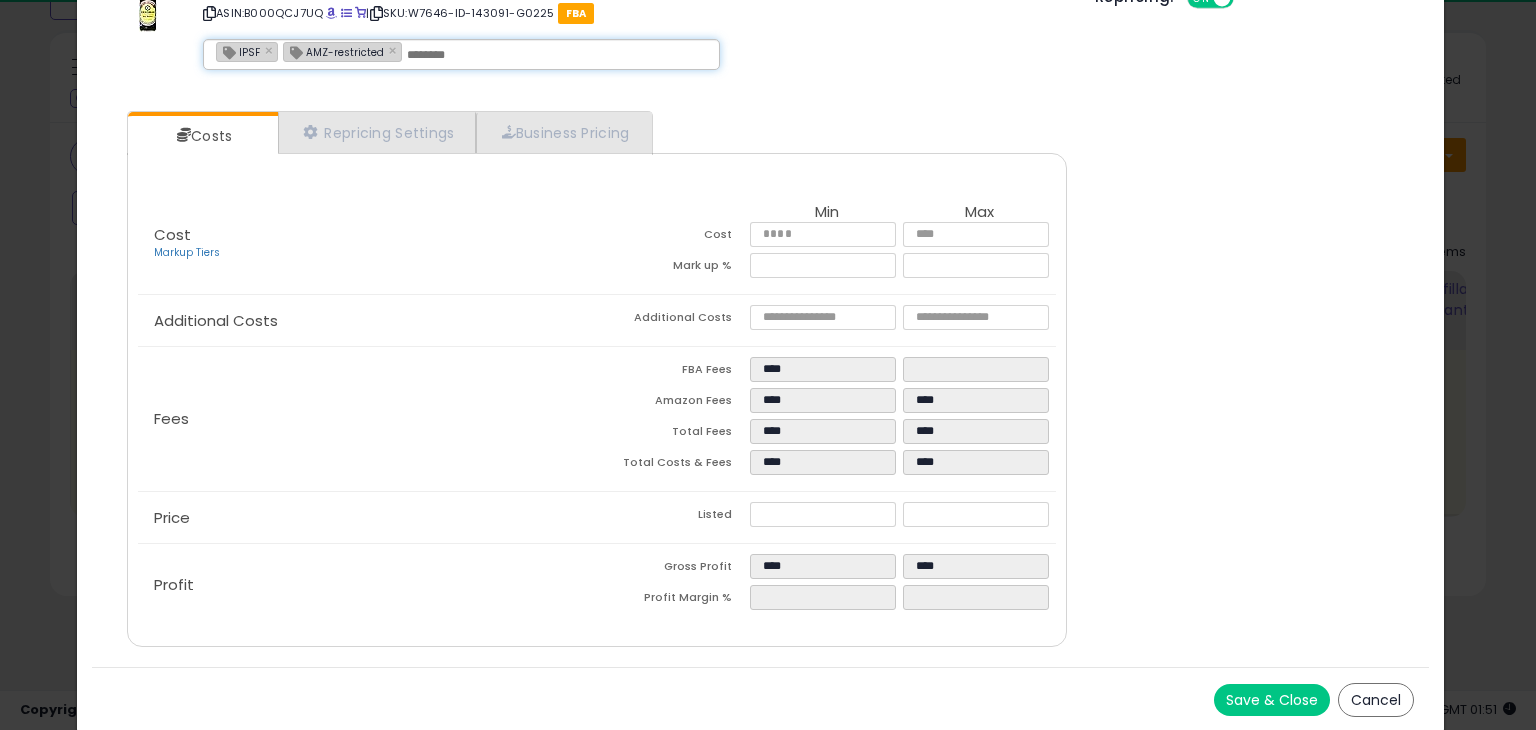 click on "Save & Close" at bounding box center (1272, 700) 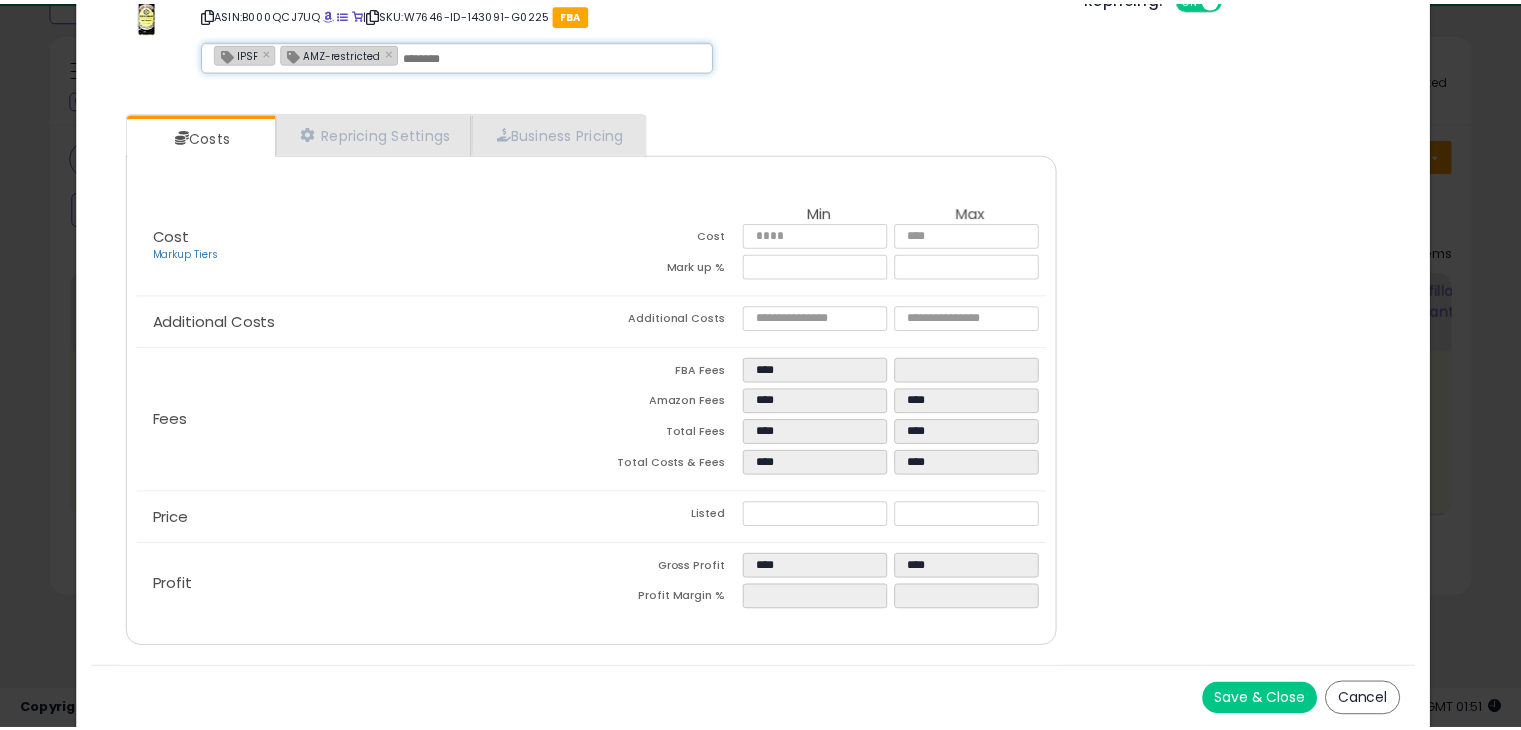 scroll, scrollTop: 0, scrollLeft: 0, axis: both 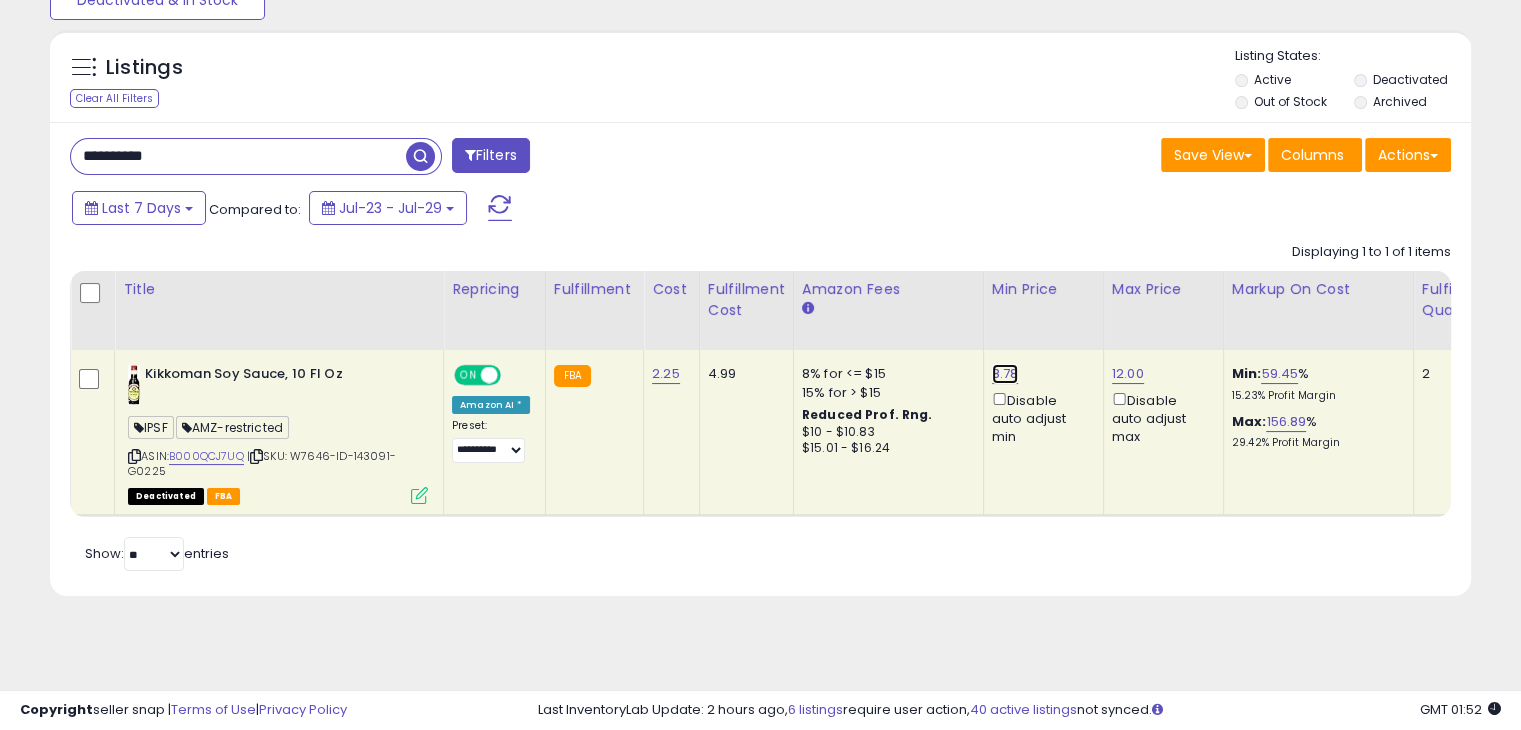 click on "8.78" at bounding box center [1005, 374] 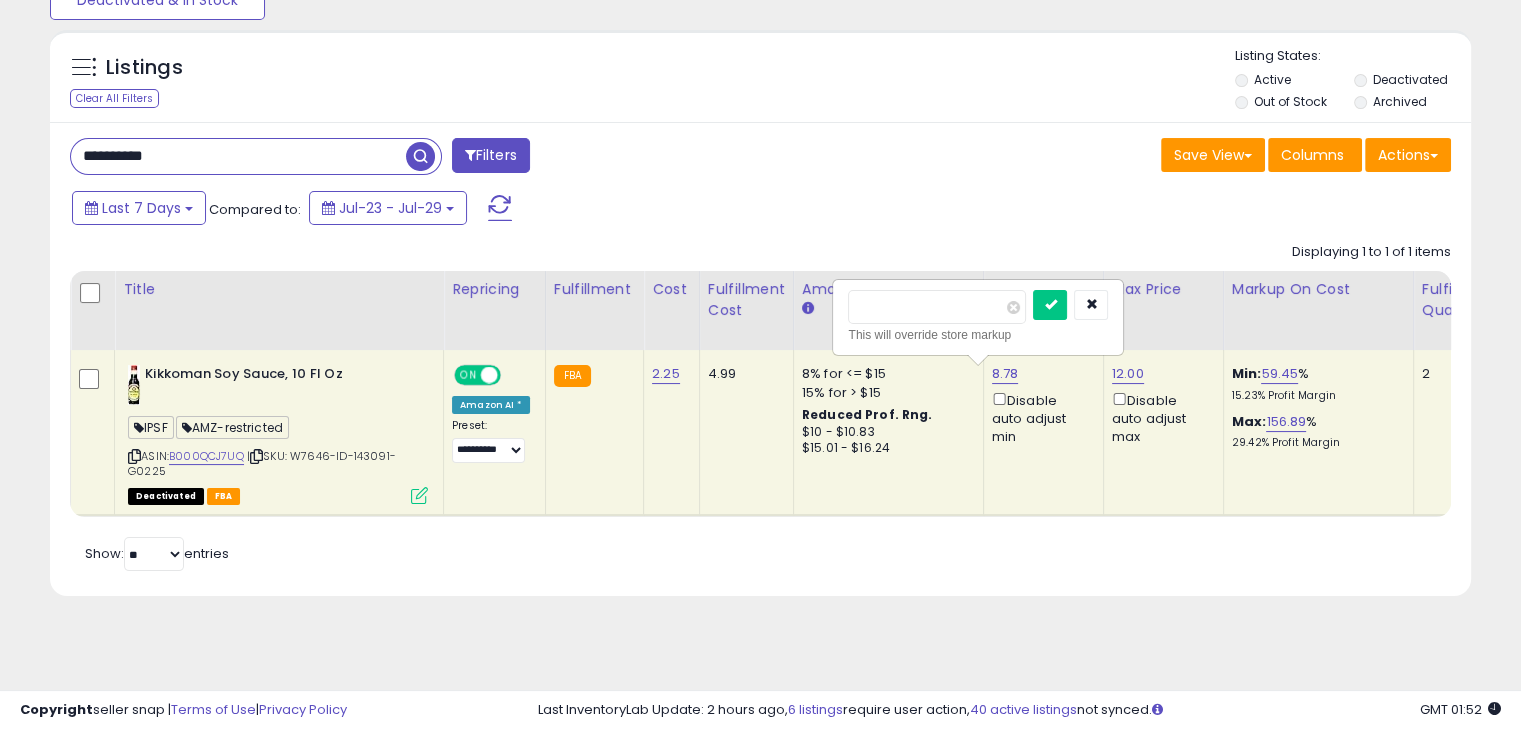 type on "*" 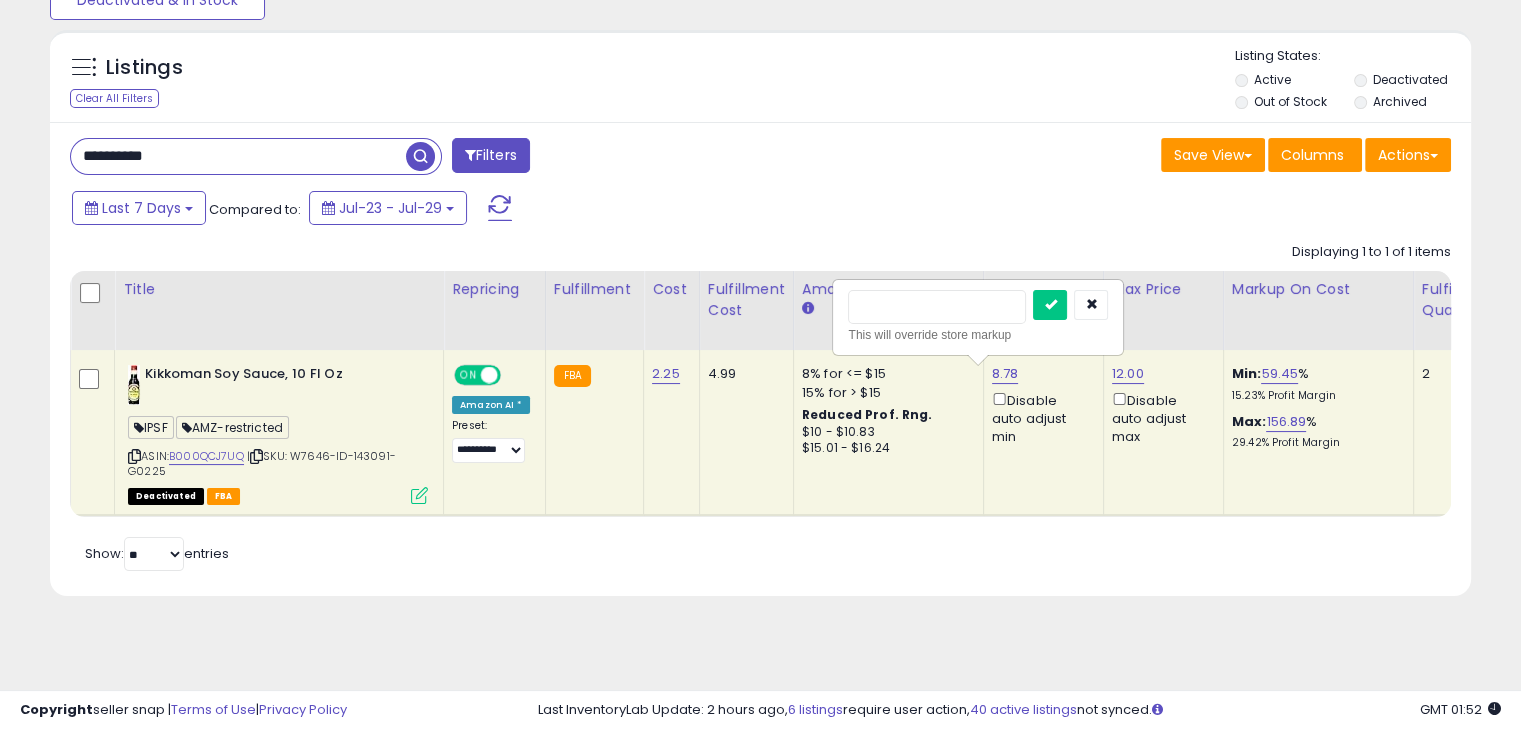 type on "*" 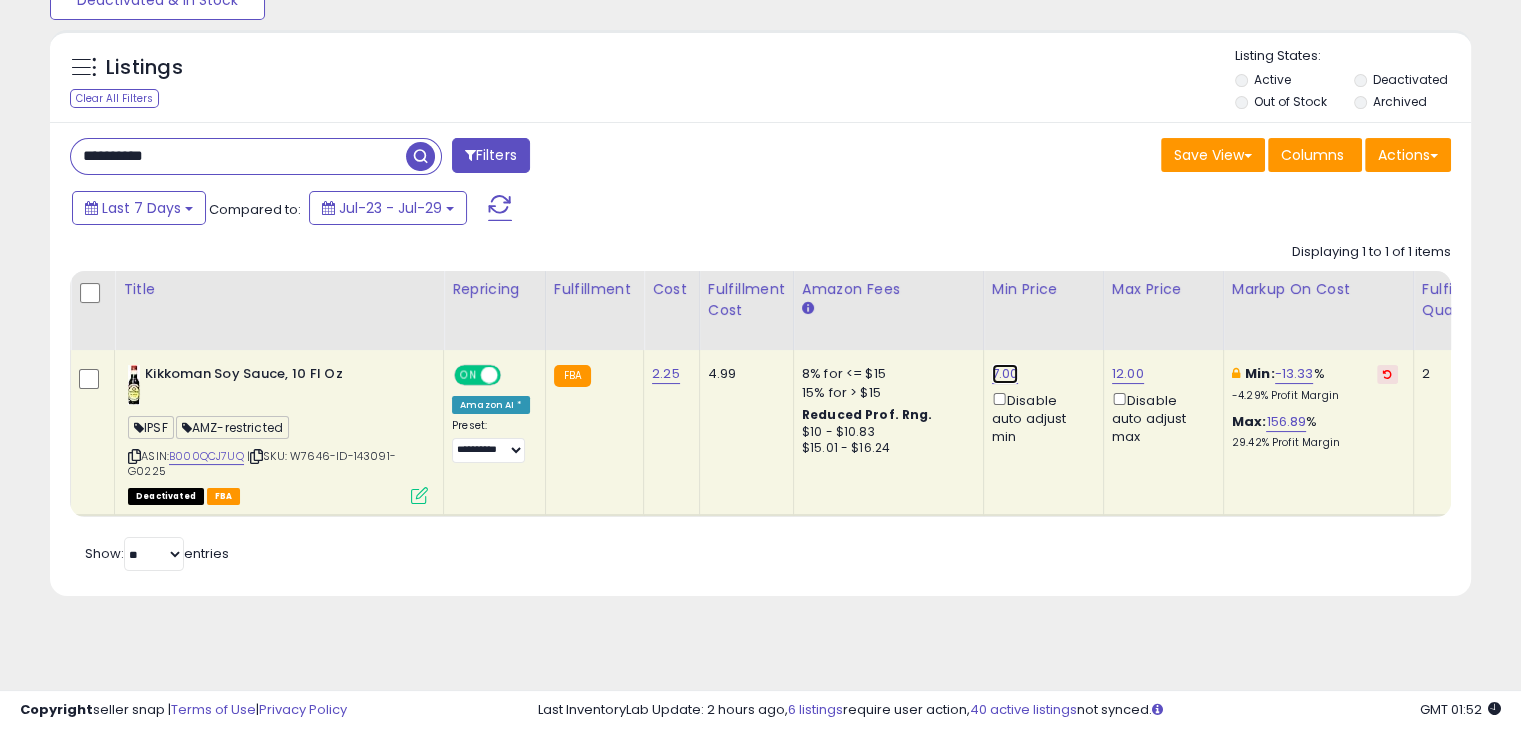 click on "7.00  Disable auto adjust min" 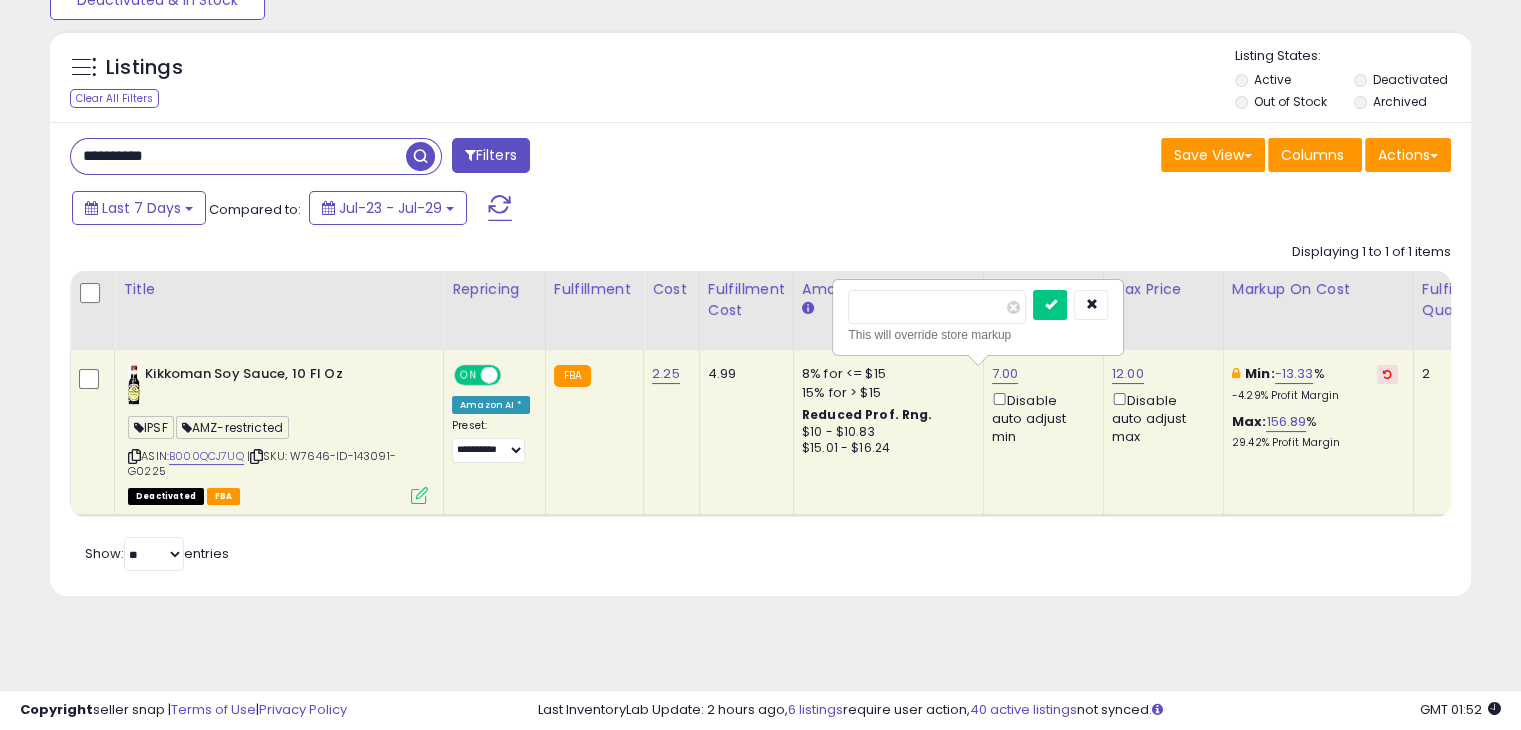 type on "*" 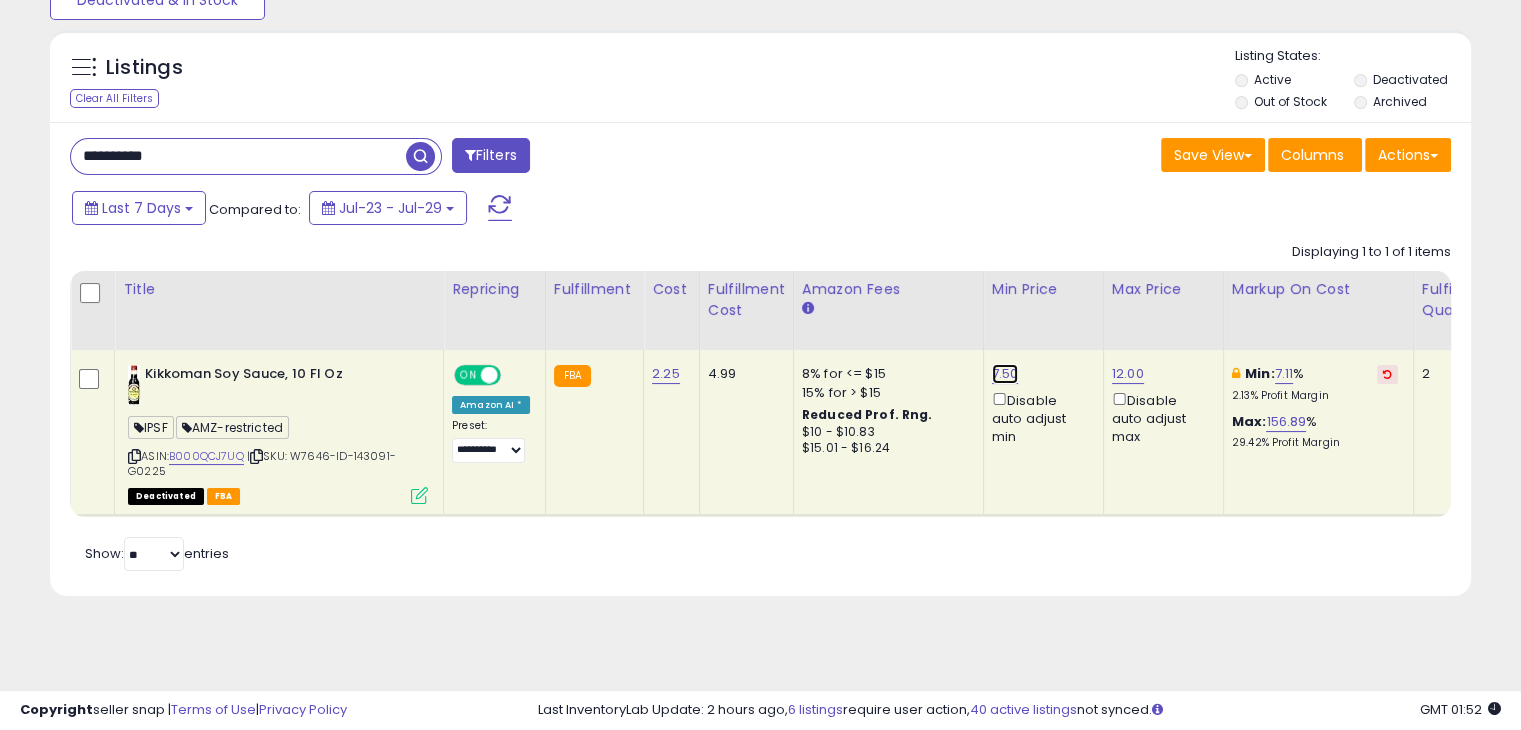 click on "7.50" at bounding box center [1005, 374] 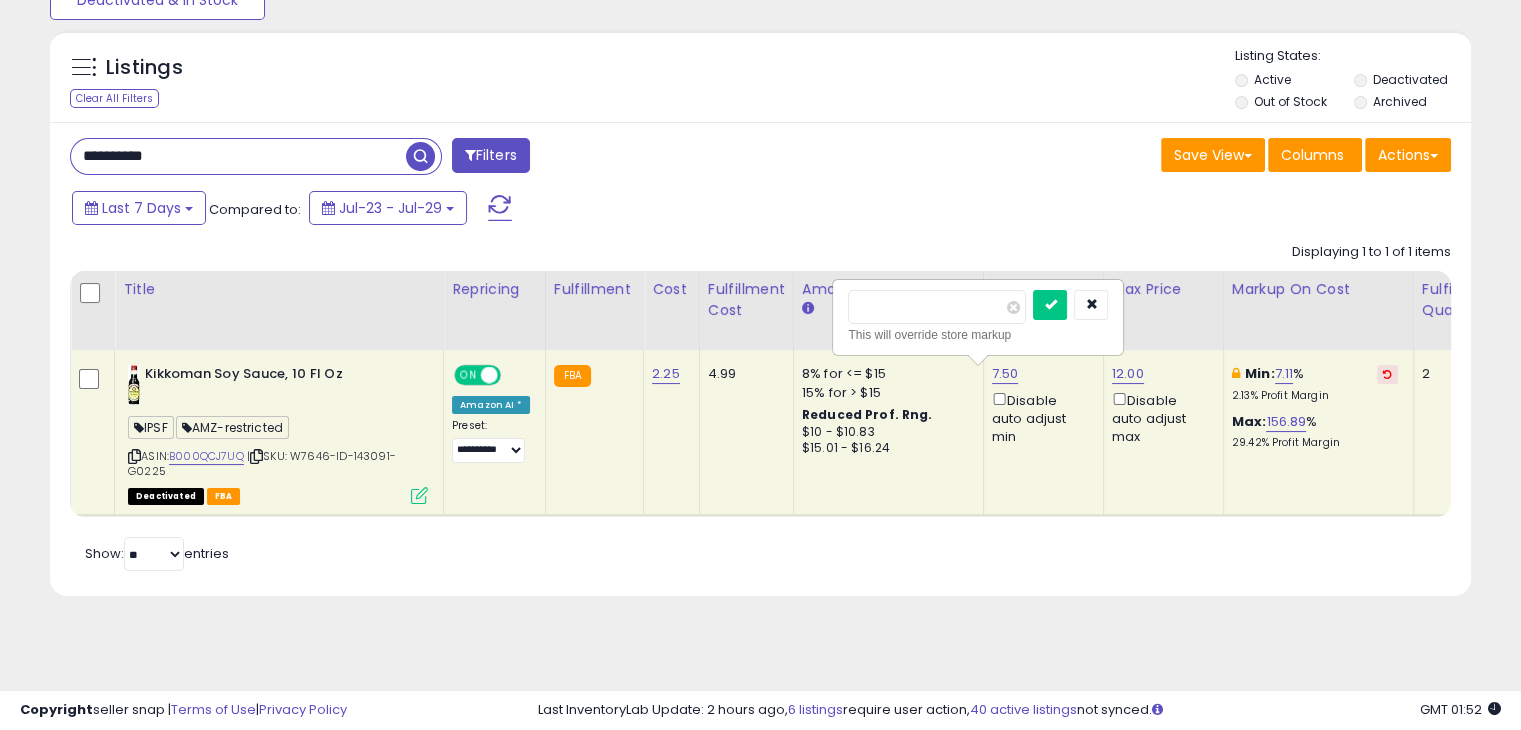 type on "***" 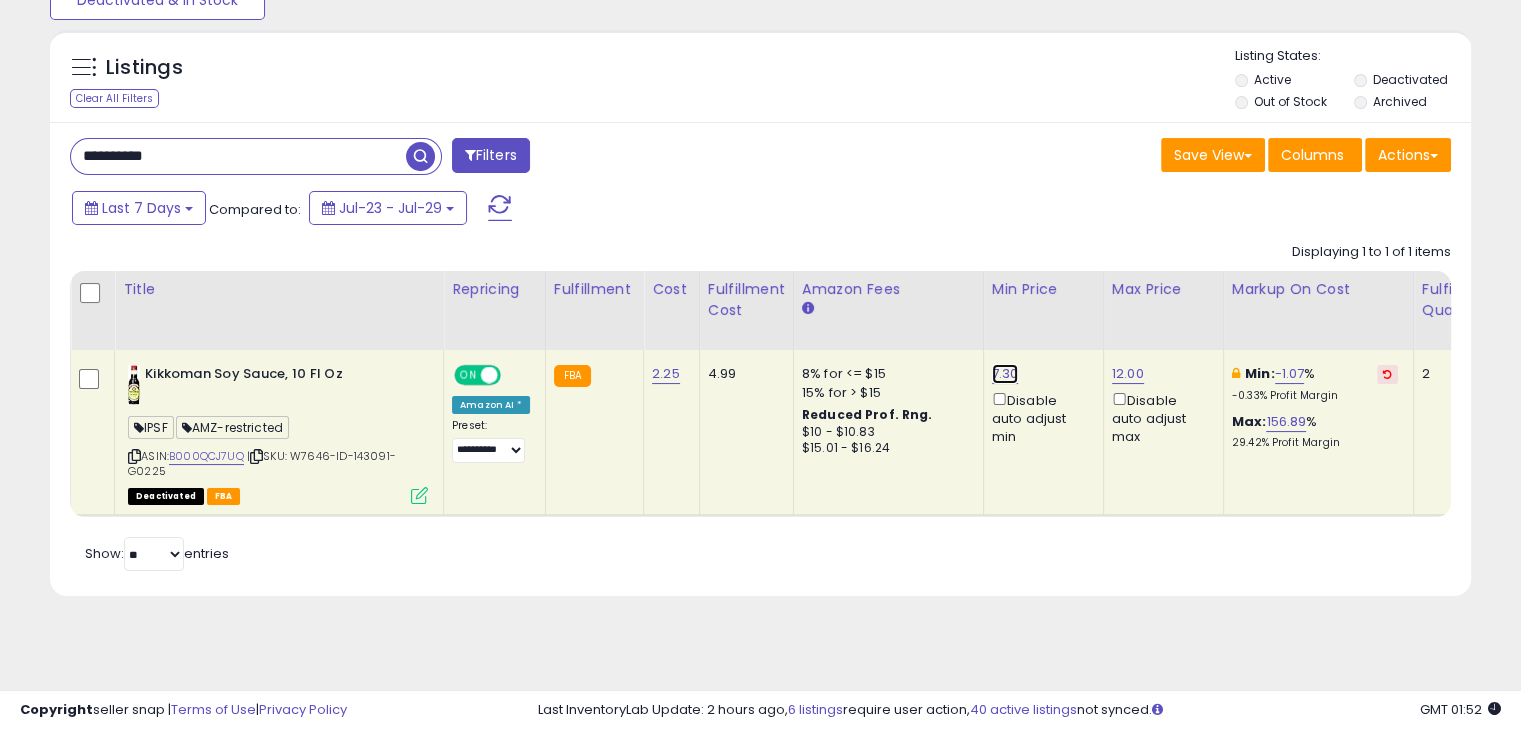 click on "7.30" at bounding box center (1005, 374) 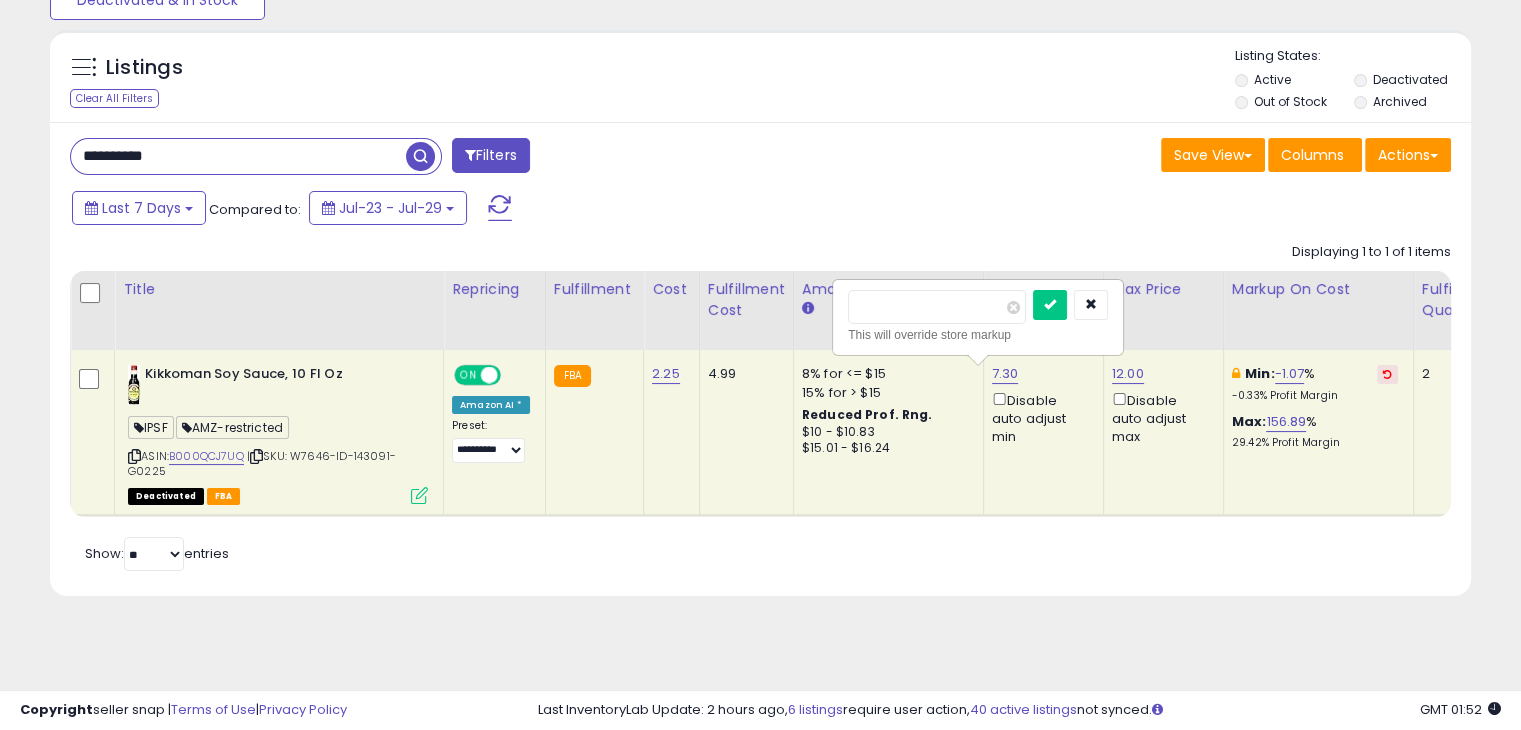 type on "****" 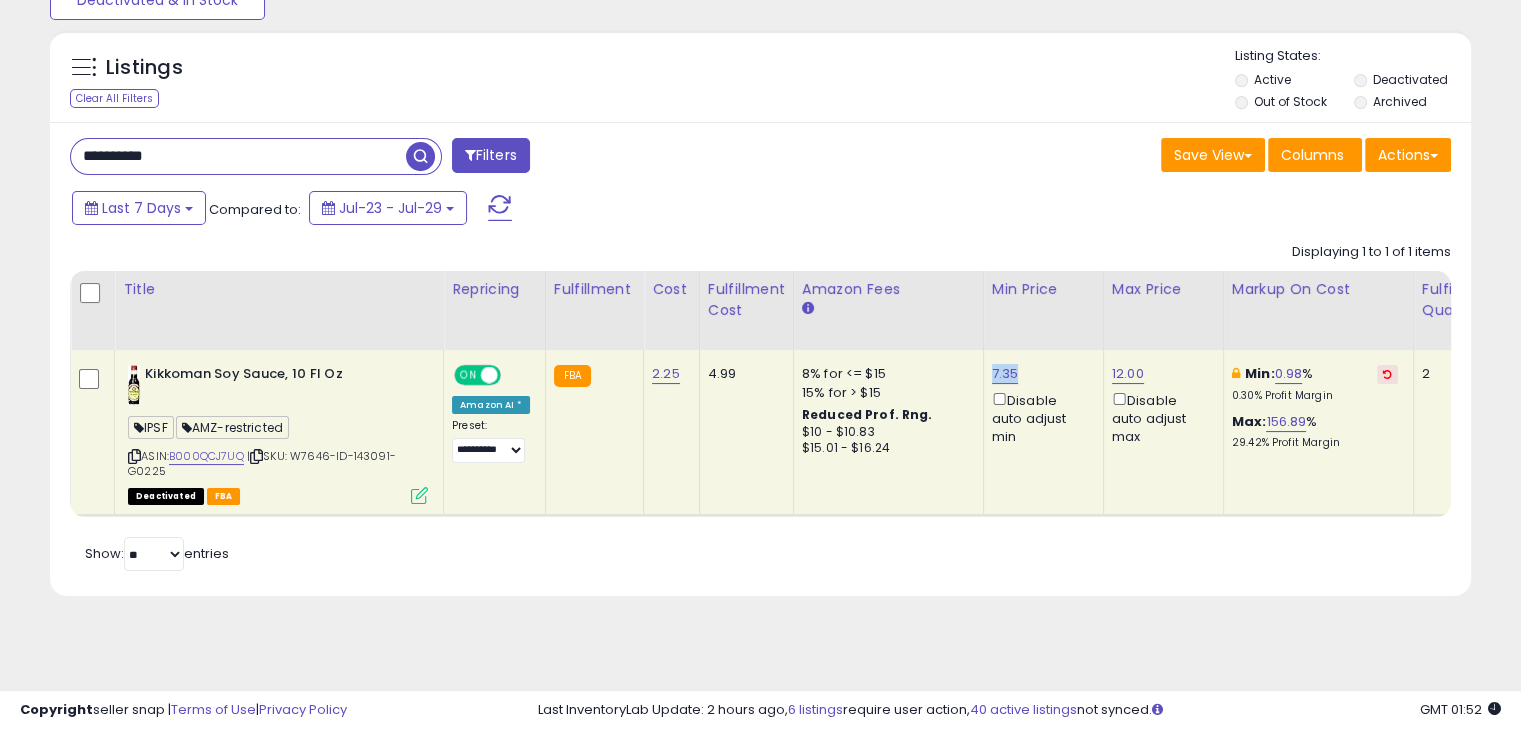 drag, startPoint x: 1016, startPoint y: 374, endPoint x: 976, endPoint y: 378, distance: 40.1995 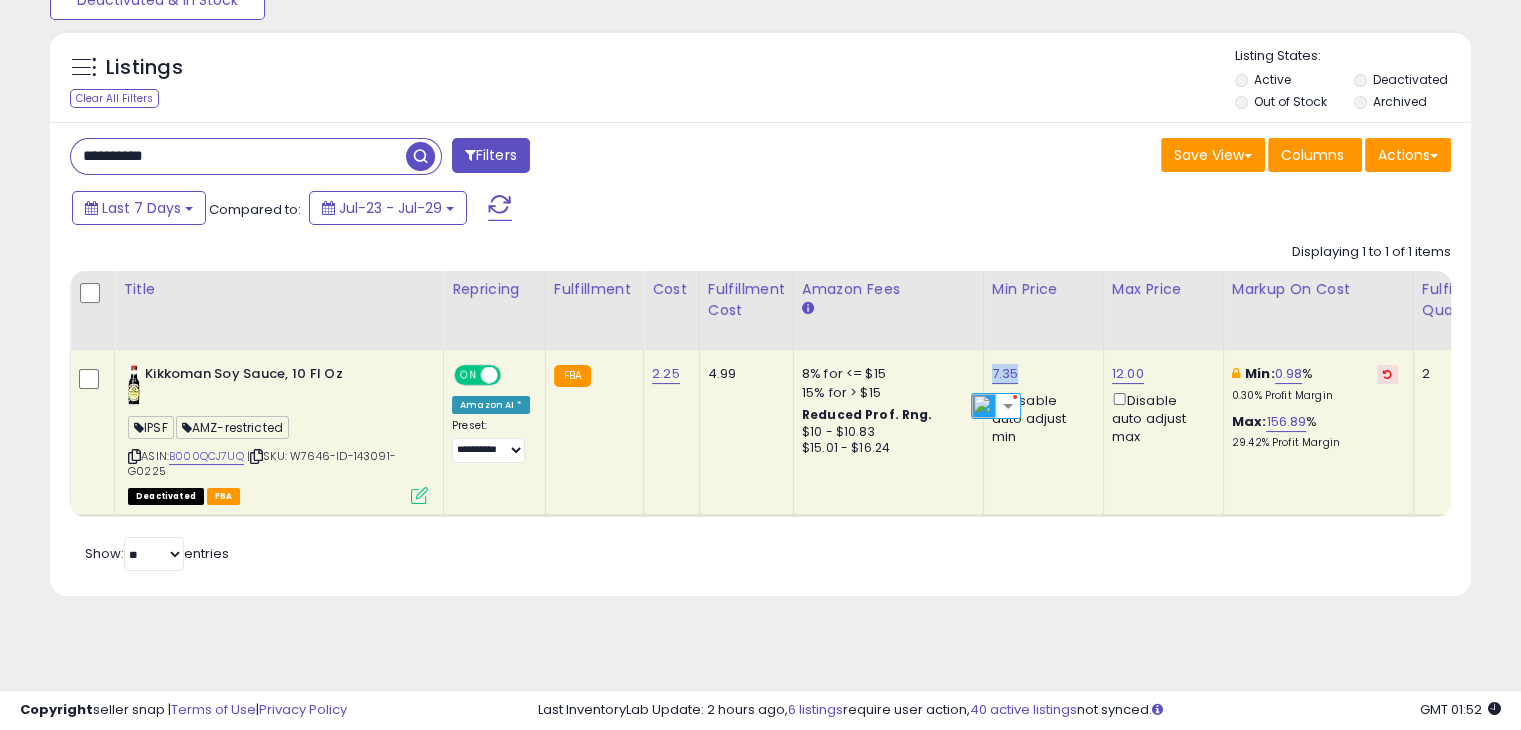 copy on "7.35" 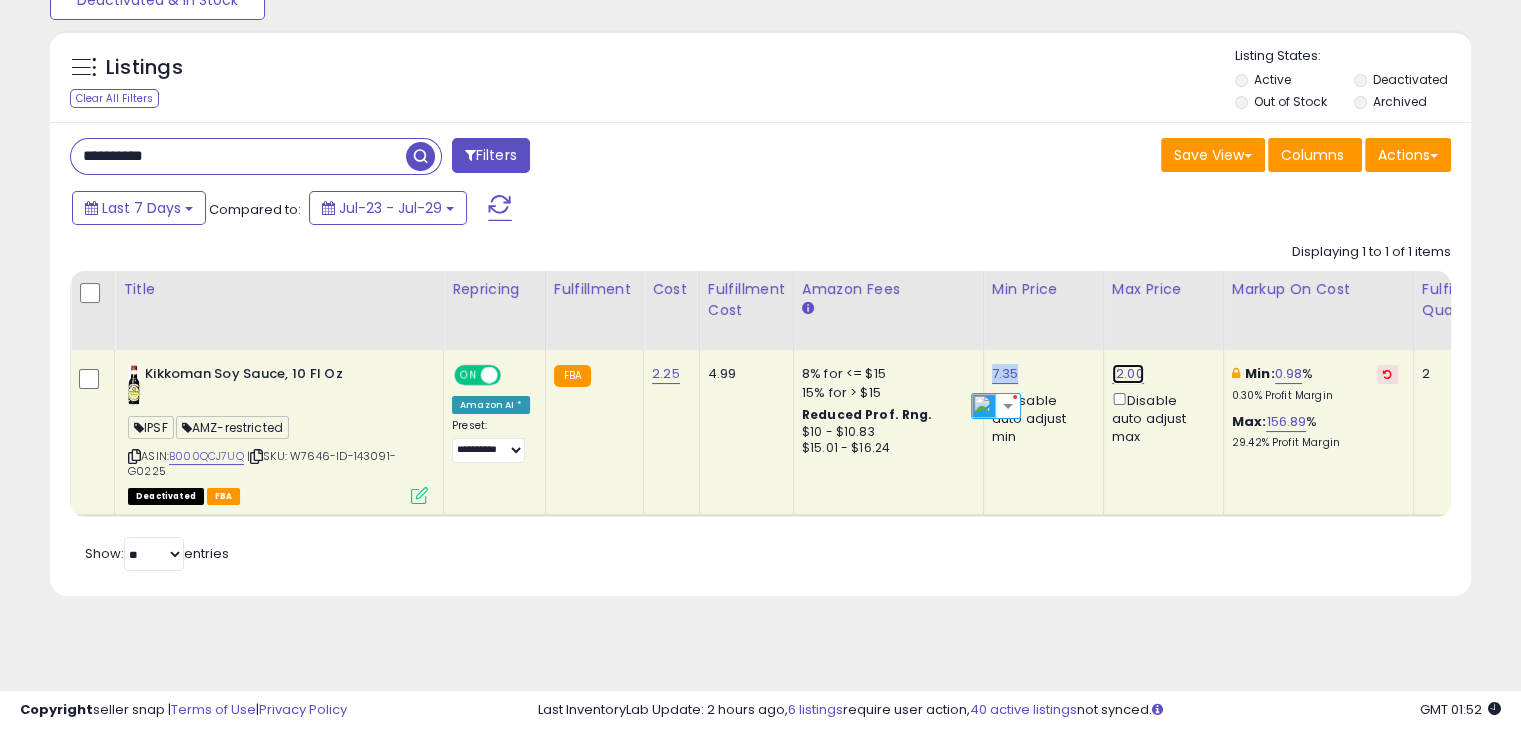 click on "12.00" at bounding box center [1128, 374] 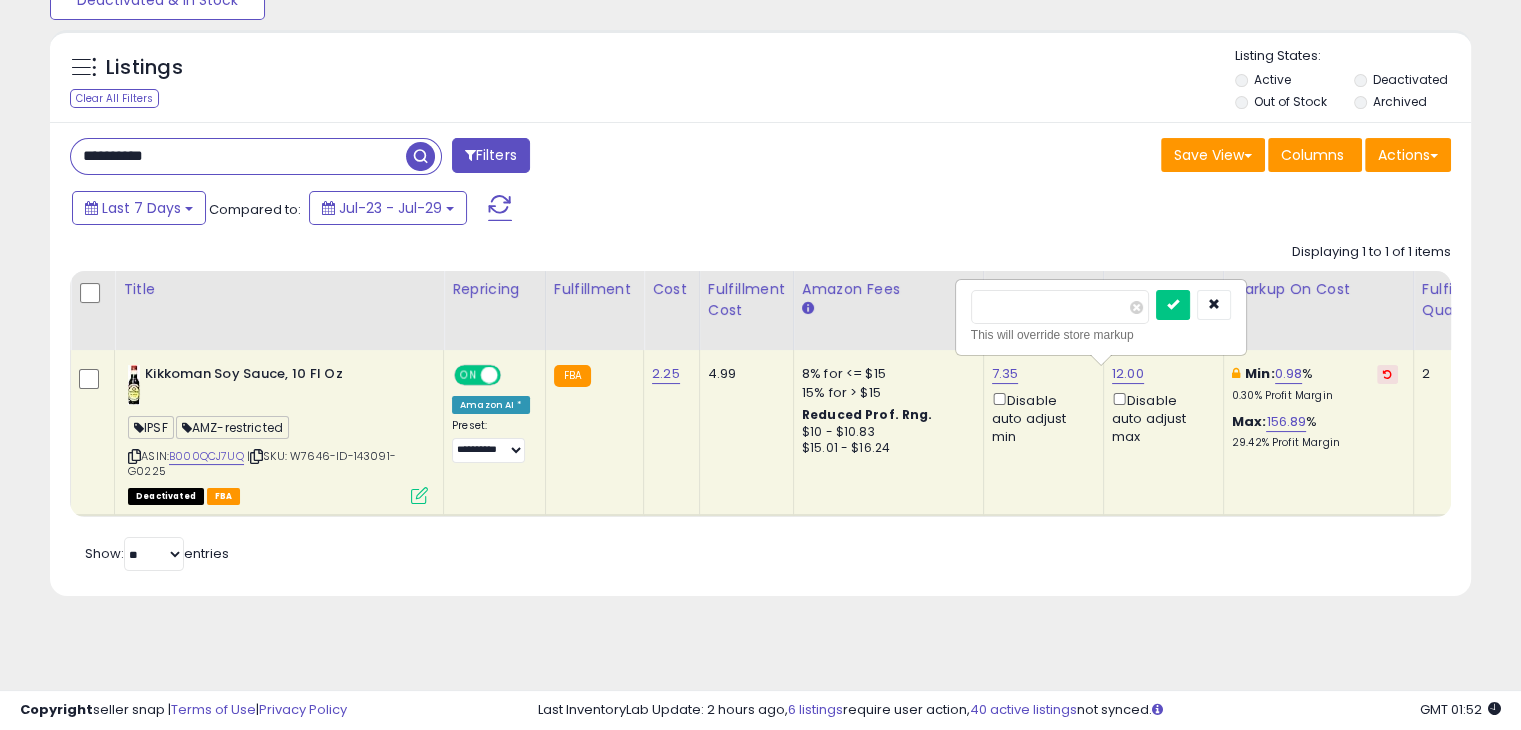 type on "*" 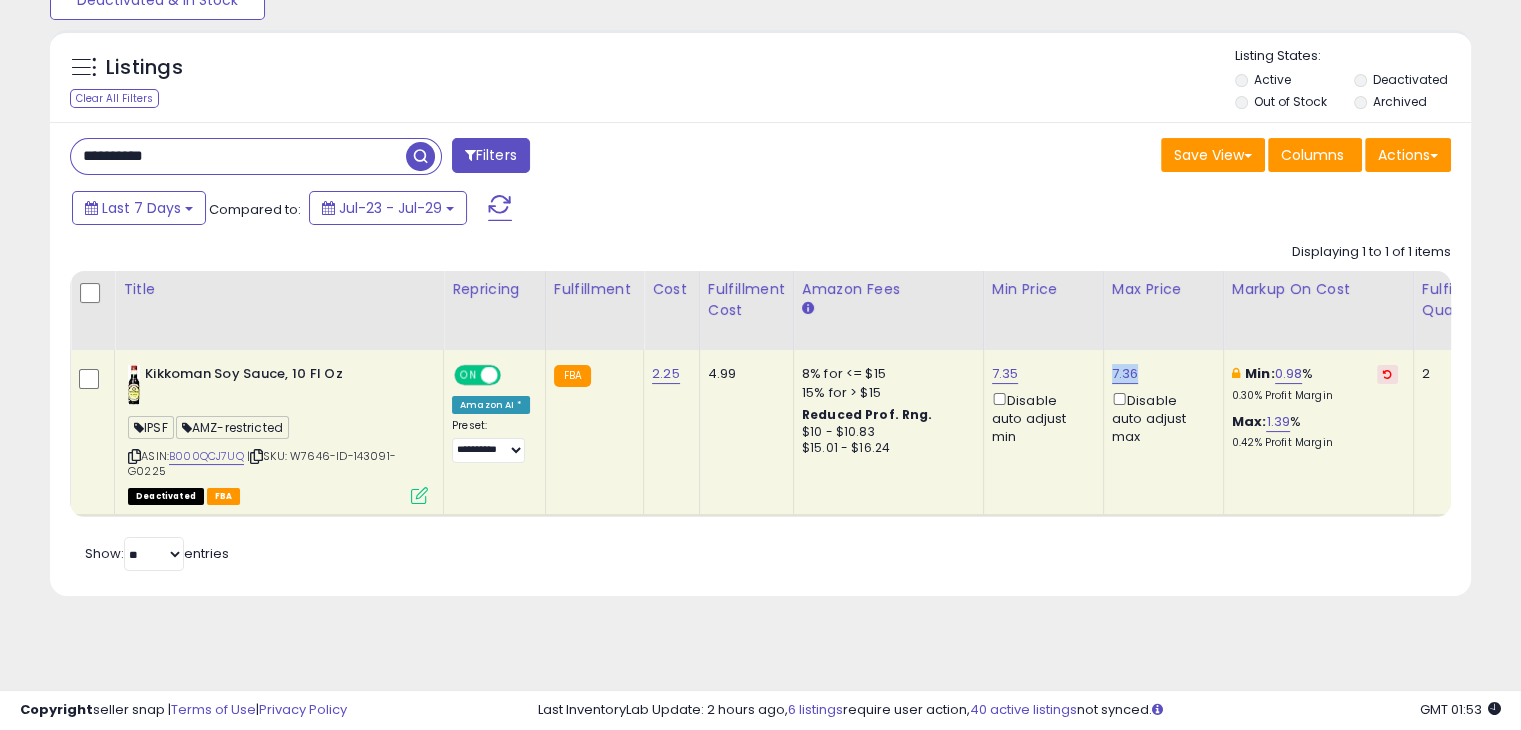 drag, startPoint x: 1142, startPoint y: 374, endPoint x: 1090, endPoint y: 387, distance: 53.600372 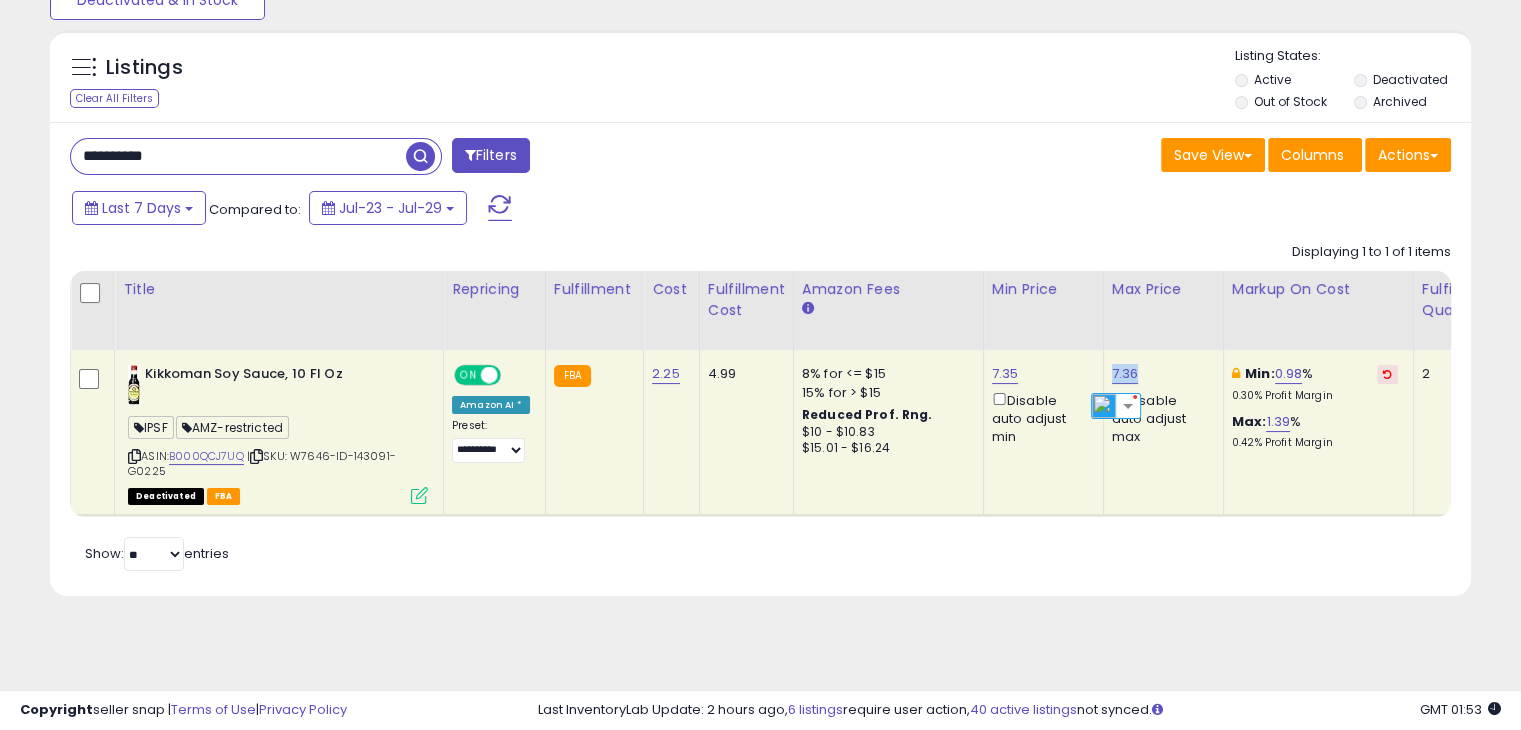 copy on "7.36" 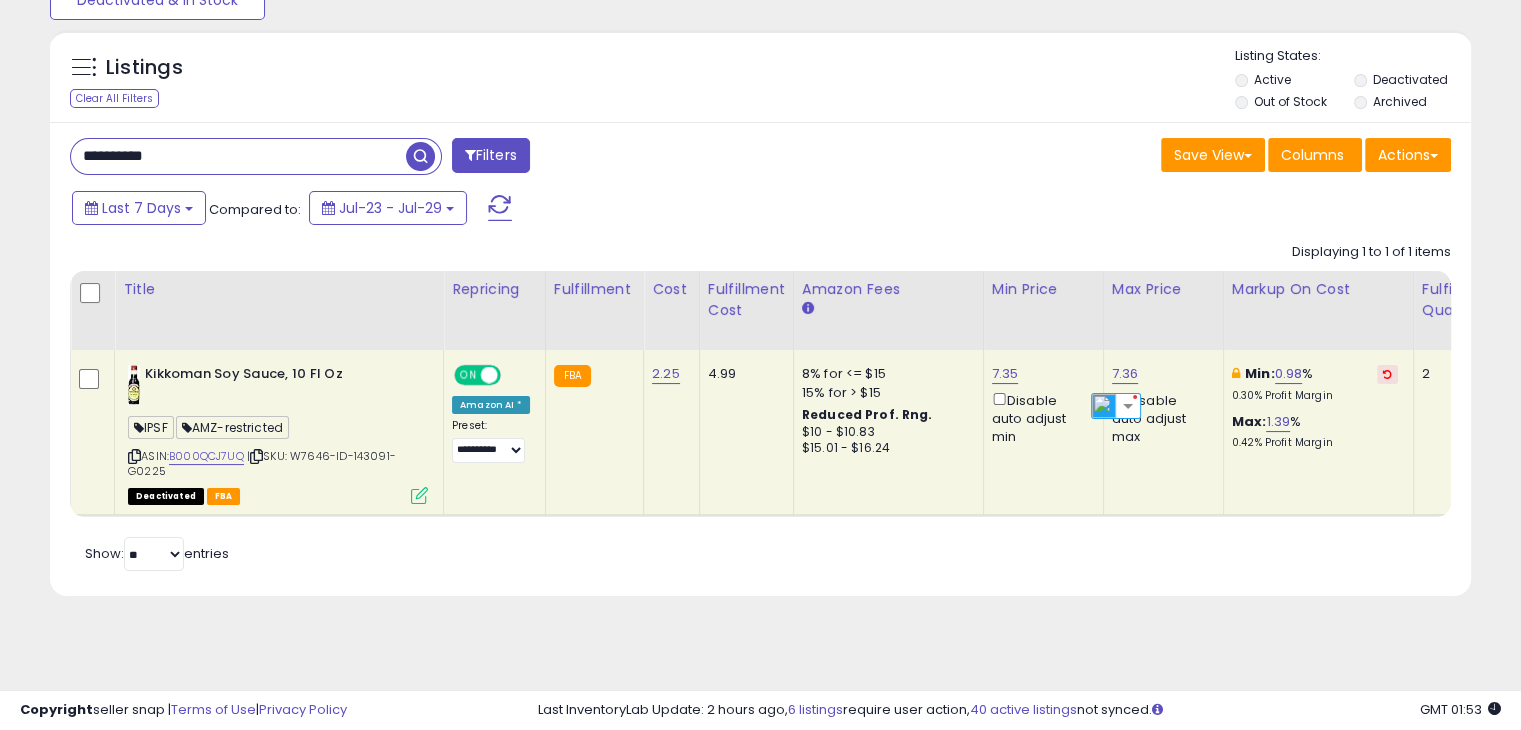 click on "**********" at bounding box center (238, 156) 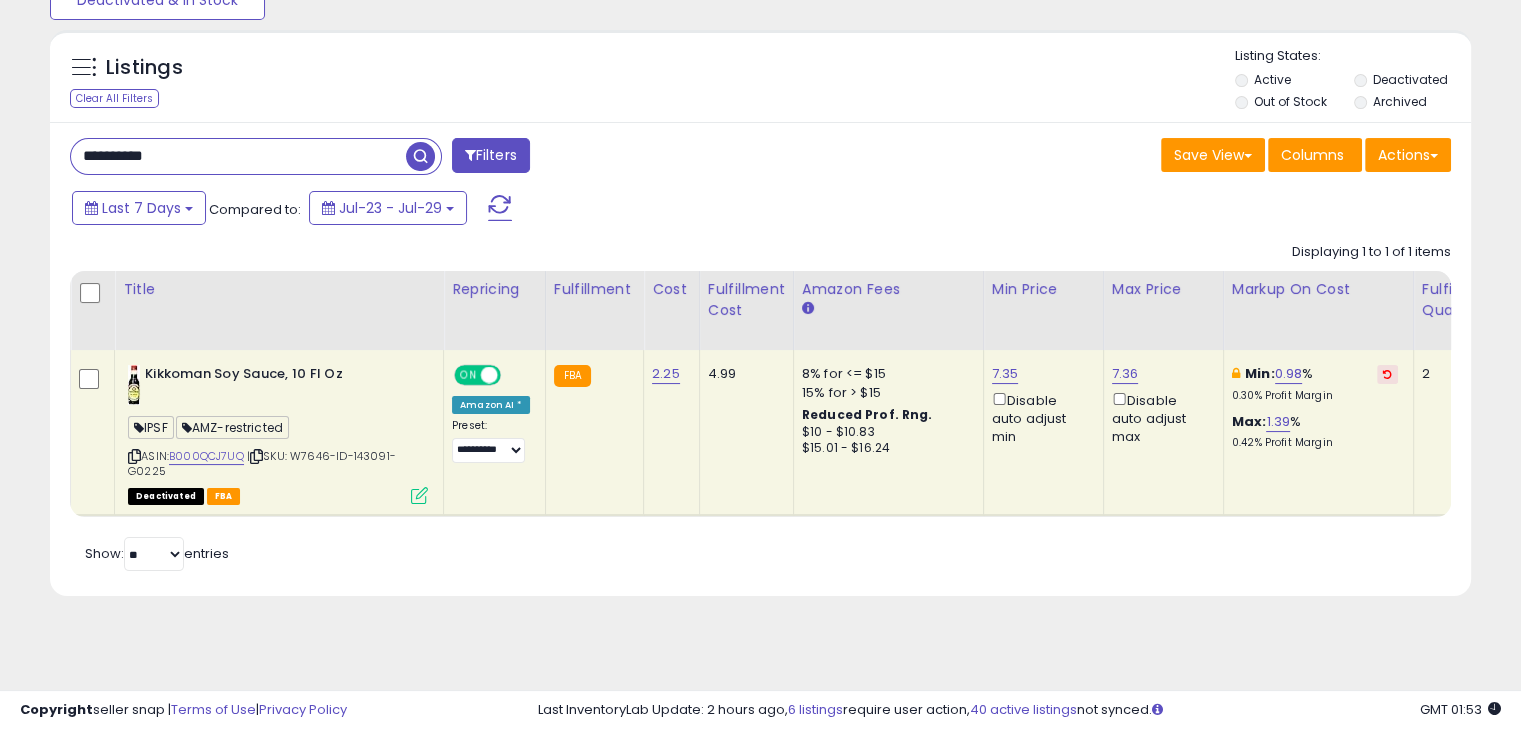 click on "**********" at bounding box center (238, 156) 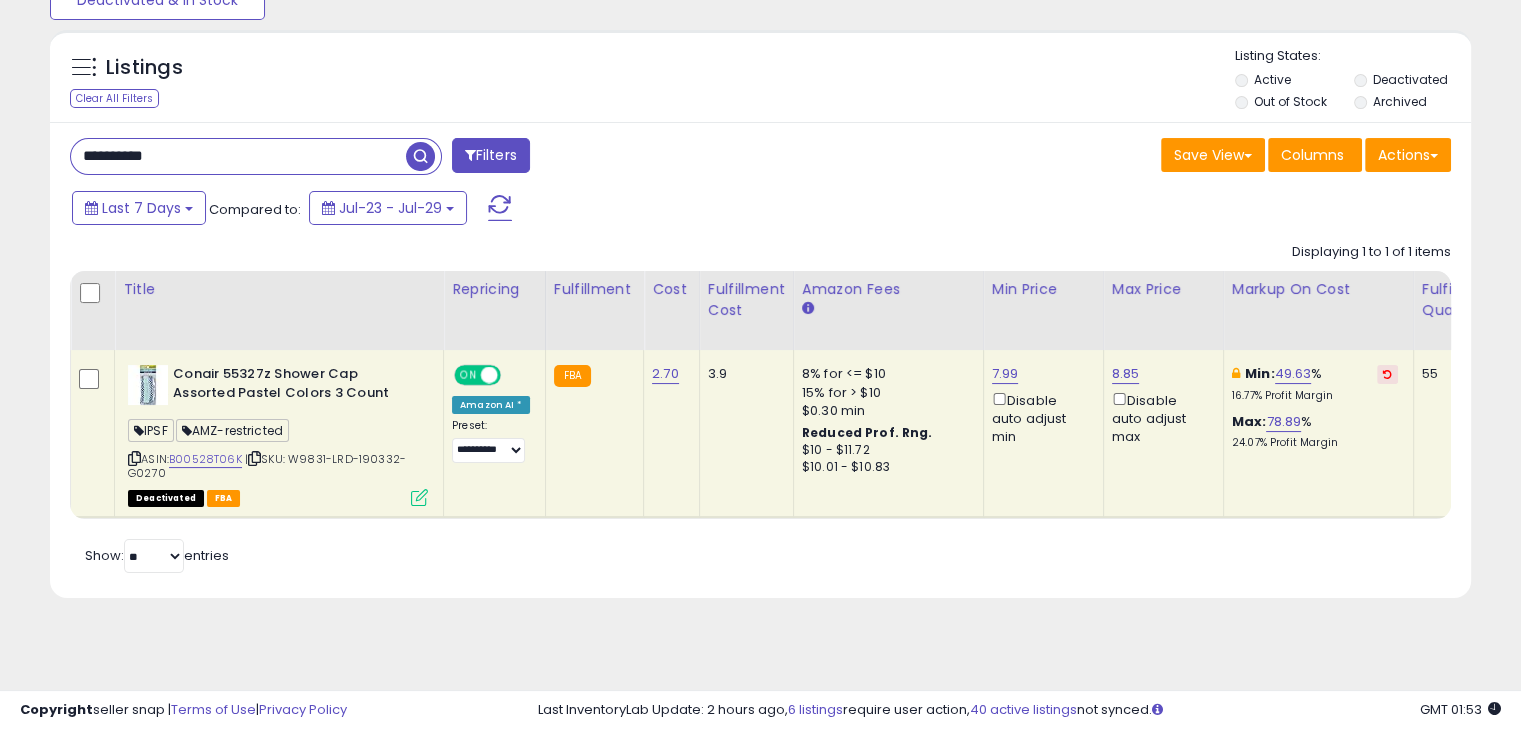 scroll, scrollTop: 0, scrollLeft: 149, axis: horizontal 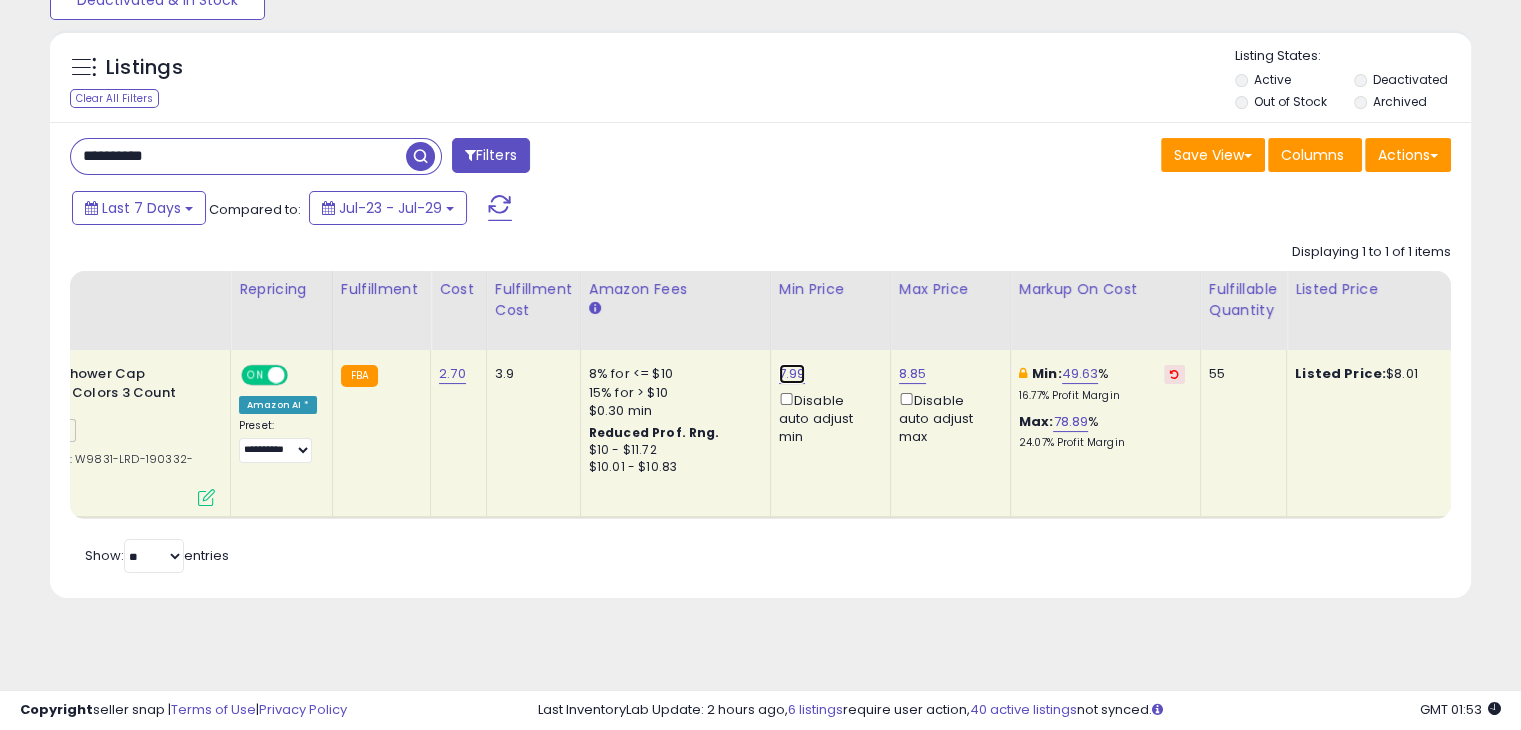 click on "7.99" at bounding box center (792, 374) 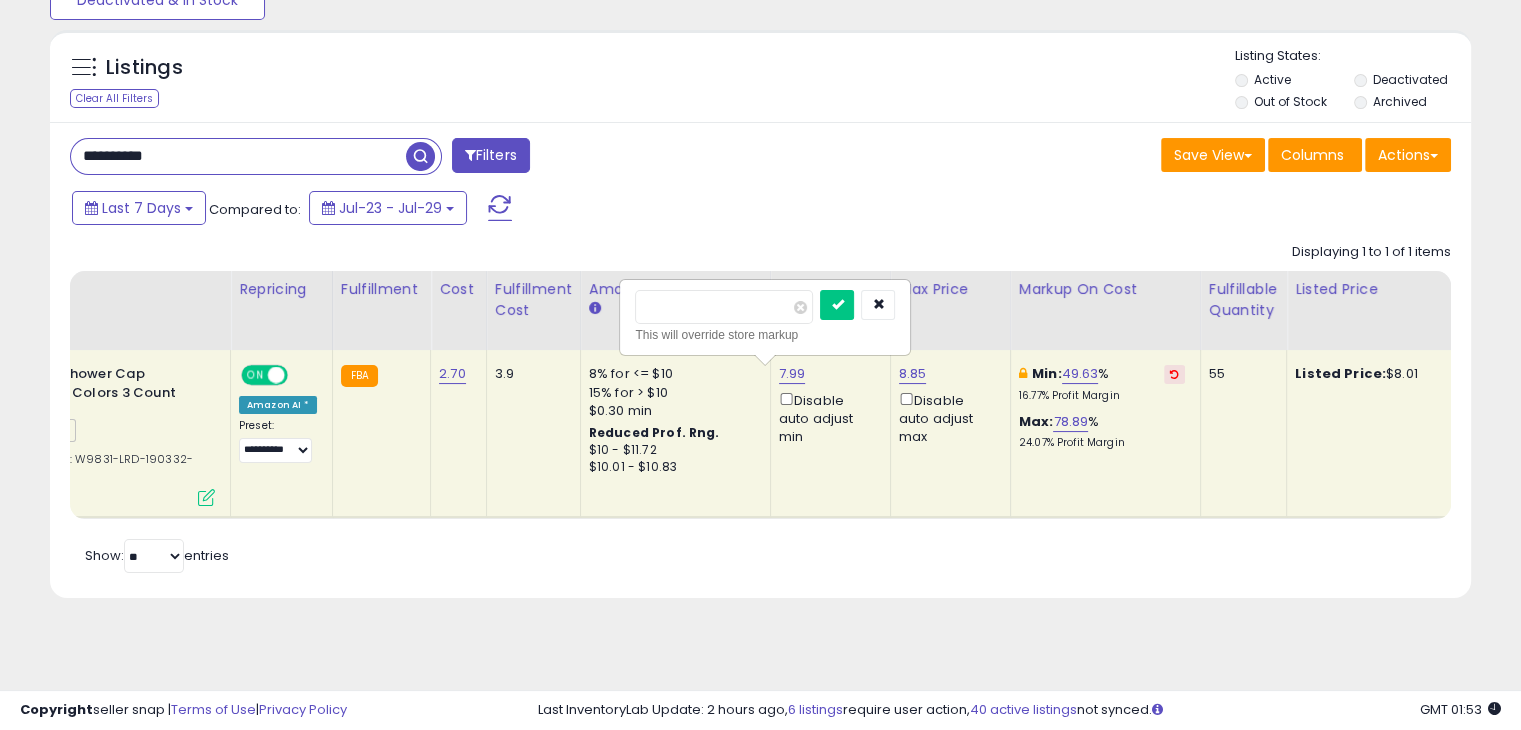 drag, startPoint x: 714, startPoint y: 305, endPoint x: 604, endPoint y: 293, distance: 110.65261 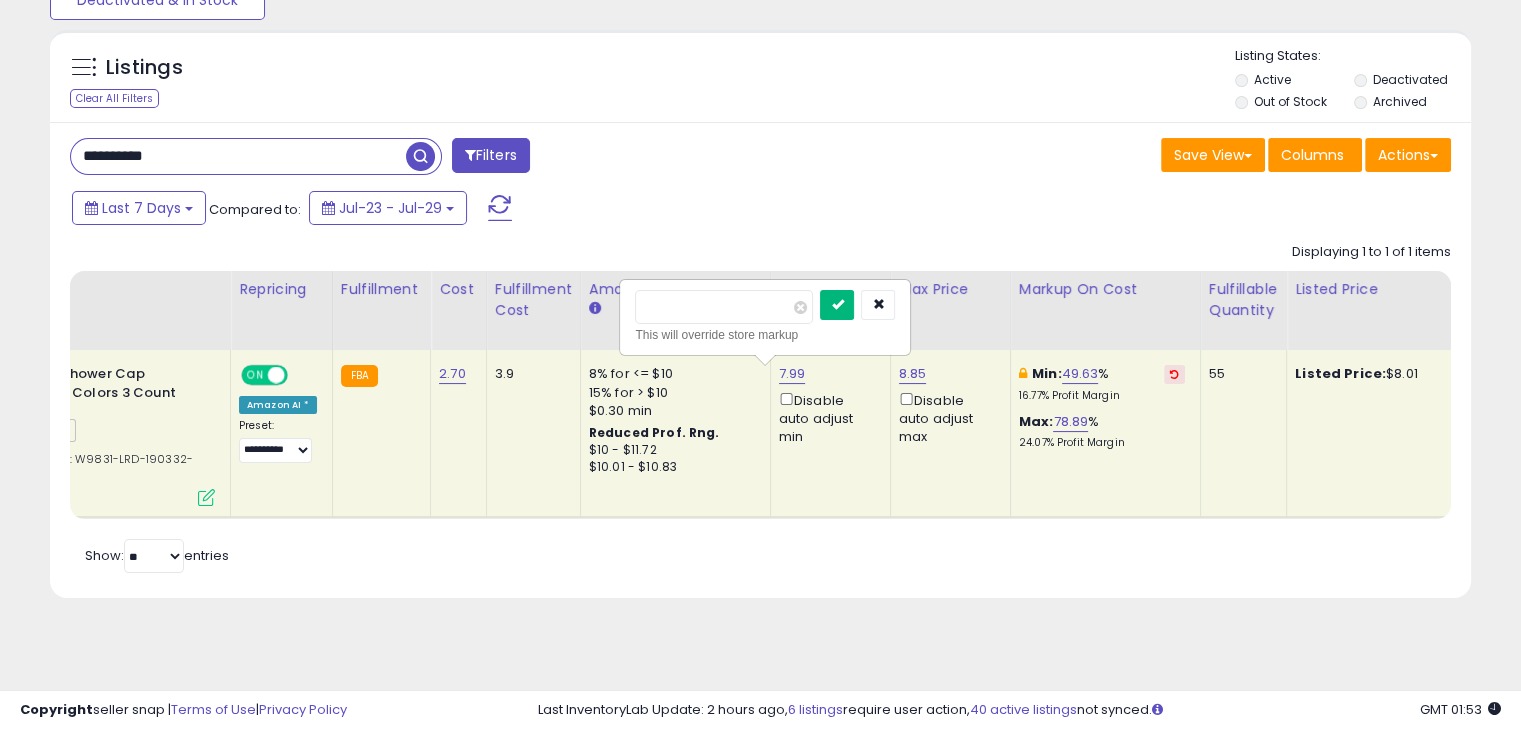 type on "****" 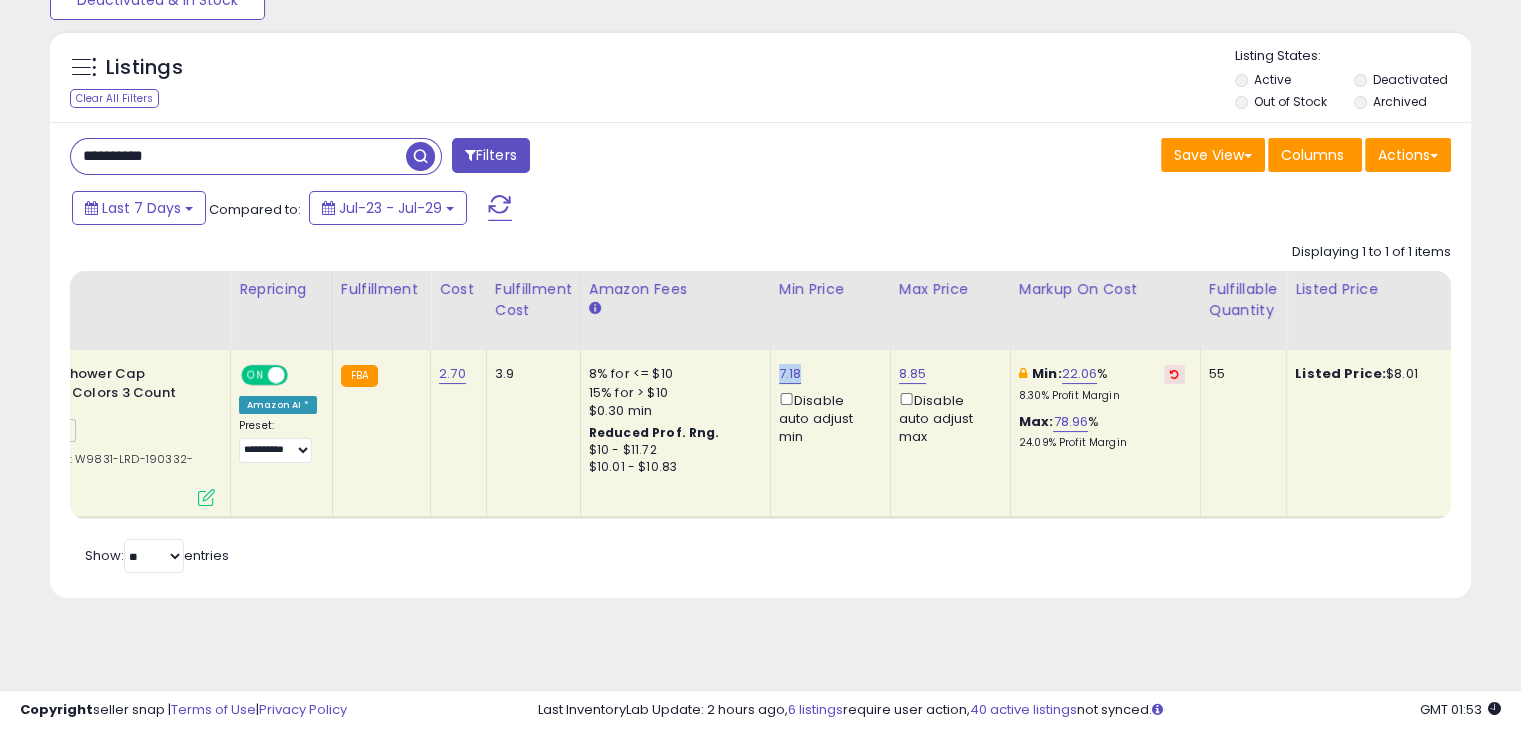 drag, startPoint x: 800, startPoint y: 373, endPoint x: 760, endPoint y: 371, distance: 40.04997 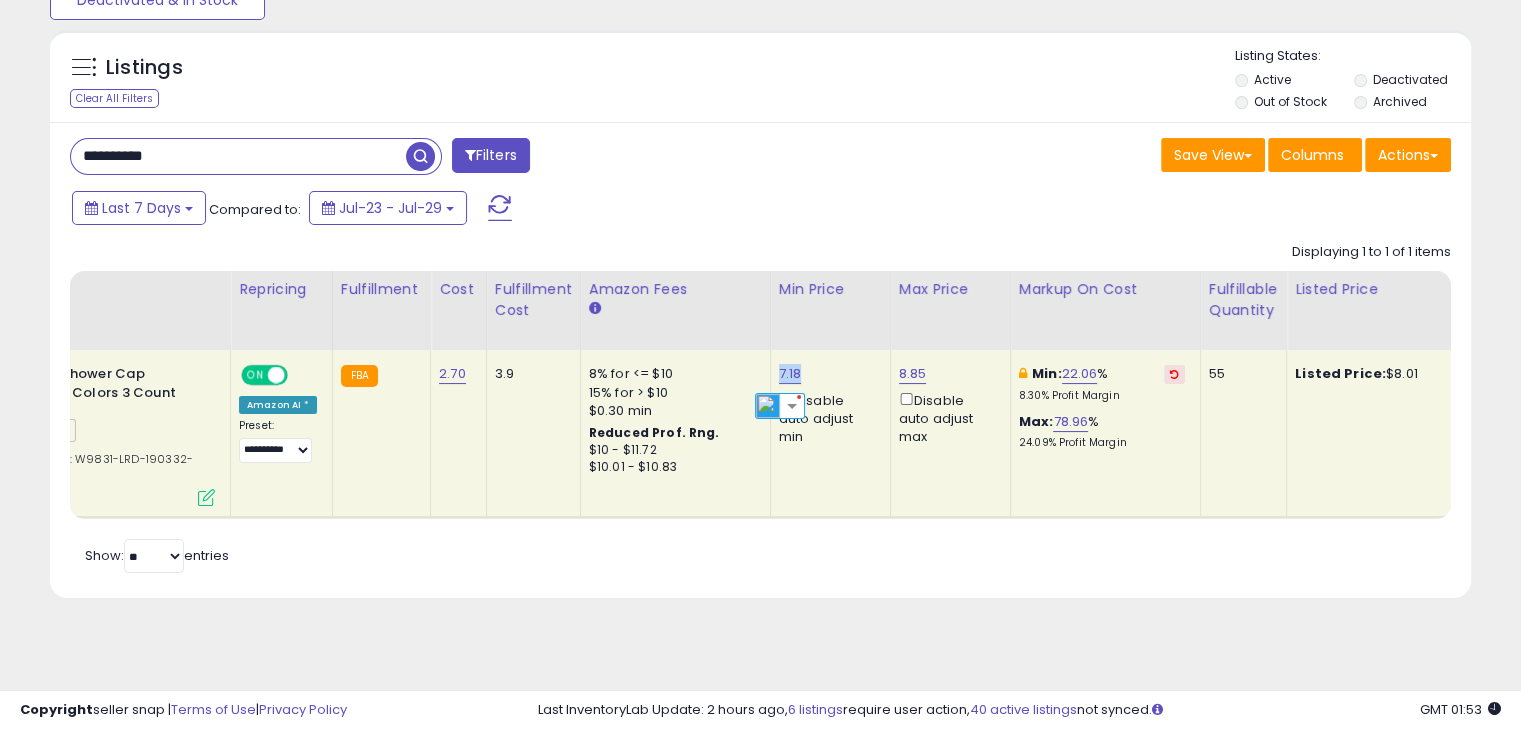 copy on "7.18" 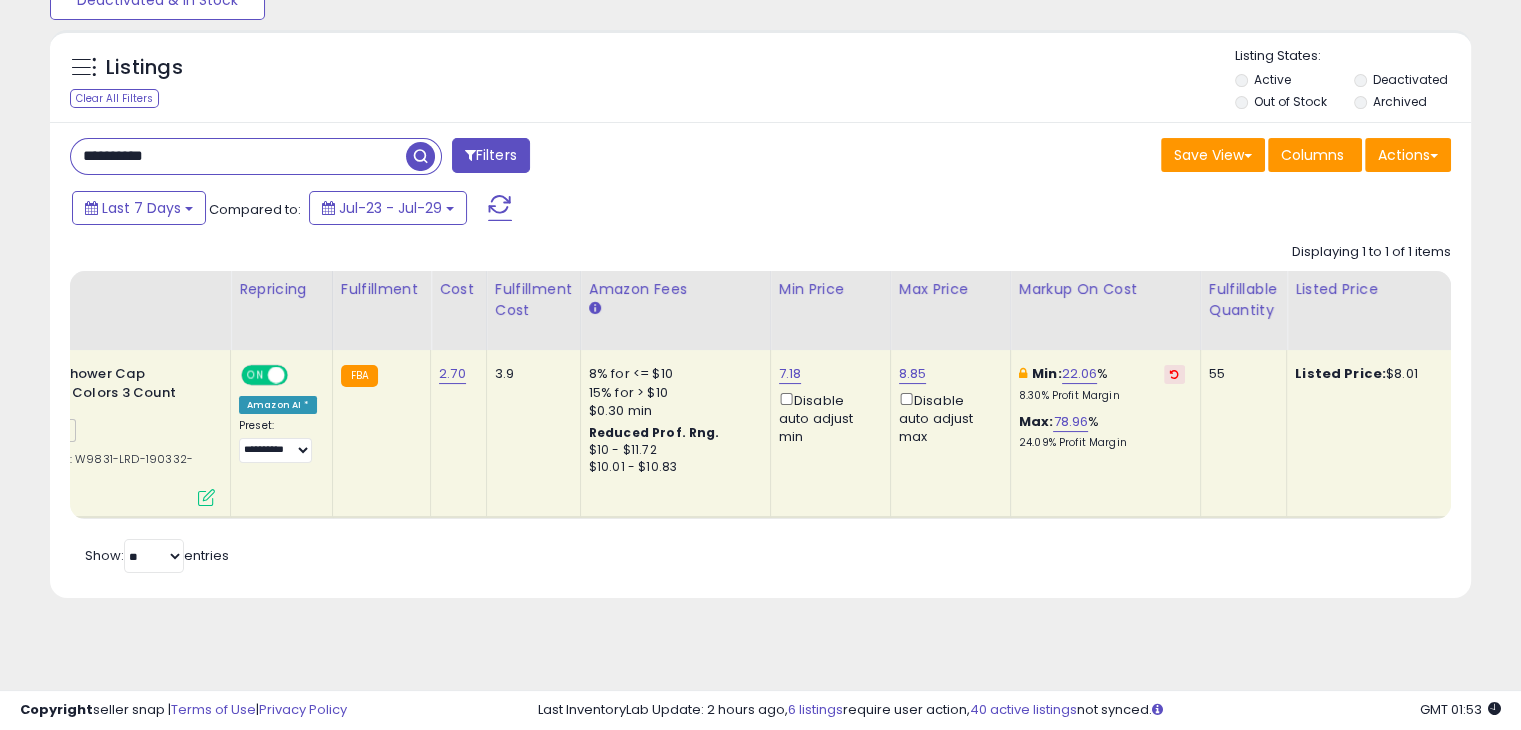 click on "Save View
Save As New View
Update Current View
Columns
Actions
Import  Export Visible Columns" at bounding box center (1114, 157) 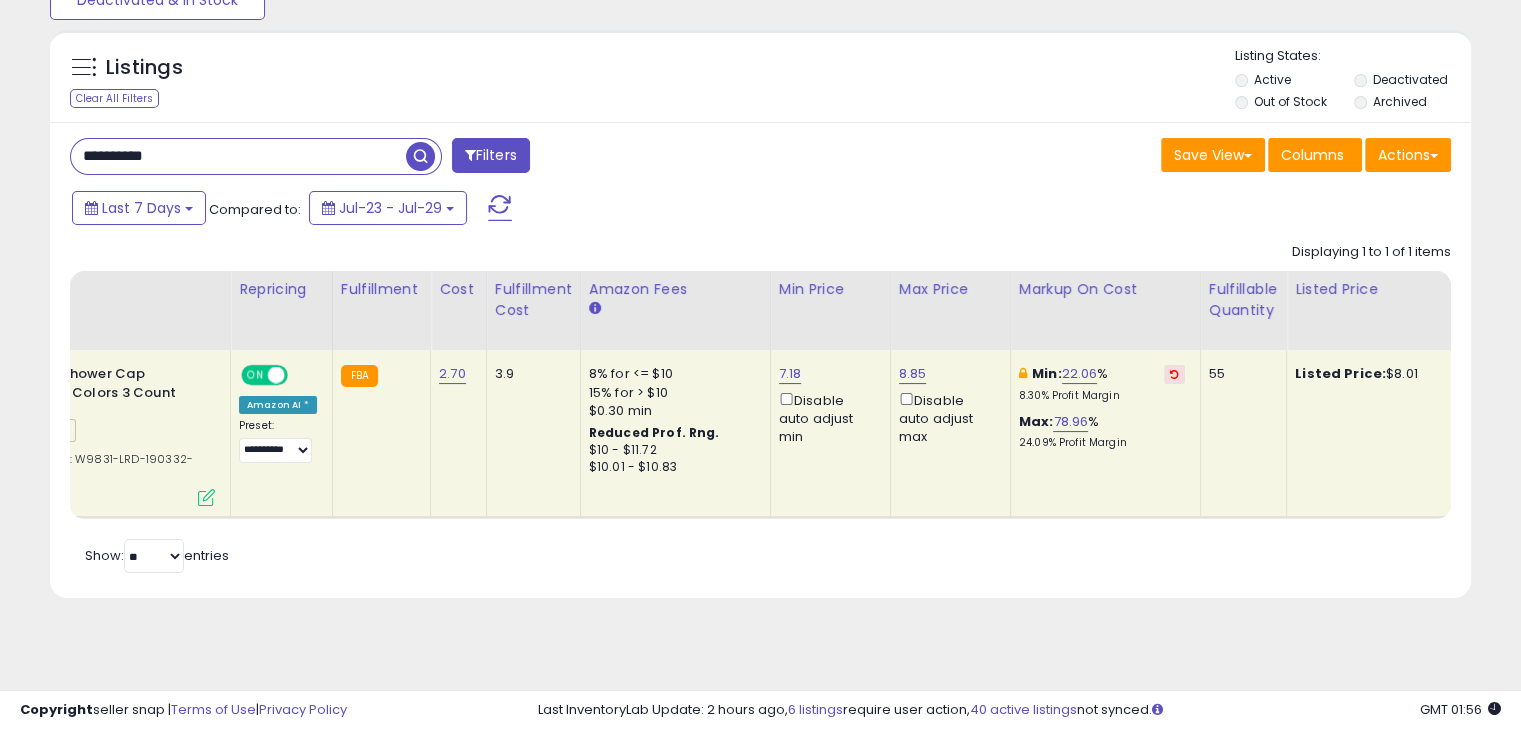 click on "**********" at bounding box center [238, 156] 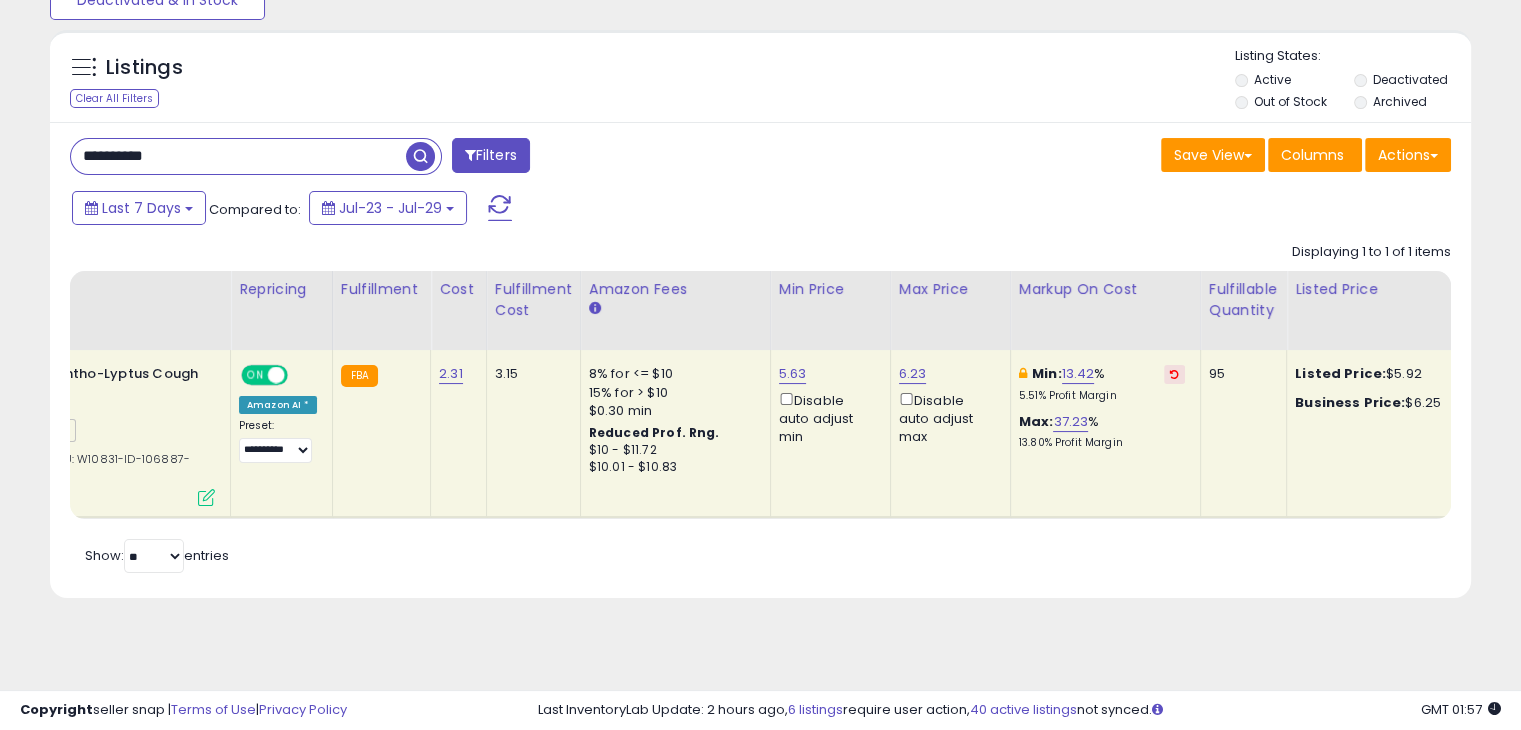 scroll, scrollTop: 0, scrollLeft: 0, axis: both 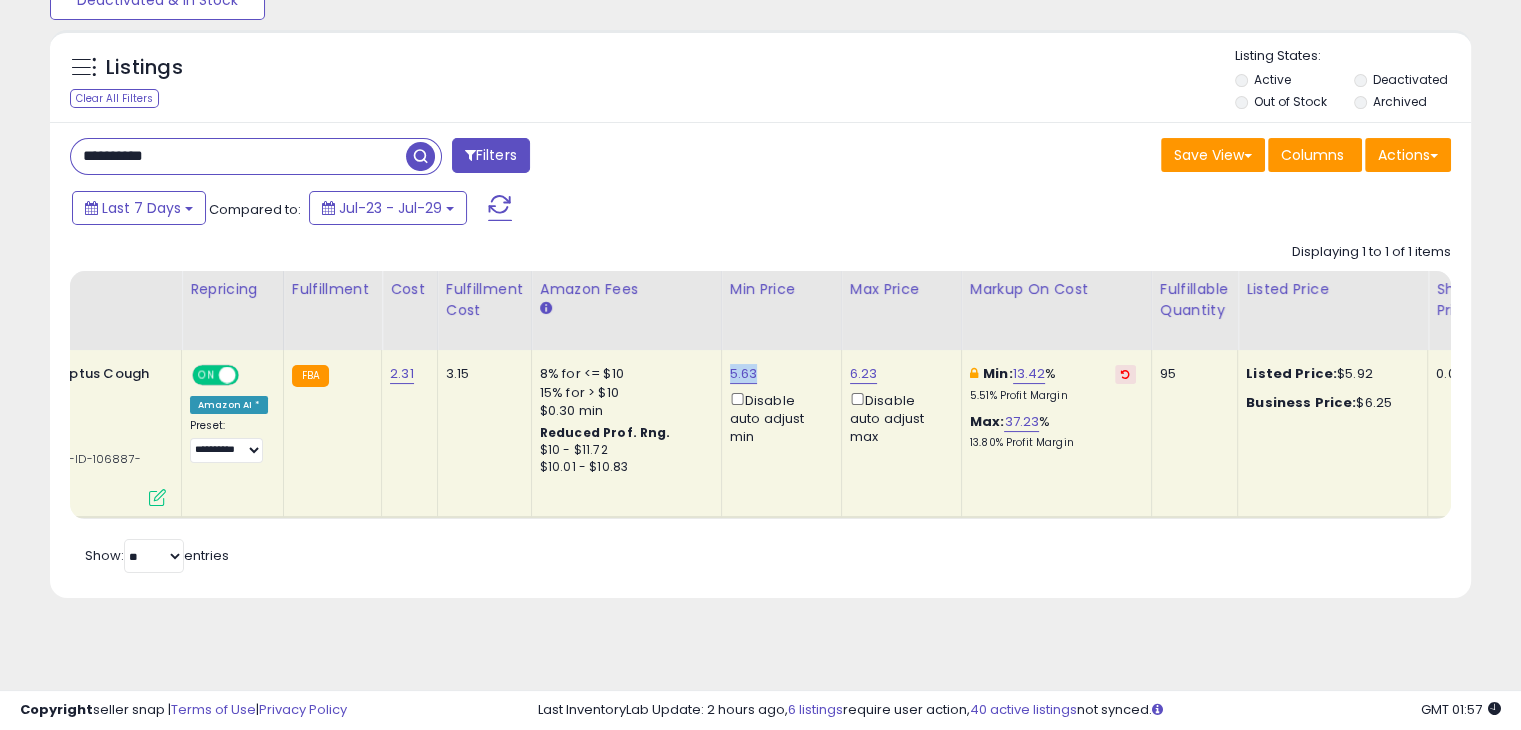drag, startPoint x: 757, startPoint y: 374, endPoint x: 712, endPoint y: 371, distance: 45.099888 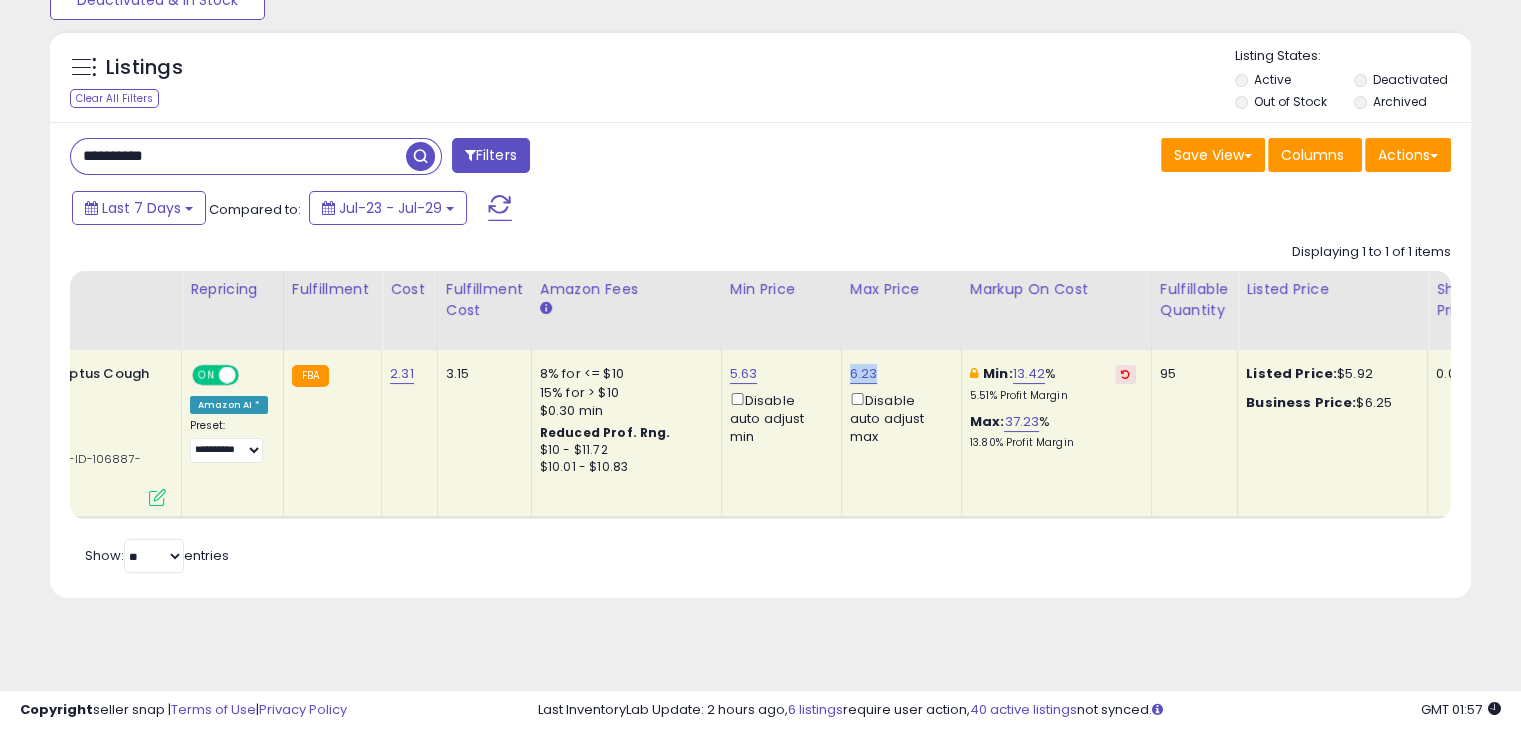 drag, startPoint x: 866, startPoint y: 373, endPoint x: 836, endPoint y: 365, distance: 31.04835 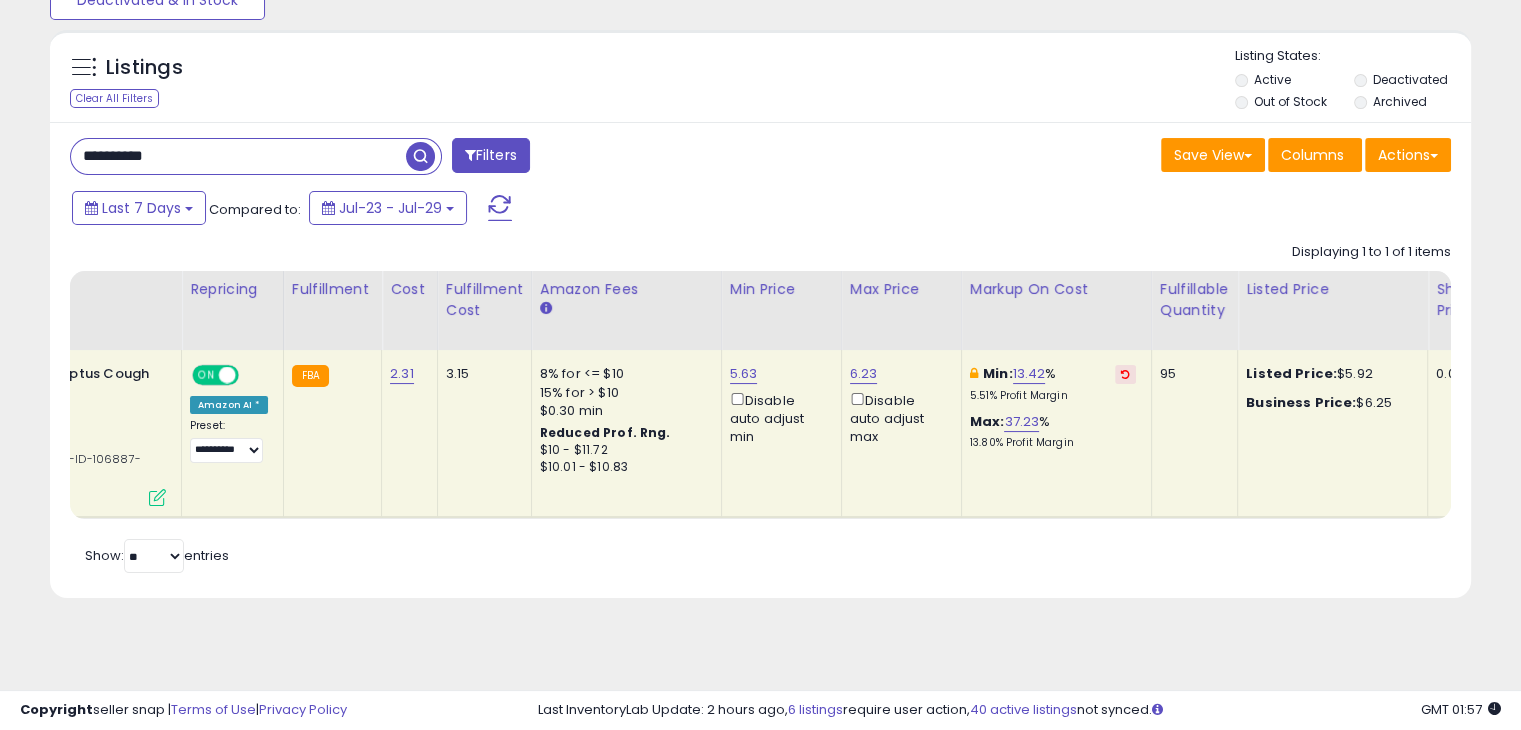 click on "**********" at bounding box center (238, 156) 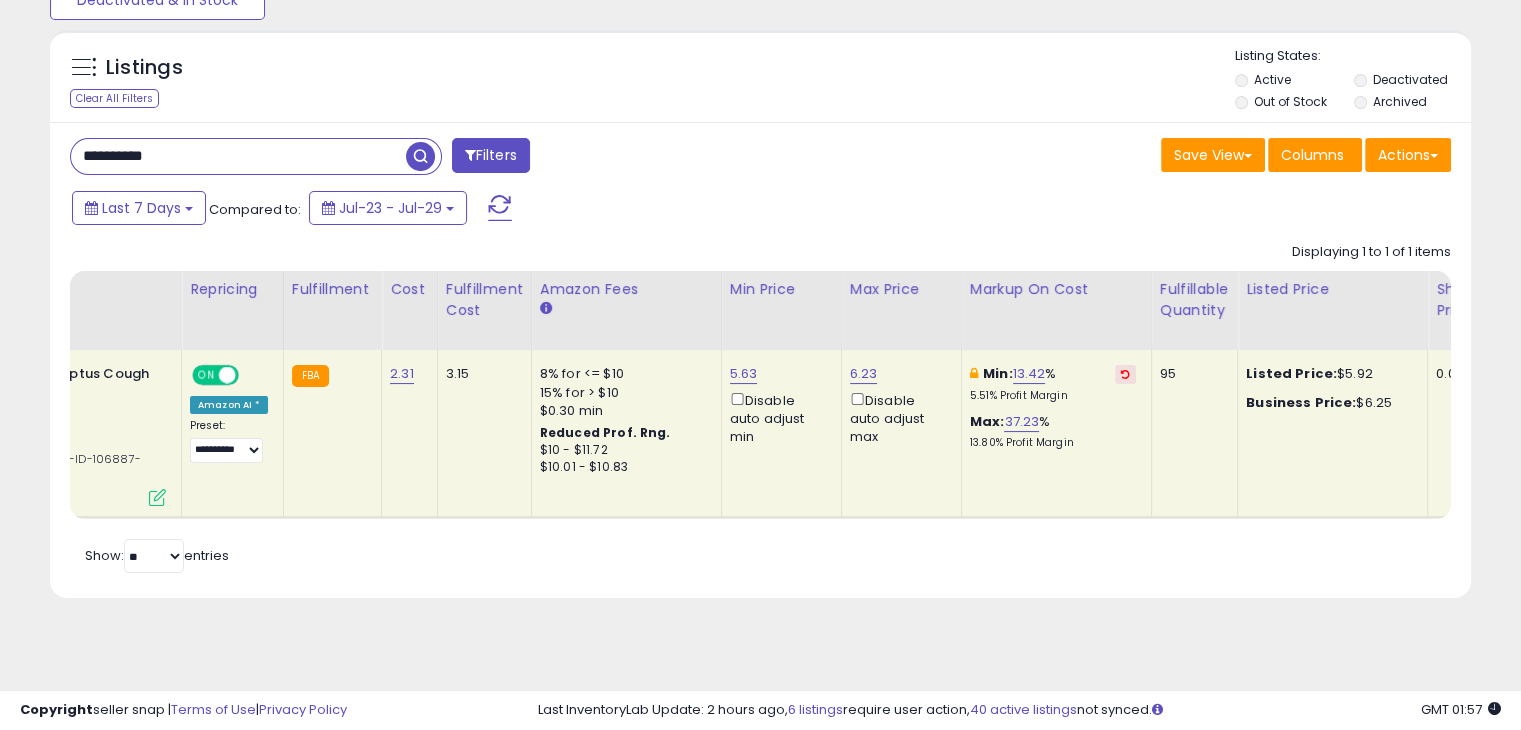 paste 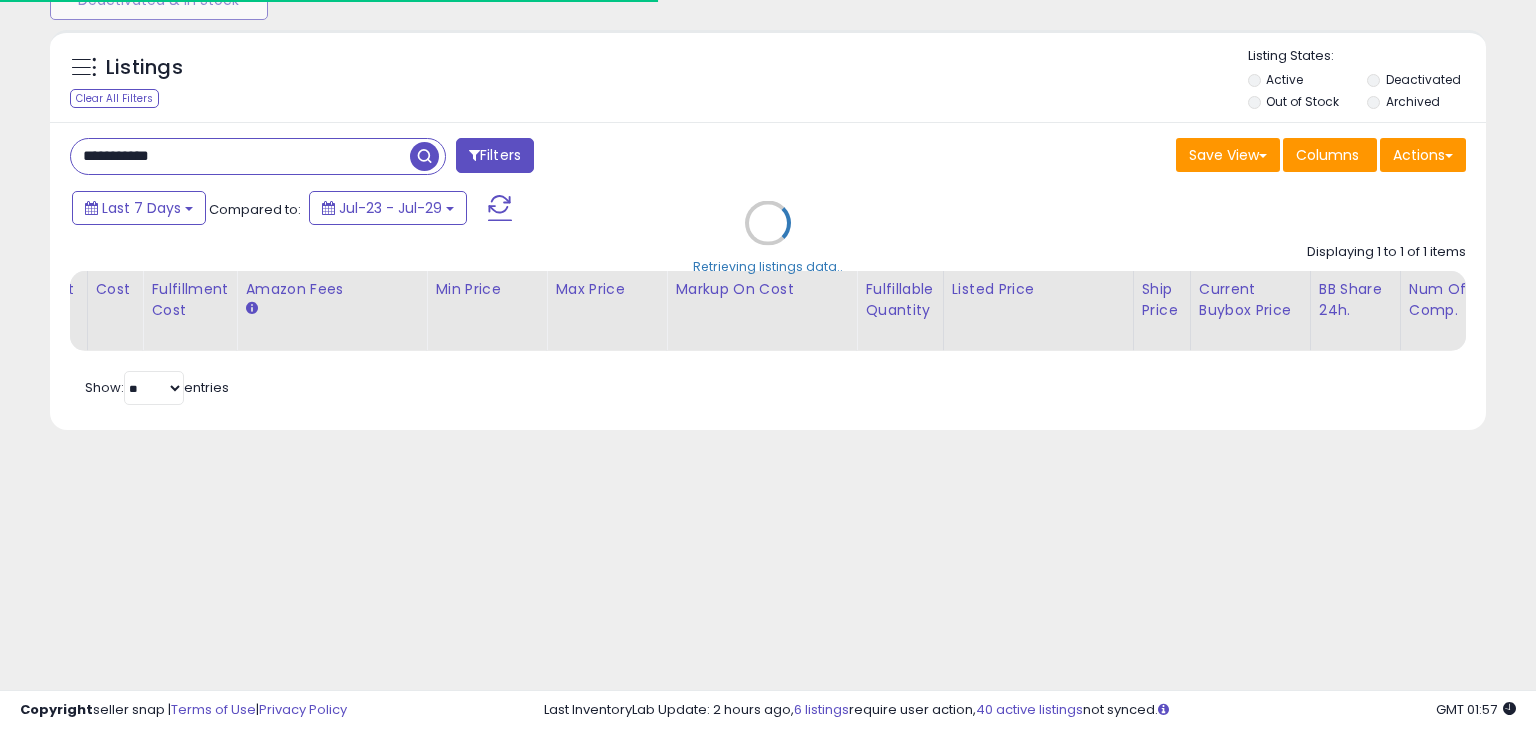 click on "Retrieving listings data.." at bounding box center (768, 237) 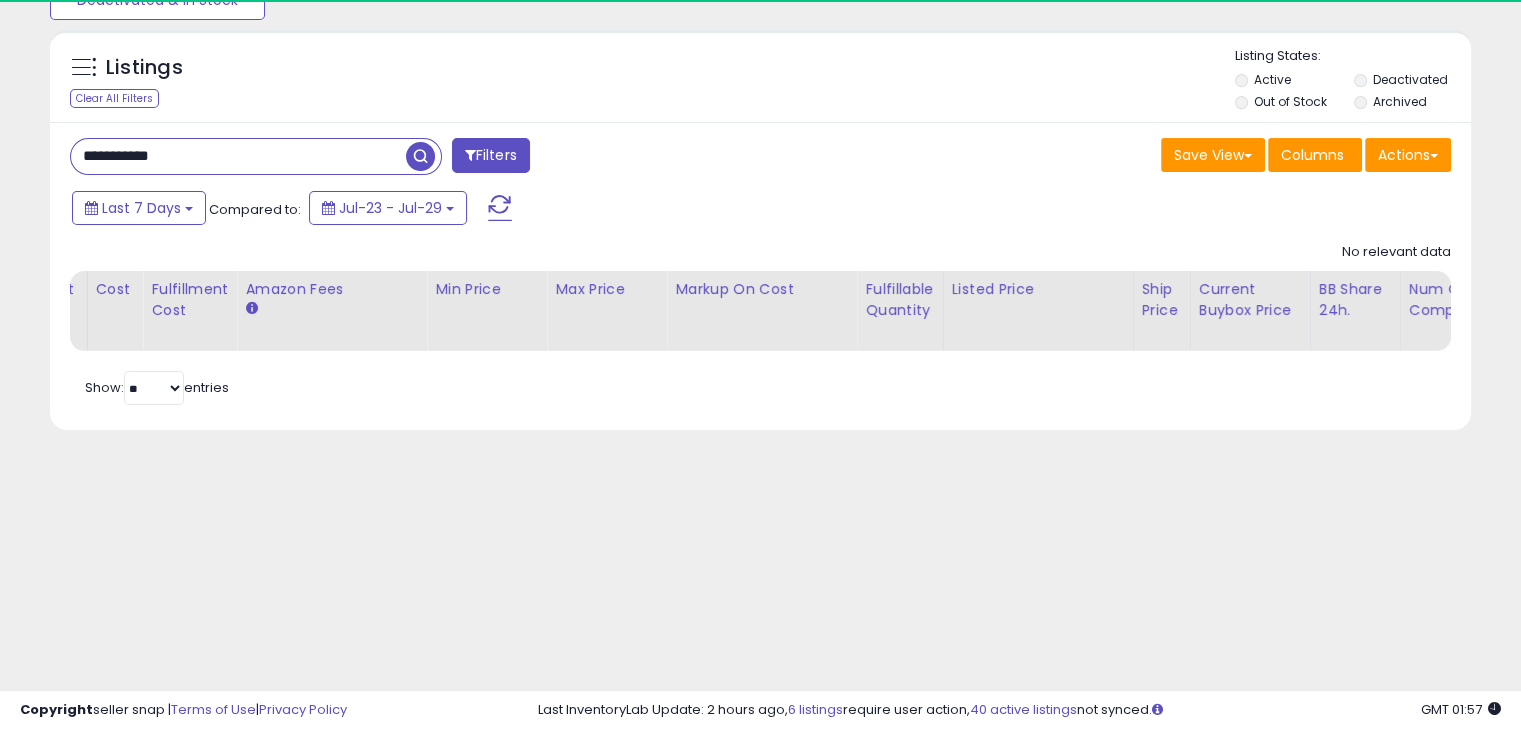 click on "**********" at bounding box center (238, 156) 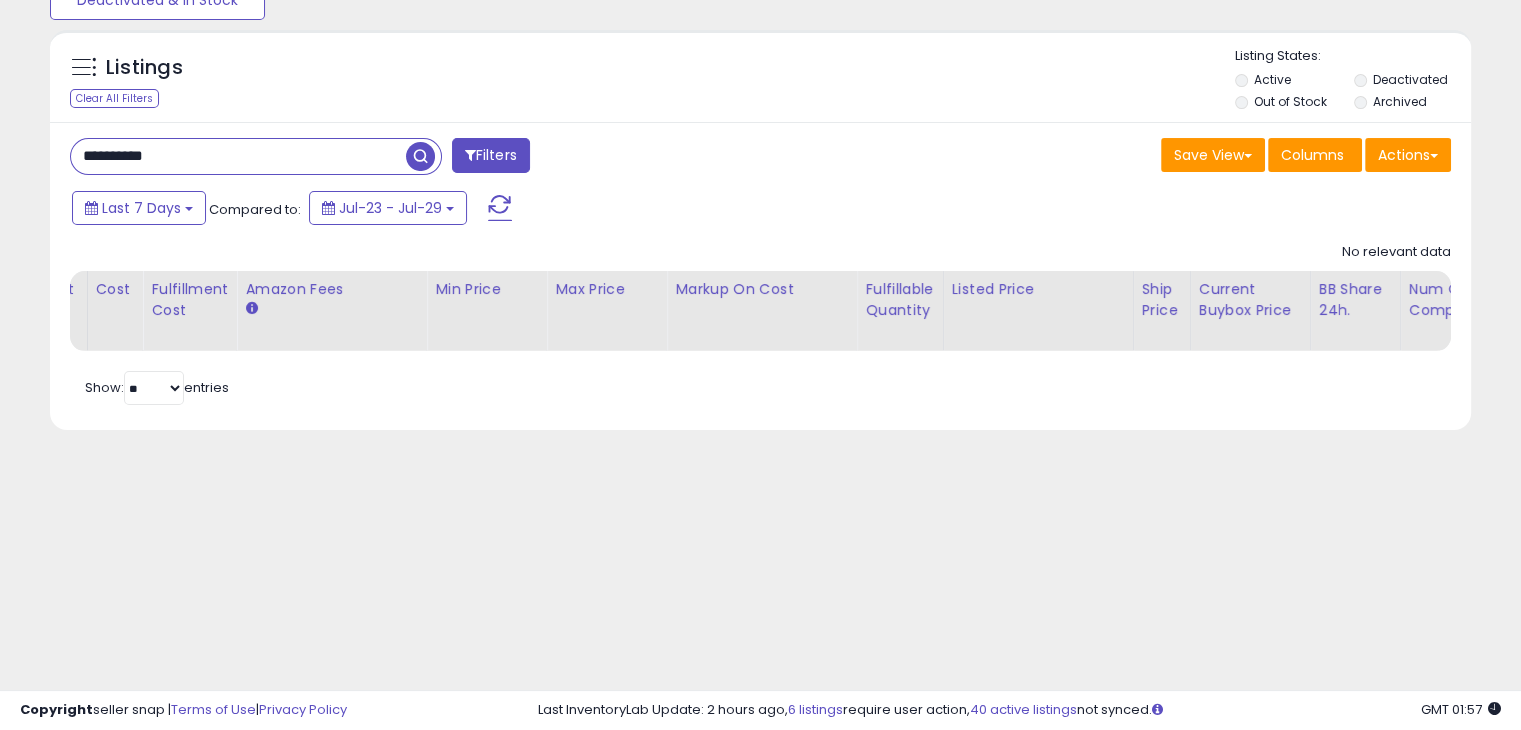 type on "**********" 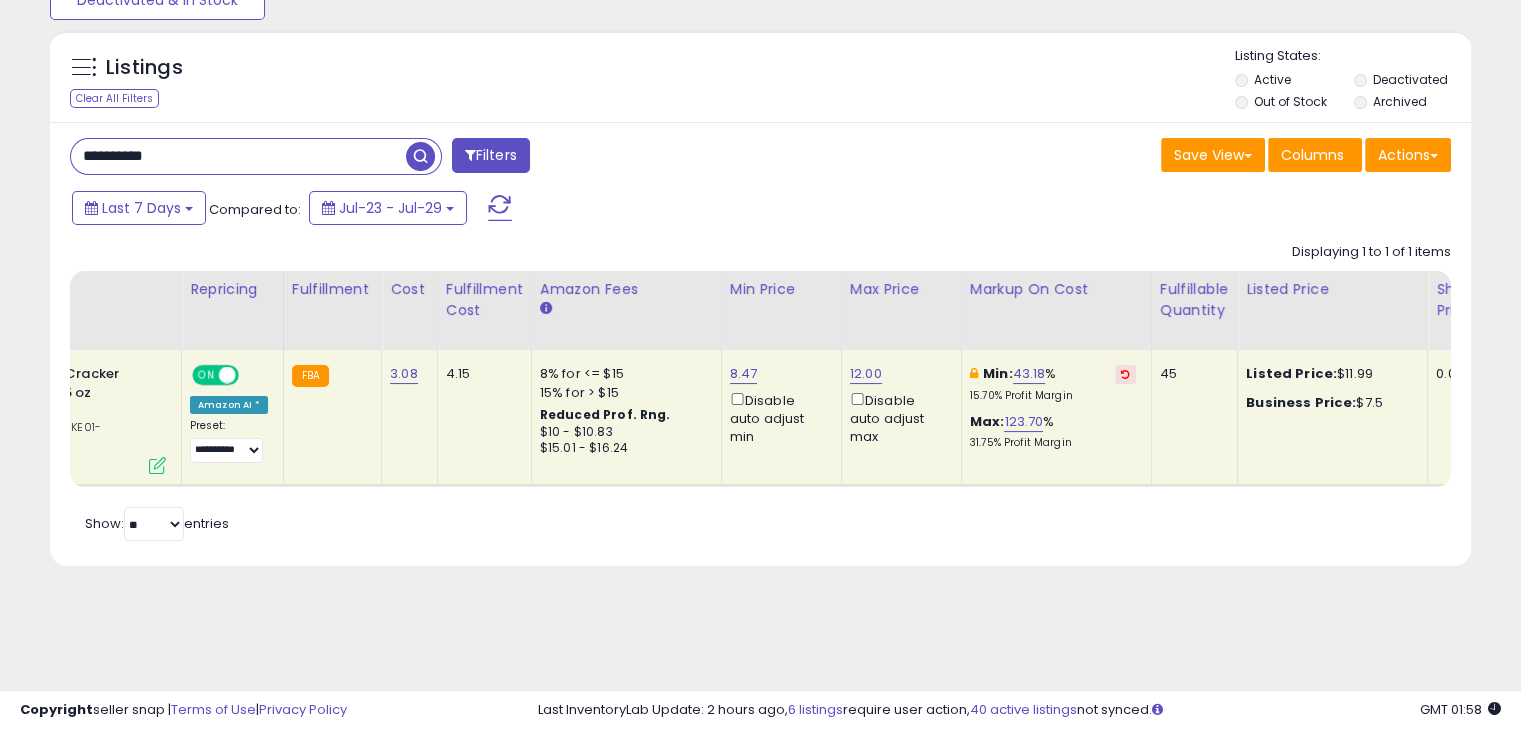 scroll, scrollTop: 0, scrollLeft: 0, axis: both 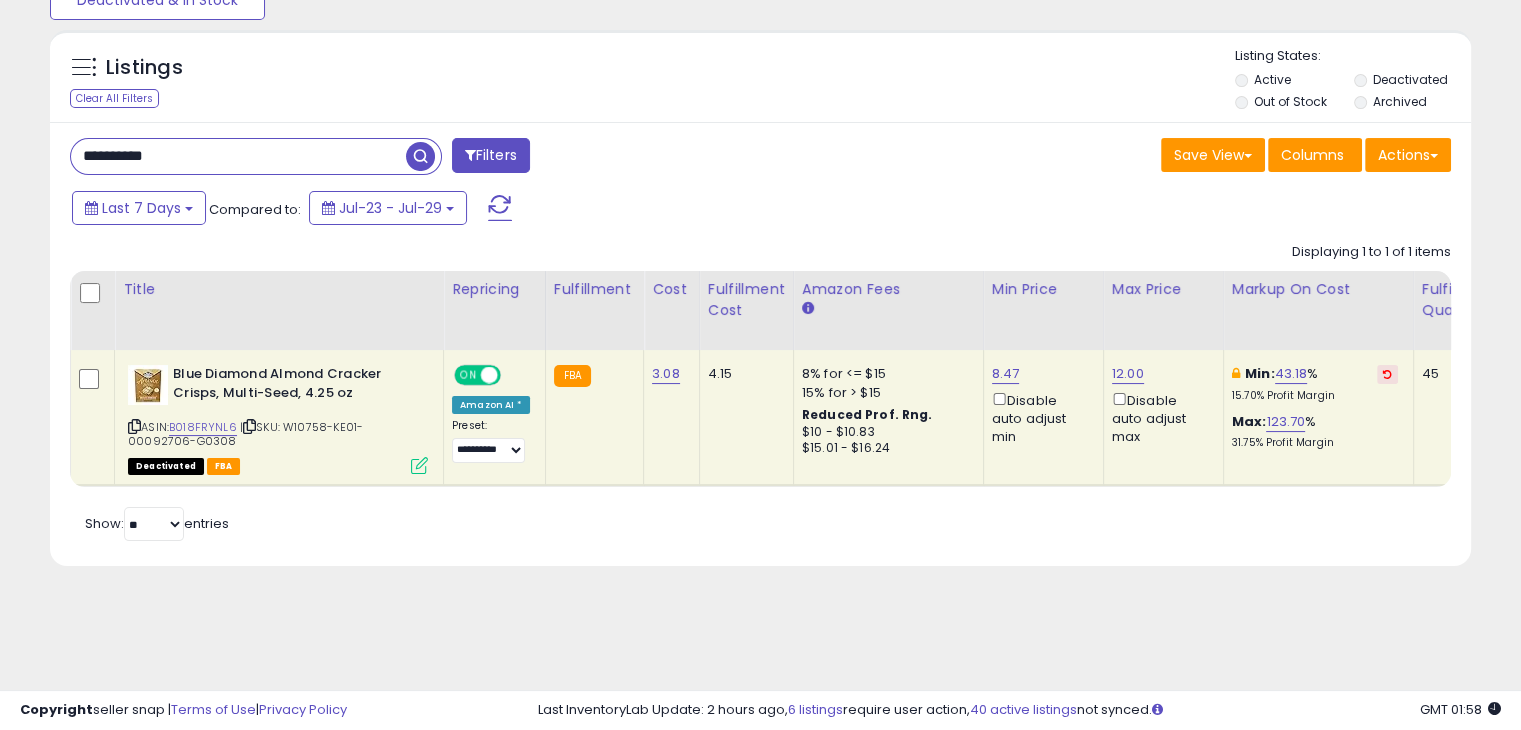 click at bounding box center [419, 465] 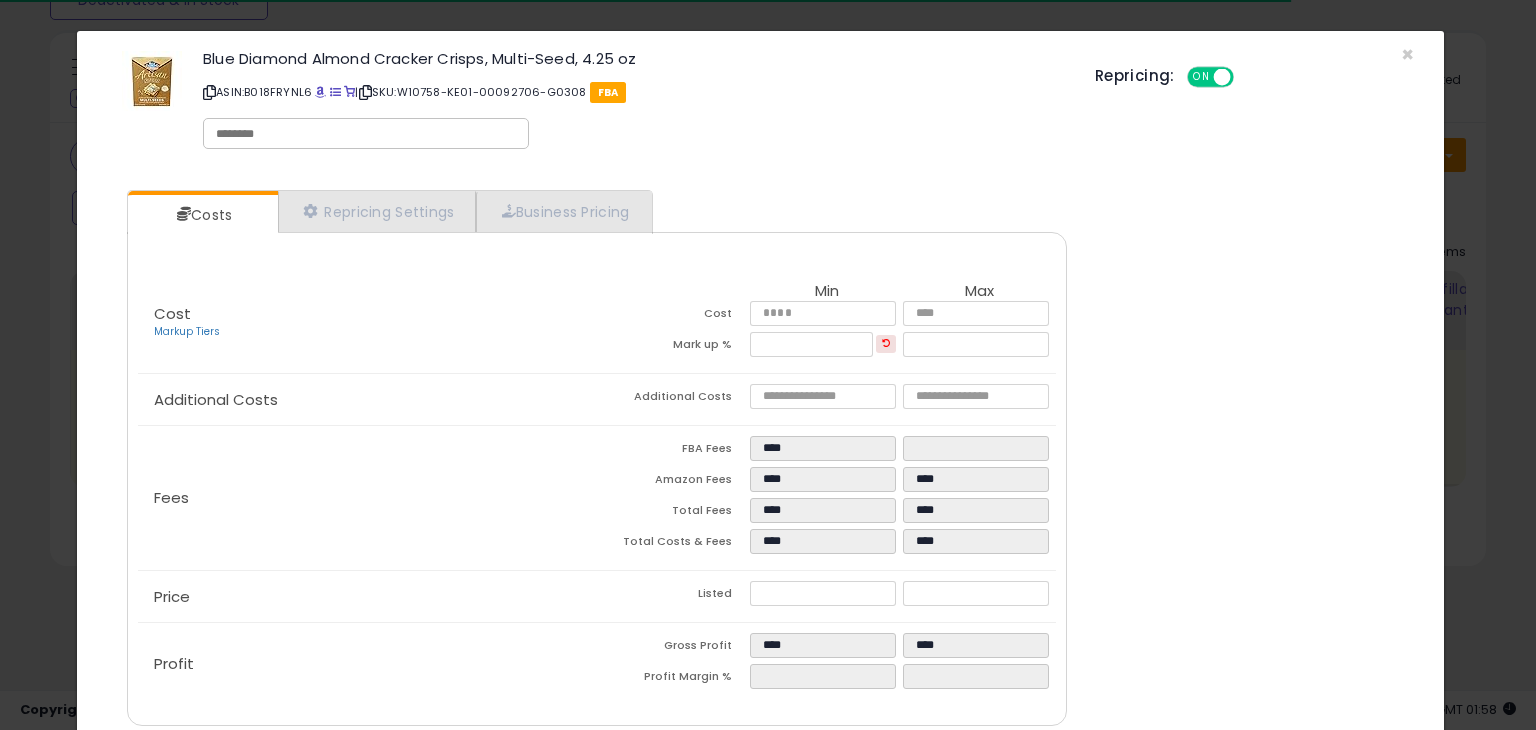 click at bounding box center [366, 134] 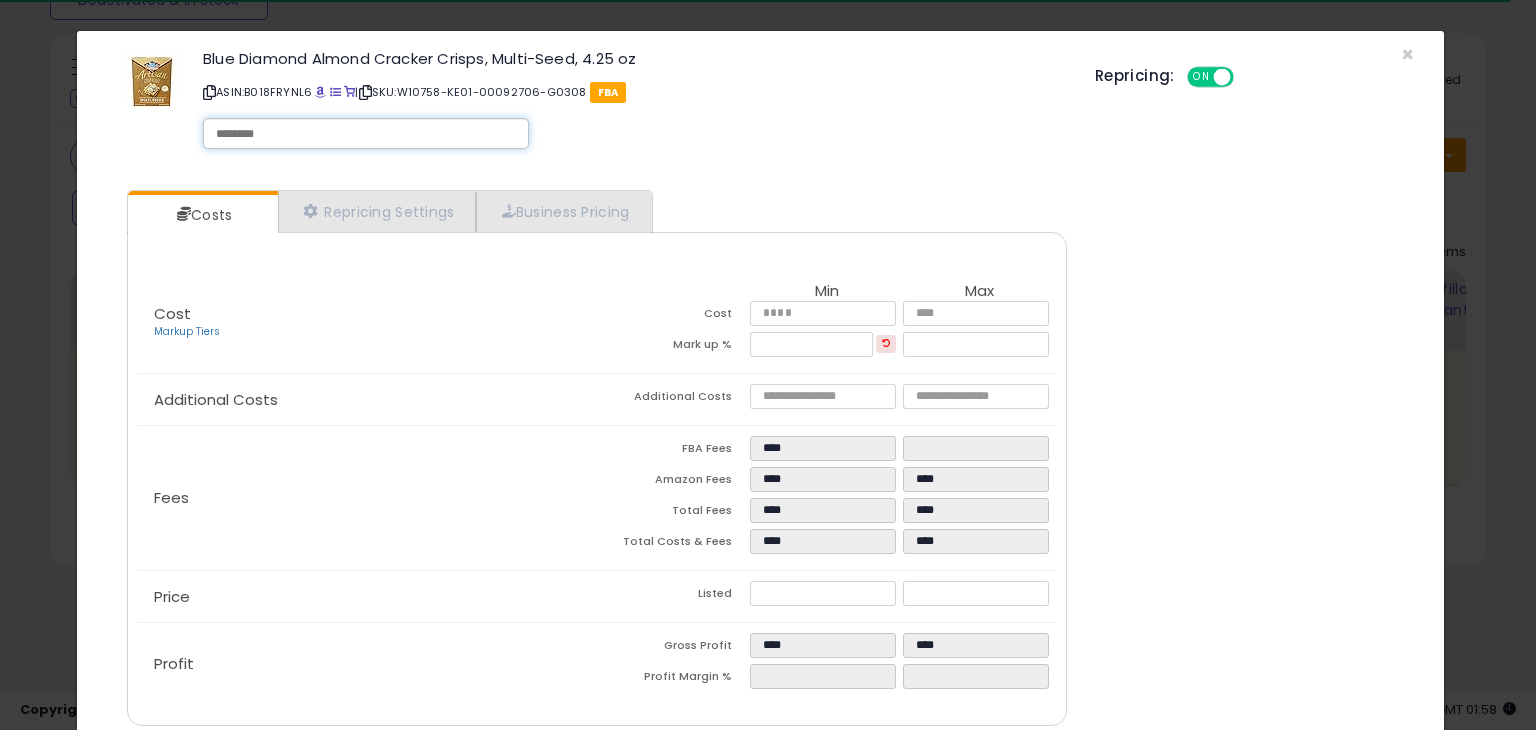 paste on "**********" 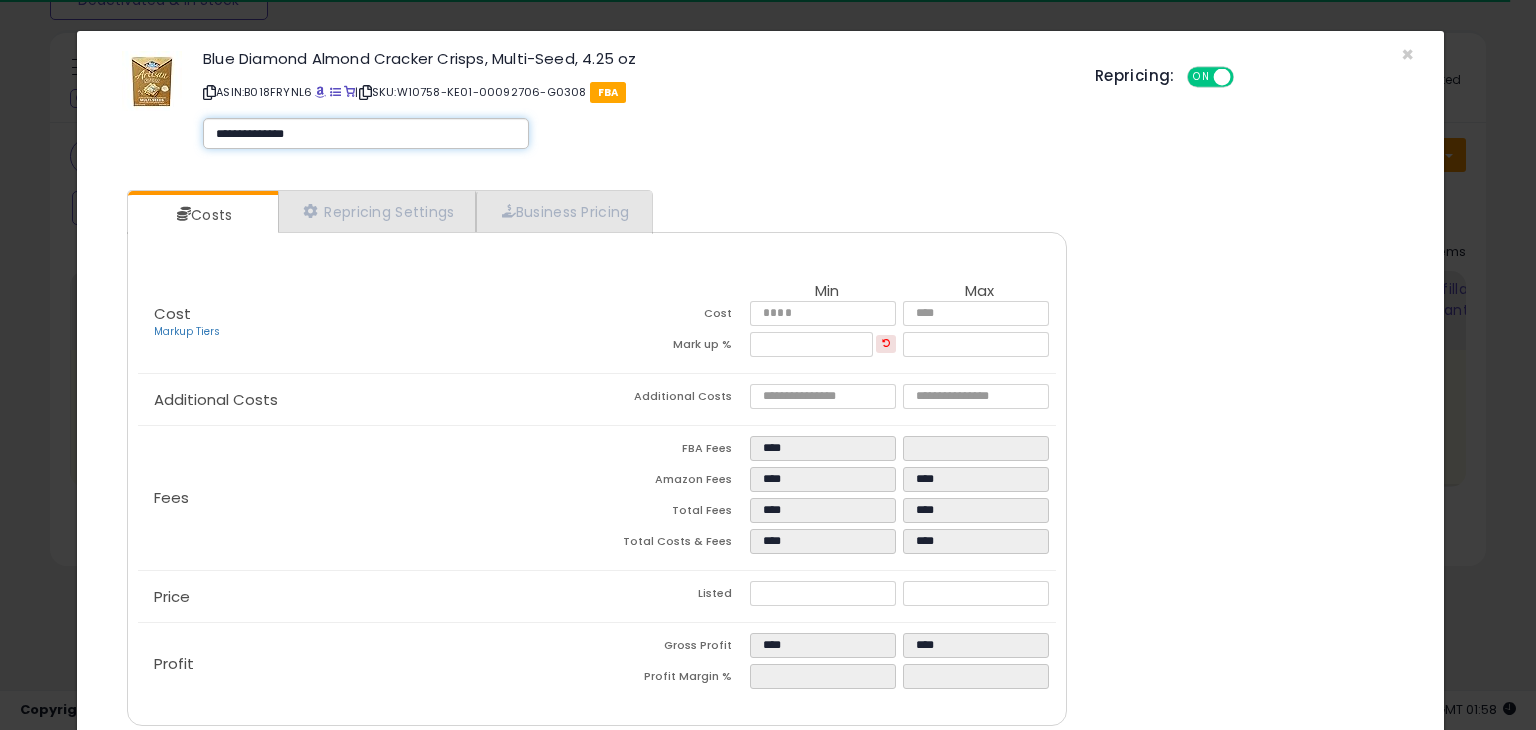 type on "**********" 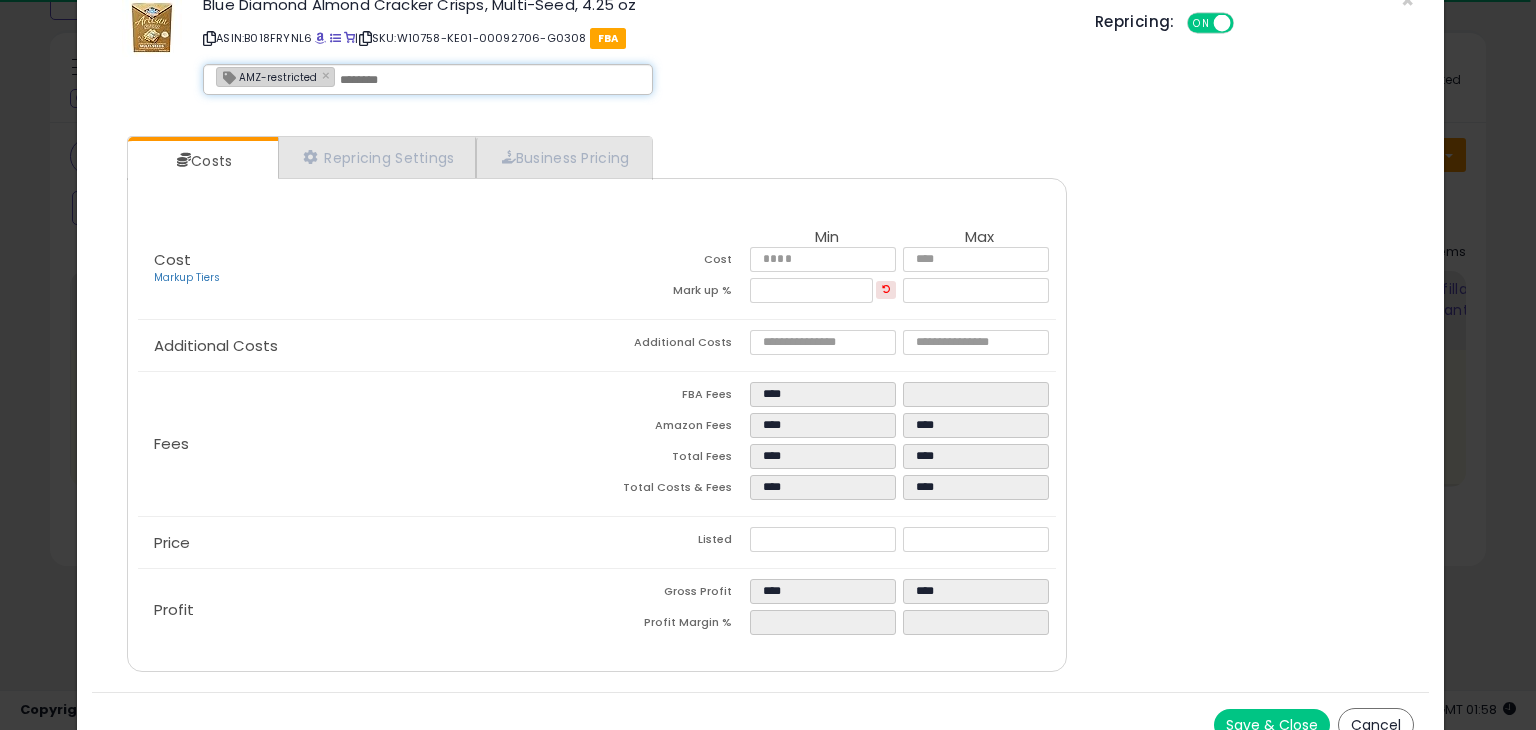 scroll, scrollTop: 79, scrollLeft: 0, axis: vertical 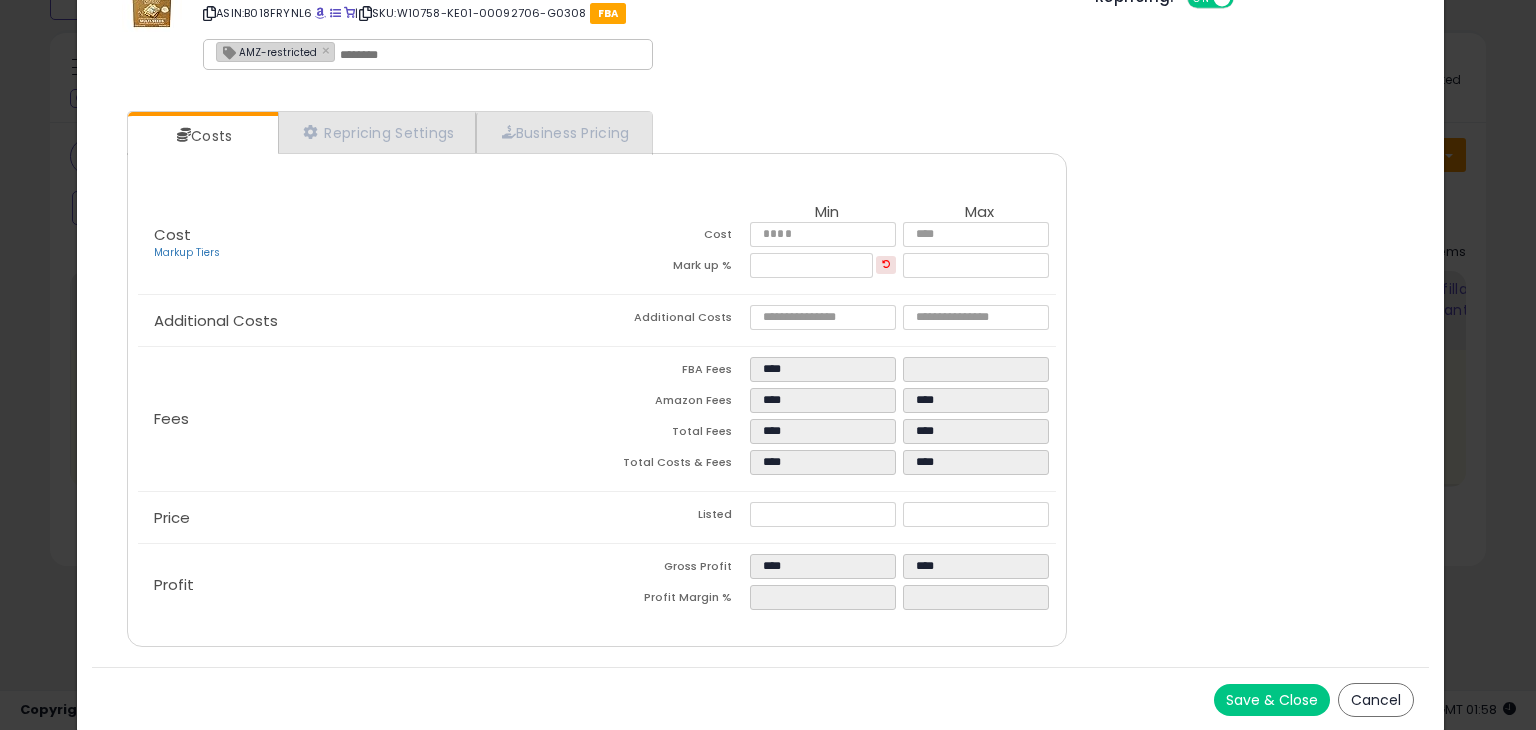 click on "Save & Close" at bounding box center [1272, 700] 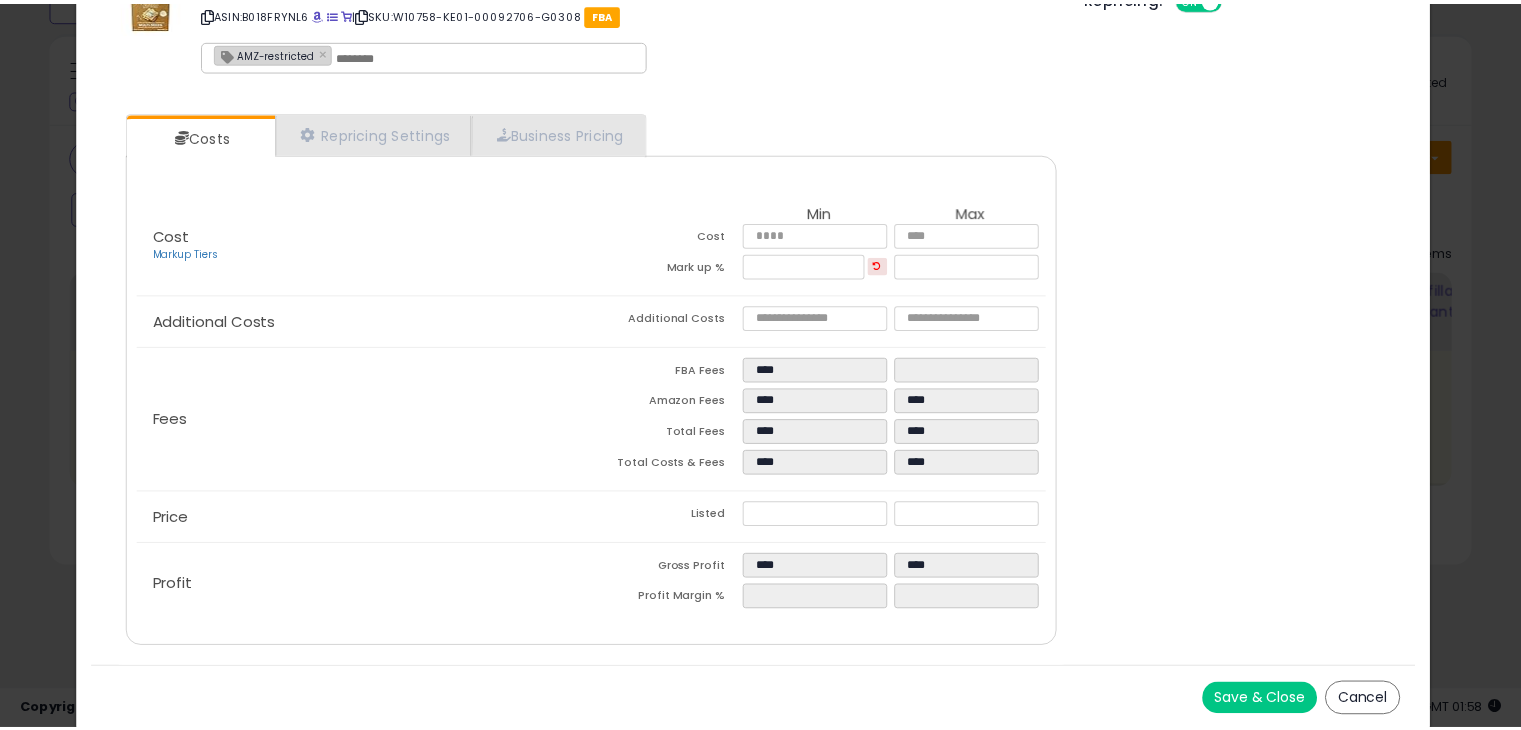 scroll, scrollTop: 0, scrollLeft: 0, axis: both 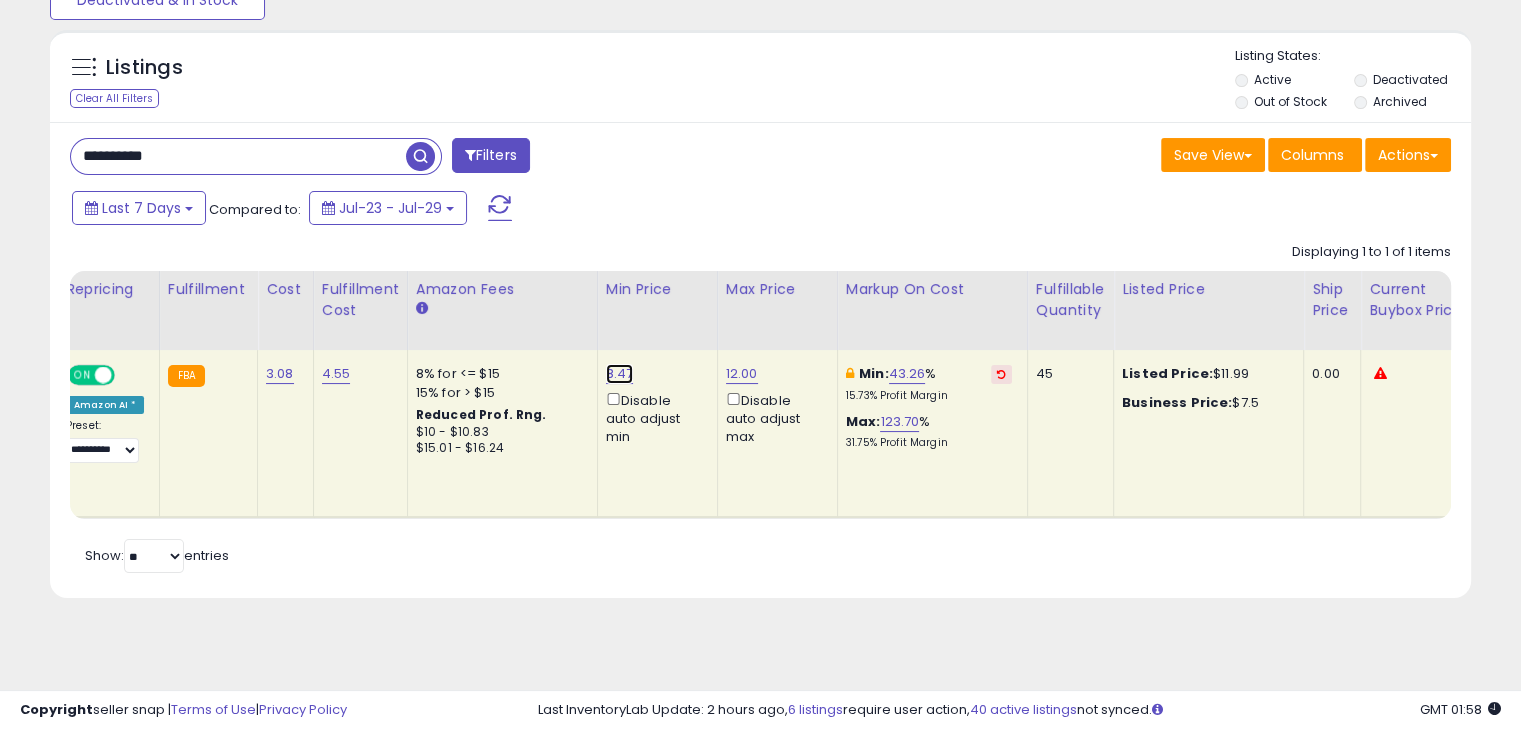 click on "8.47" at bounding box center [620, 374] 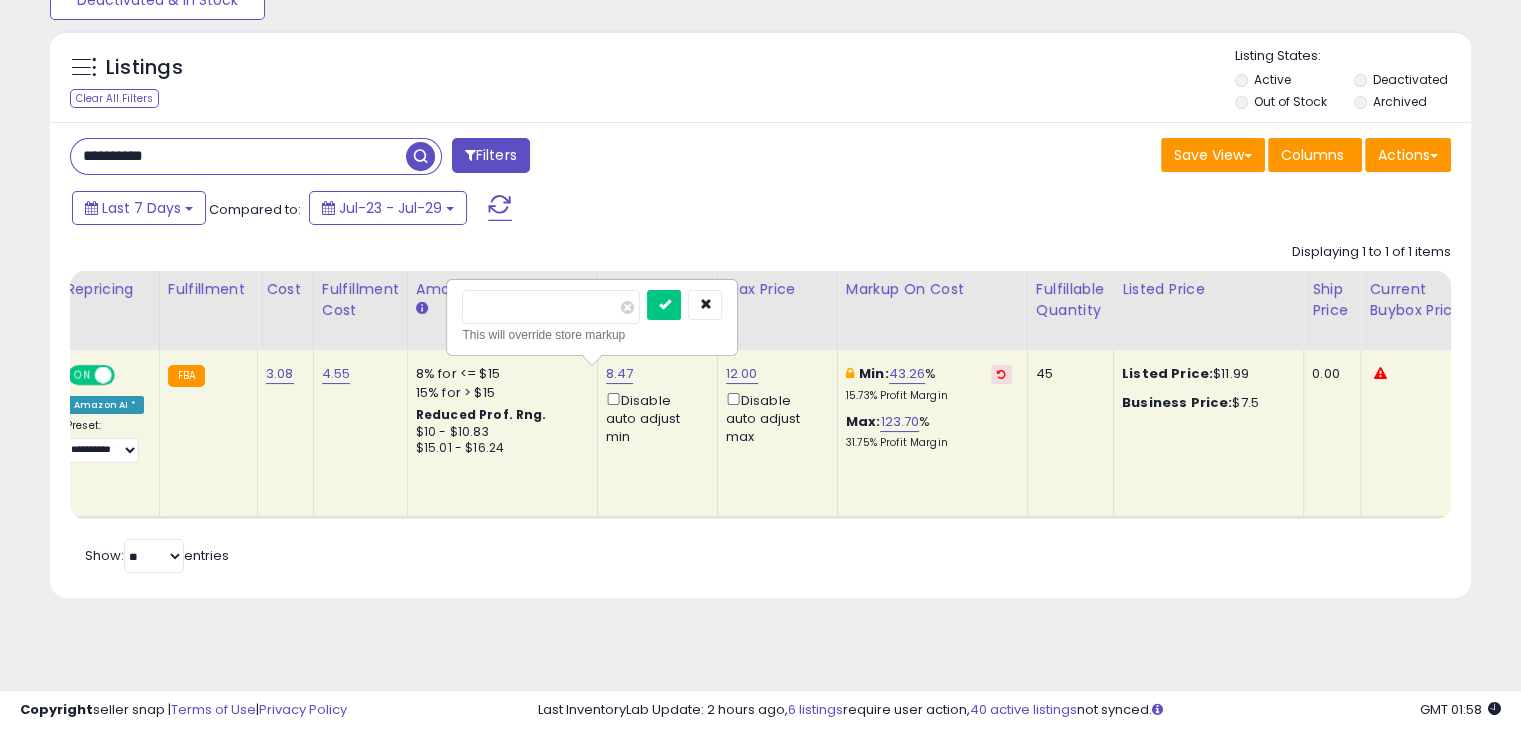 type on "*" 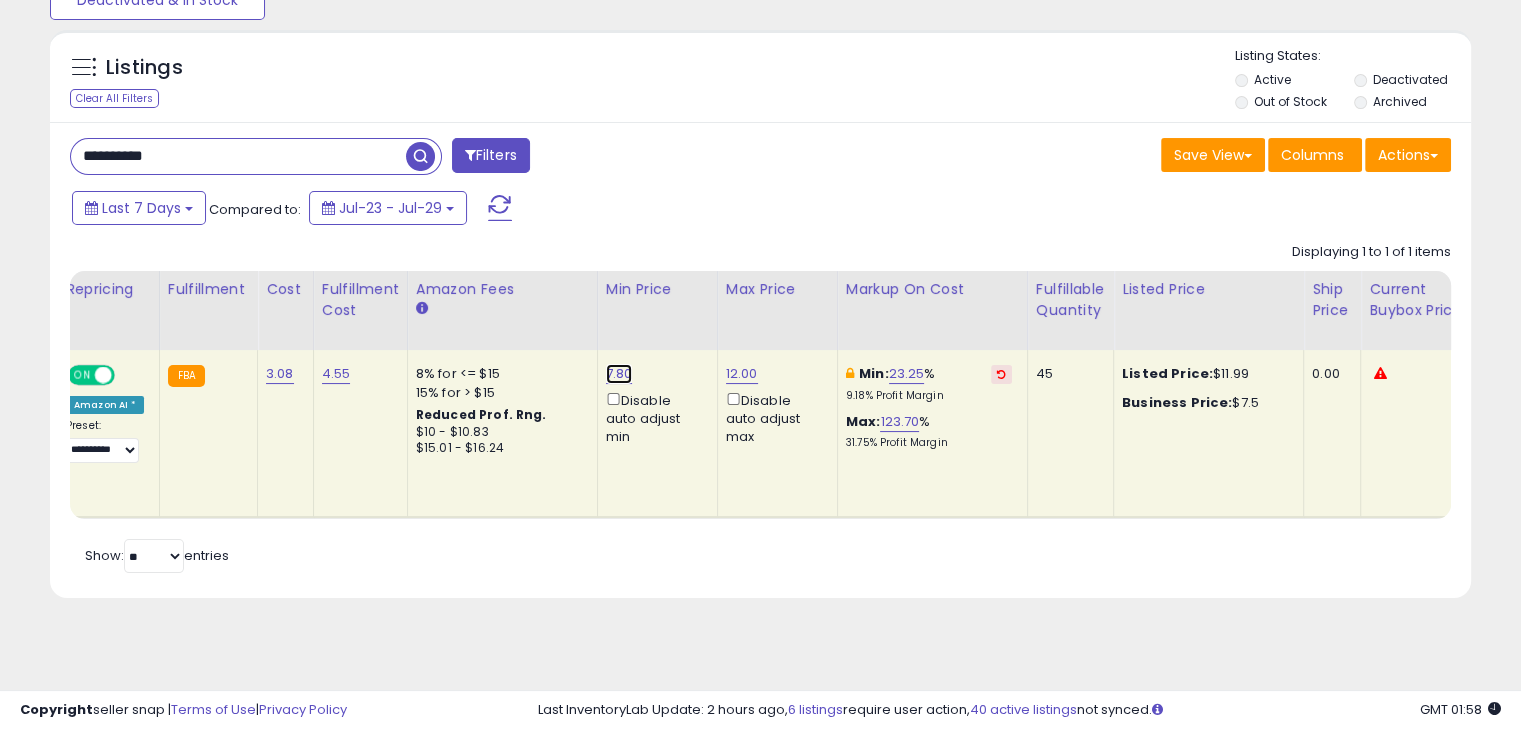click on "7.80" at bounding box center (619, 374) 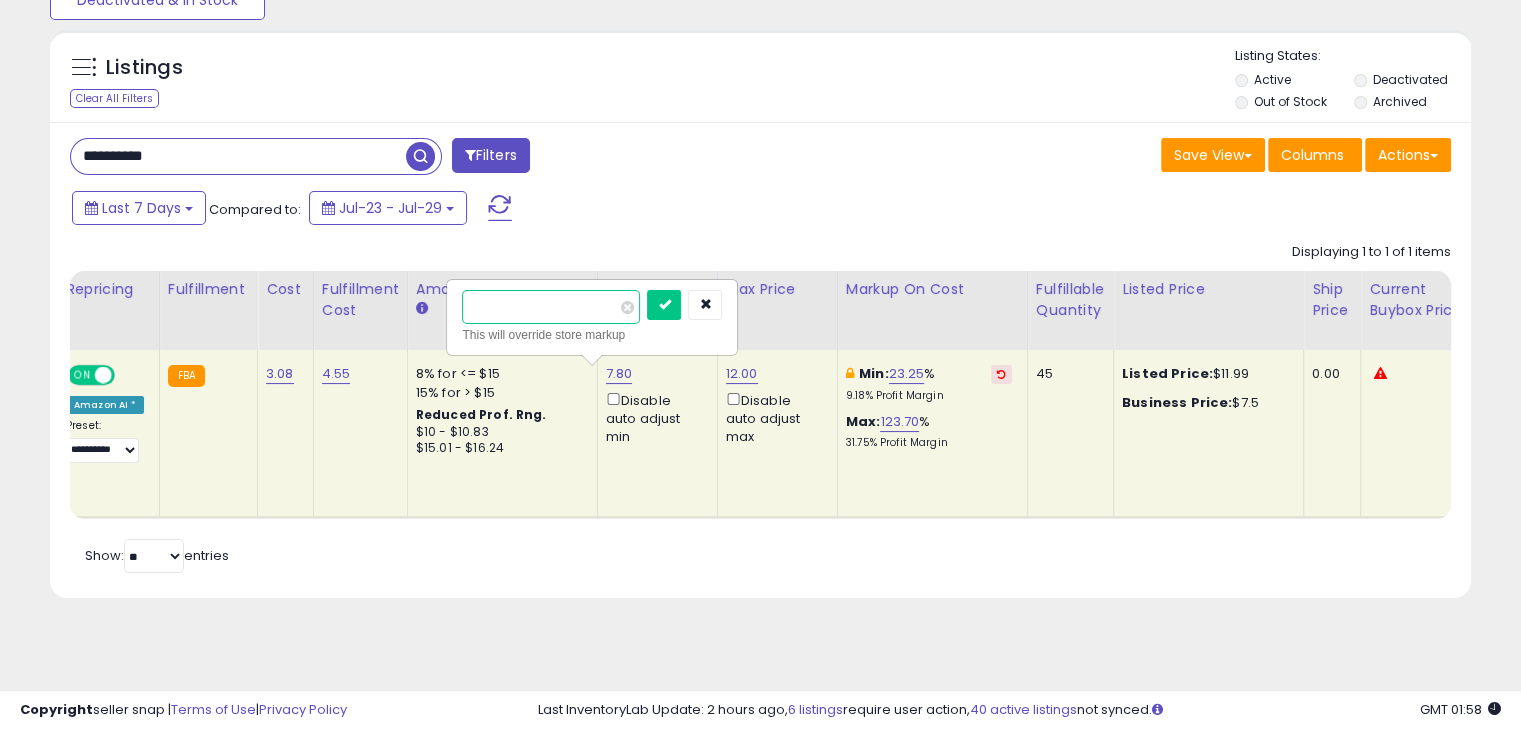 type on "***" 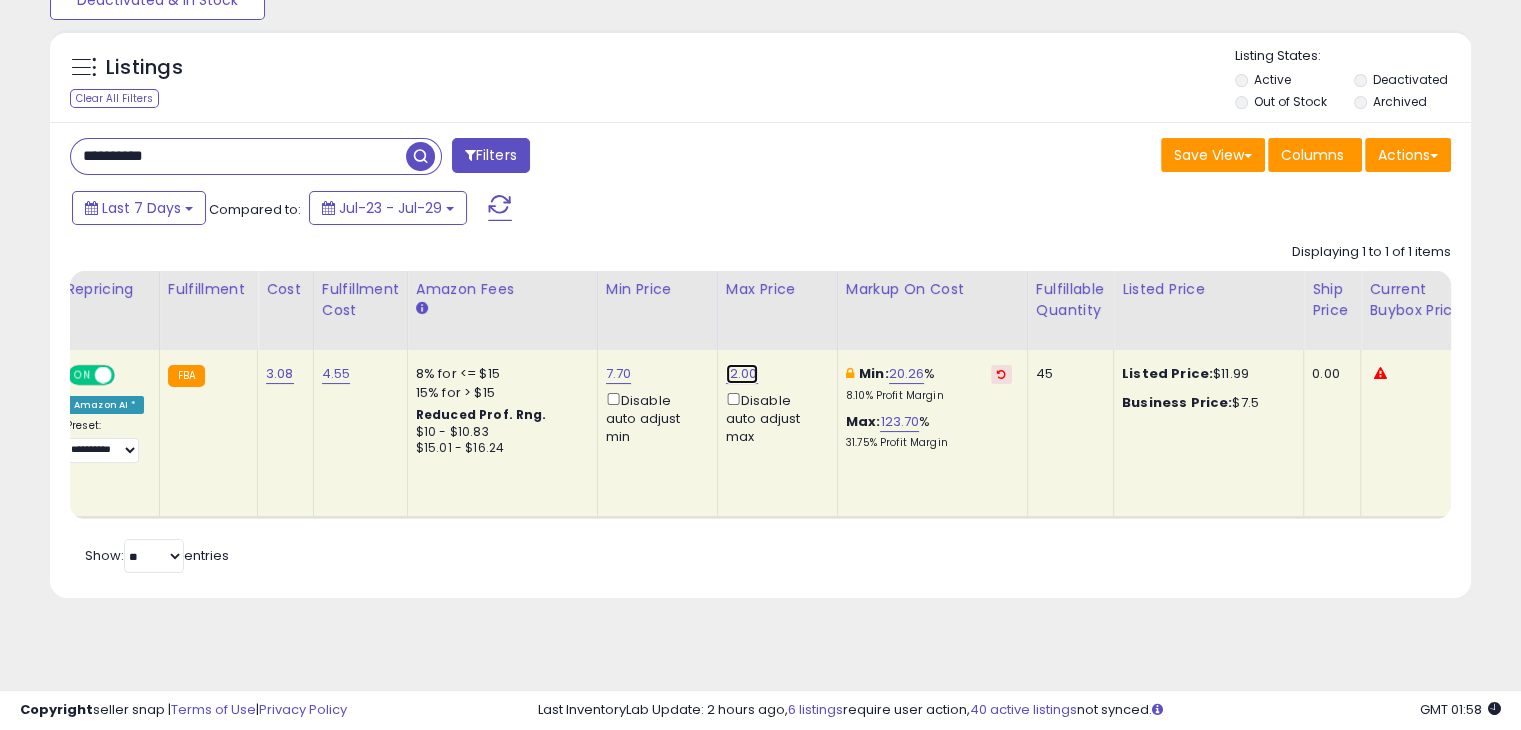 click on "12.00" at bounding box center (742, 374) 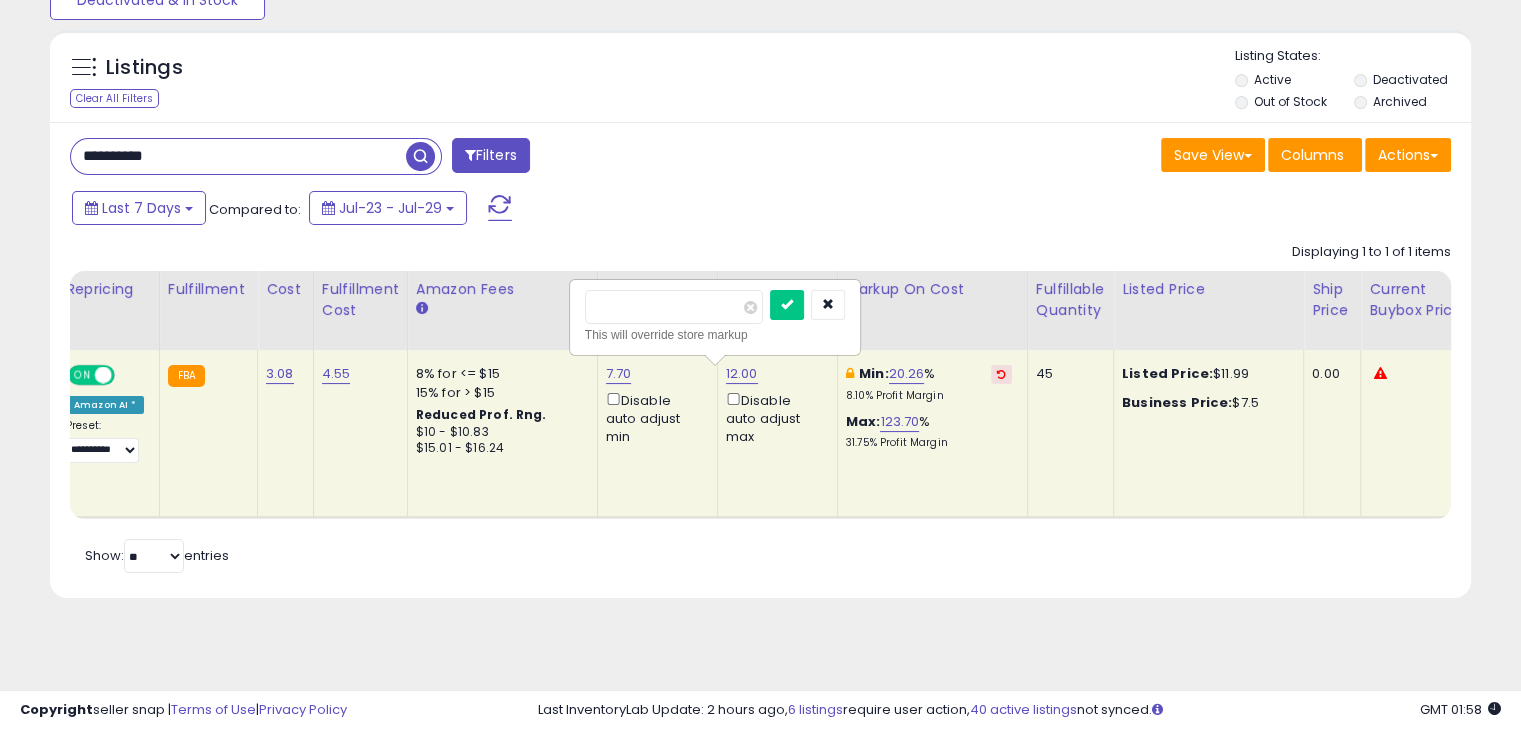 type on "*" 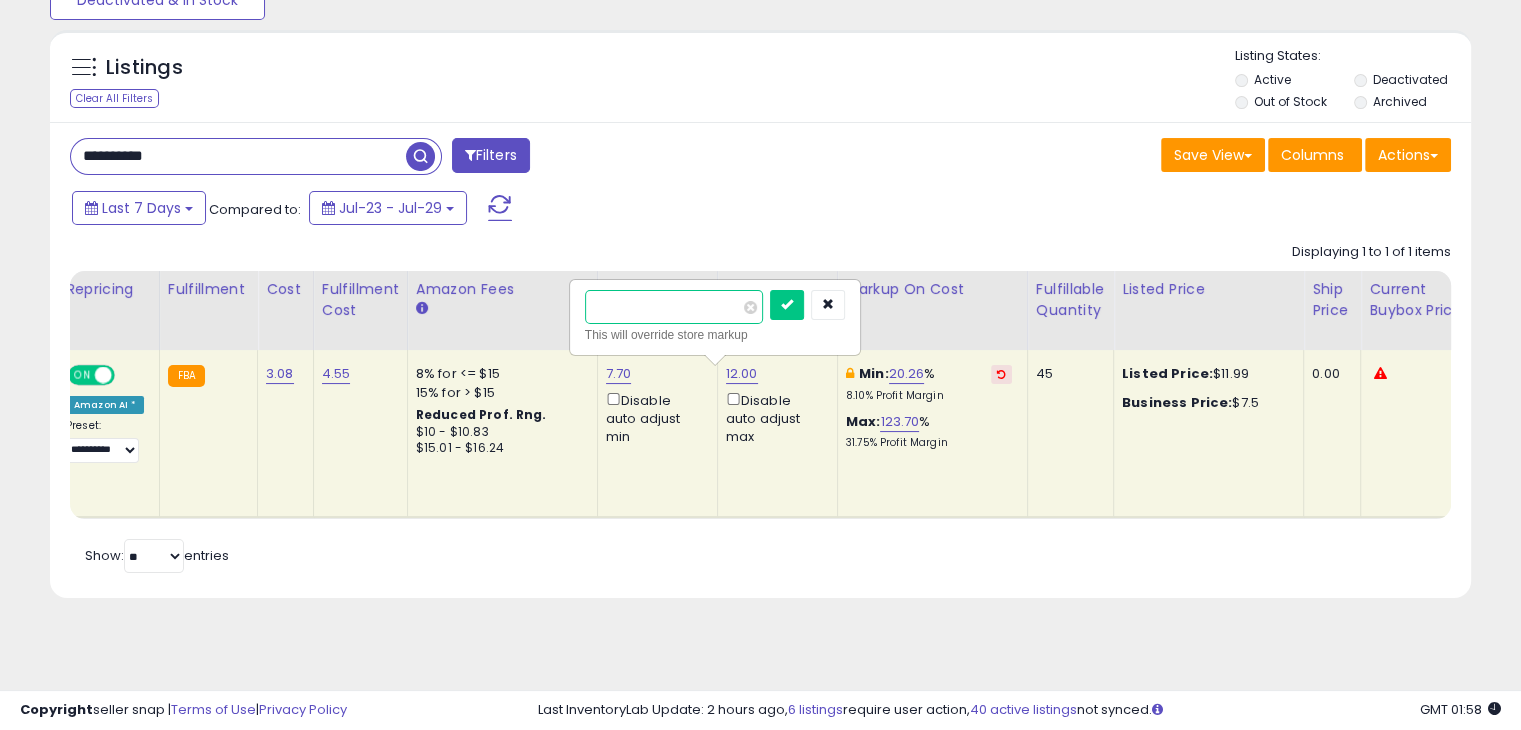 type on "****" 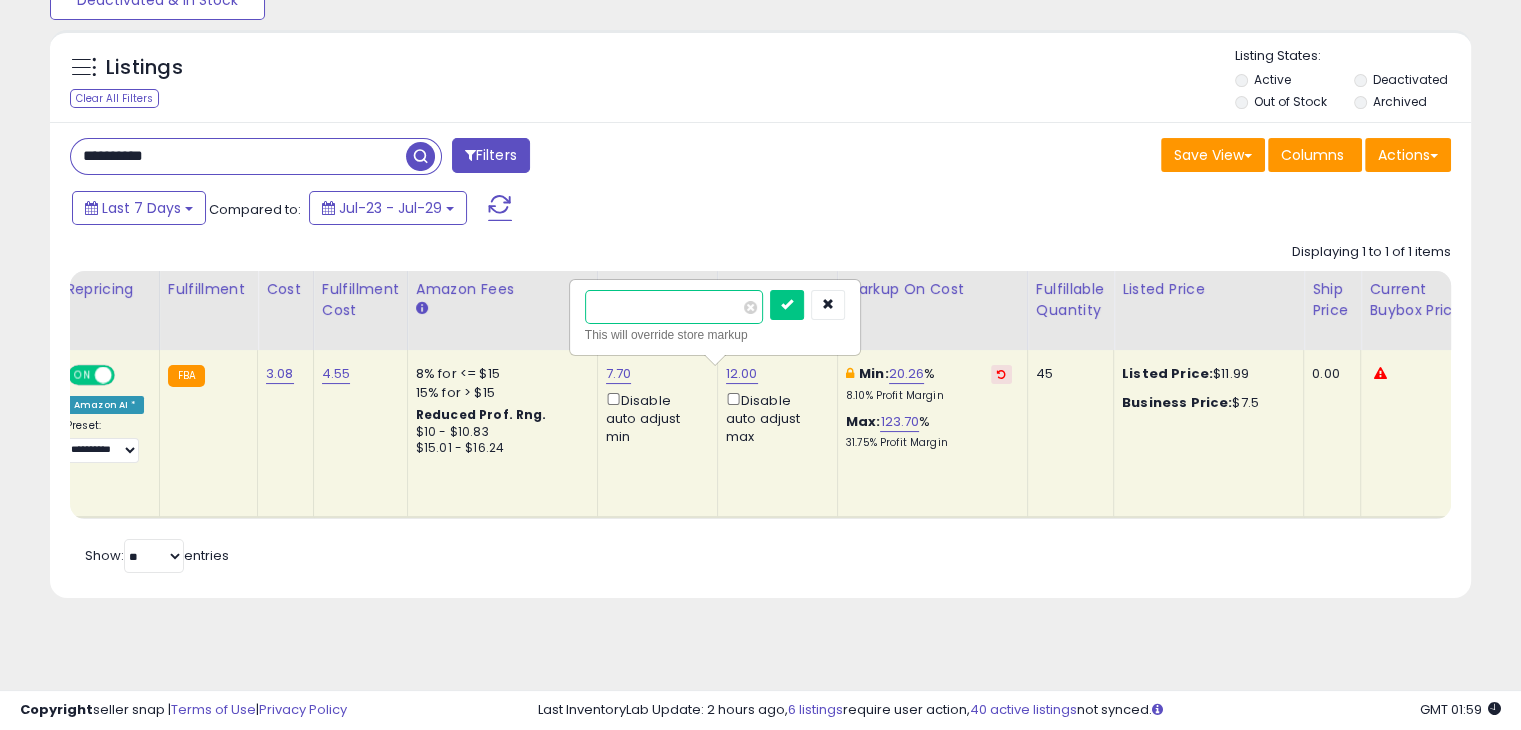 click at bounding box center [787, 305] 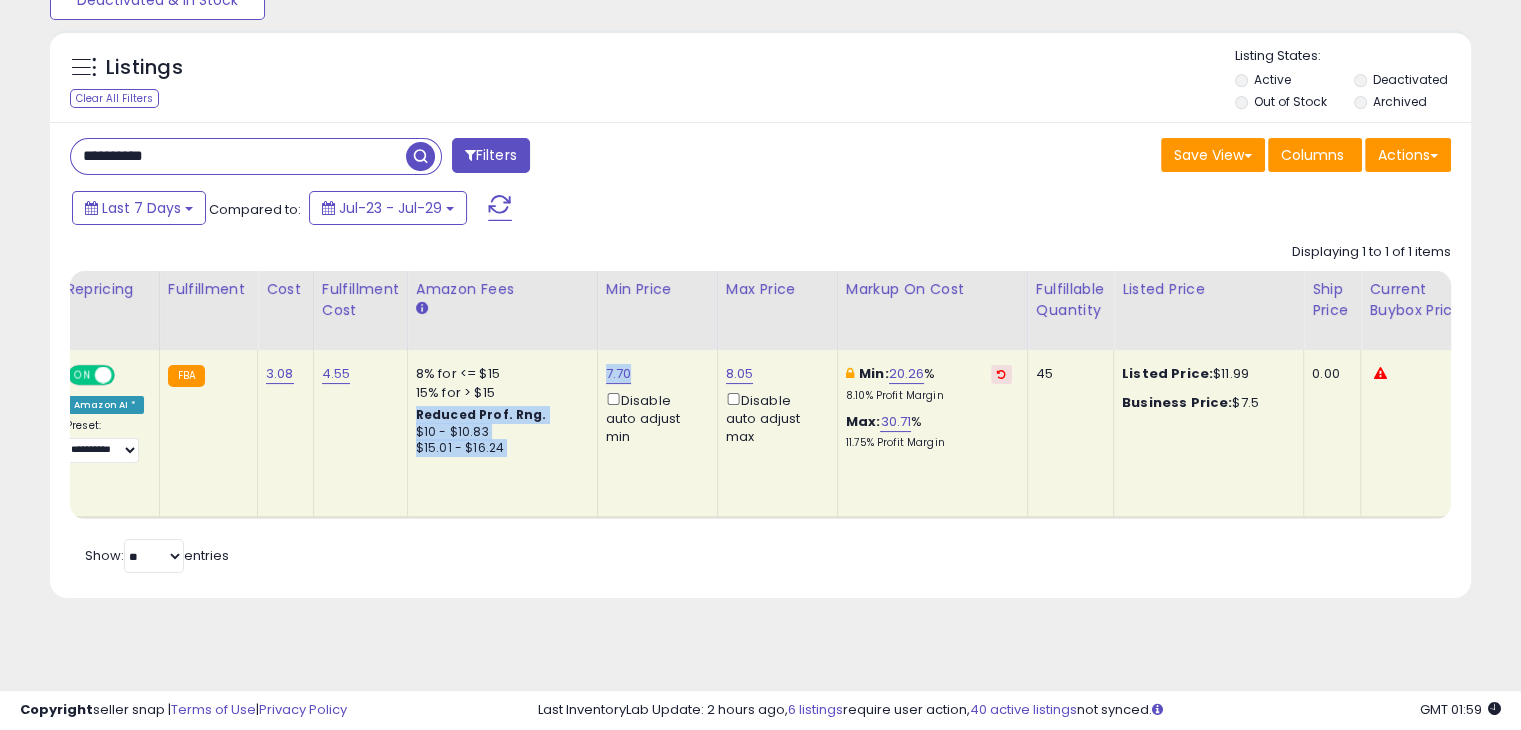 drag, startPoint x: 636, startPoint y: 380, endPoint x: 584, endPoint y: 386, distance: 52.34501 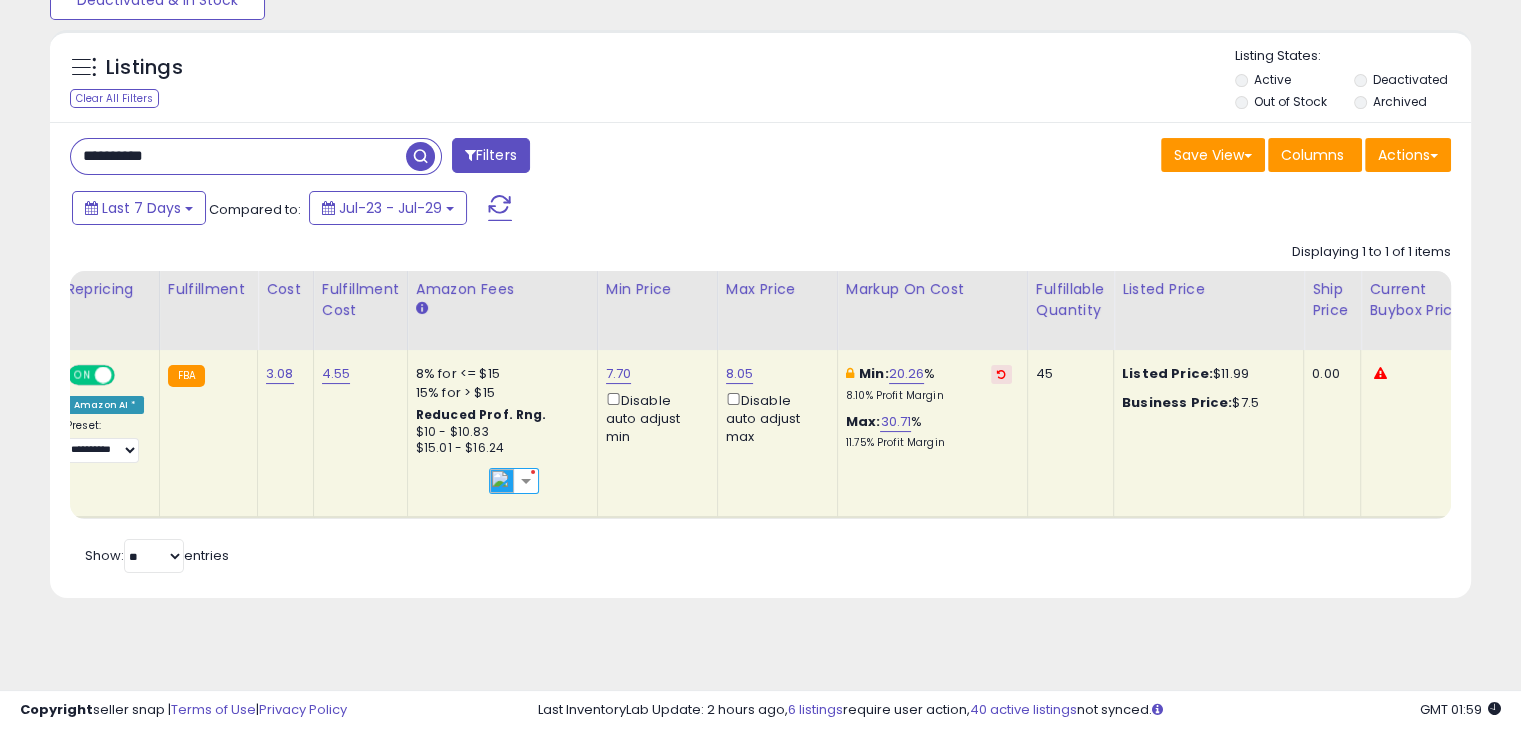 click on "Displaying 1 to 1 of 1 items
Title
Repricing" 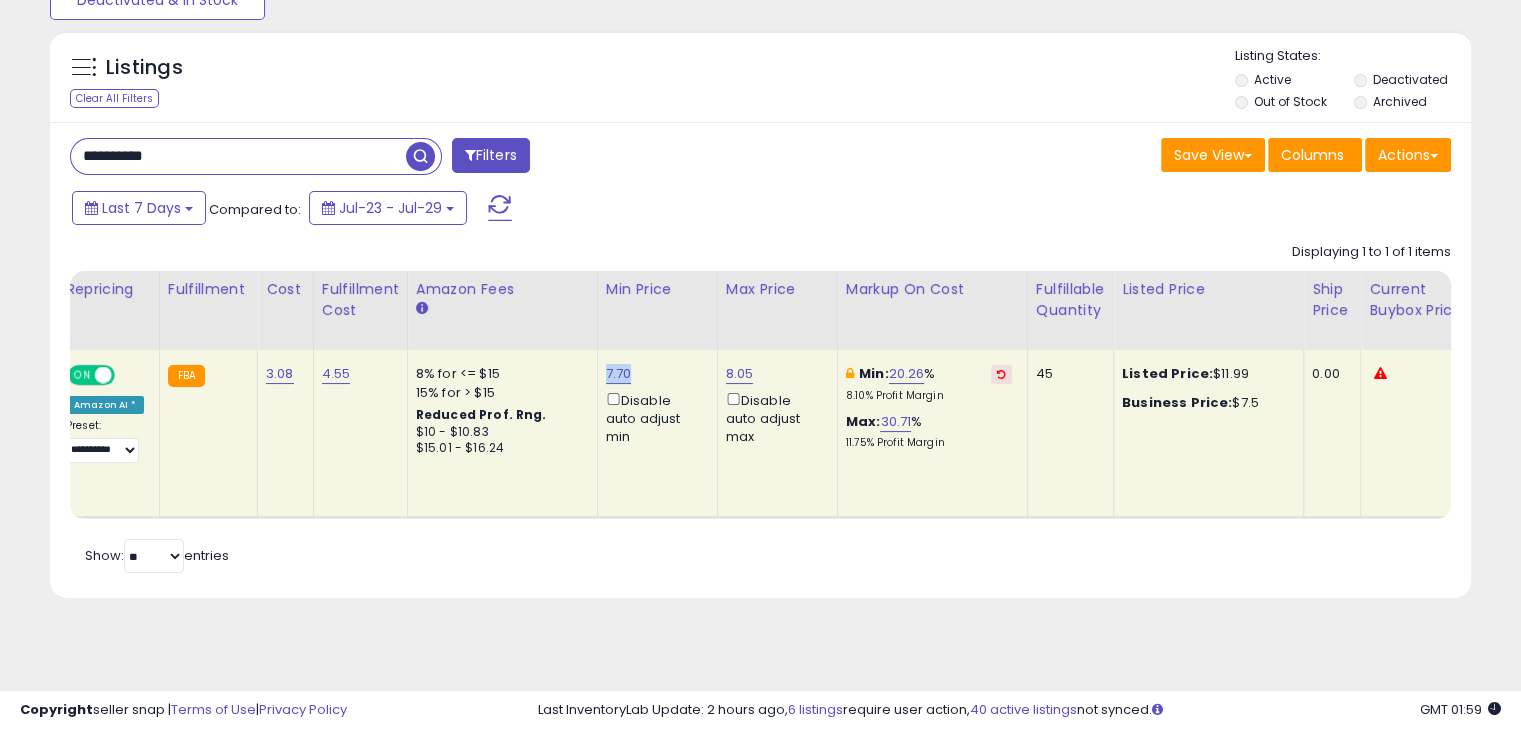drag, startPoint x: 629, startPoint y: 368, endPoint x: 588, endPoint y: 363, distance: 41.303753 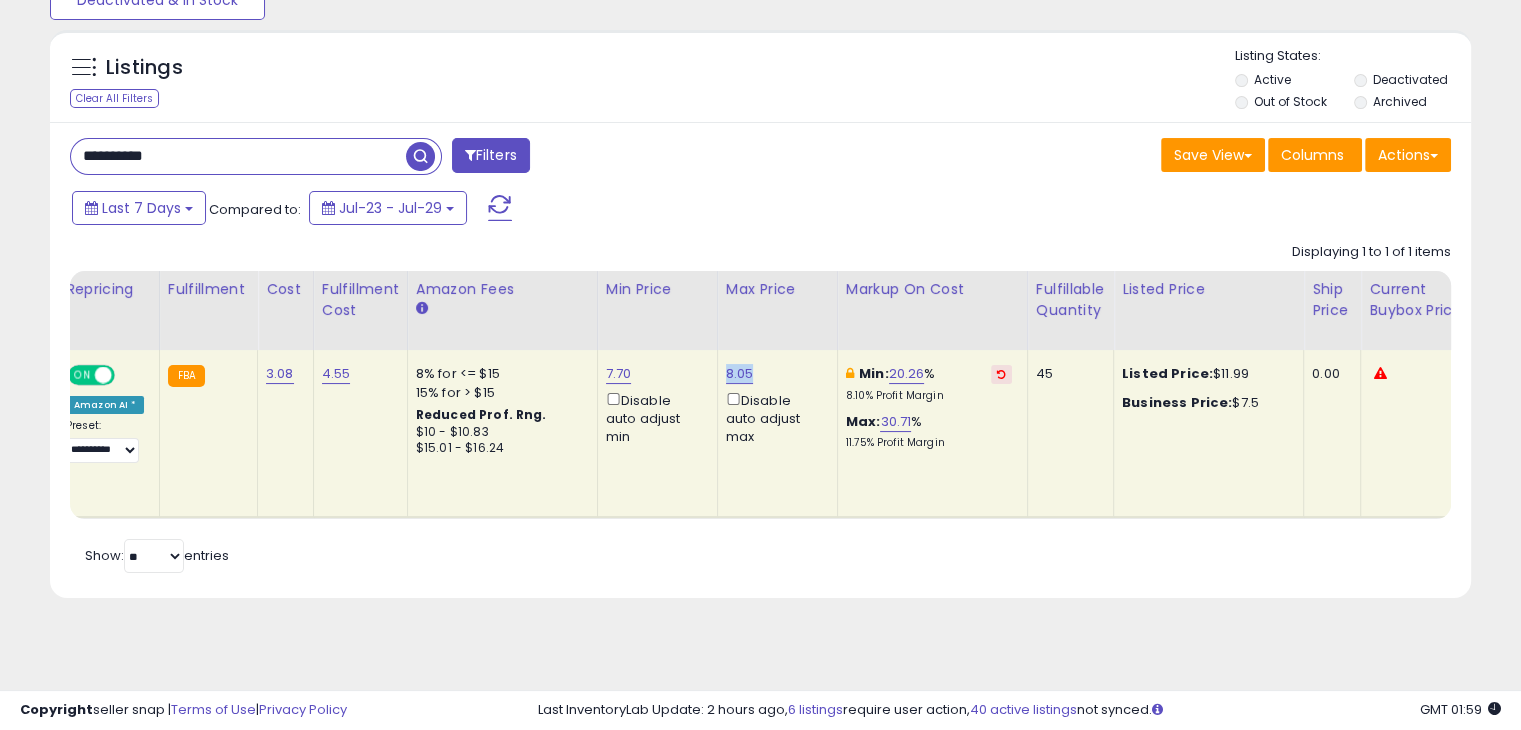 drag, startPoint x: 750, startPoint y: 369, endPoint x: 719, endPoint y: 366, distance: 31.144823 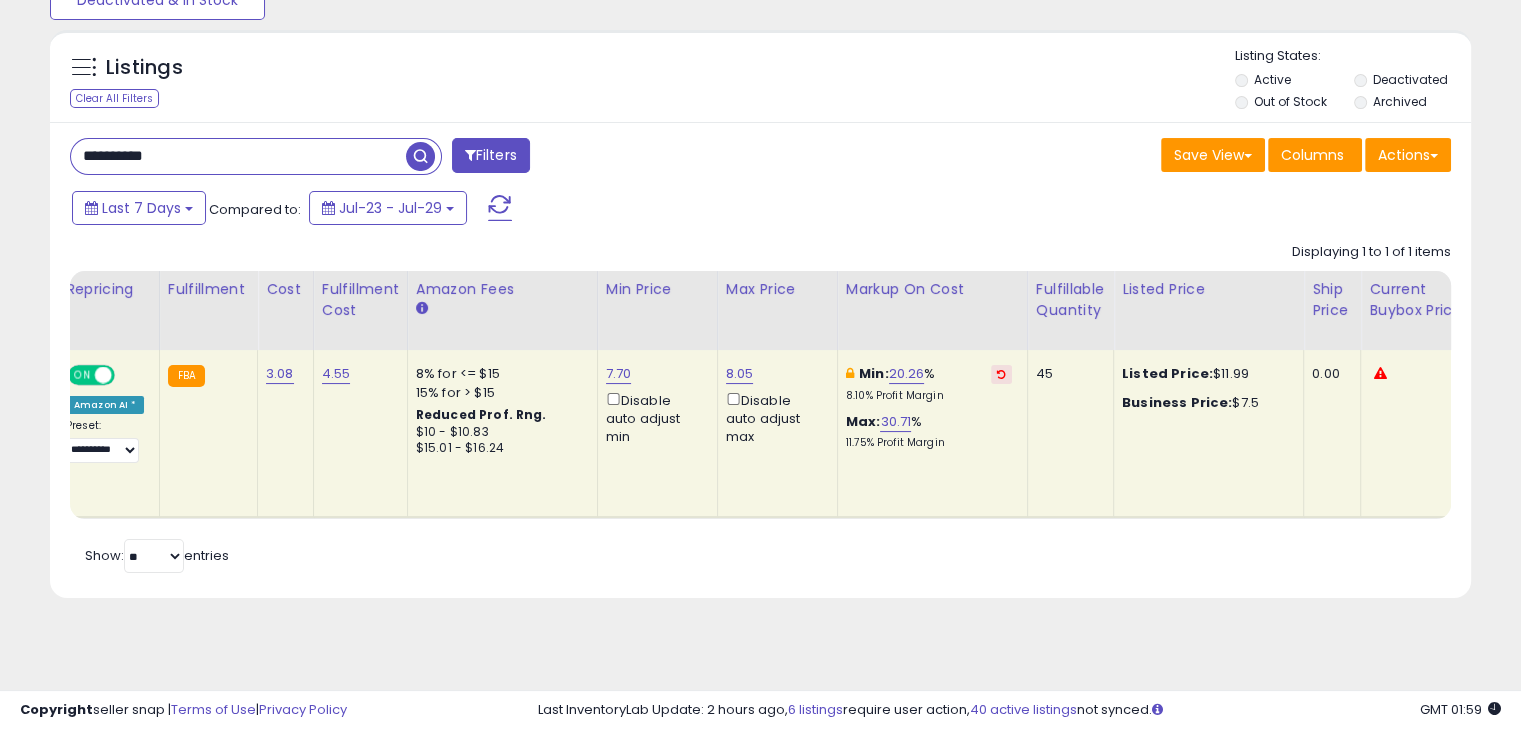 click on "**********" at bounding box center [760, 360] 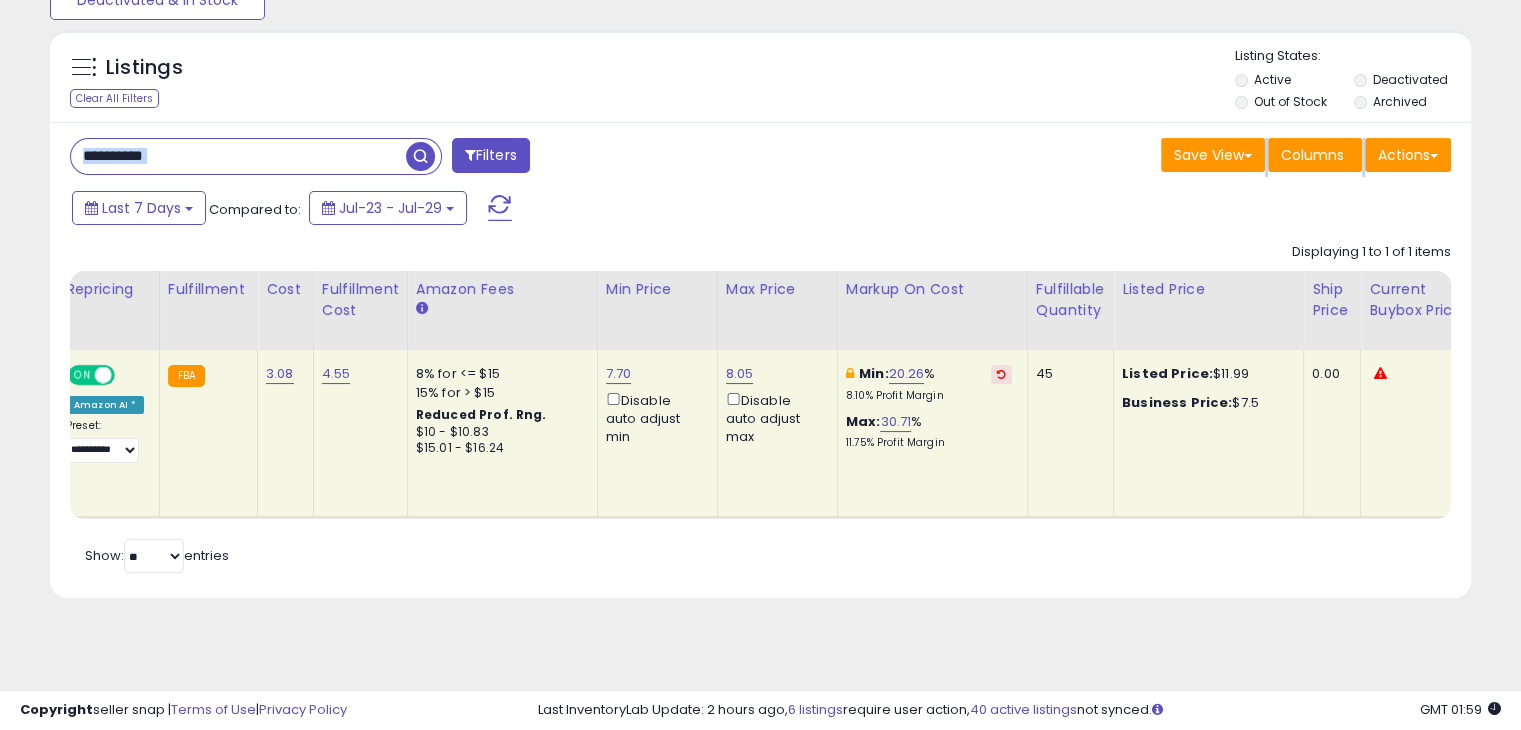 click on "**********" at bounding box center (238, 156) 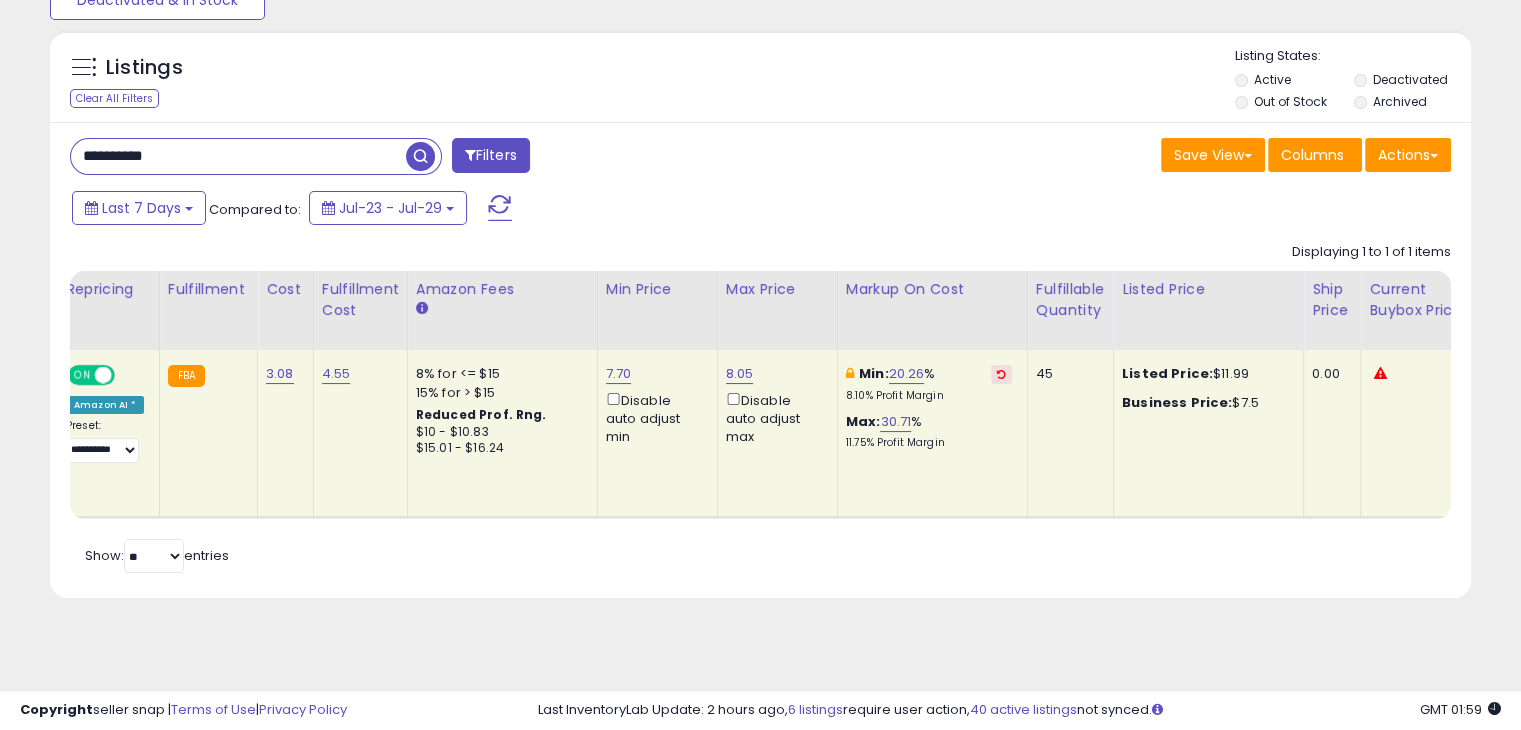 click on "**********" at bounding box center [238, 156] 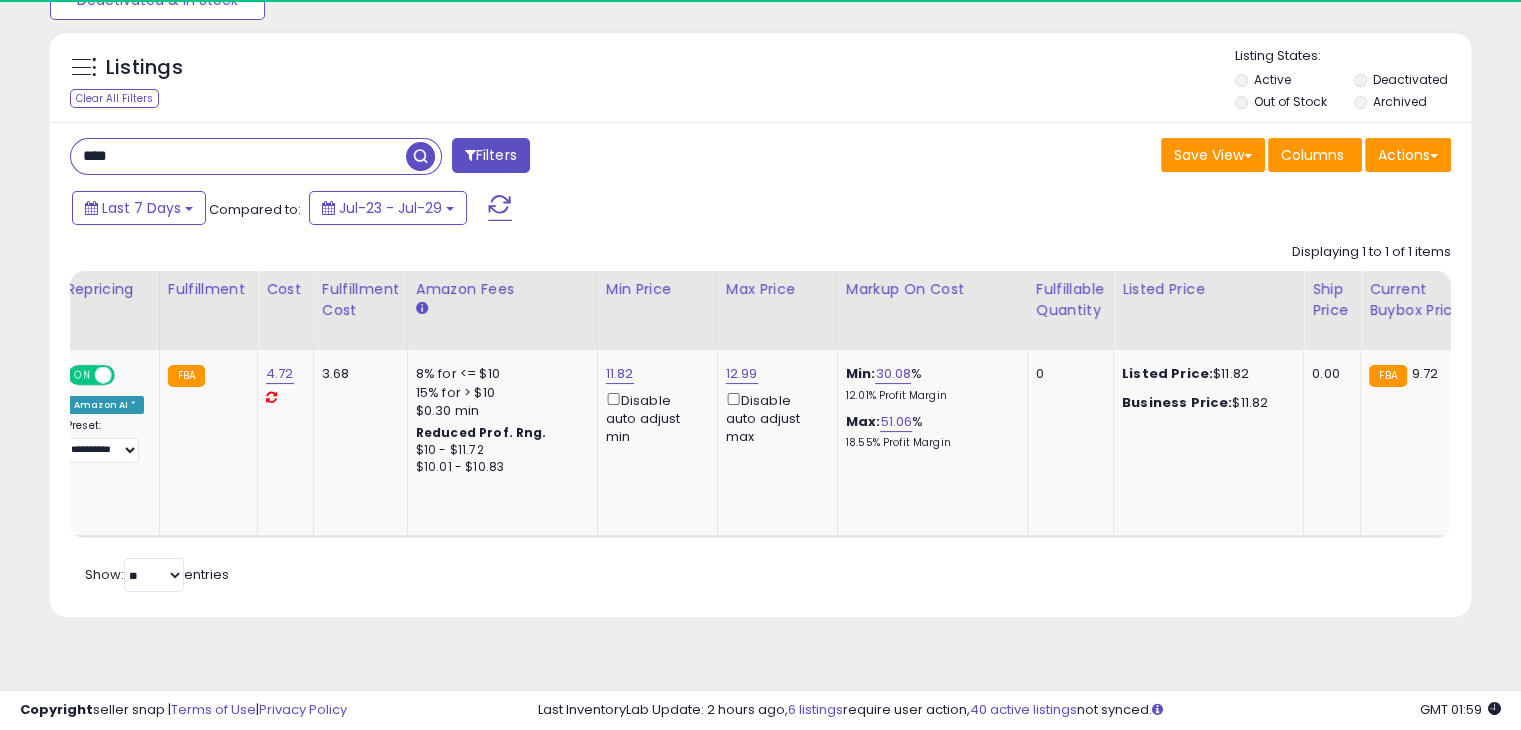 click on "****" at bounding box center (238, 156) 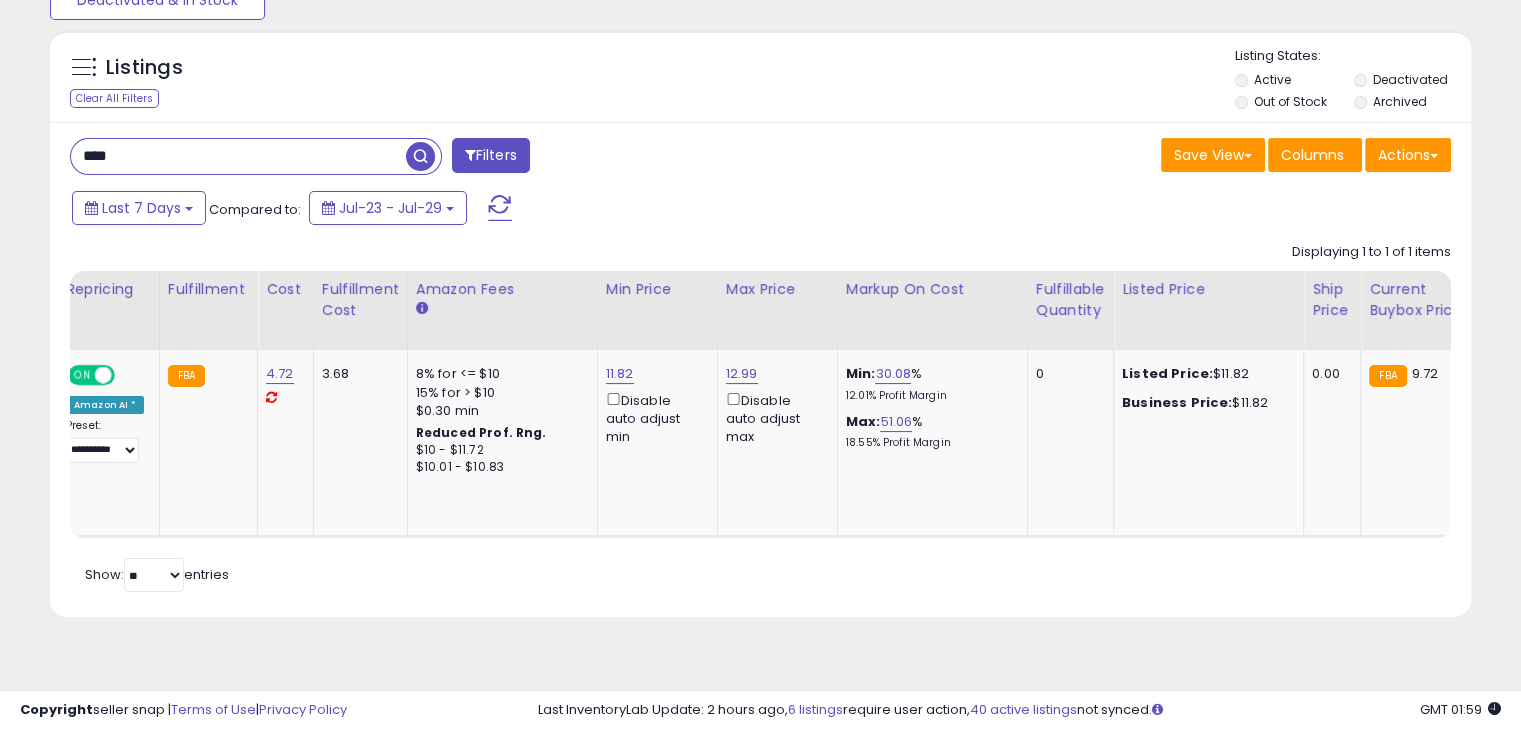 click on "****" at bounding box center [238, 156] 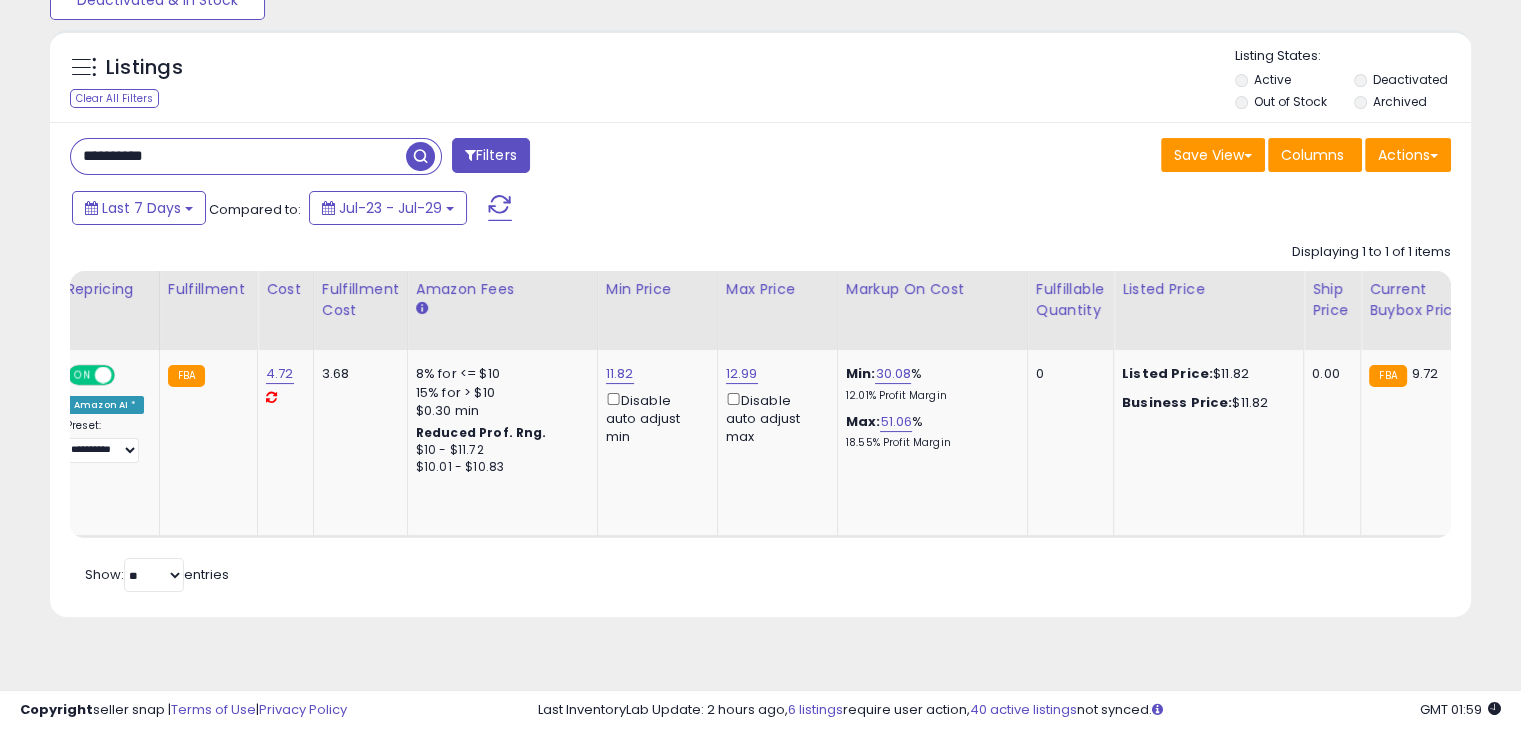 type on "**********" 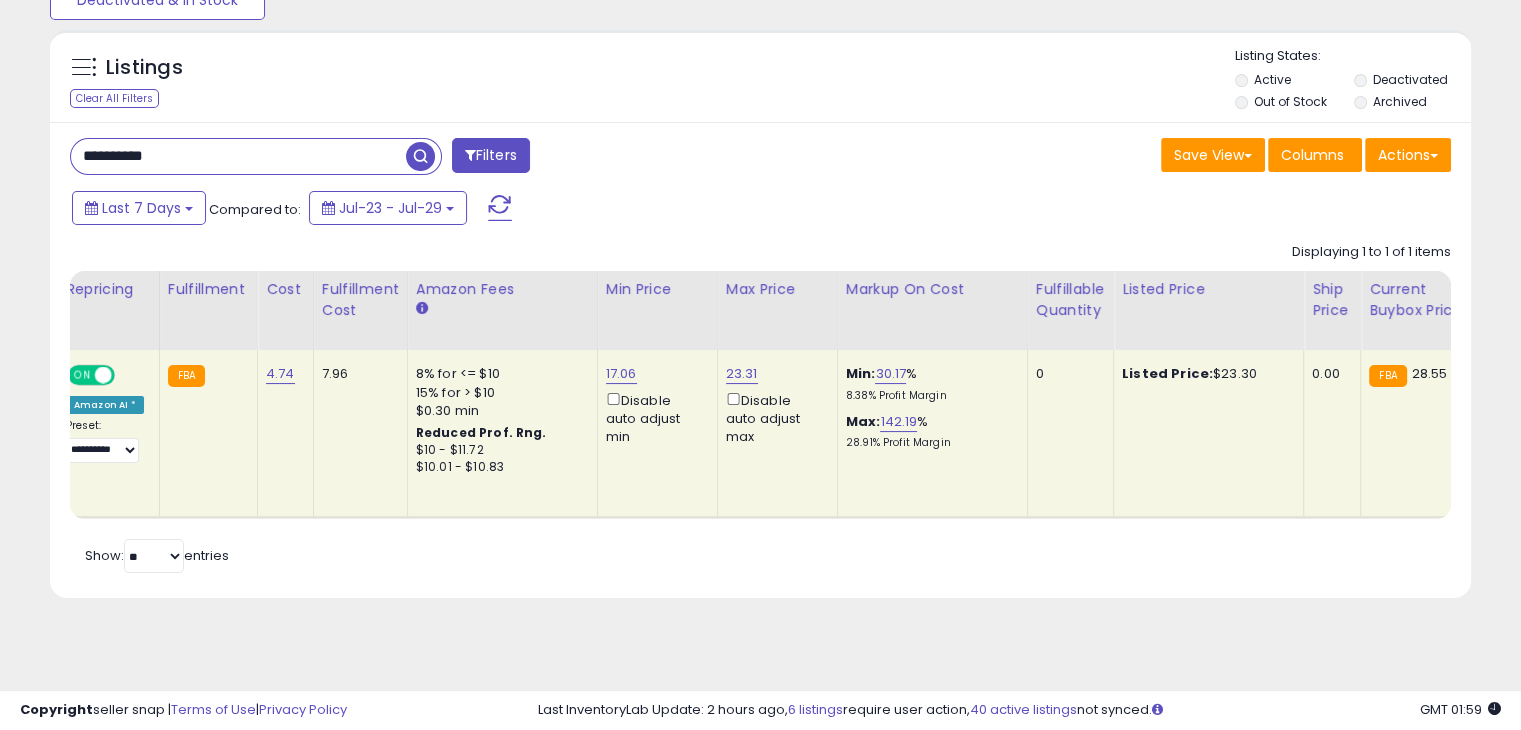 drag, startPoint x: 623, startPoint y: 515, endPoint x: 299, endPoint y: 516, distance: 324.00156 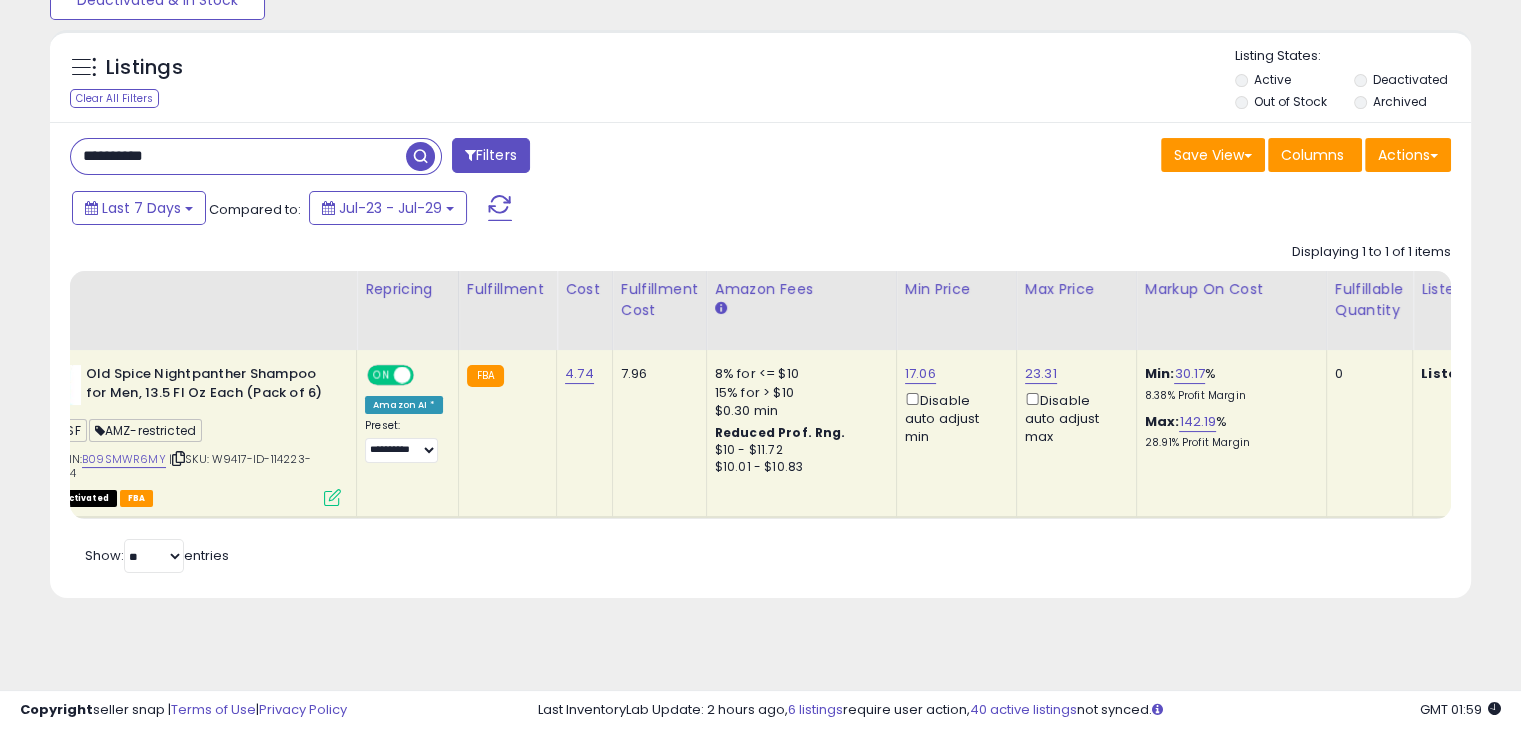 scroll, scrollTop: 0, scrollLeft: 0, axis: both 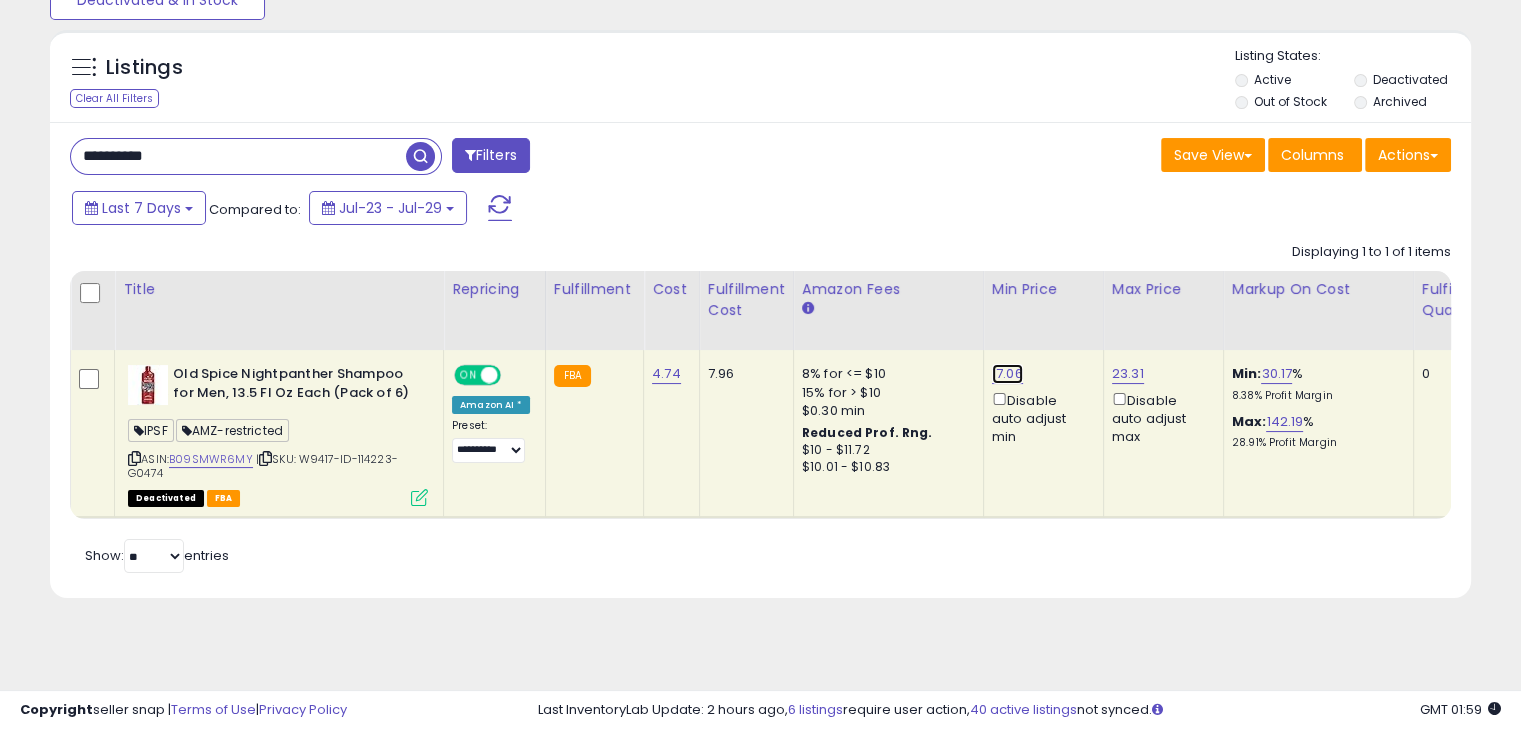 click on "17.06" at bounding box center [1007, 374] 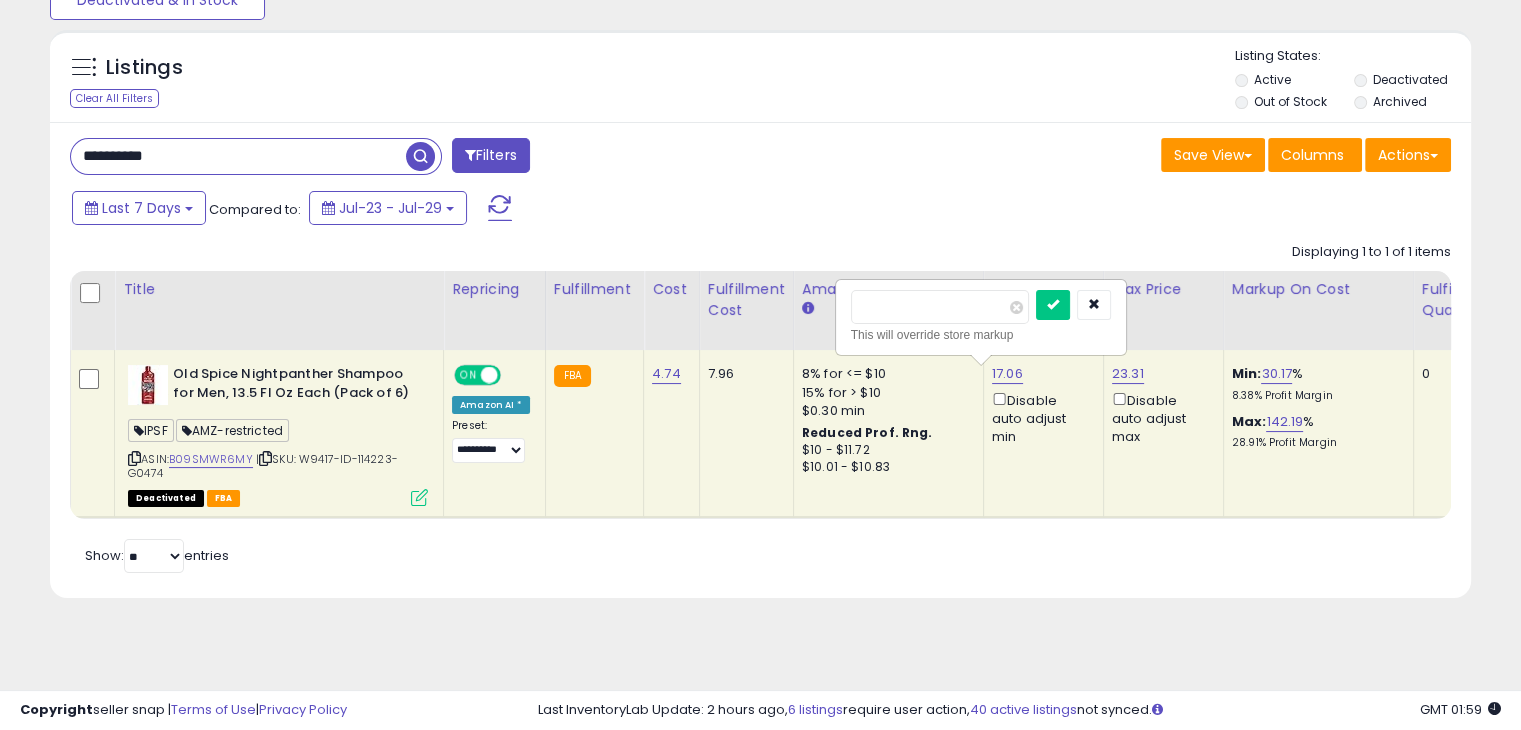 type on "*" 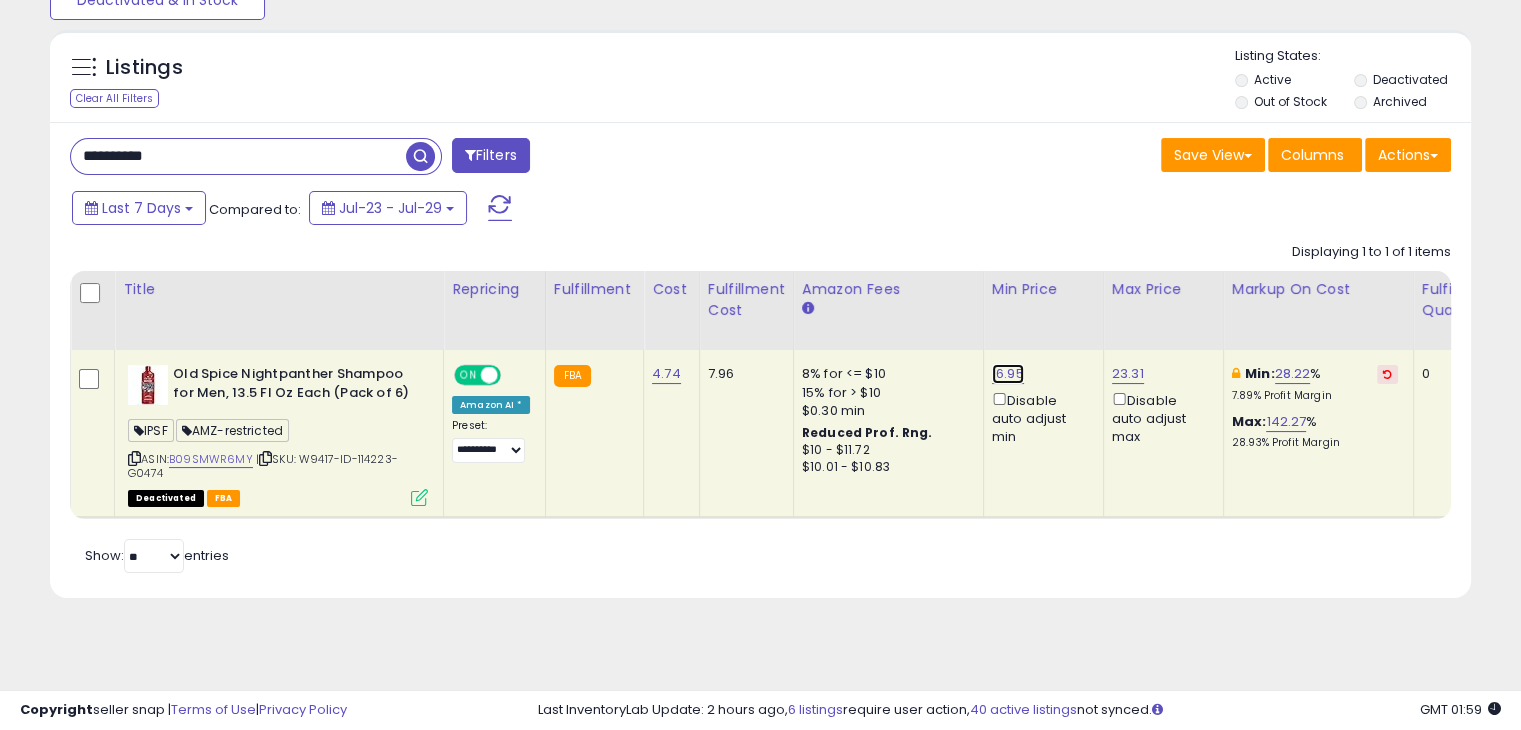 click on "16.95" at bounding box center [1008, 374] 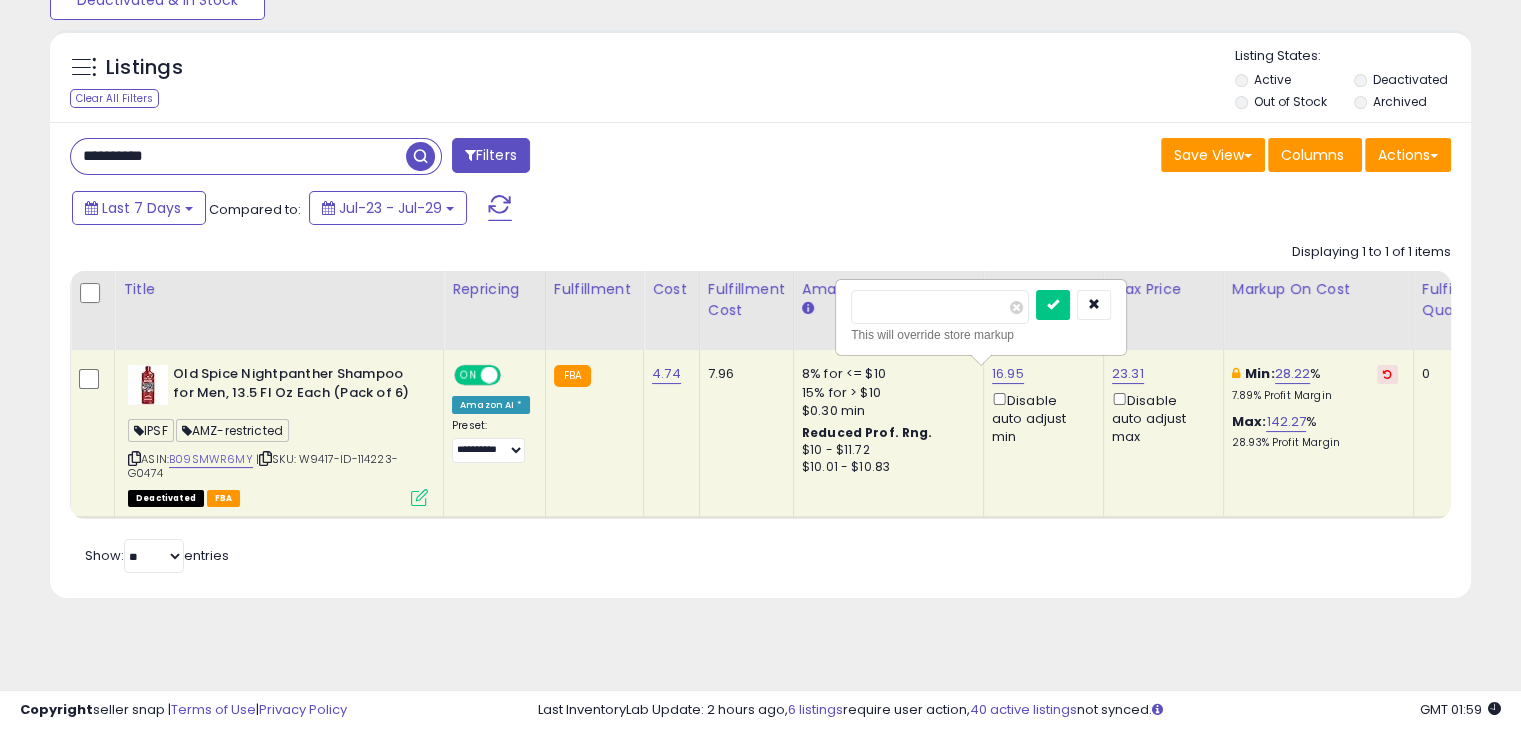 type on "*****" 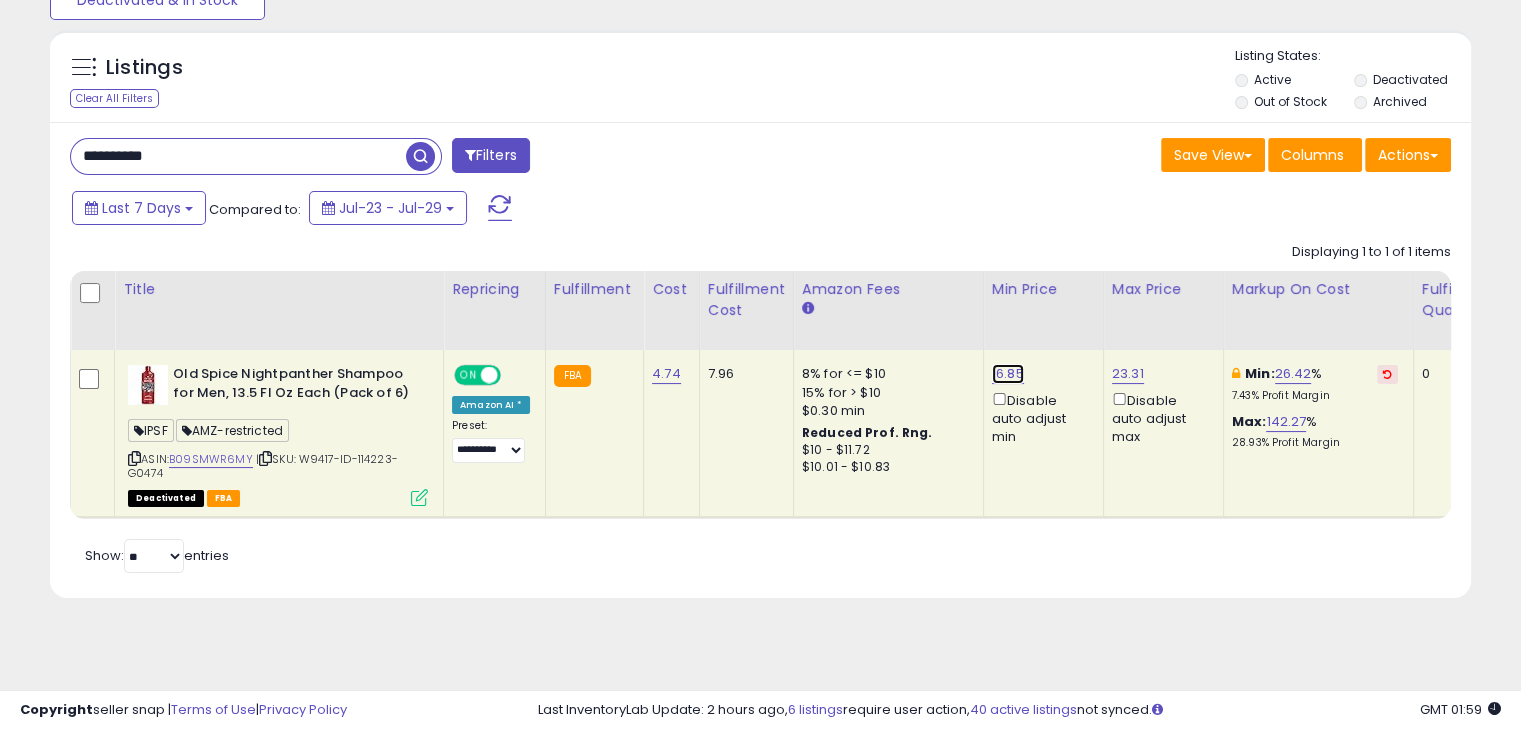 click on "16.85" at bounding box center [1008, 374] 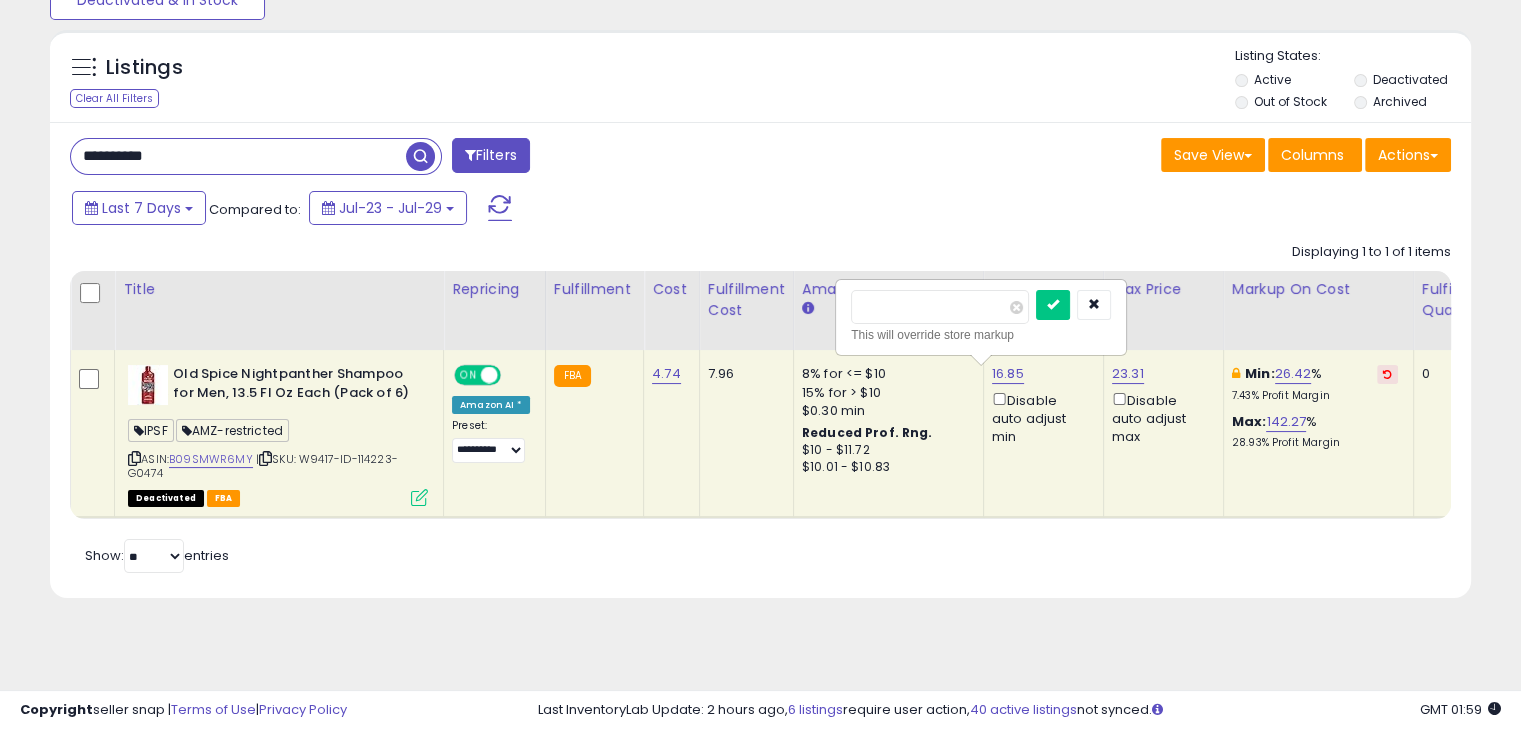 type on "*****" 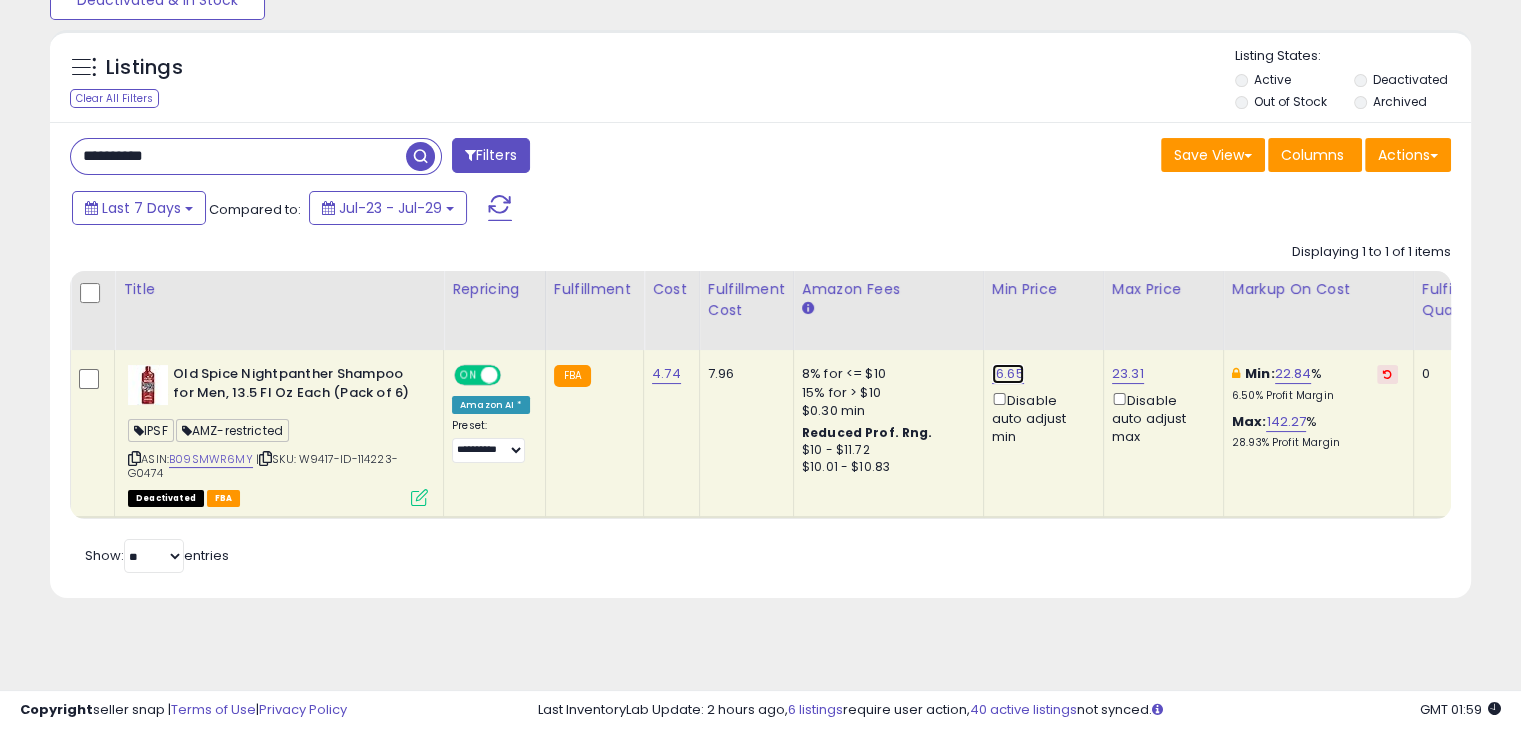 click on "16.65" at bounding box center (1008, 374) 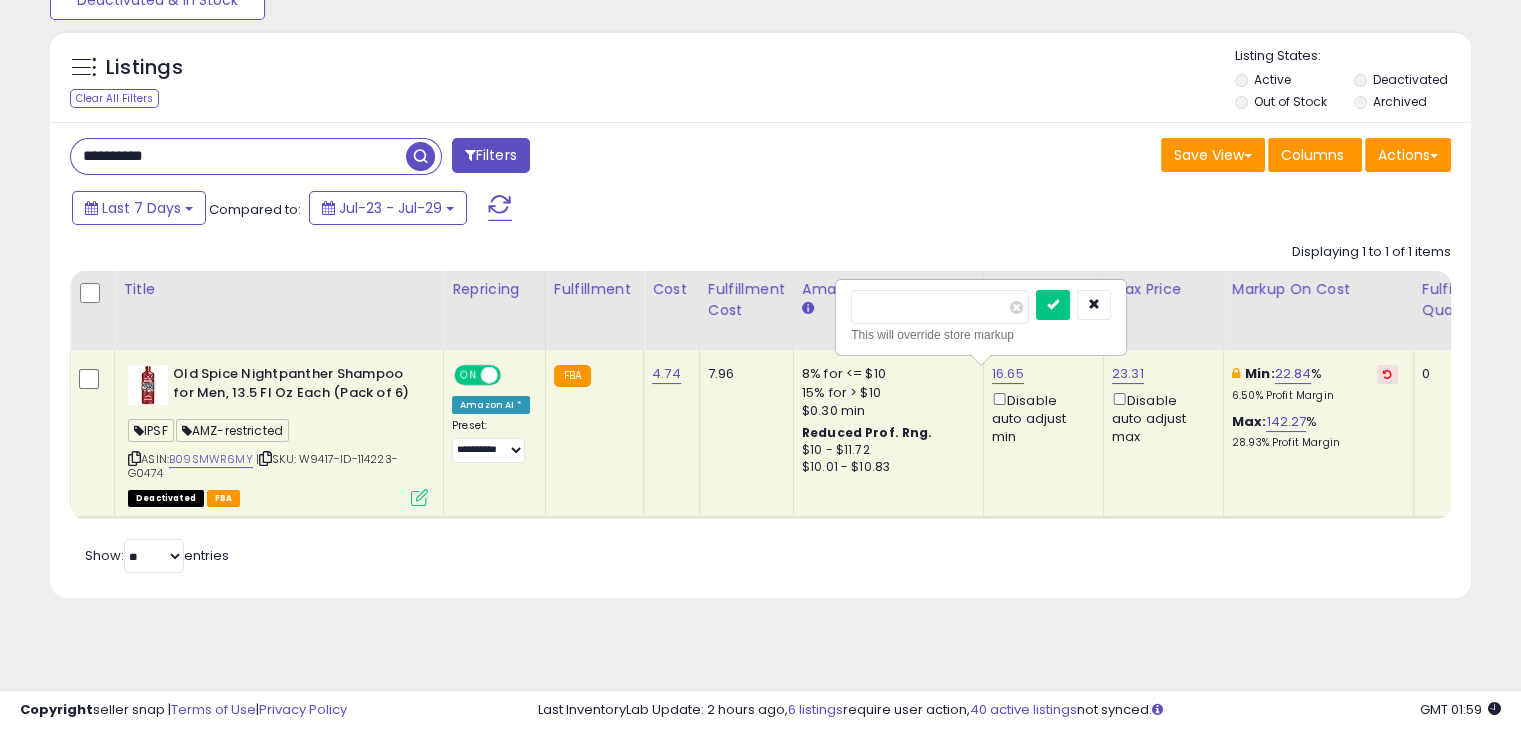 type on "*****" 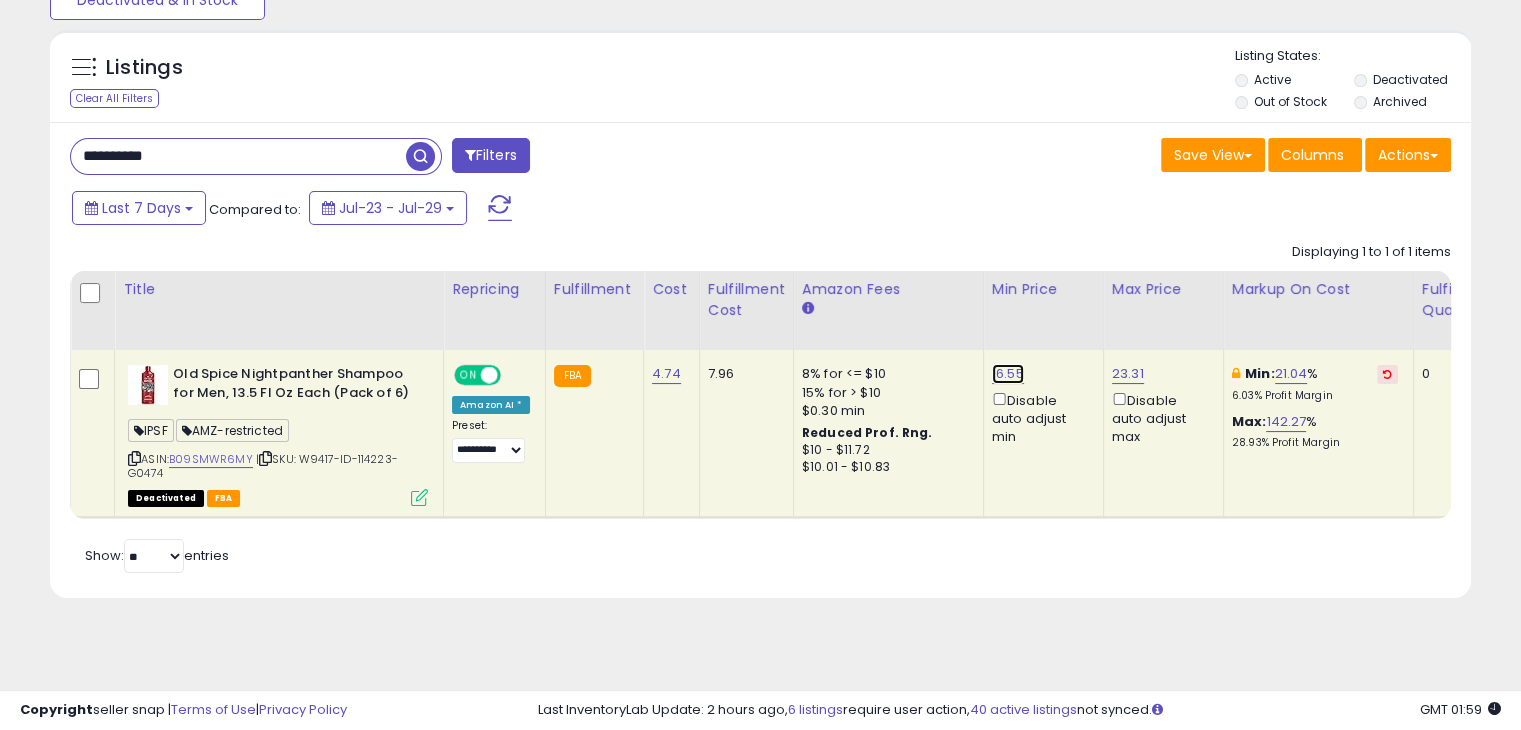 click on "16.55" at bounding box center [1008, 374] 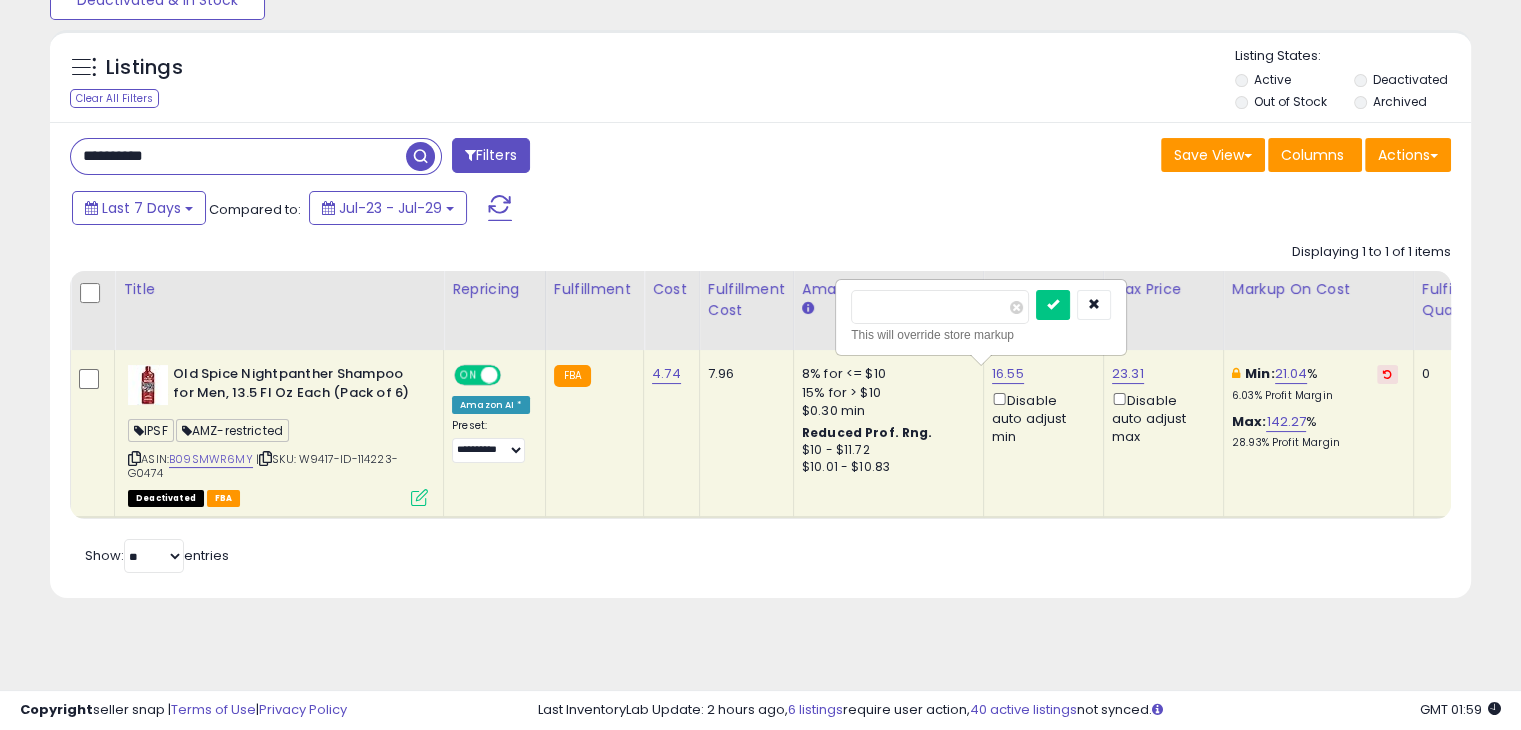type on "*****" 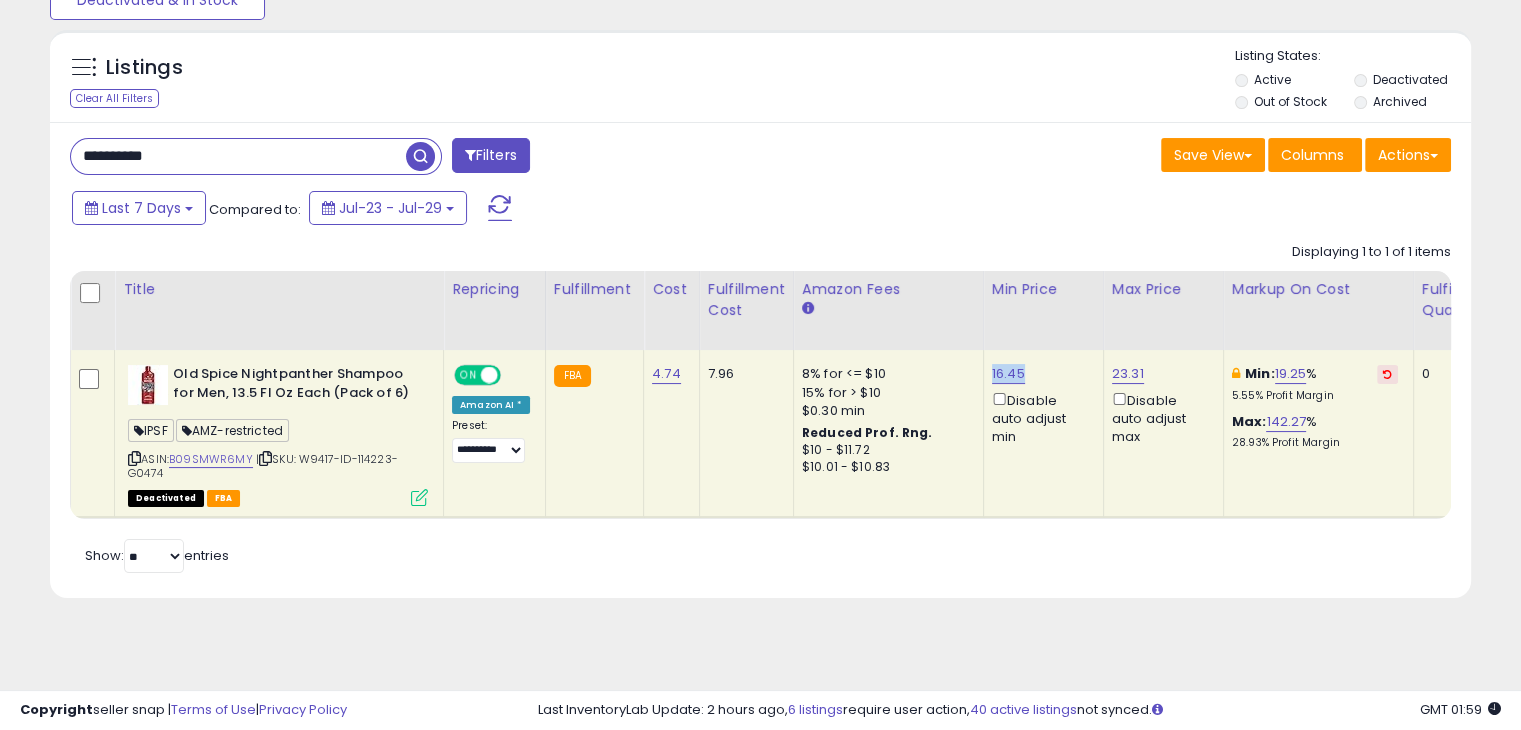 drag, startPoint x: 1020, startPoint y: 375, endPoint x: 972, endPoint y: 376, distance: 48.010414 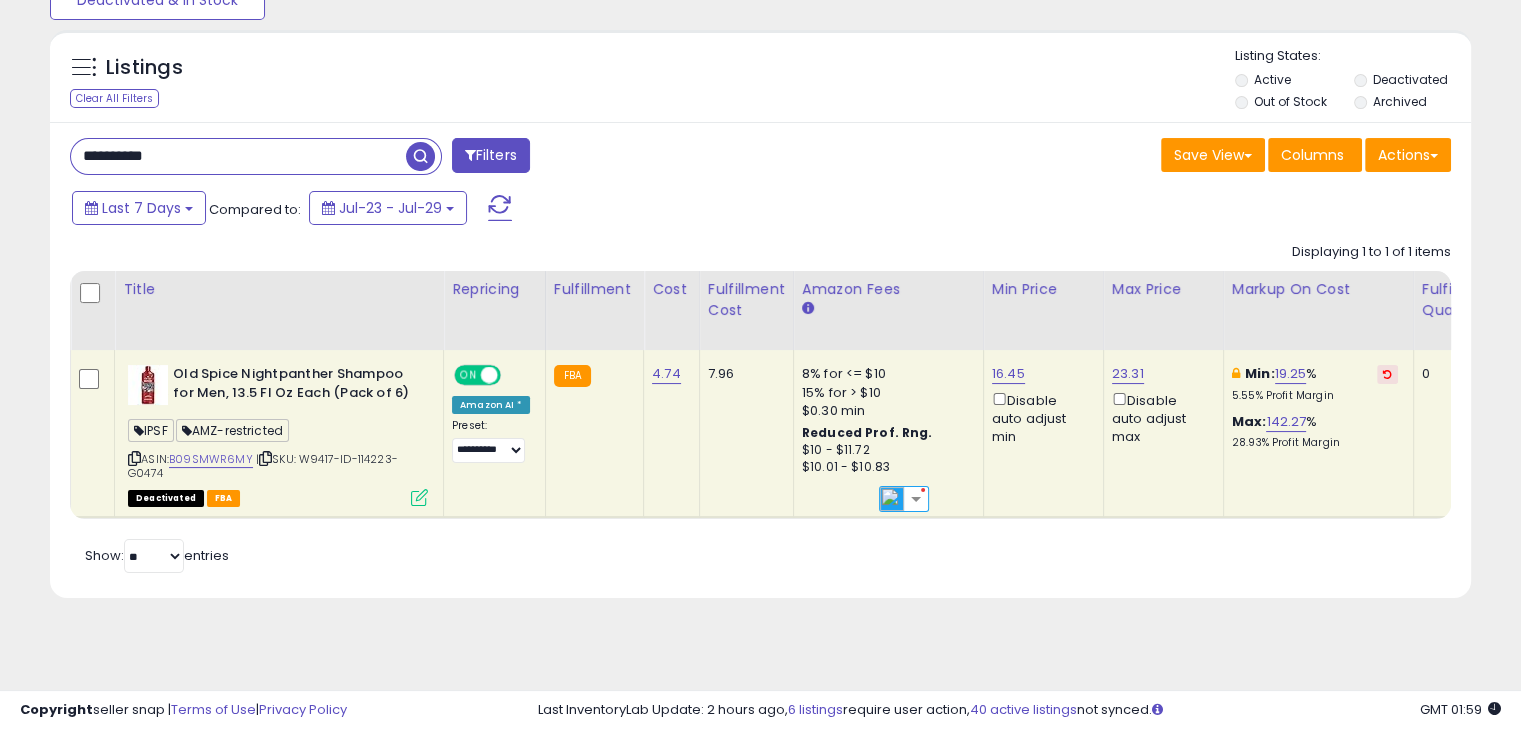 click on "Save View
Save As New View
Update Current View
Columns
Actions
Import  Export Visible Columns" at bounding box center [1114, 157] 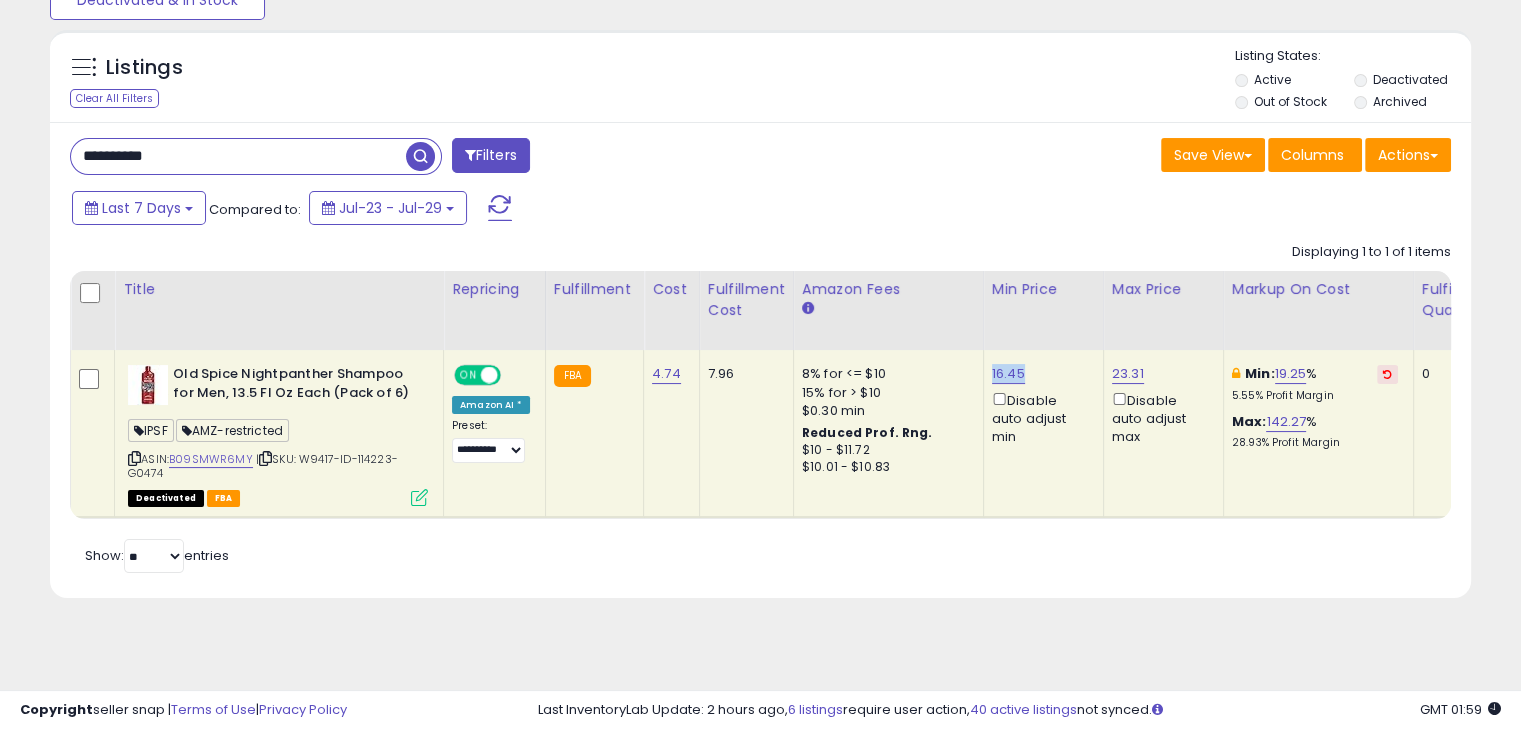 drag, startPoint x: 1024, startPoint y: 368, endPoint x: 981, endPoint y: 369, distance: 43.011627 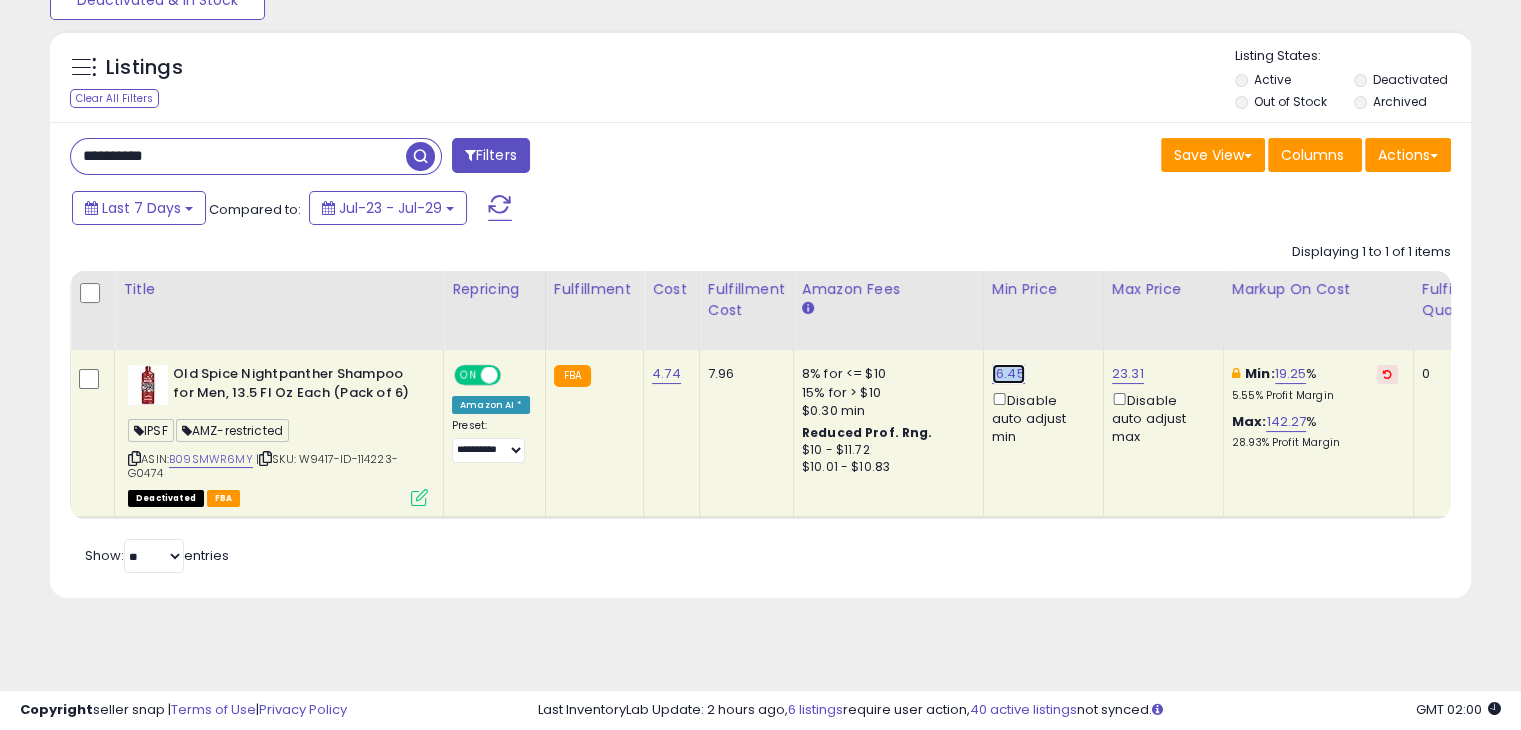 click on "16.45" at bounding box center (1008, 374) 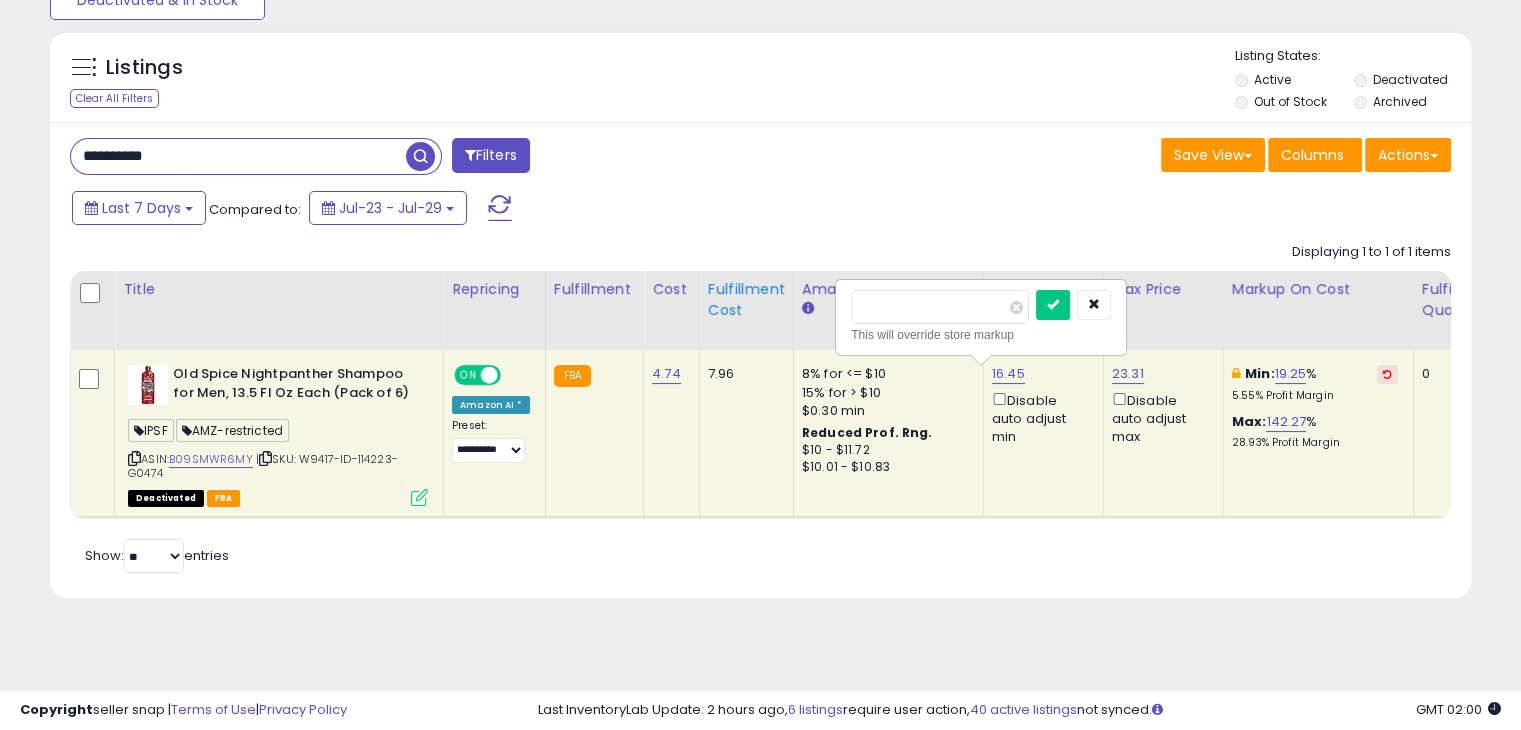 drag, startPoint x: 934, startPoint y: 323, endPoint x: 801, endPoint y: 329, distance: 133.13527 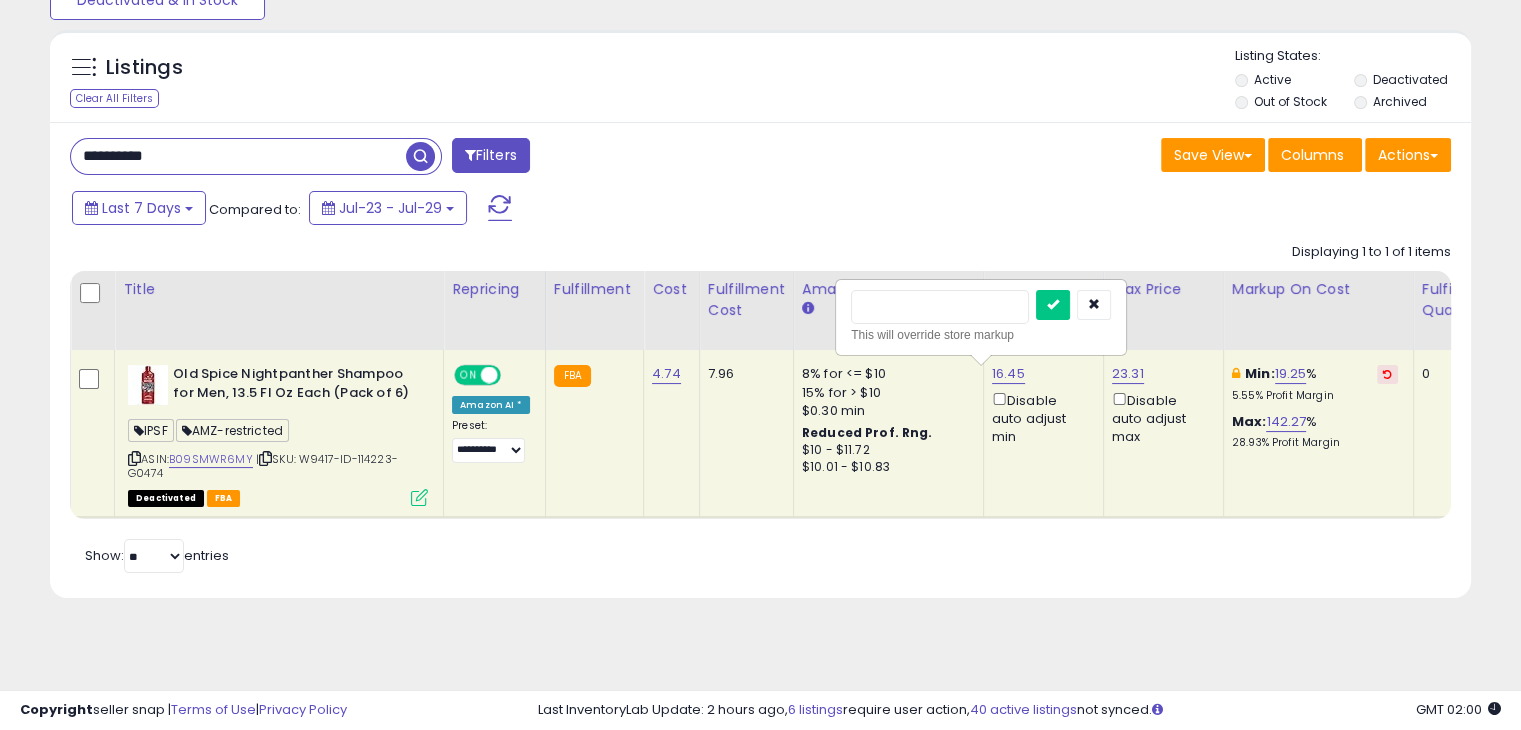 type on "**" 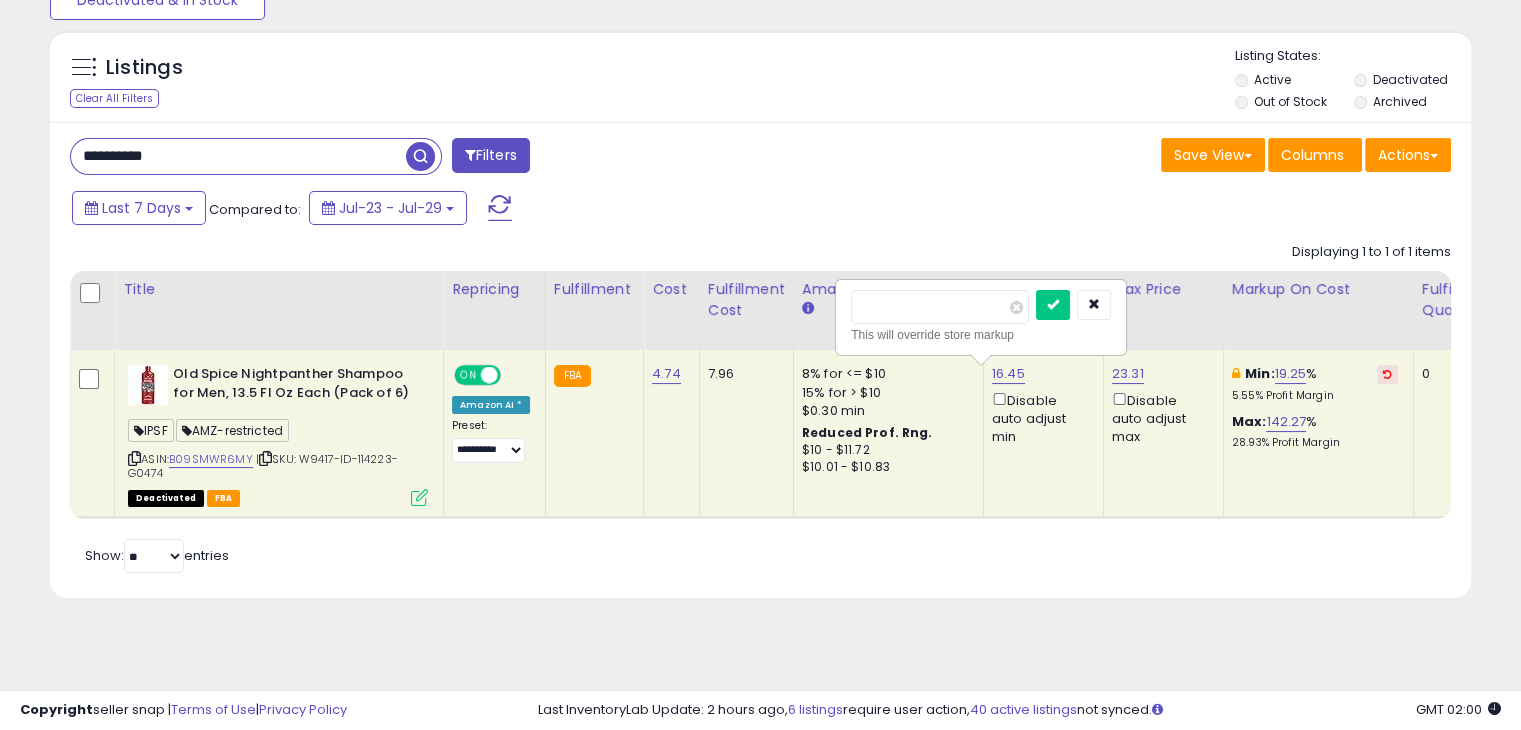 click at bounding box center (1053, 305) 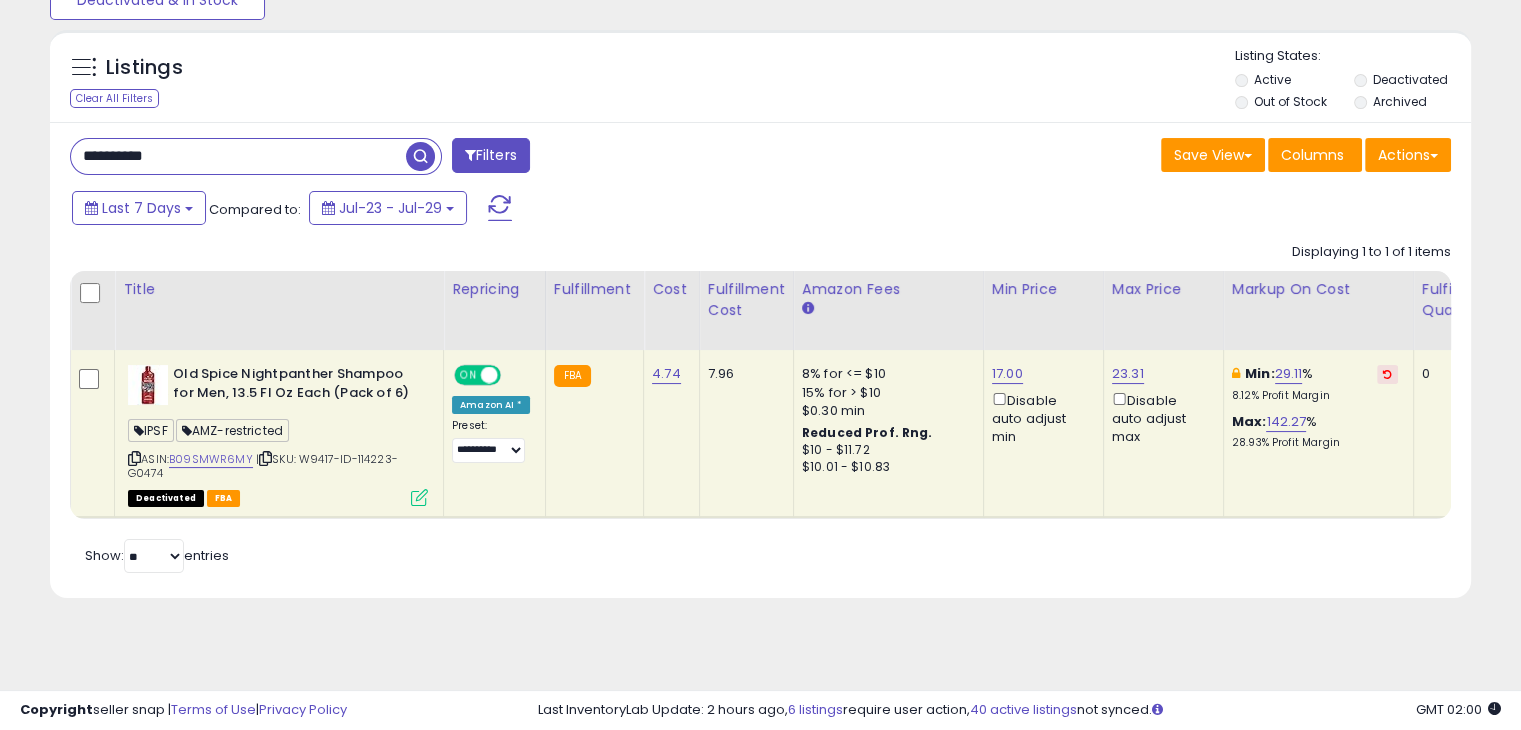 click on "17.00  Disable auto adjust min" 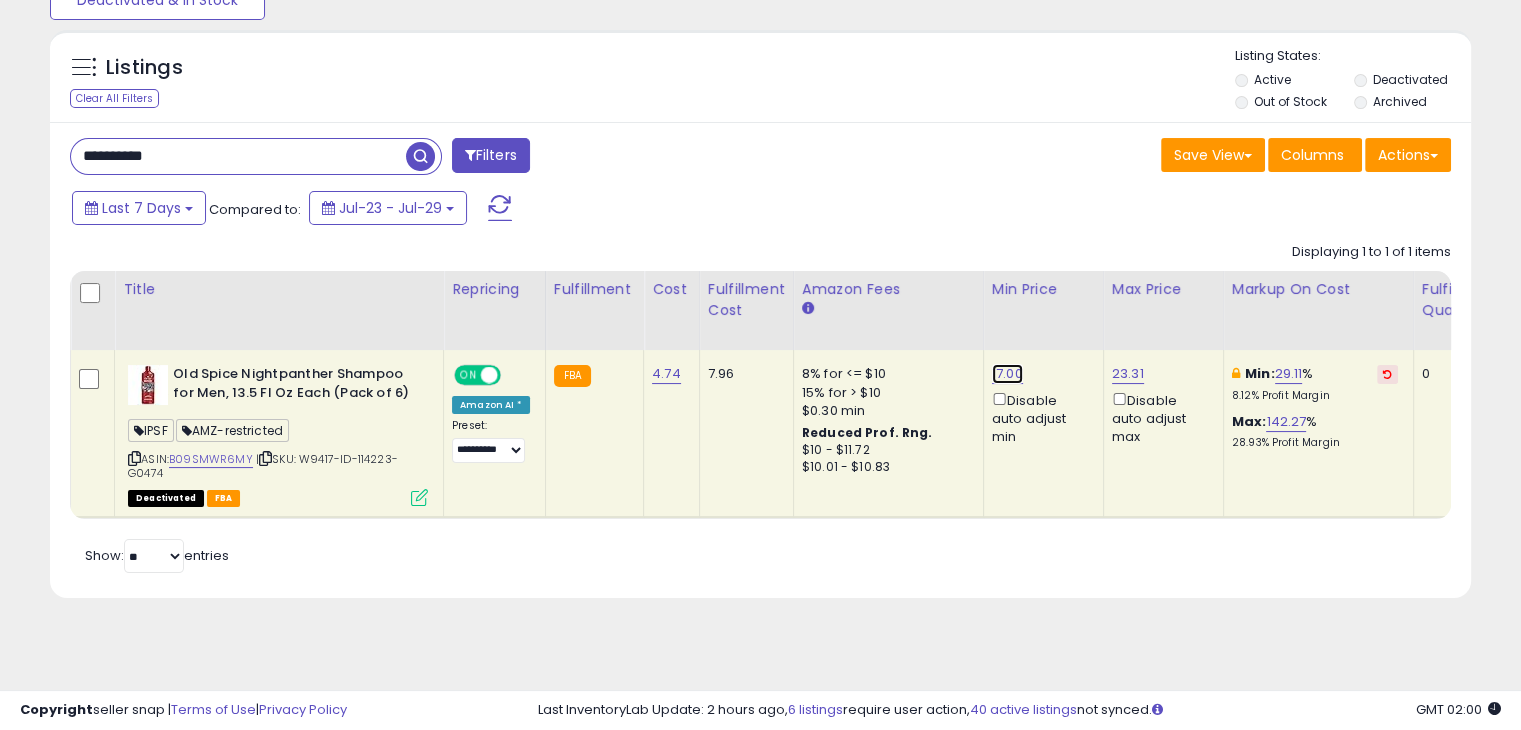 click on "17.00" at bounding box center [1007, 374] 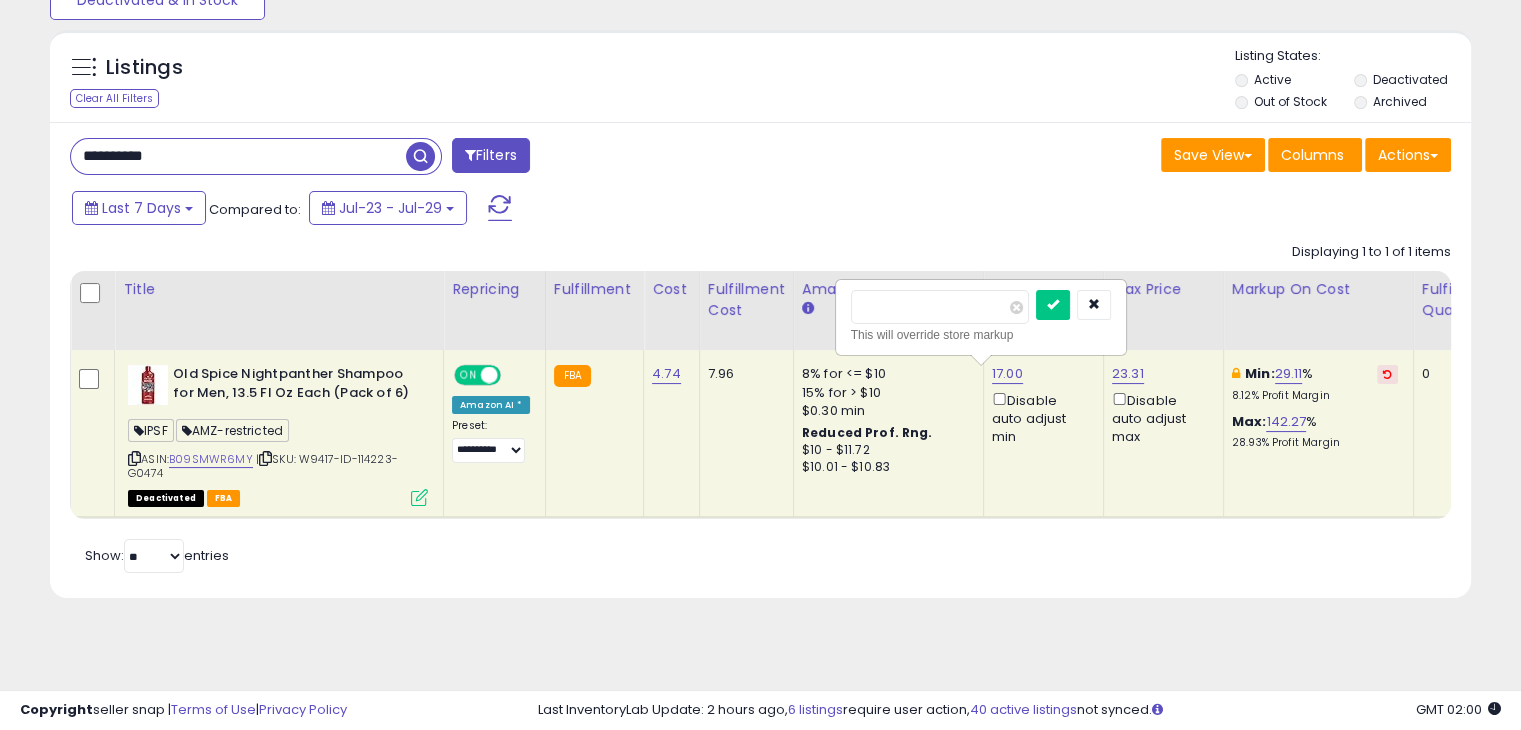 type on "*" 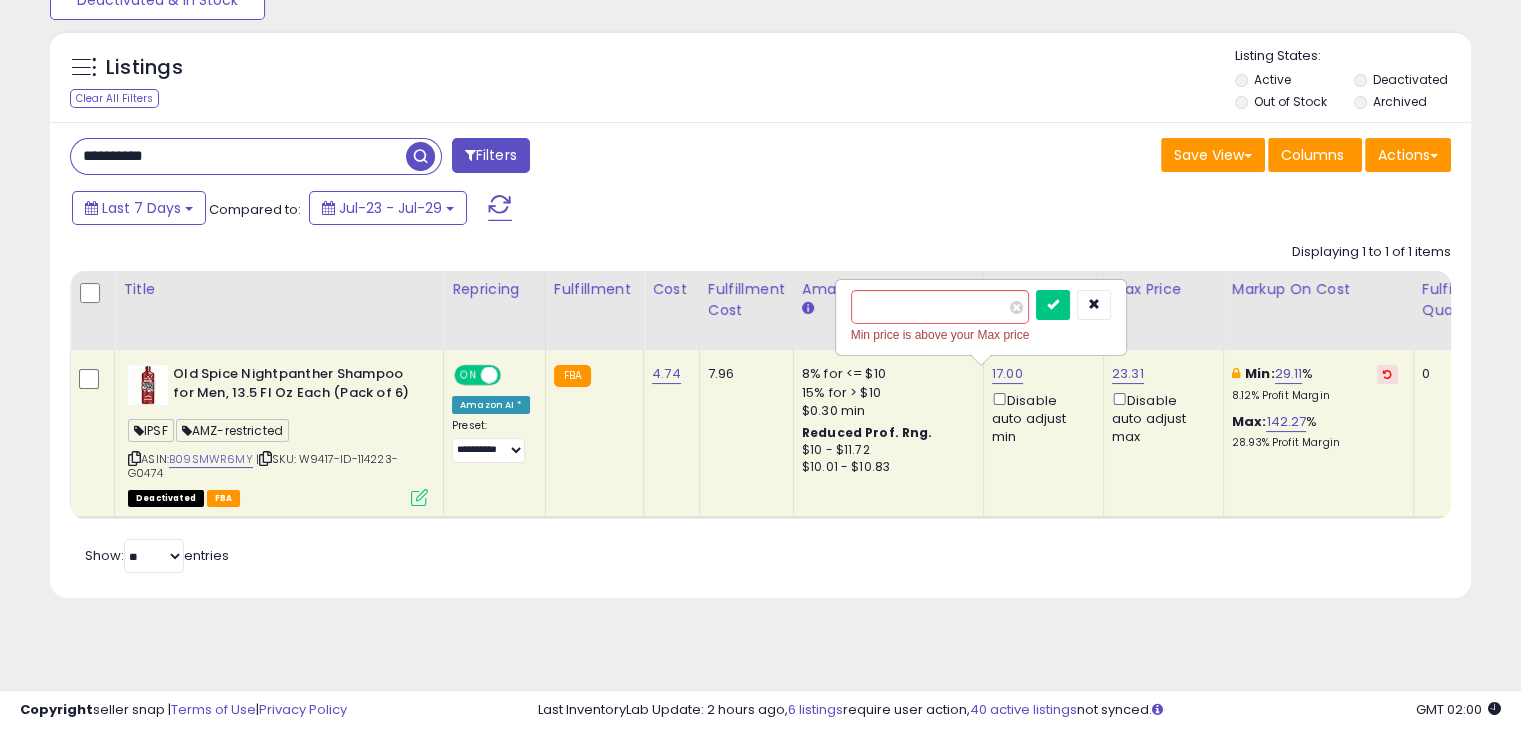 drag, startPoint x: 879, startPoint y: 305, endPoint x: 884, endPoint y: 428, distance: 123.101585 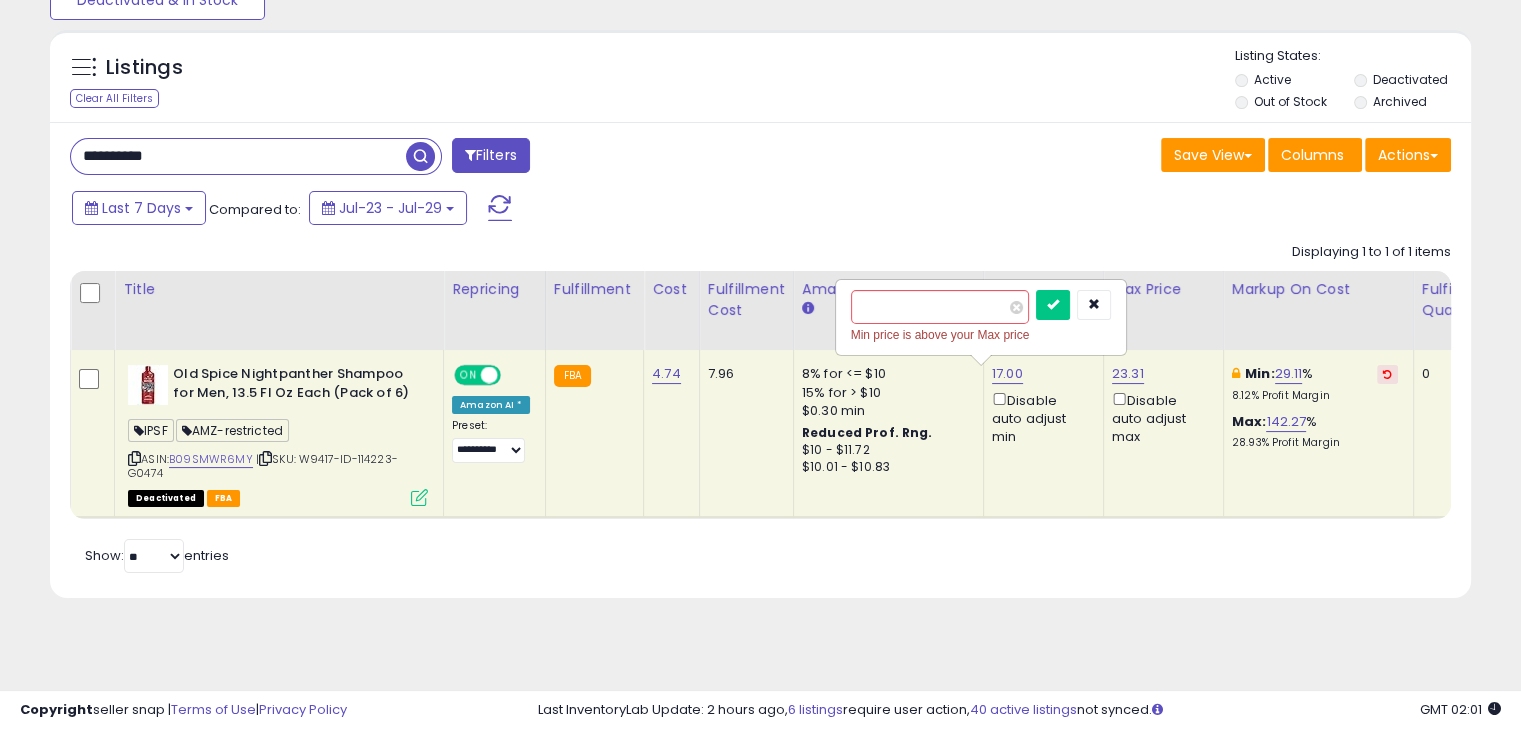 type on "*****" 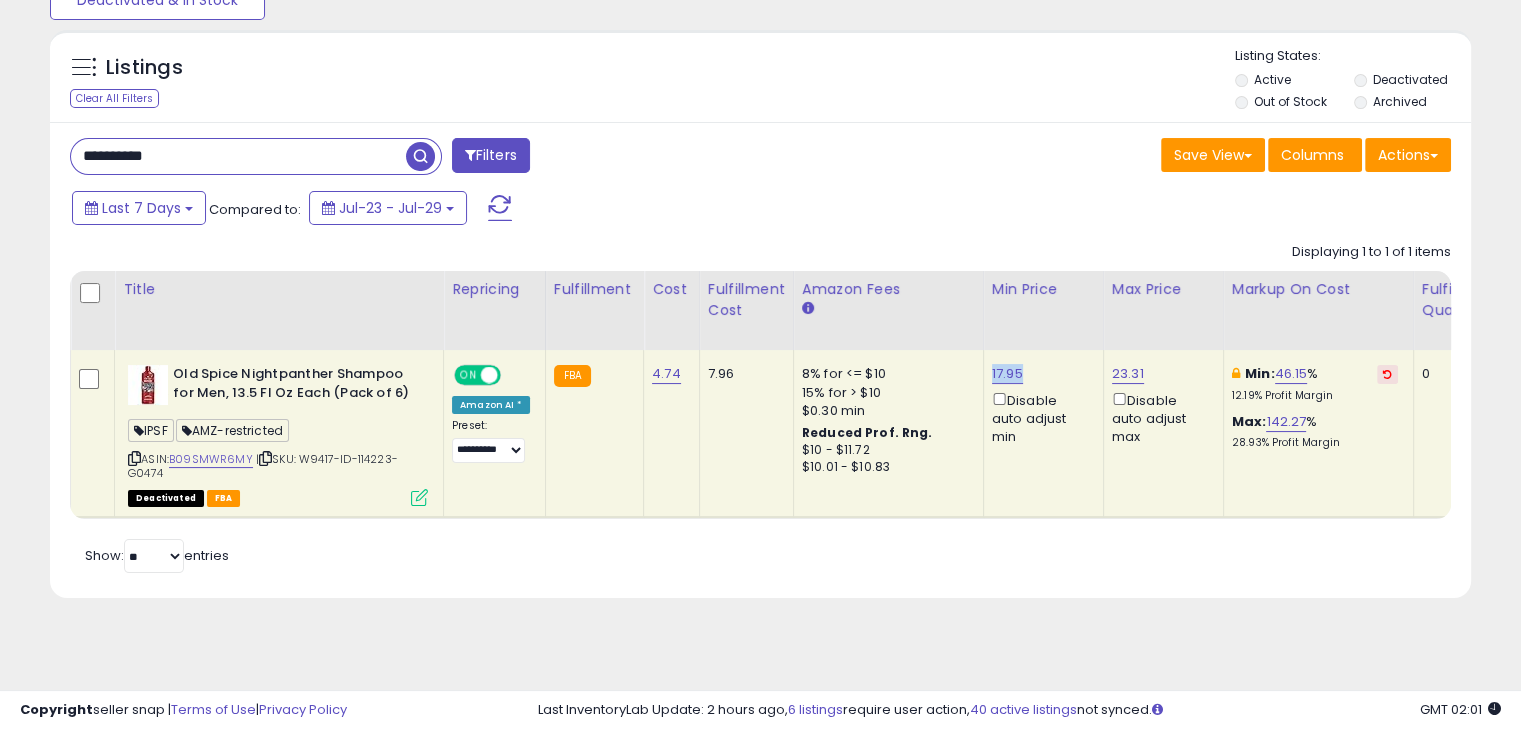 drag, startPoint x: 1019, startPoint y: 378, endPoint x: 983, endPoint y: 369, distance: 37.107952 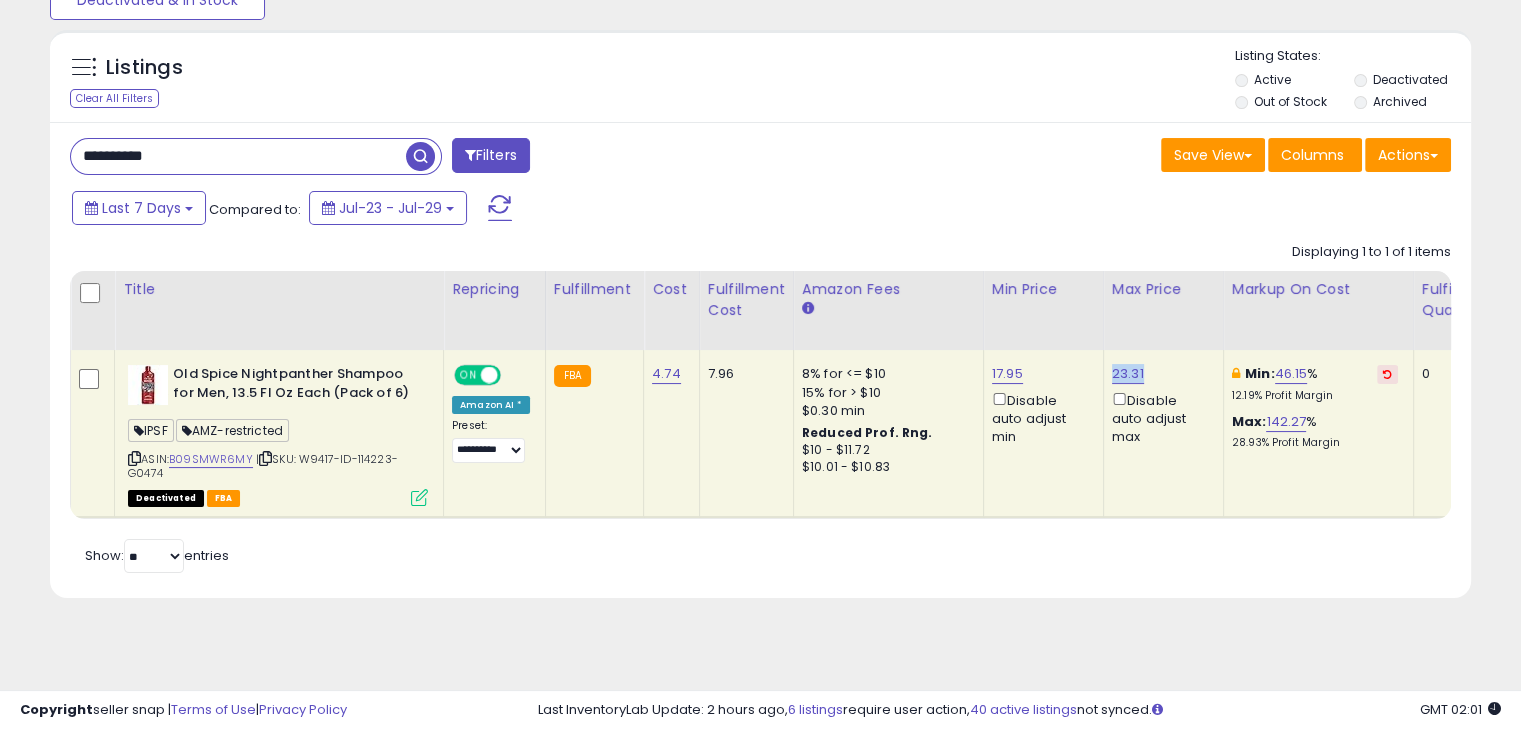 drag, startPoint x: 1138, startPoint y: 371, endPoint x: 1101, endPoint y: 373, distance: 37.054016 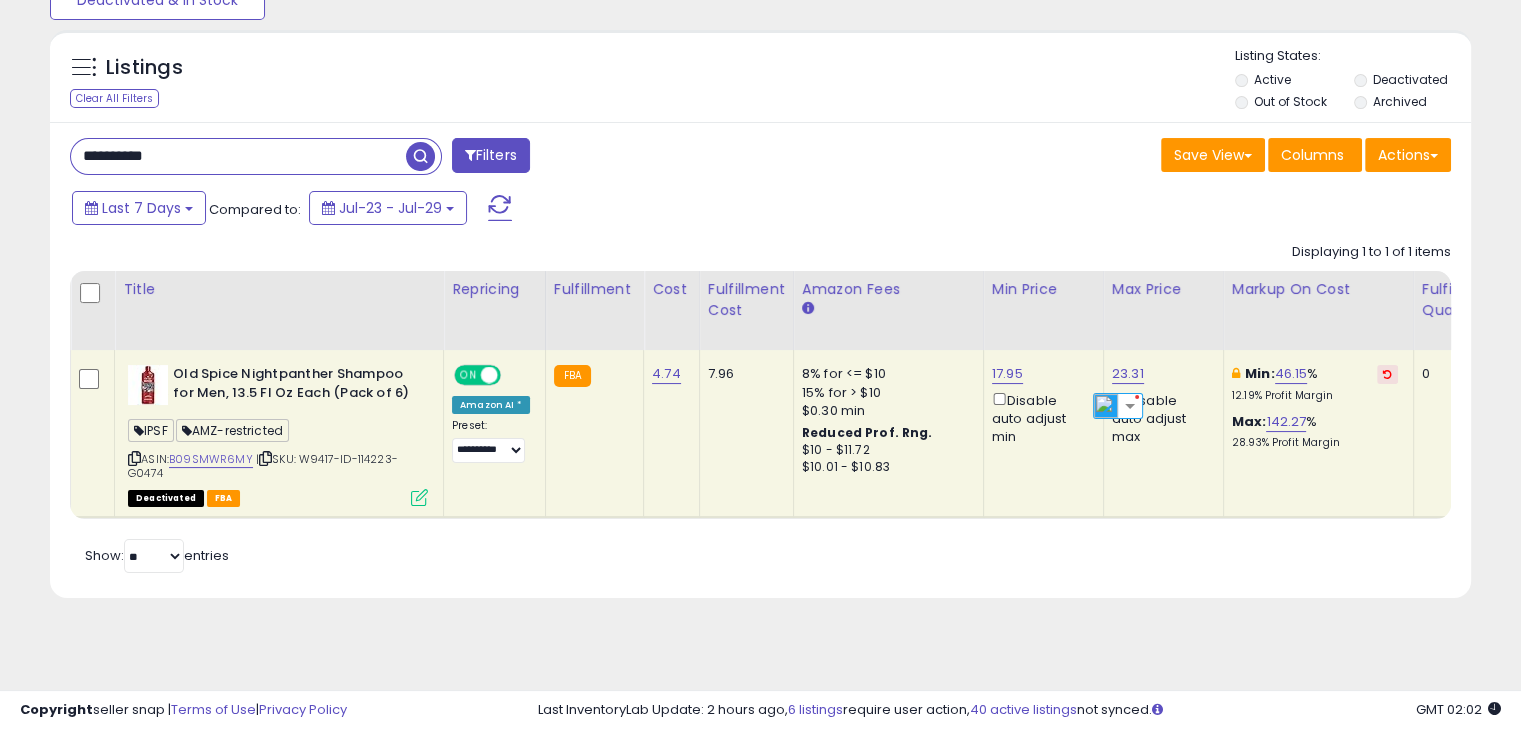 click on "**********" at bounding box center [238, 156] 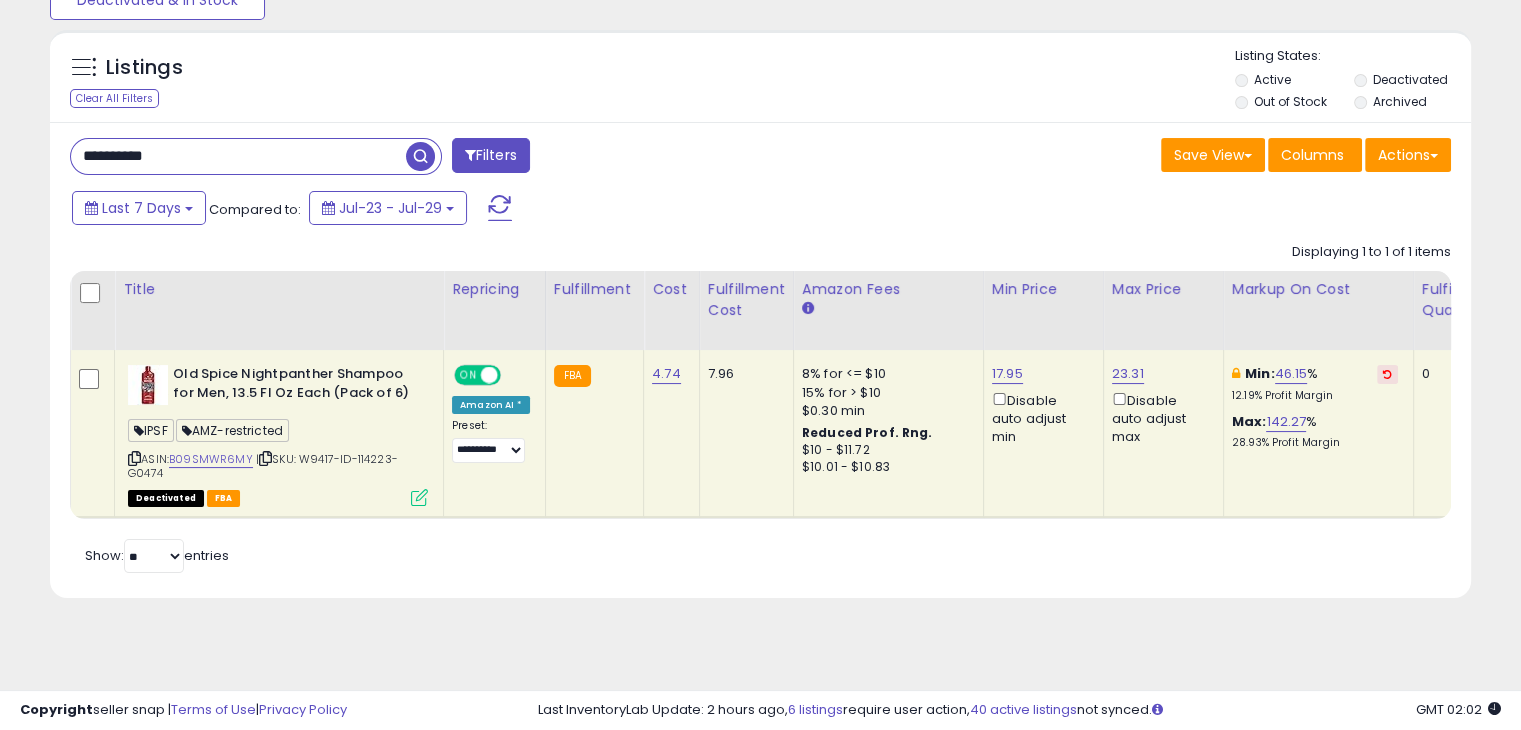 click on "**********" at bounding box center (238, 156) 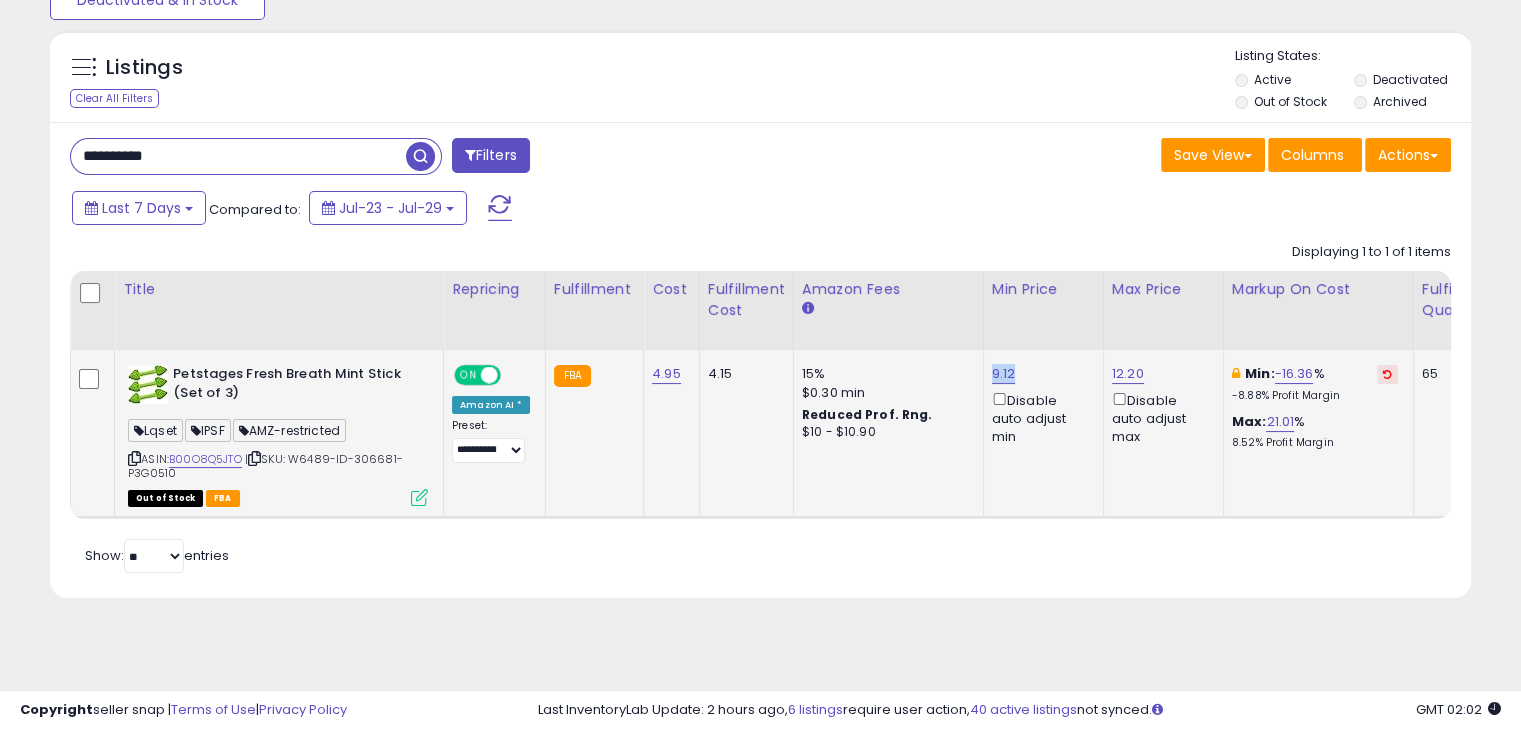 drag, startPoint x: 1000, startPoint y: 376, endPoint x: 978, endPoint y: 378, distance: 22.090721 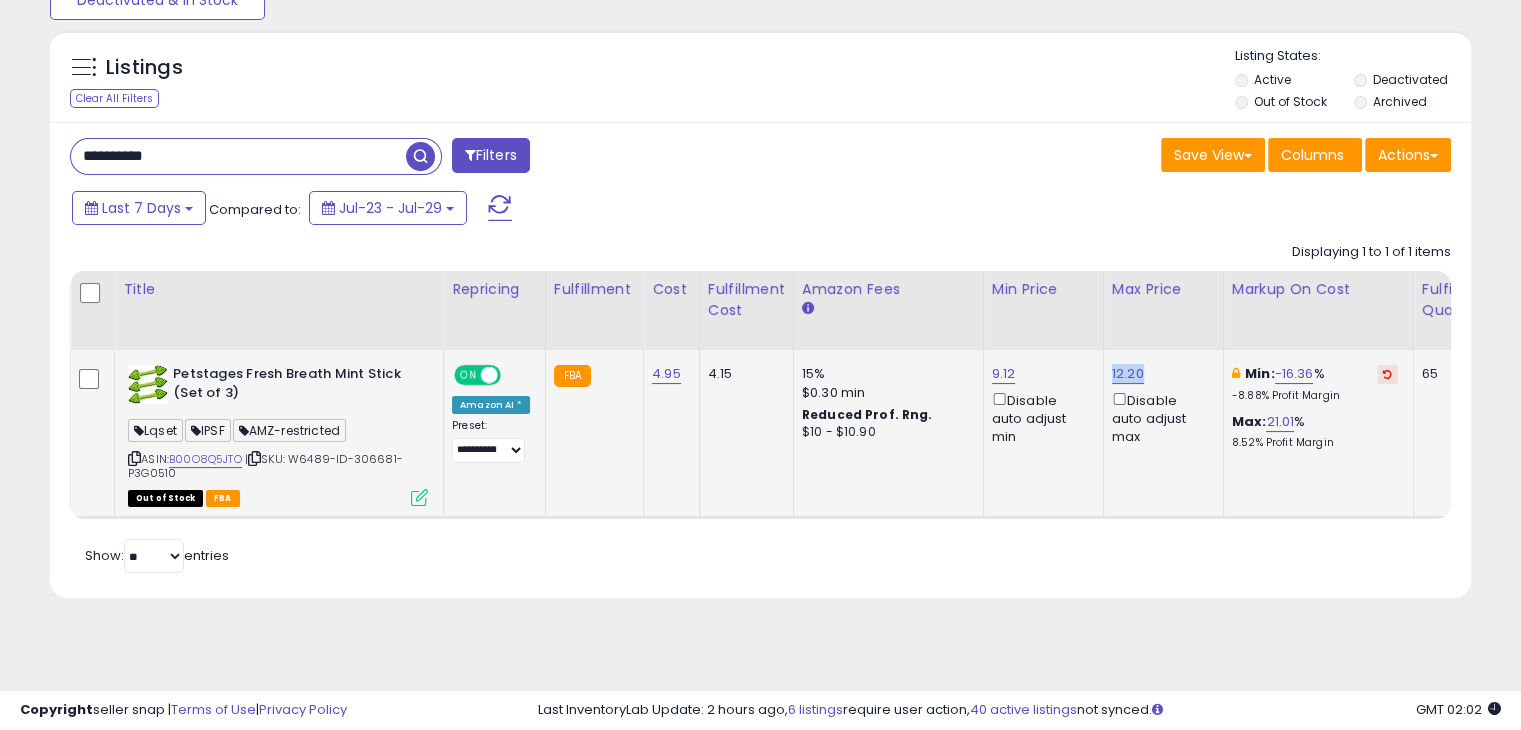 drag, startPoint x: 1155, startPoint y: 380, endPoint x: 1102, endPoint y: 374, distance: 53.338543 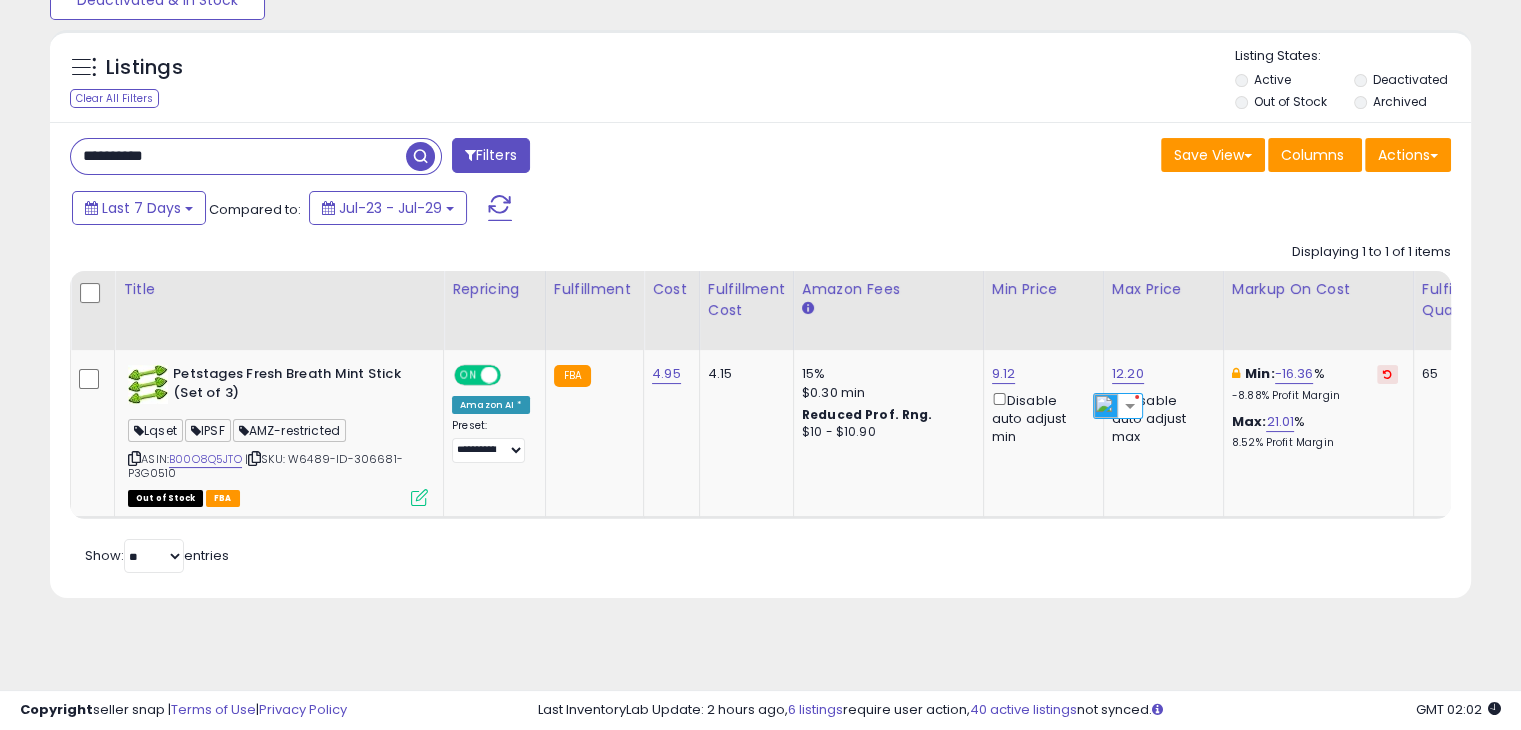 click on "**********" at bounding box center [238, 156] 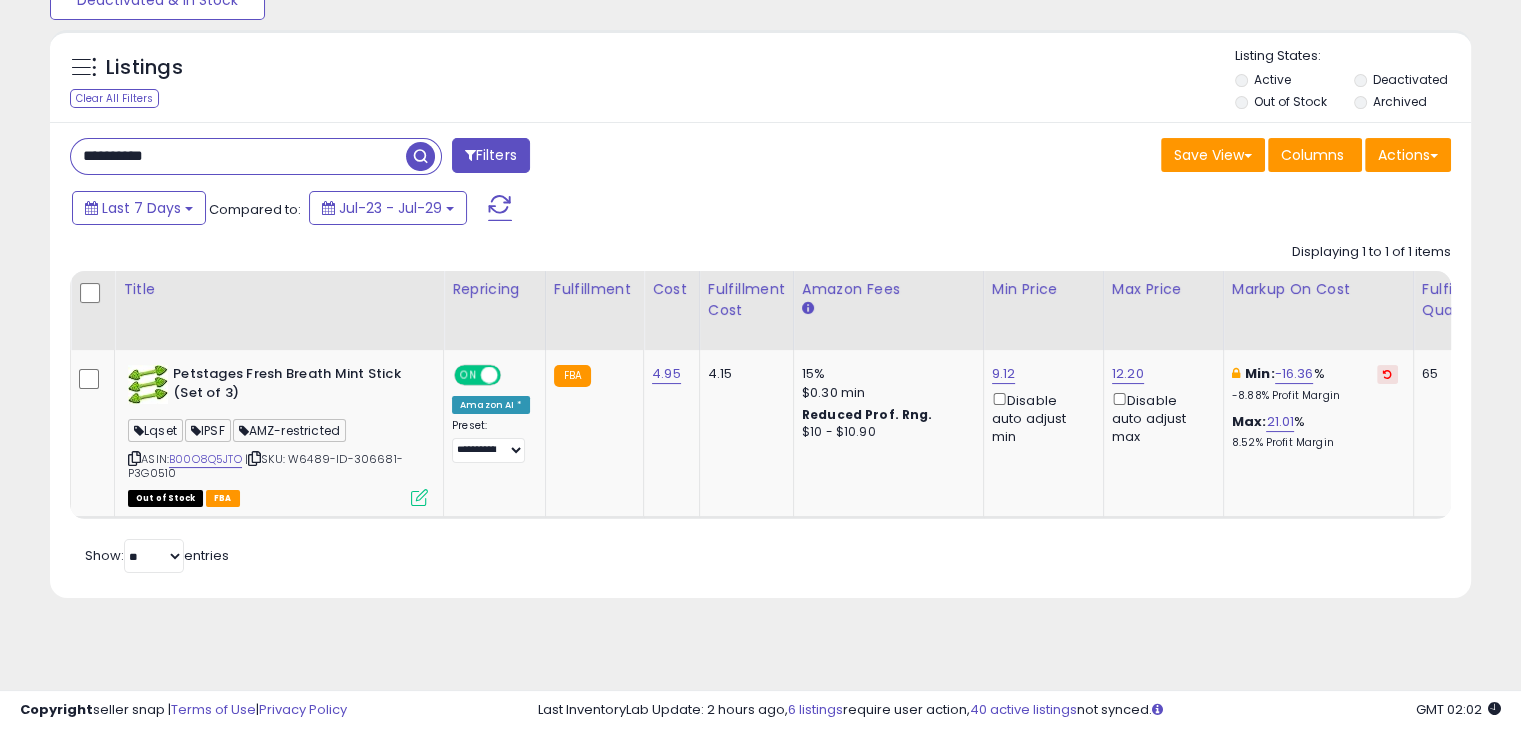 click on "**********" at bounding box center [238, 156] 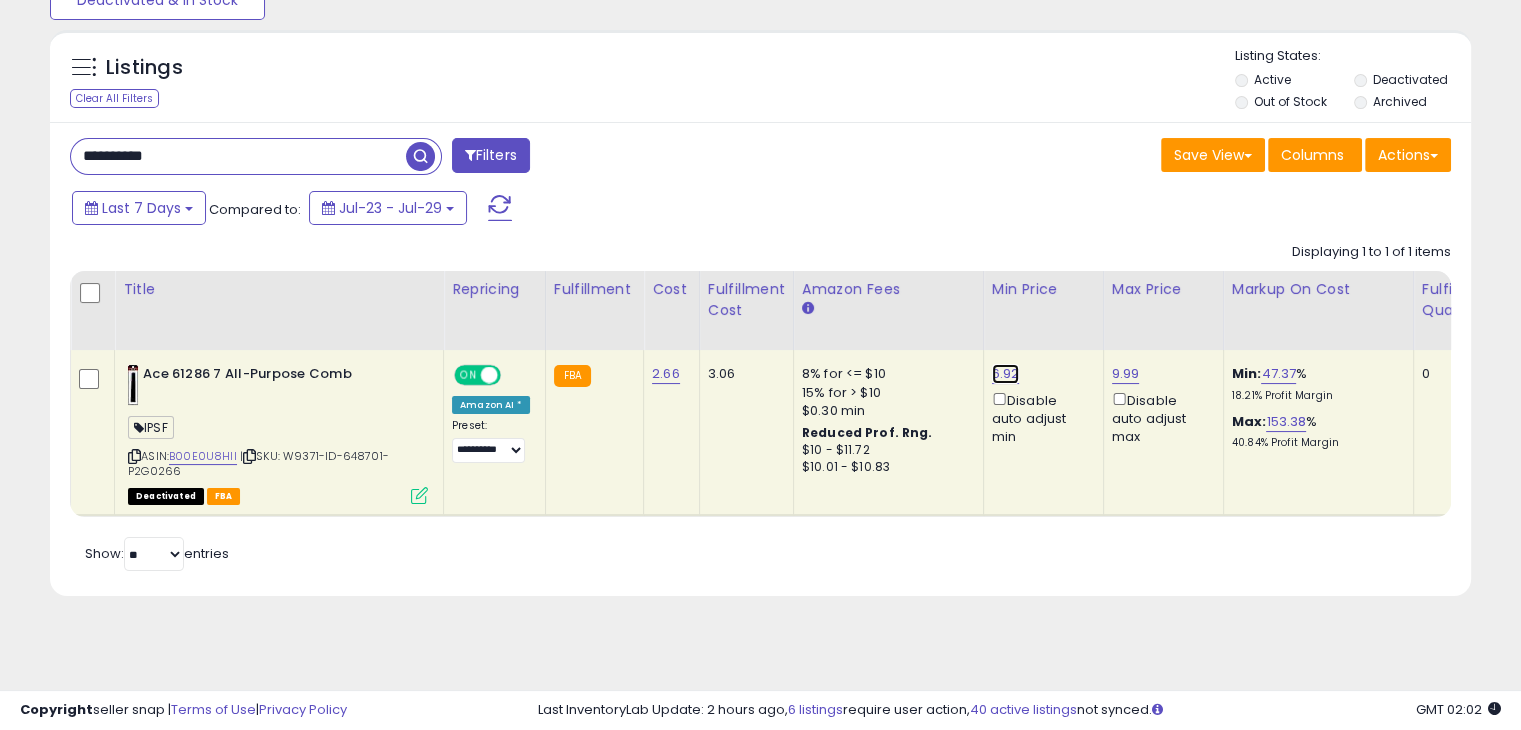 click on "6.92" at bounding box center [1006, 374] 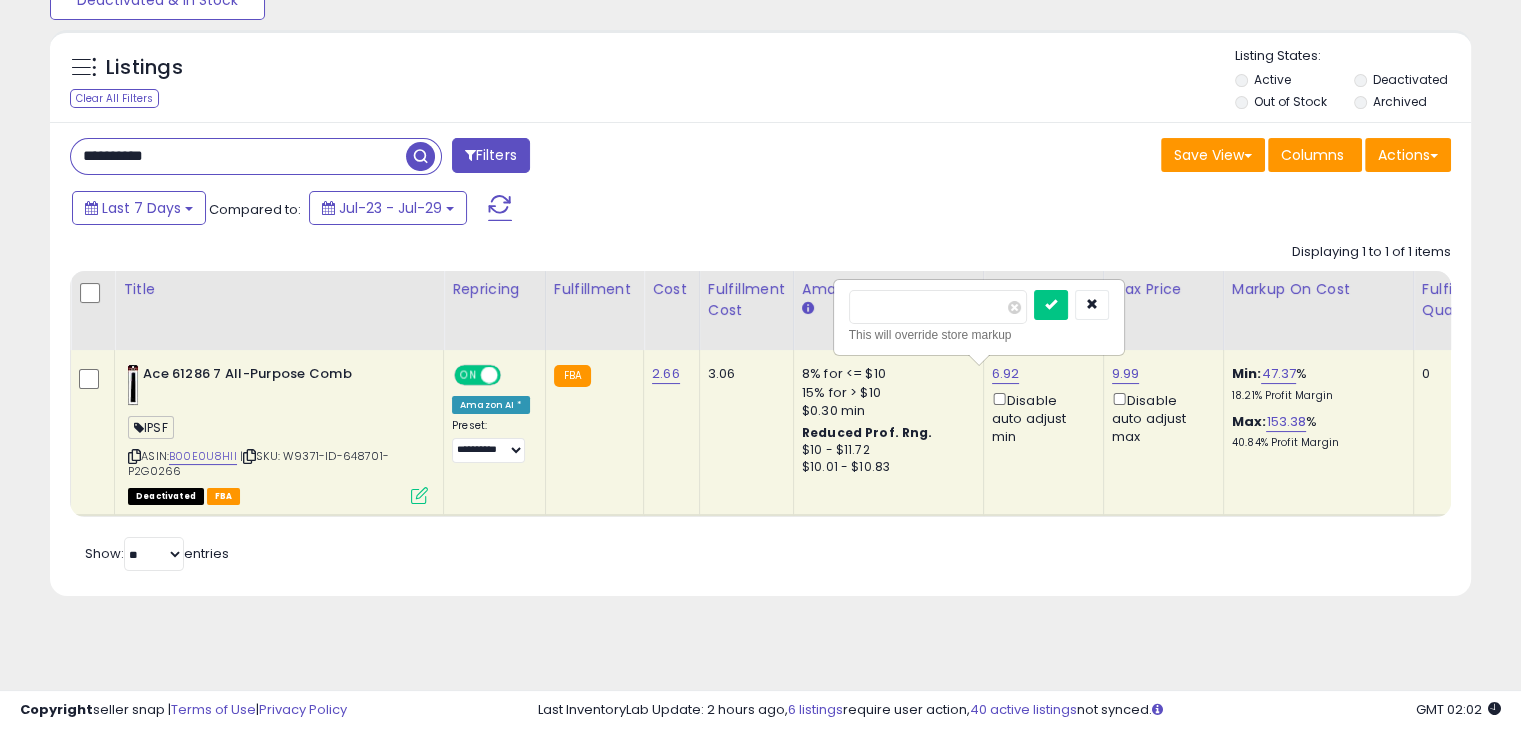 drag, startPoint x: 896, startPoint y: 309, endPoint x: 794, endPoint y: 304, distance: 102.122475 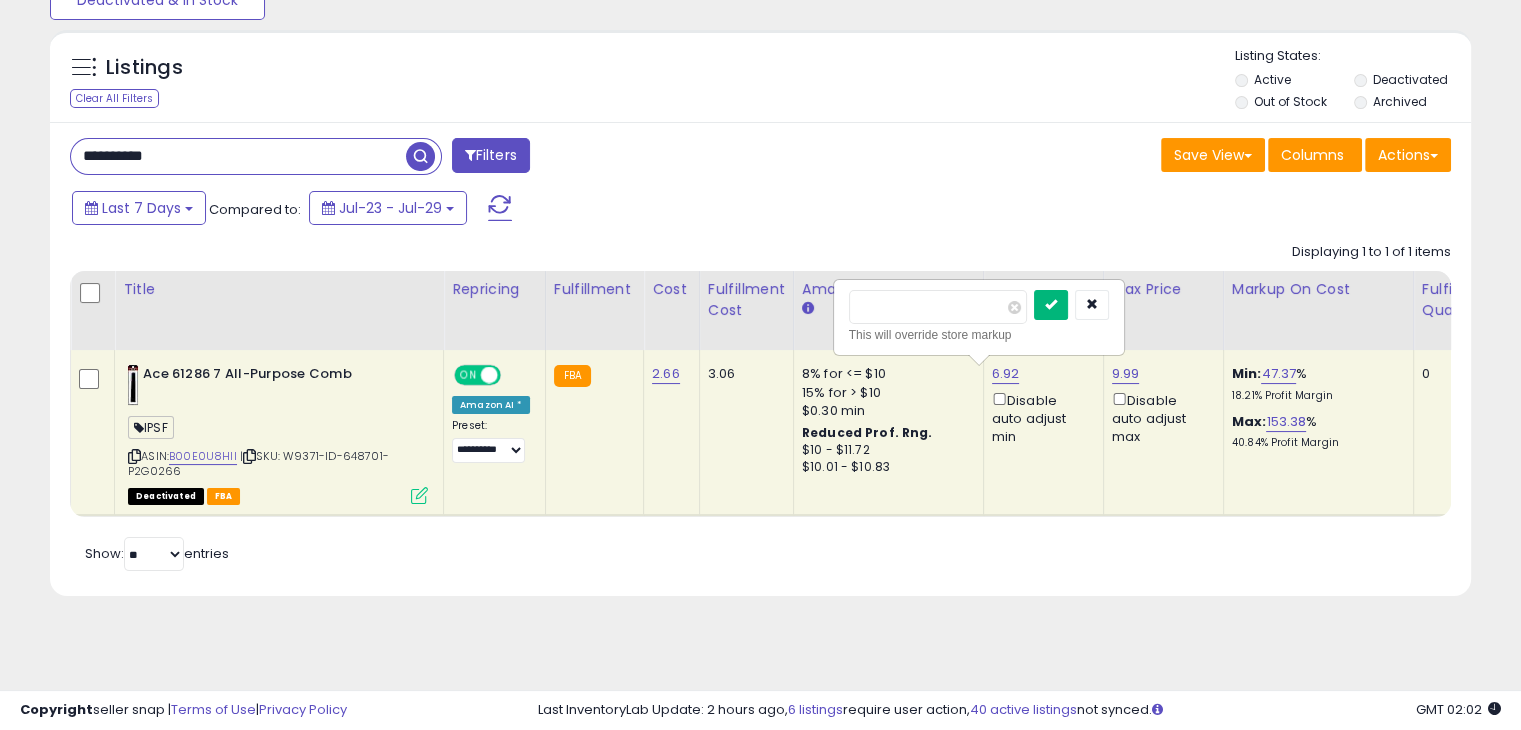 type on "****" 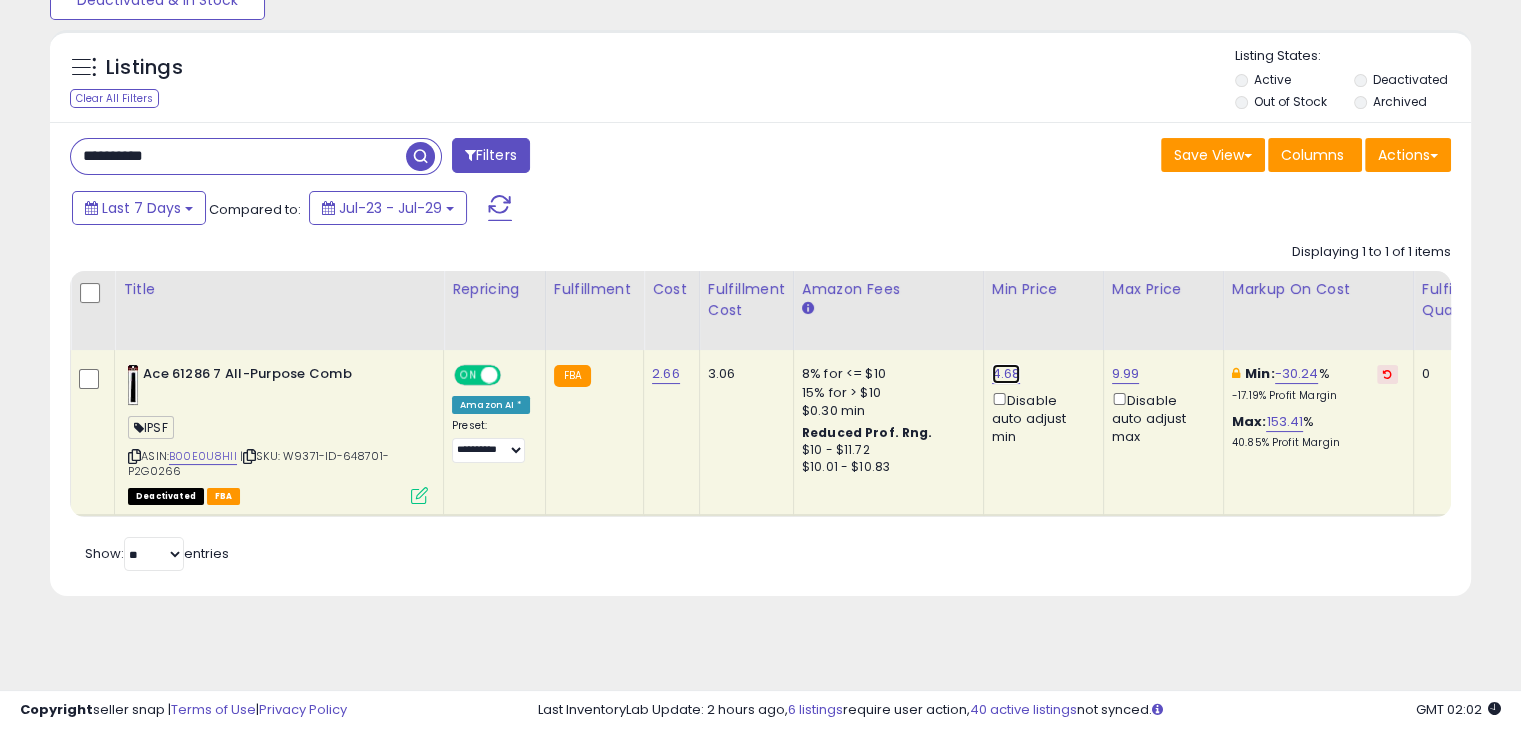 click on "4.68" at bounding box center [1006, 374] 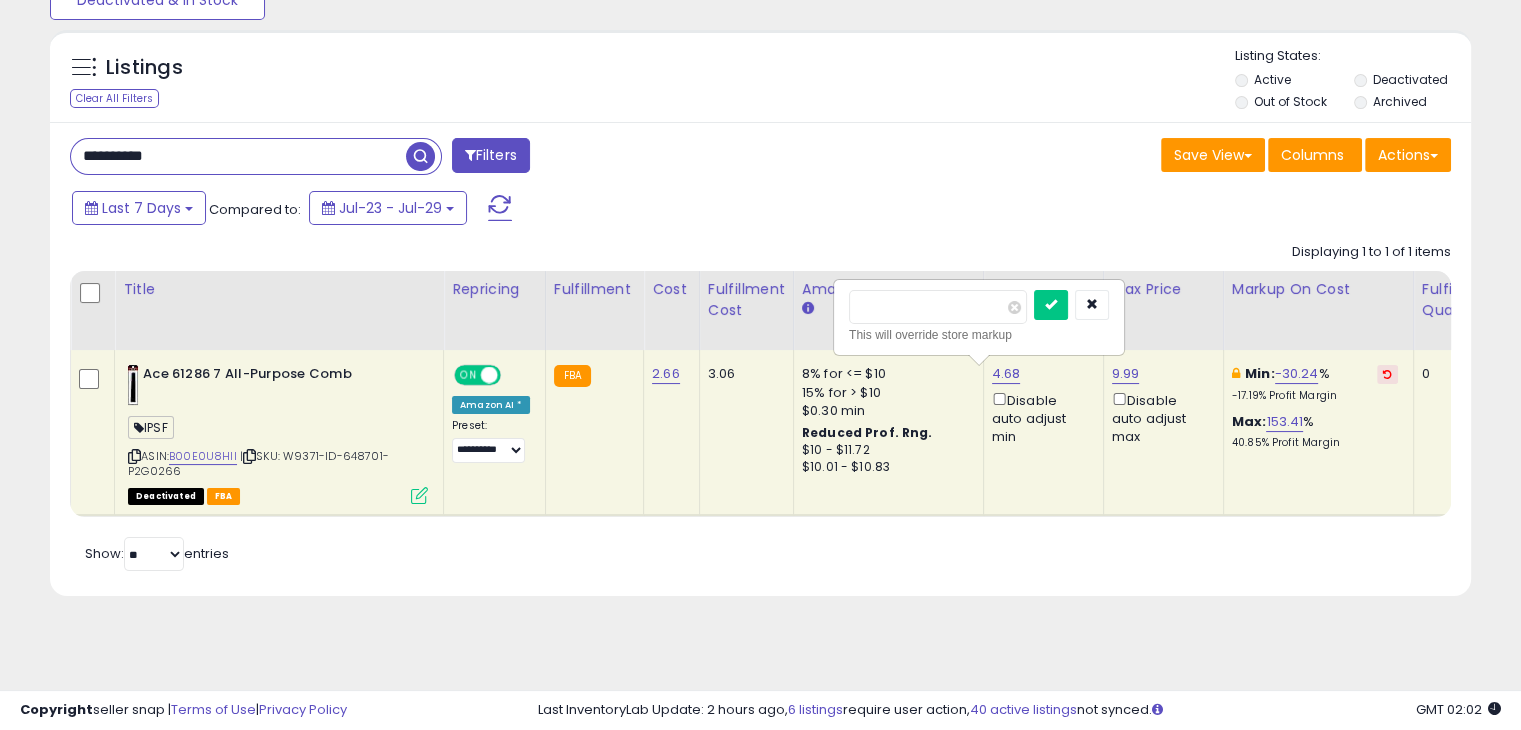 type on "*" 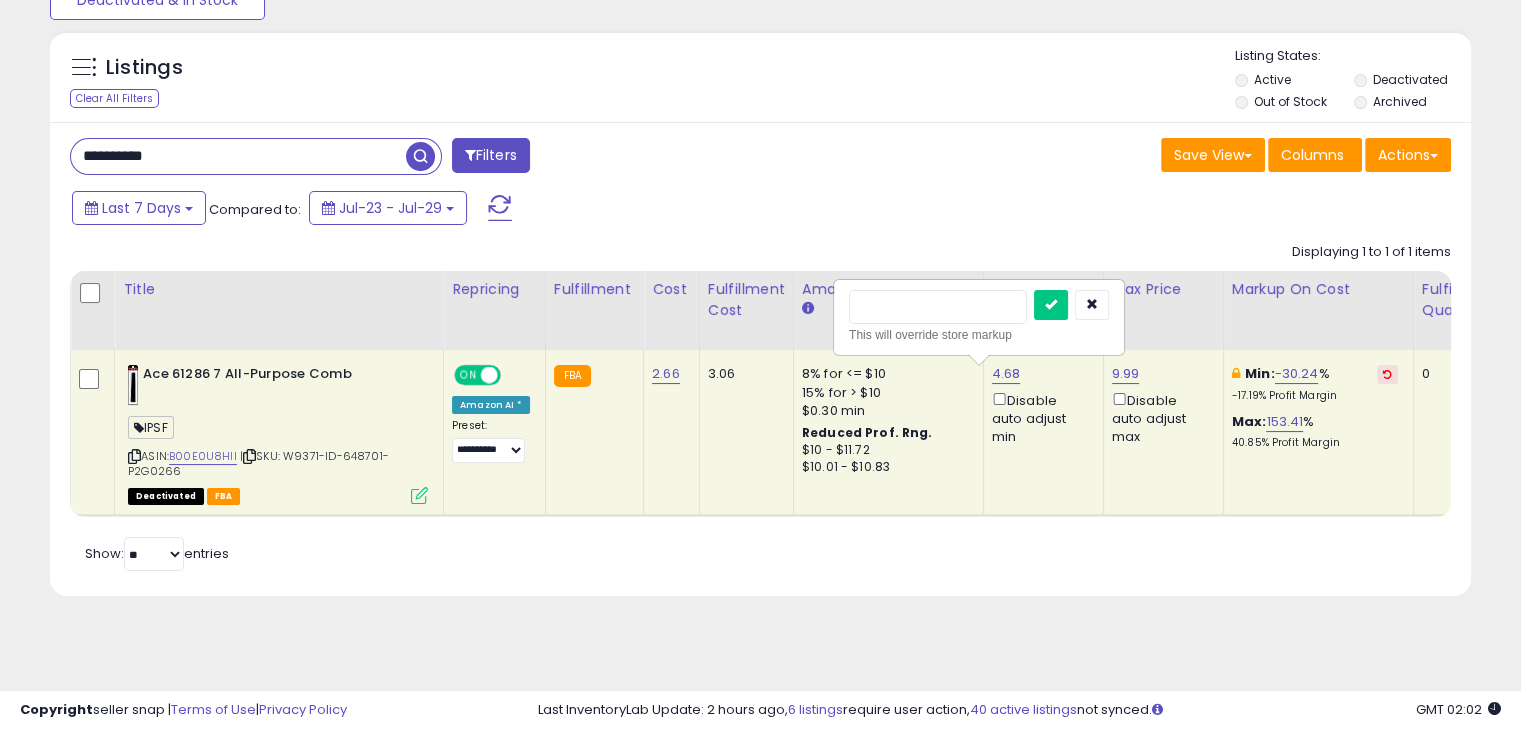 type on "*" 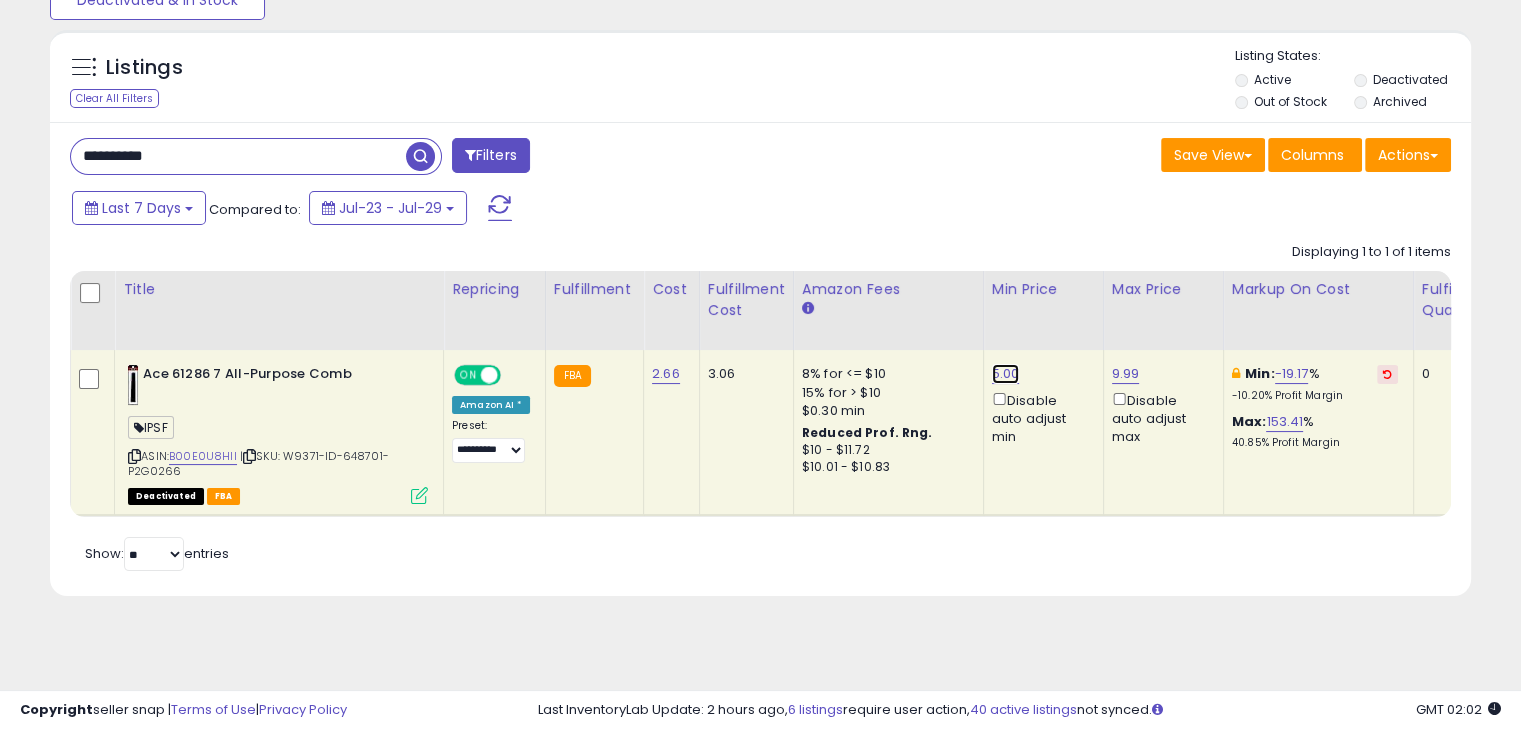 click on "5.00" at bounding box center (1006, 374) 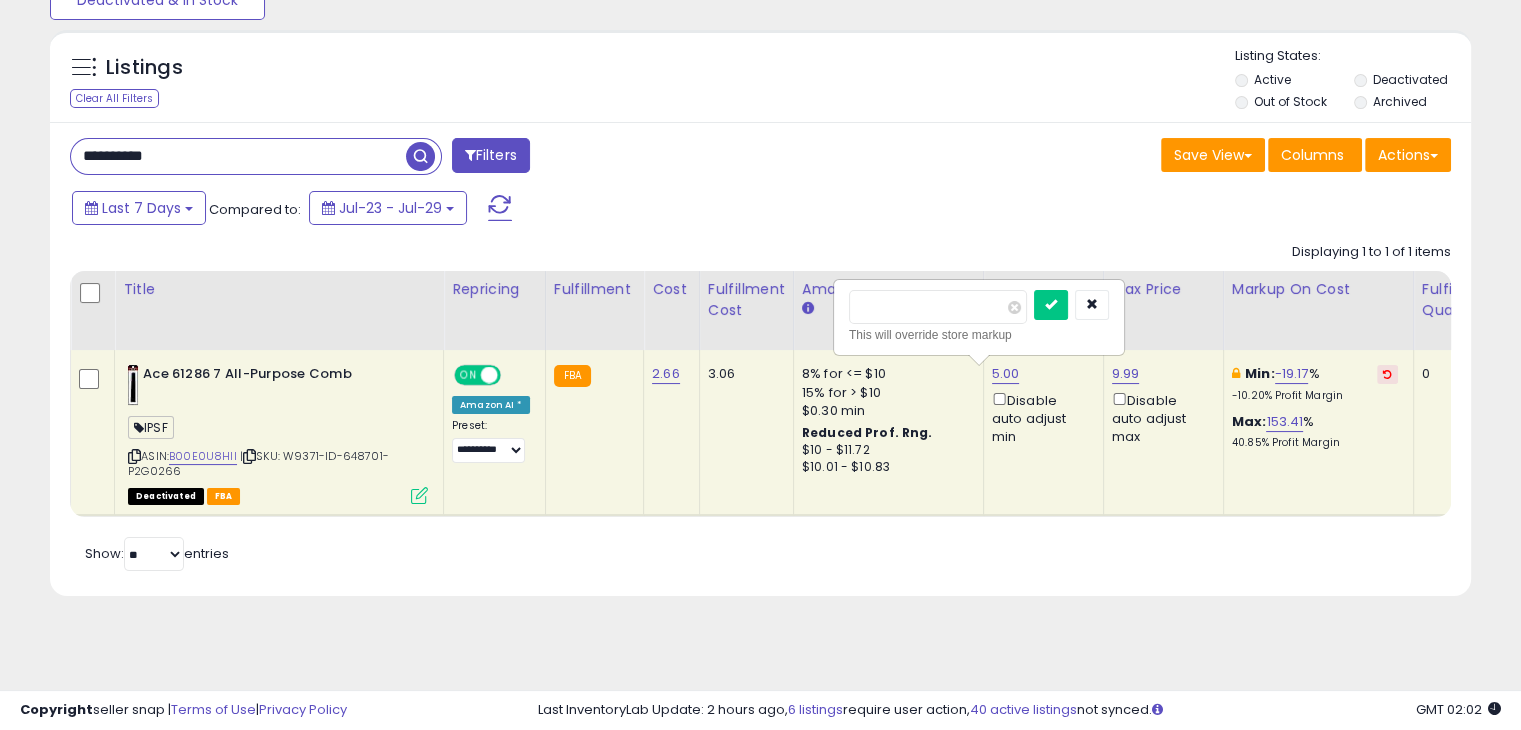 type on "****" 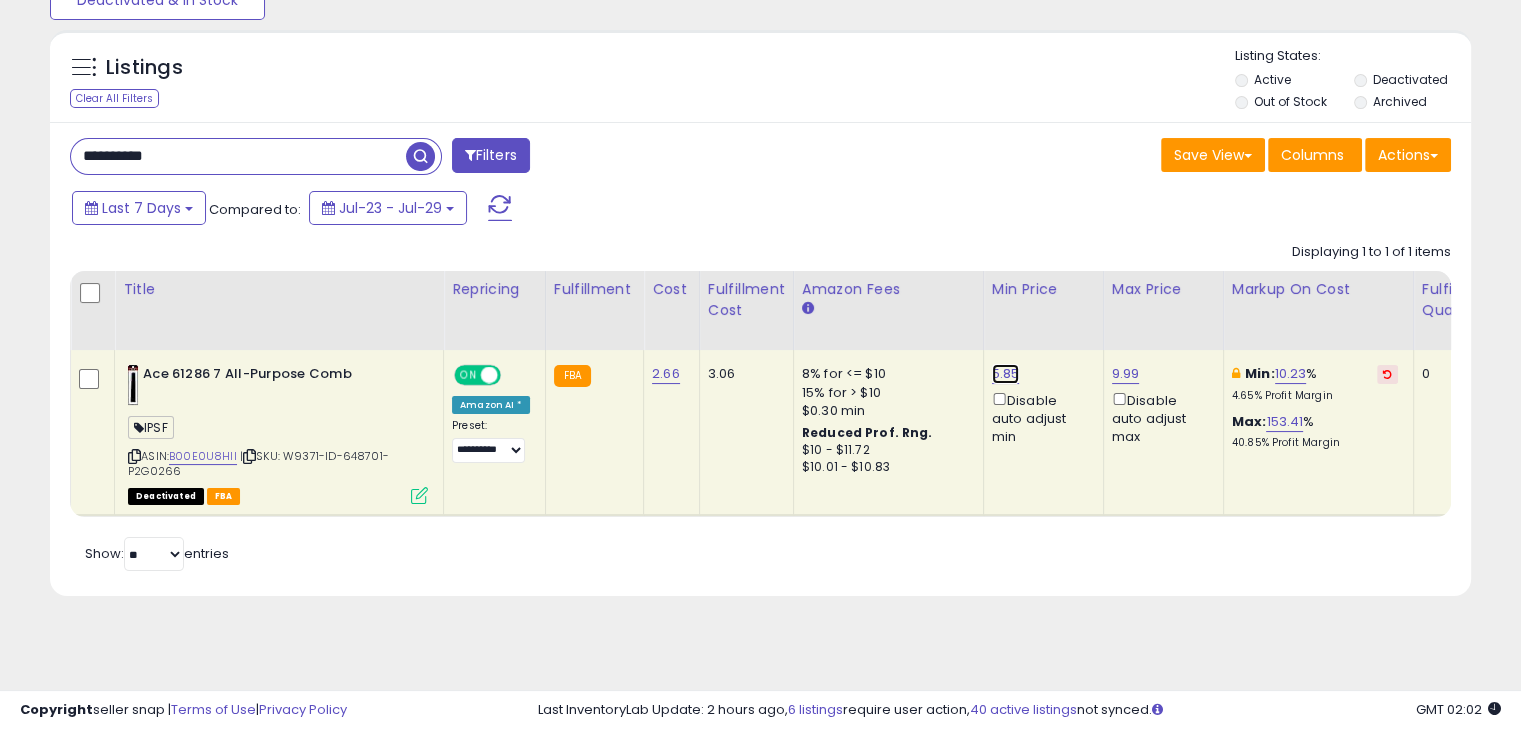 click on "5.85" at bounding box center (1006, 374) 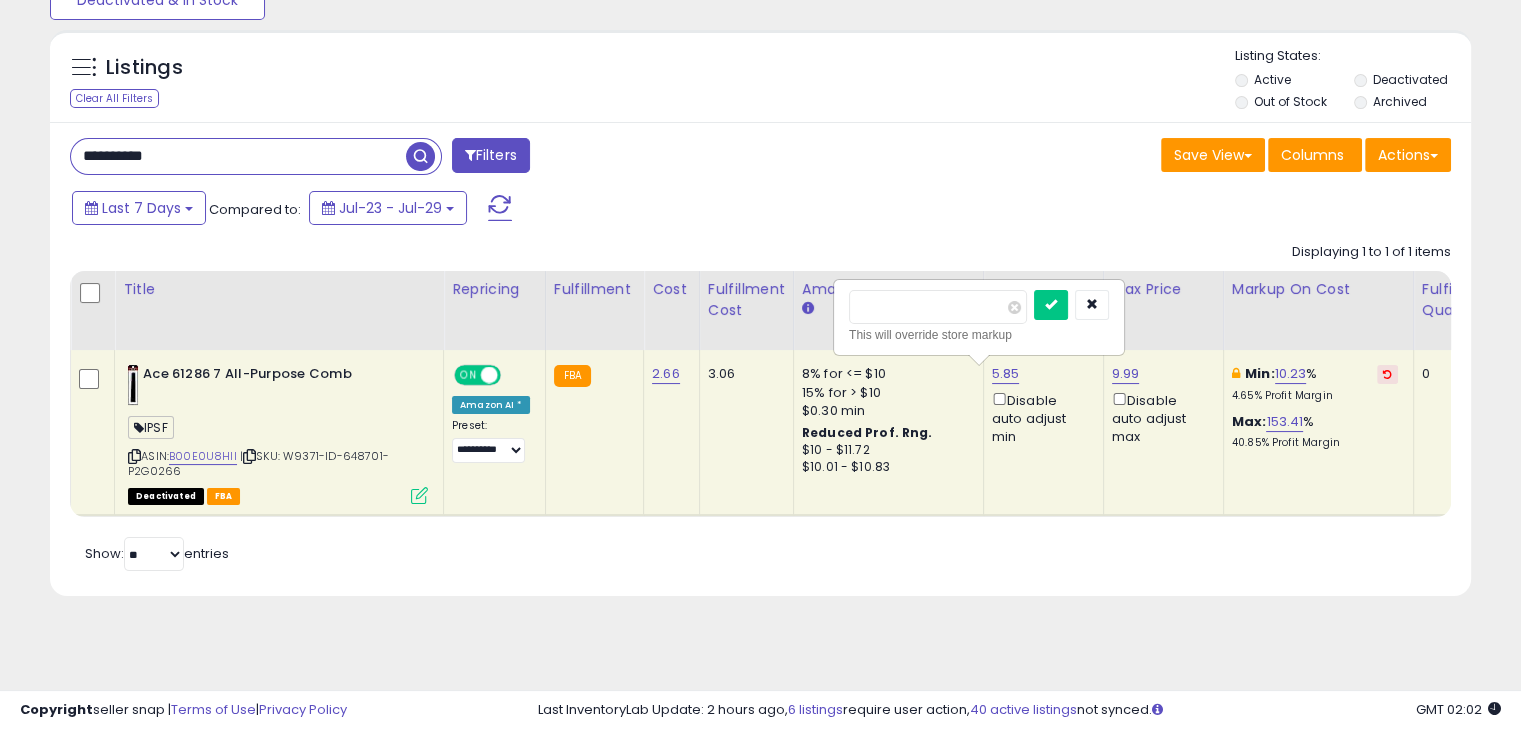 type on "****" 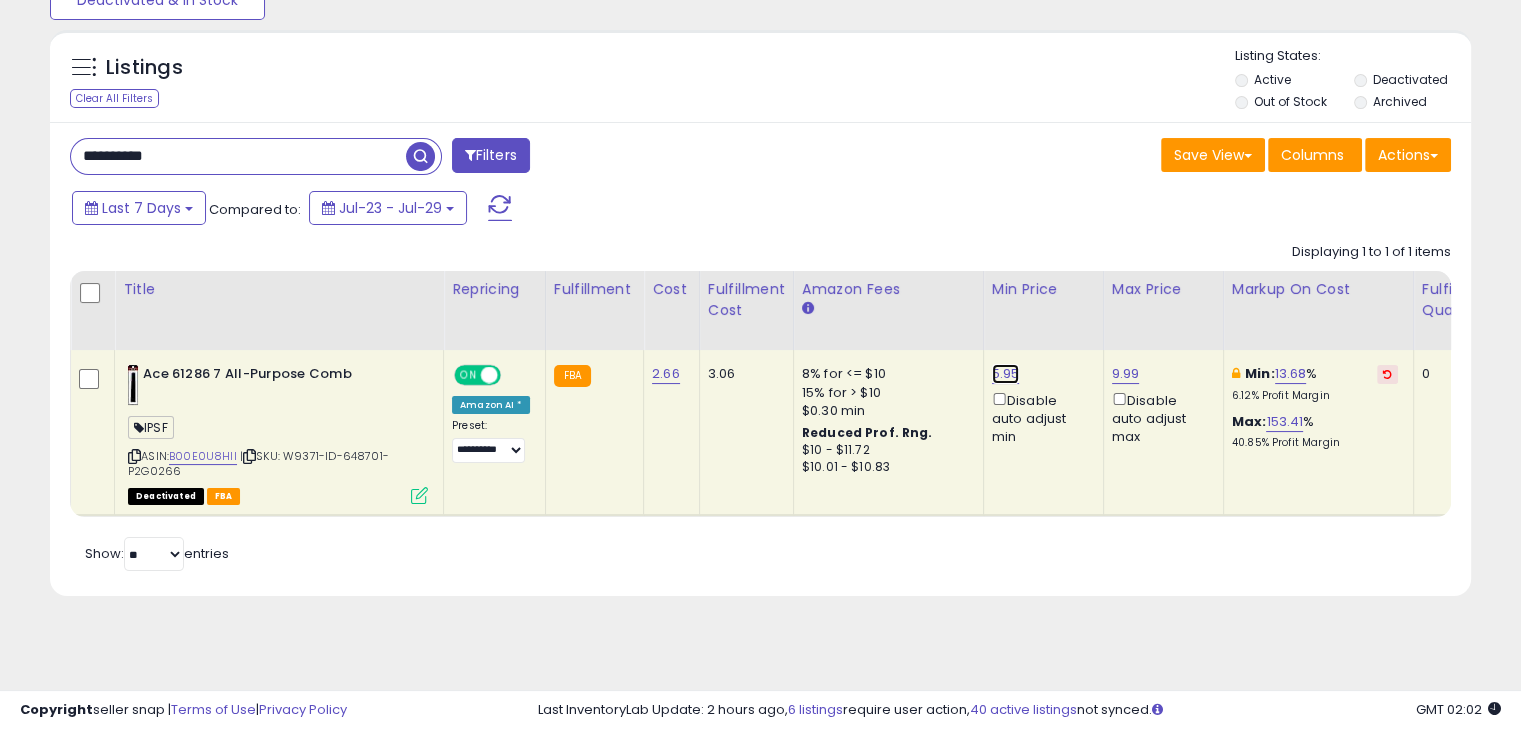 click on "5.95" at bounding box center [1006, 374] 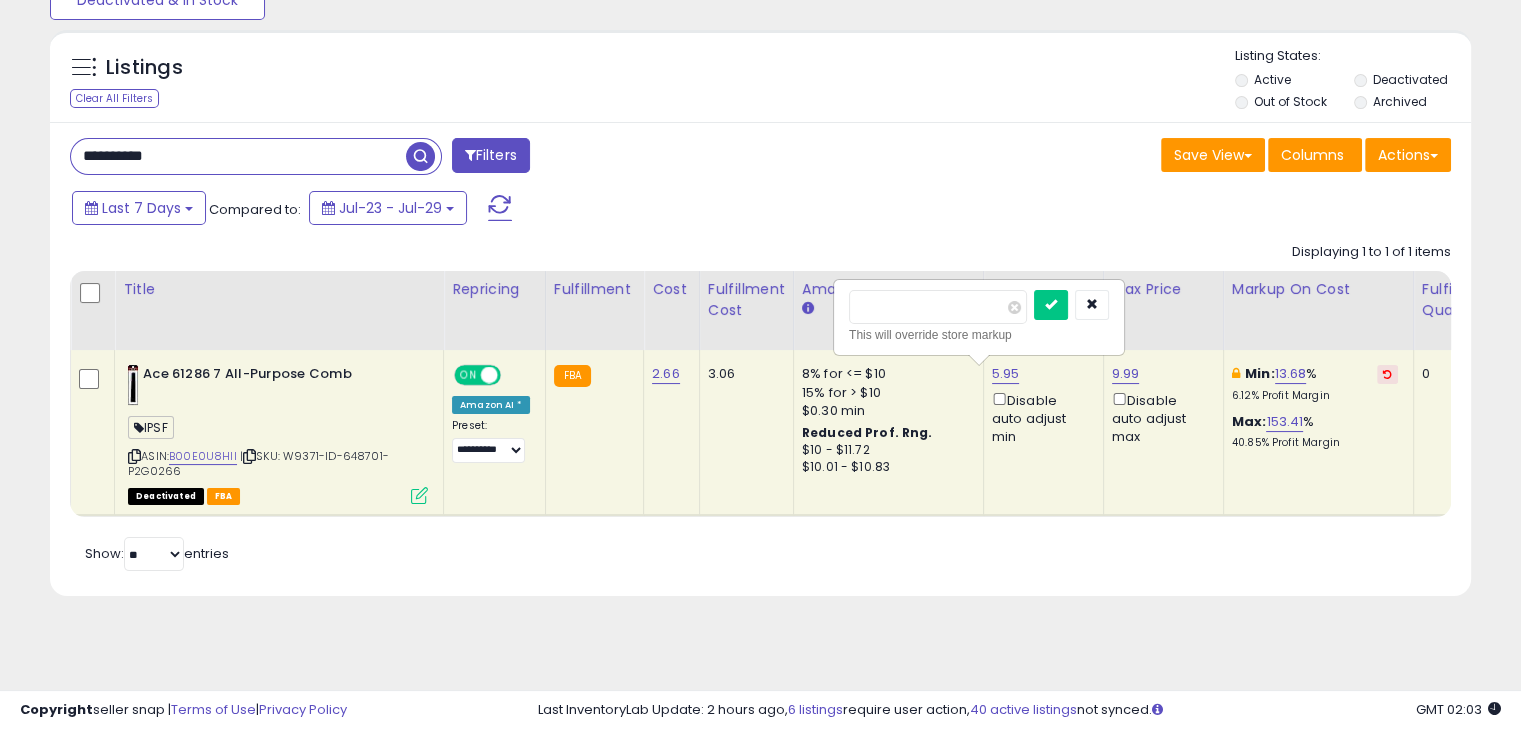 type on "*" 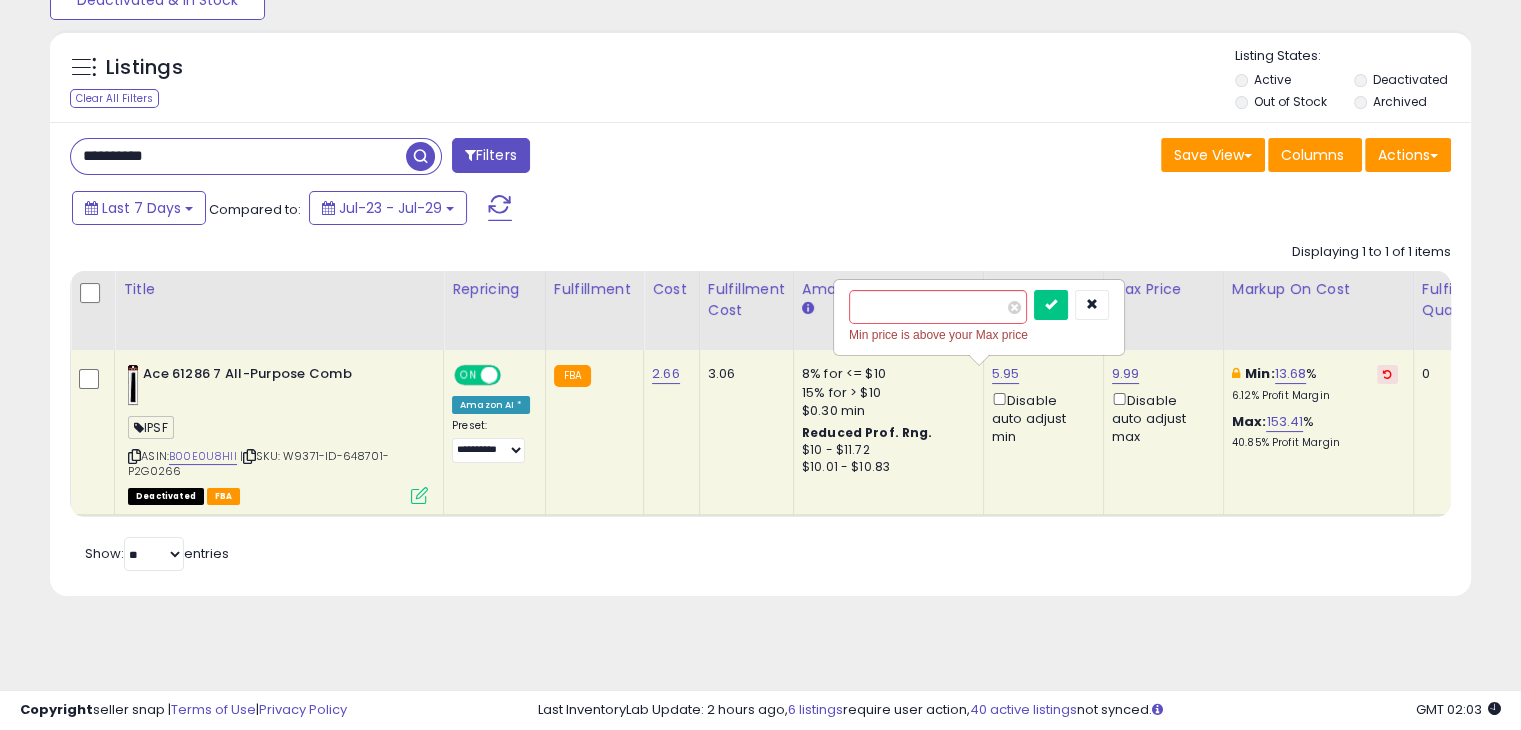 click on "***" at bounding box center (938, 307) 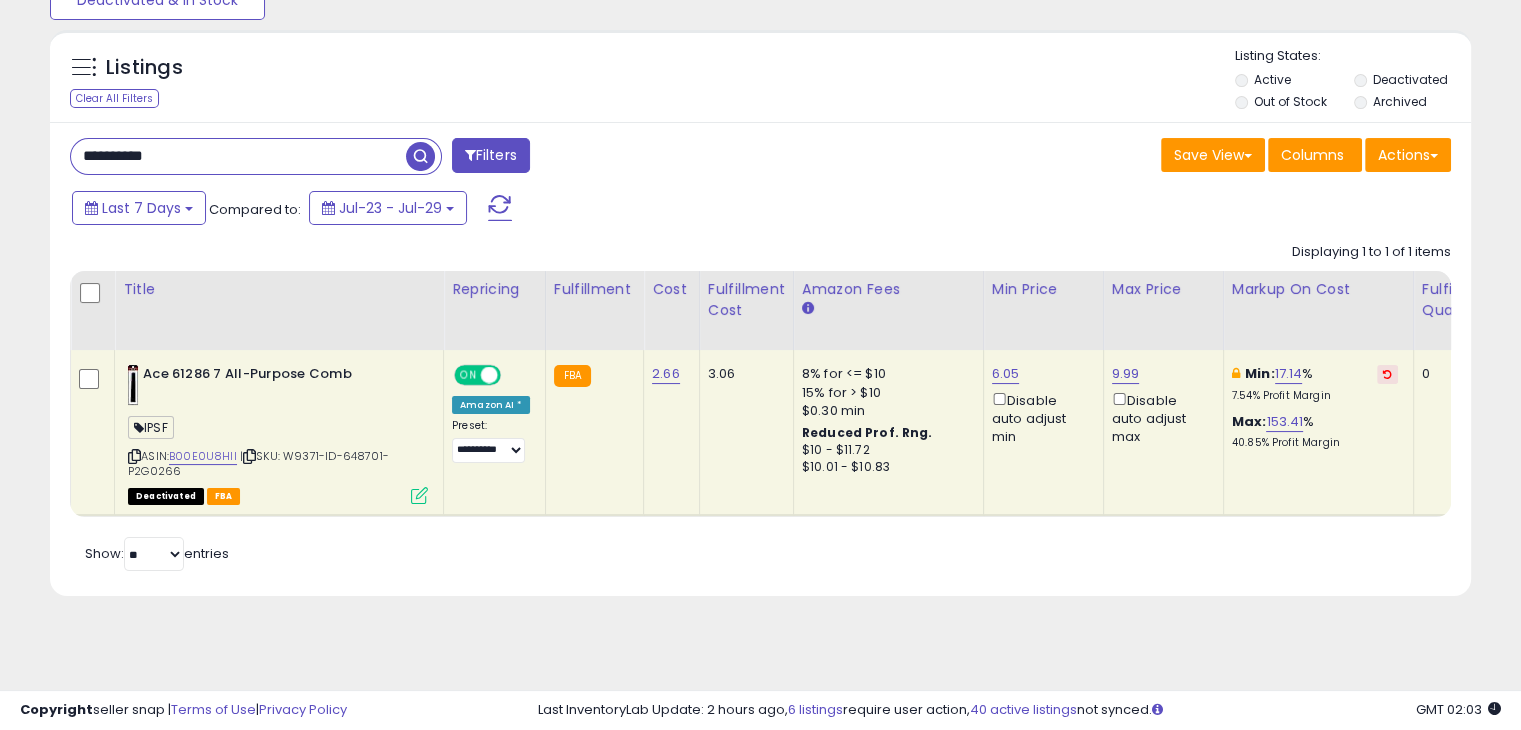click at bounding box center [419, 495] 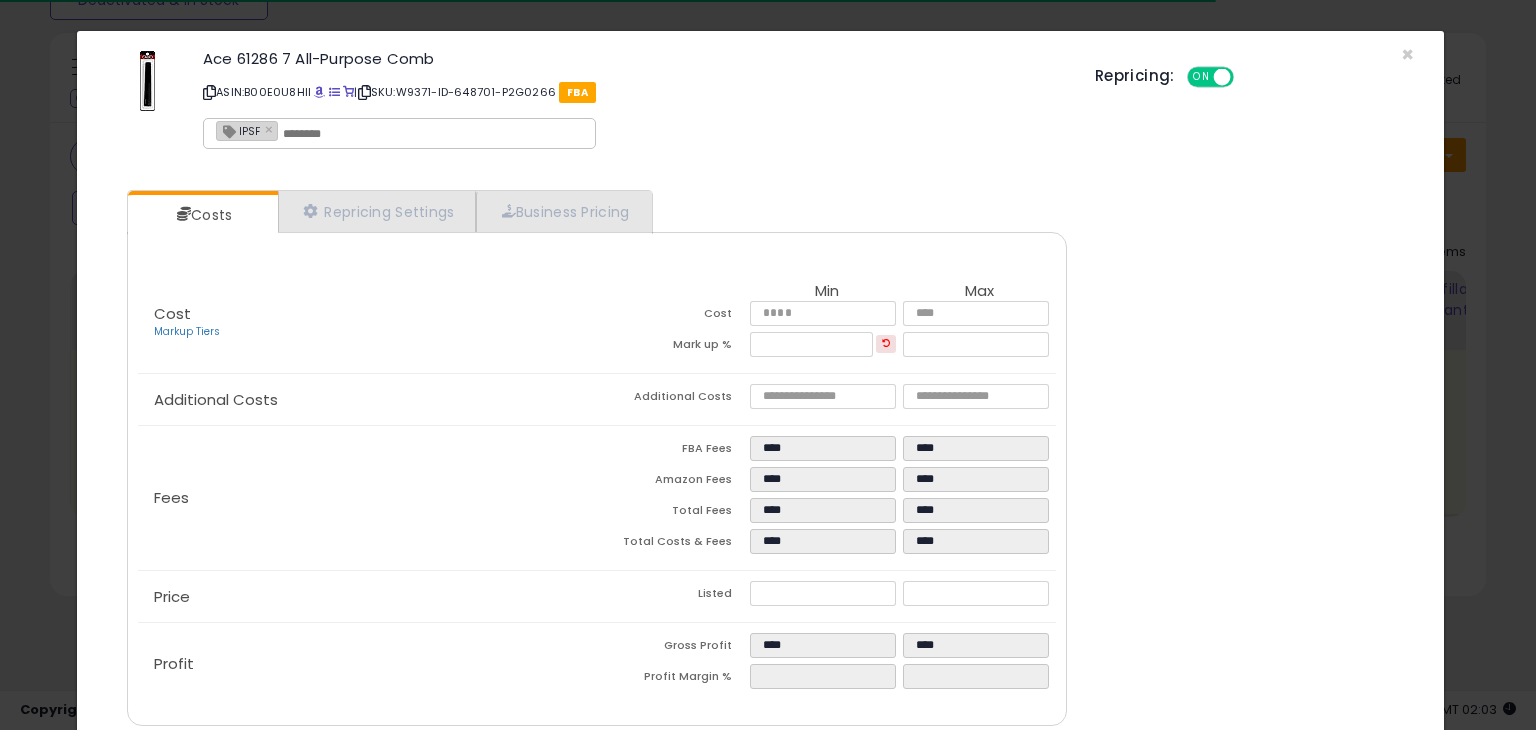 click at bounding box center [433, 134] 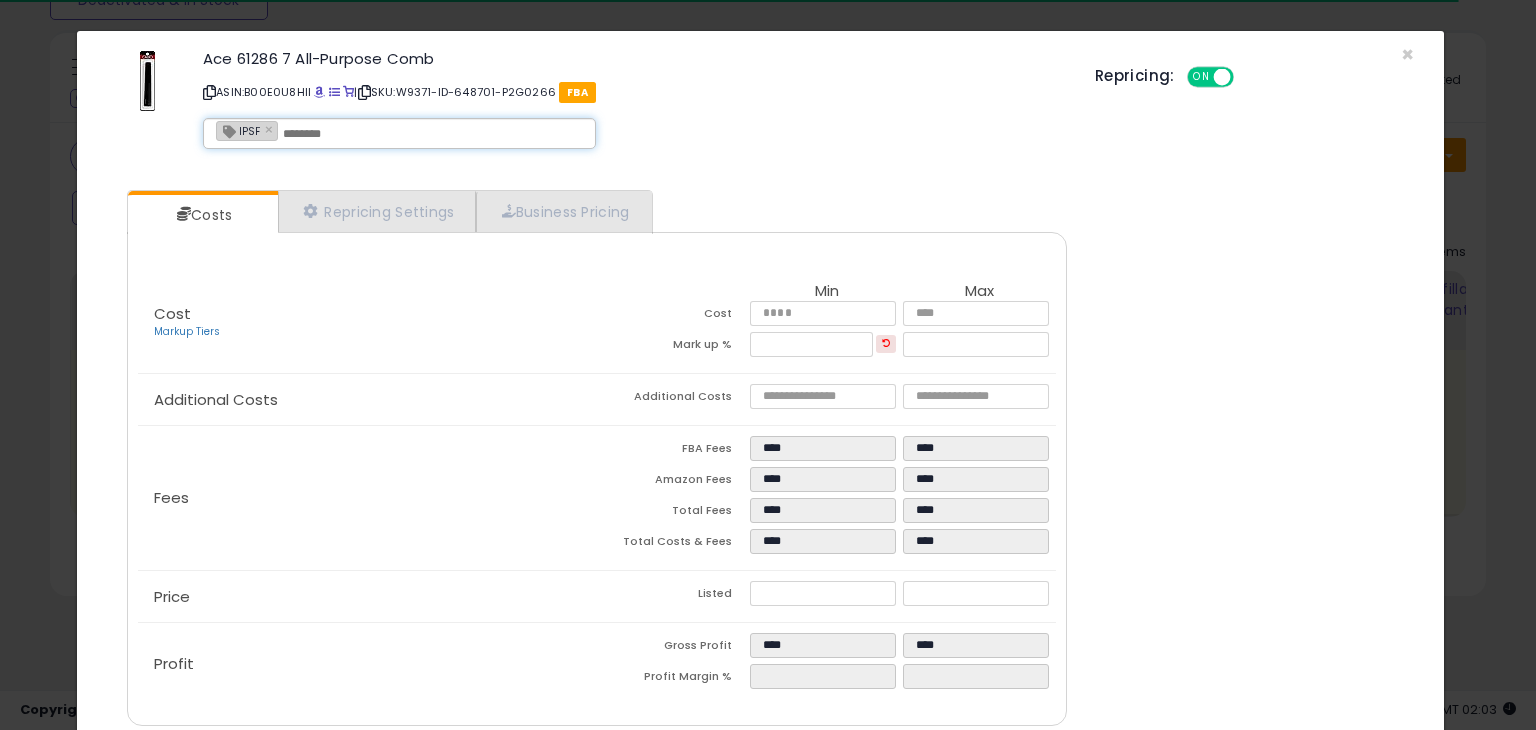 paste on "**********" 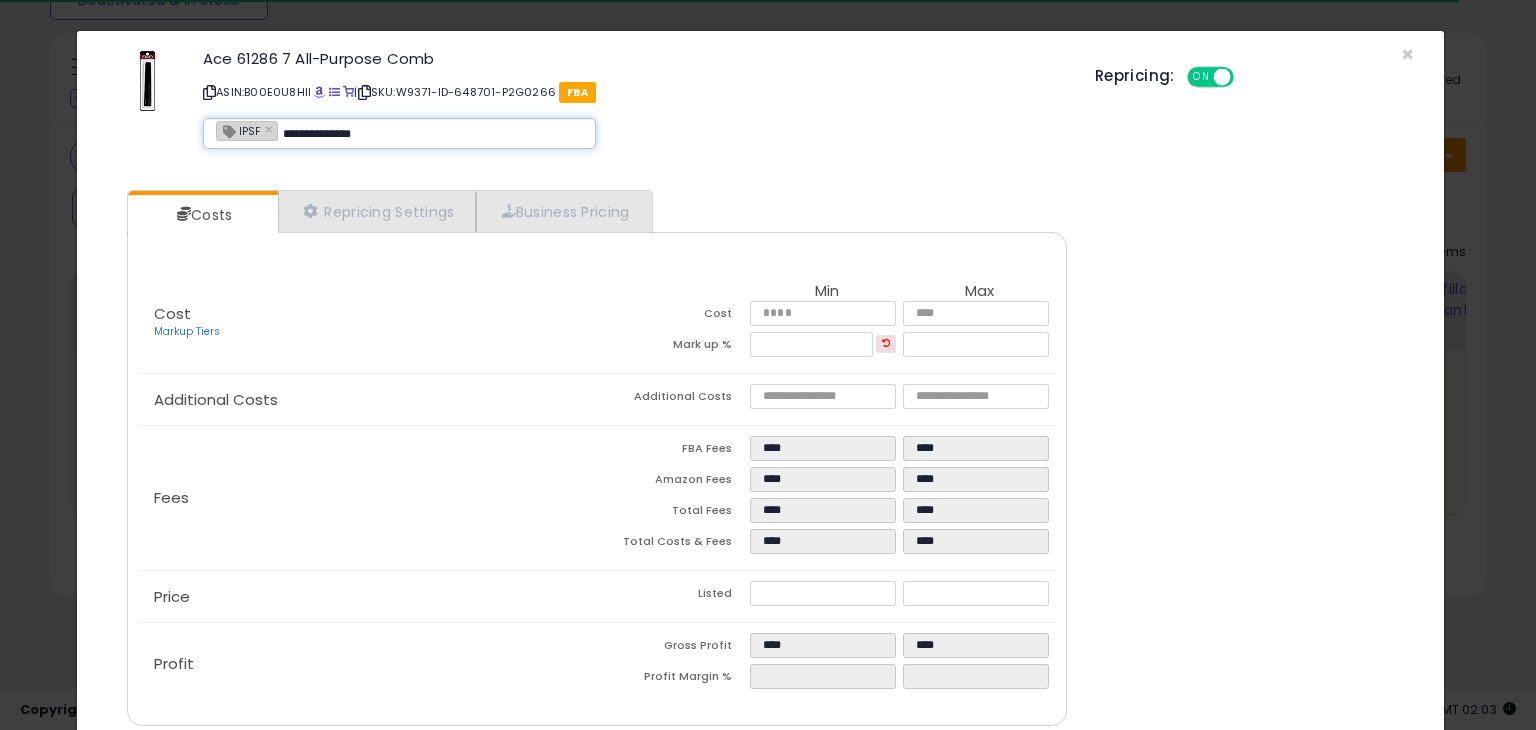 type on "**********" 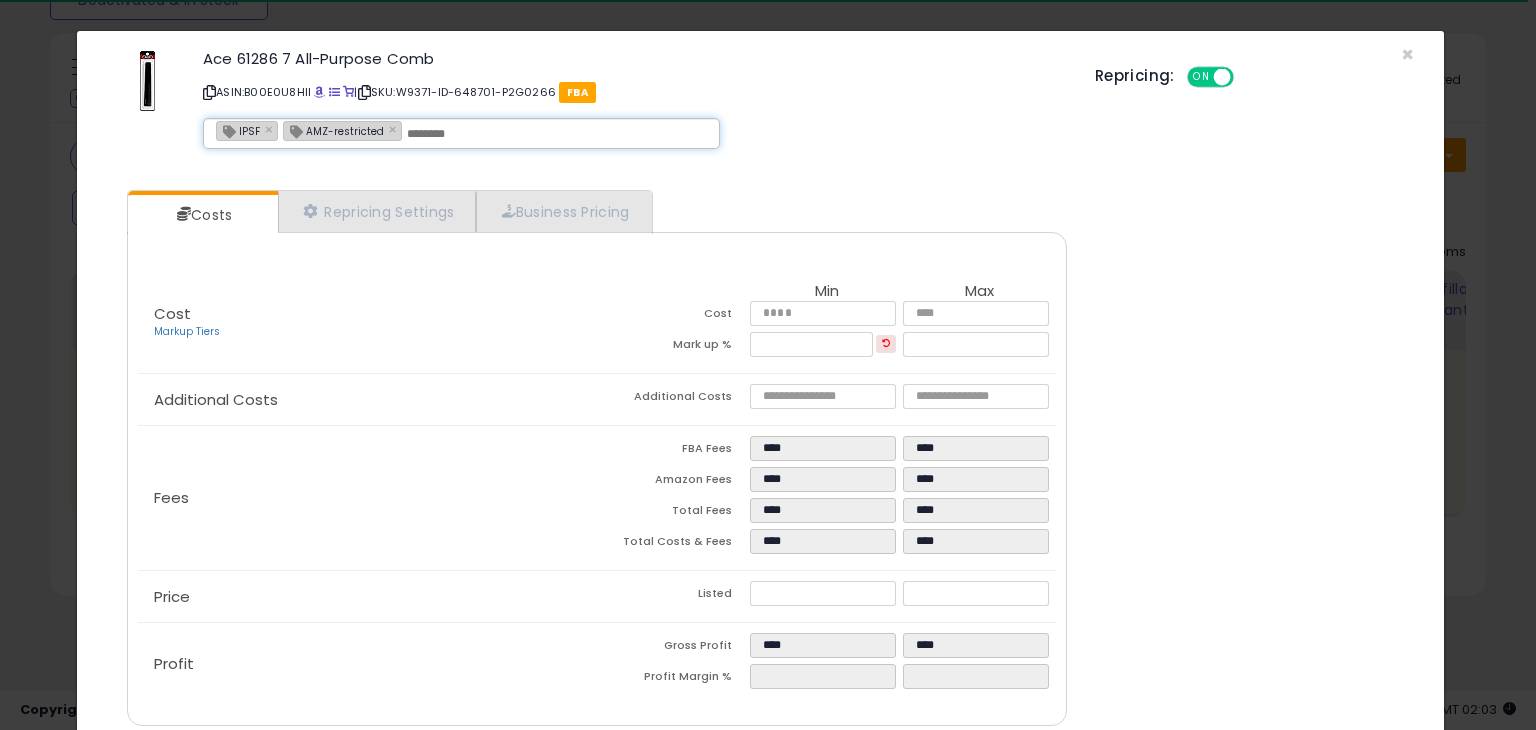 scroll, scrollTop: 79, scrollLeft: 0, axis: vertical 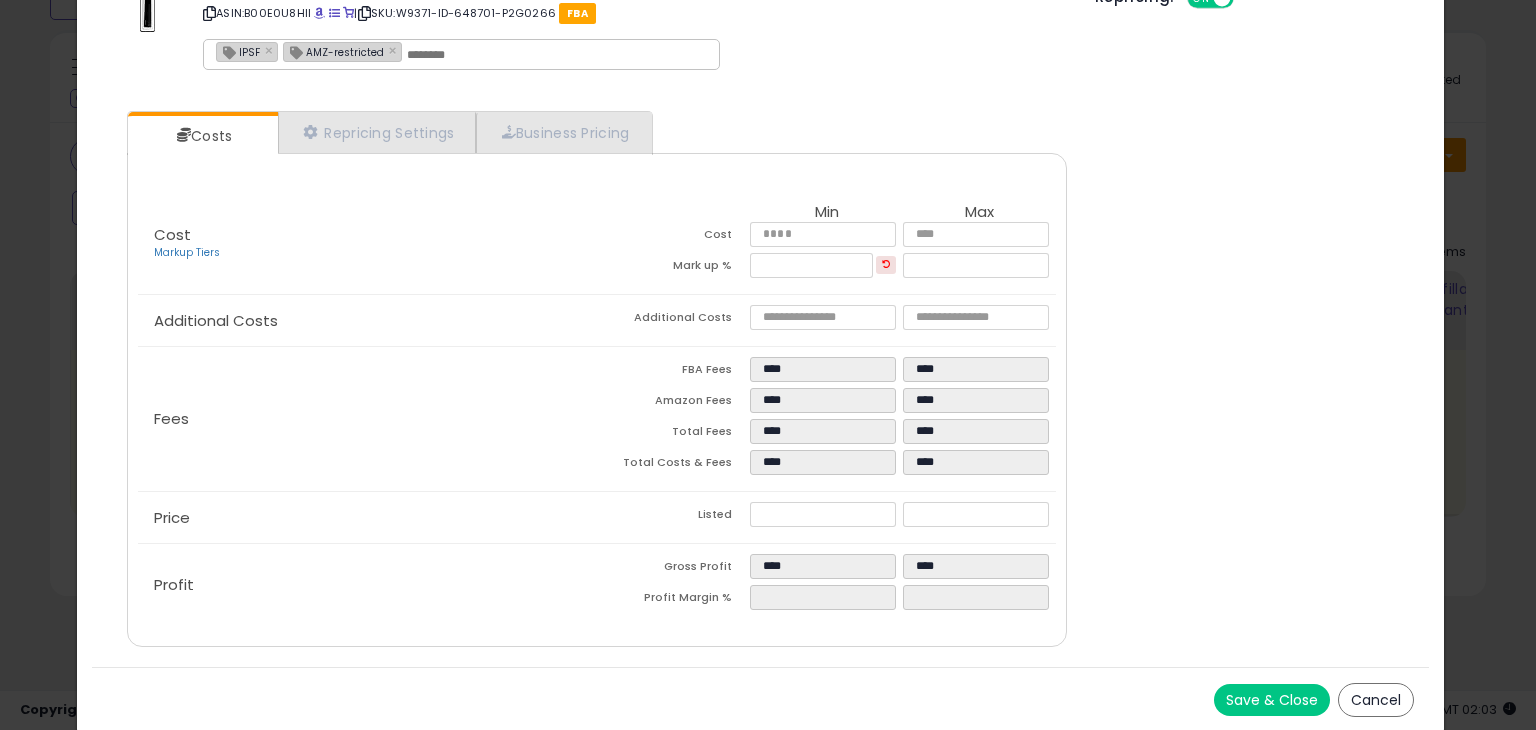 click on "Save & Close" at bounding box center (1272, 700) 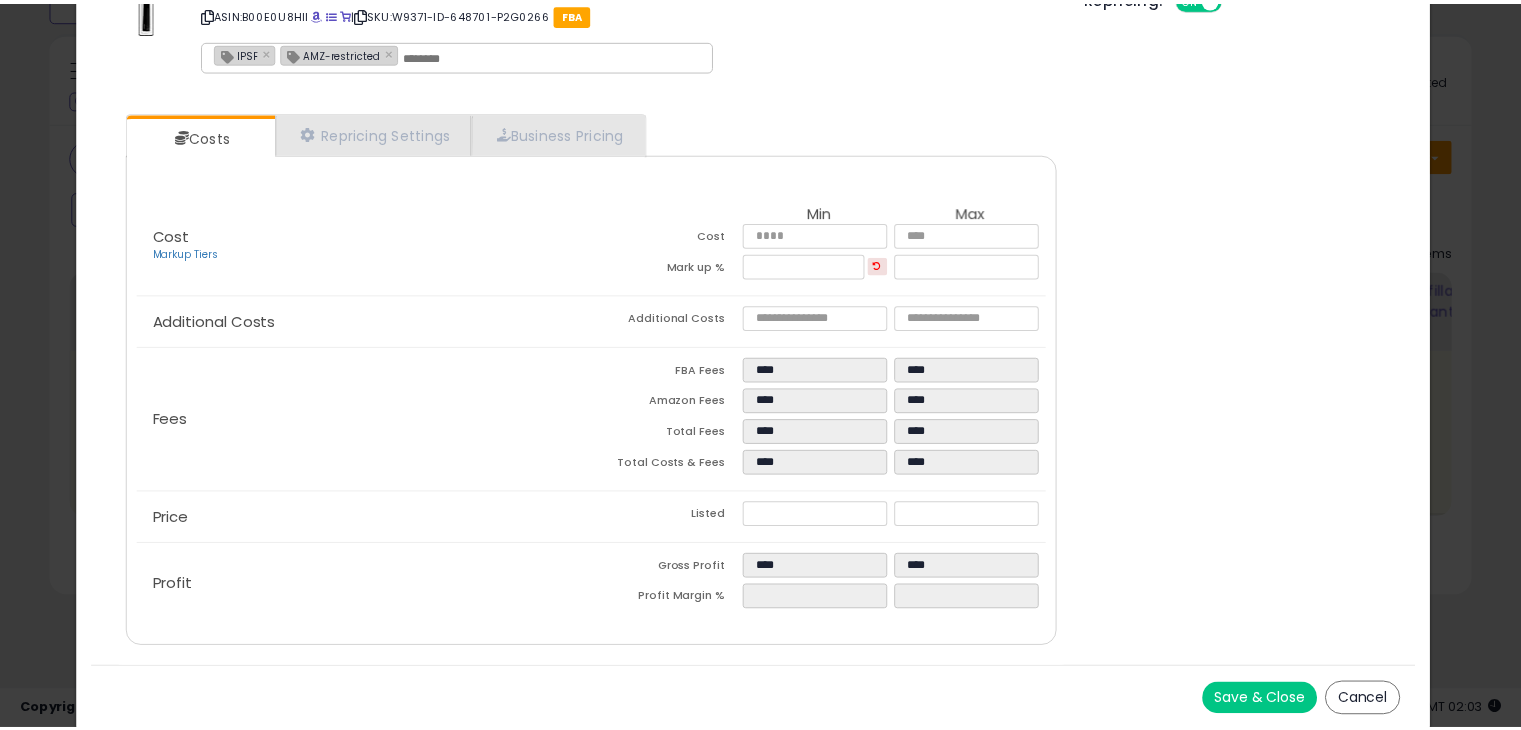 scroll, scrollTop: 0, scrollLeft: 0, axis: both 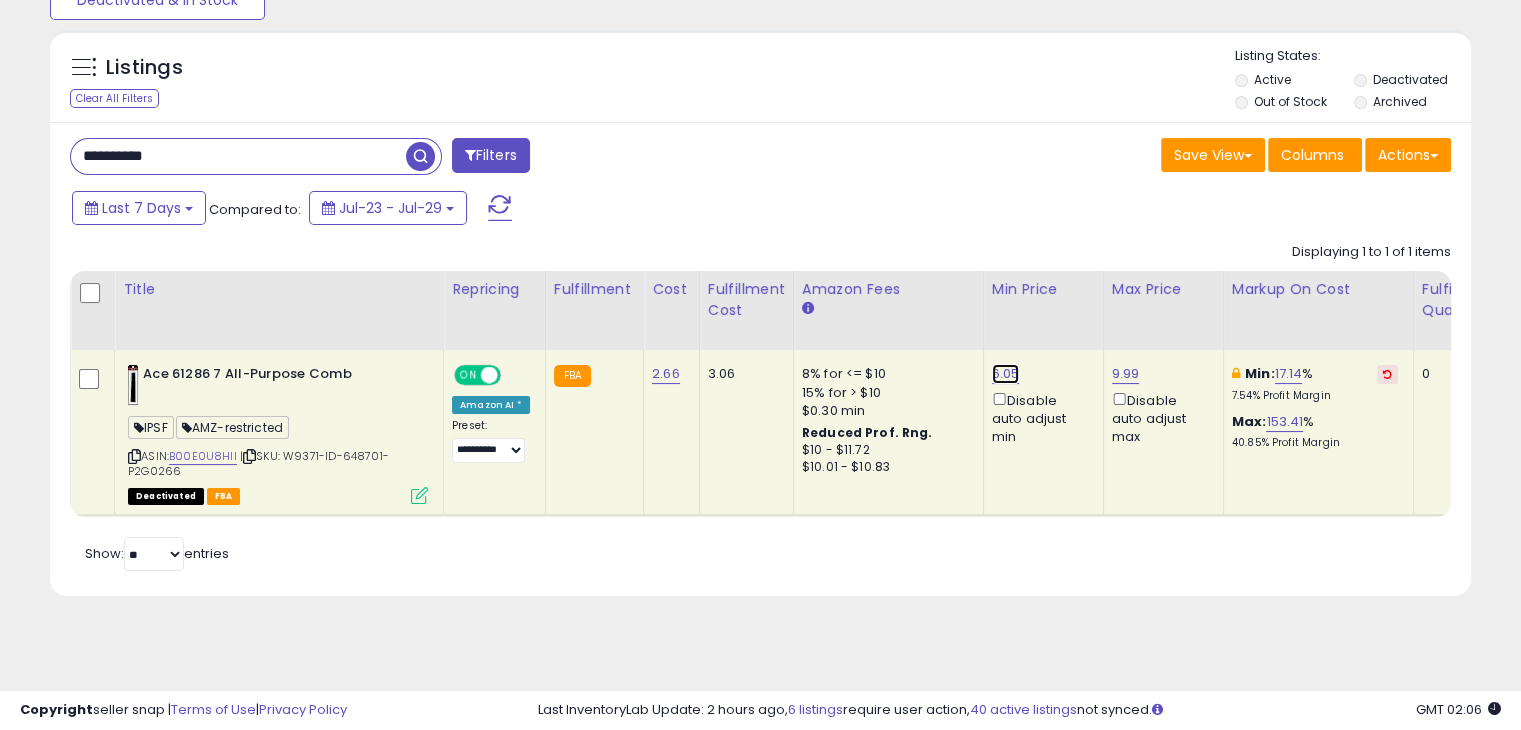 click on "6.05" at bounding box center (1006, 374) 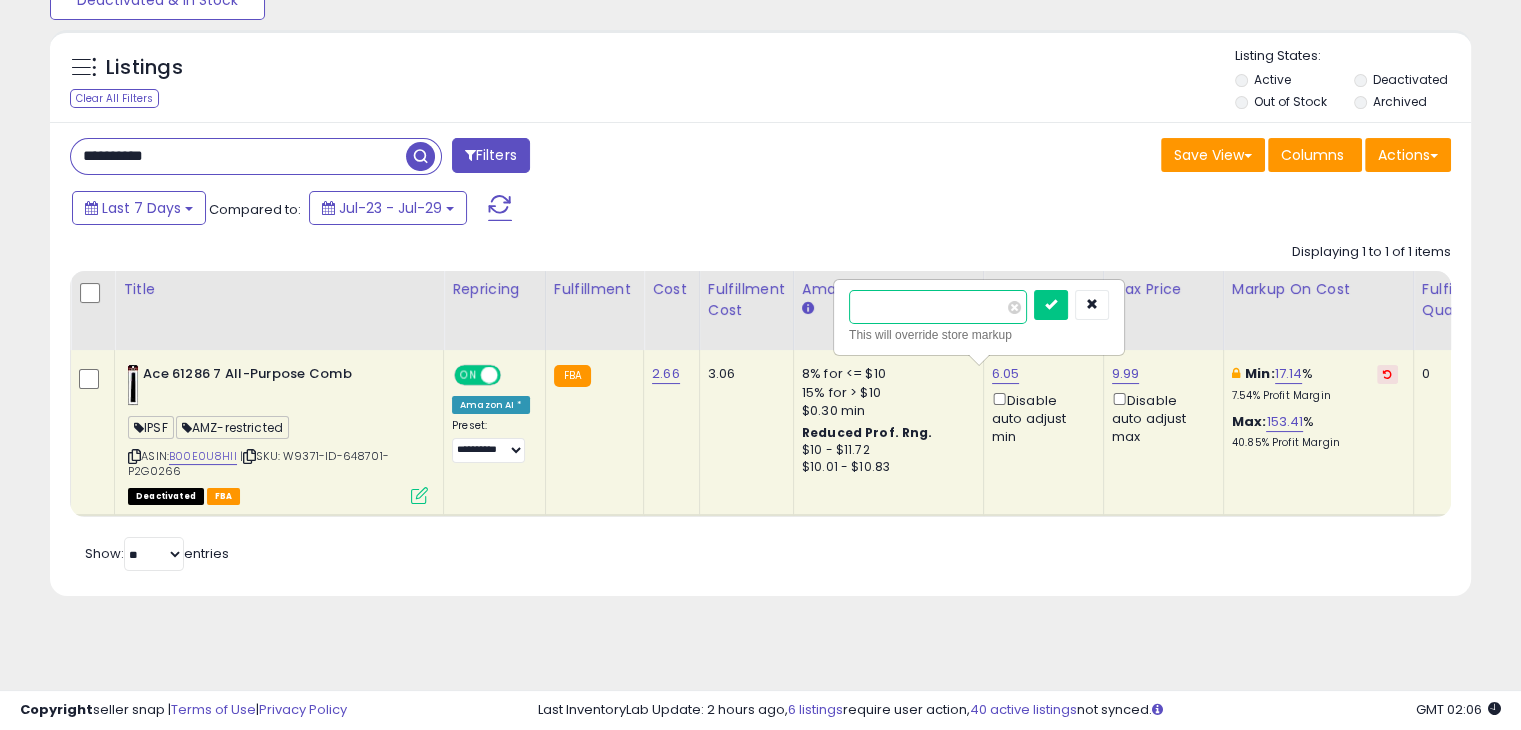 type on "****" 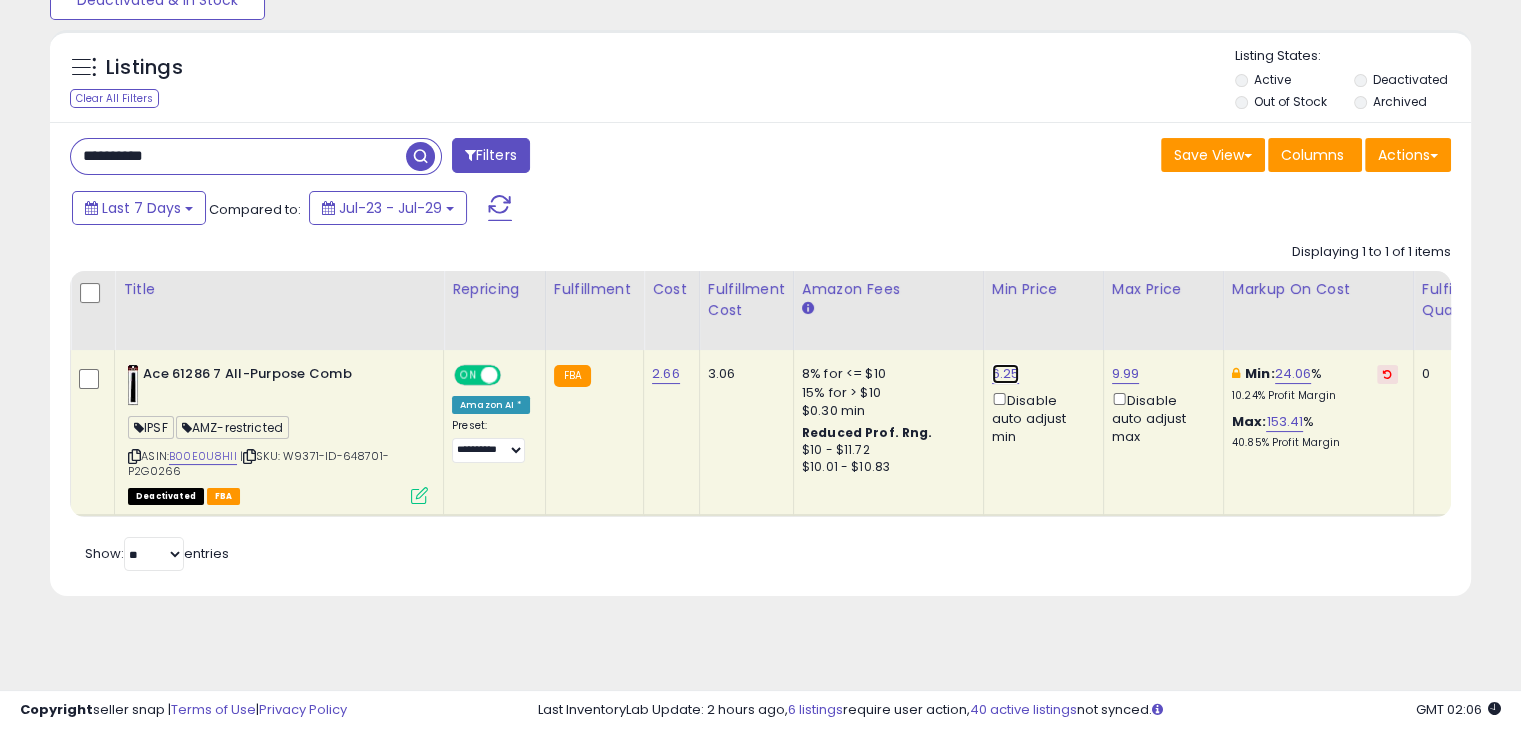 click on "6.25" at bounding box center (1006, 374) 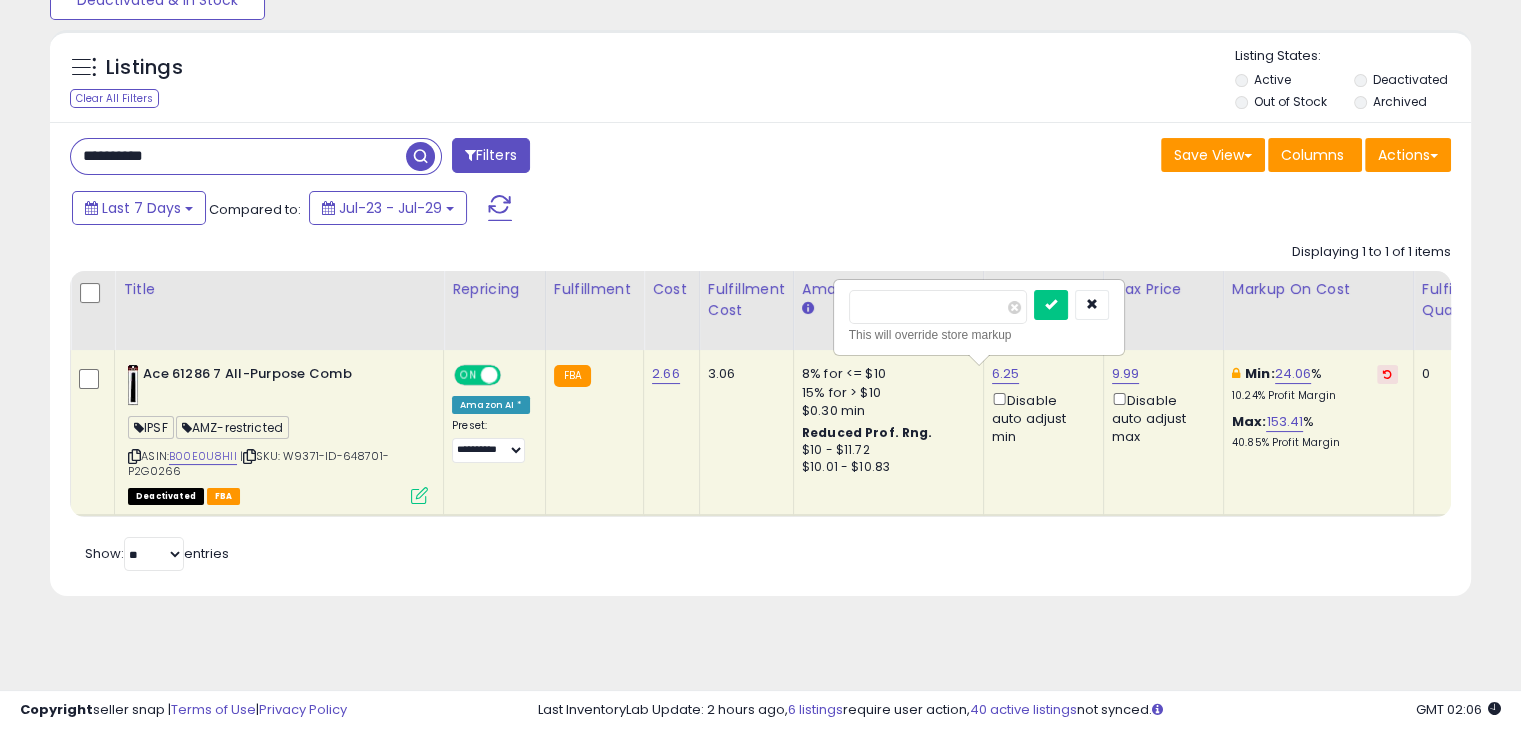 type on "****" 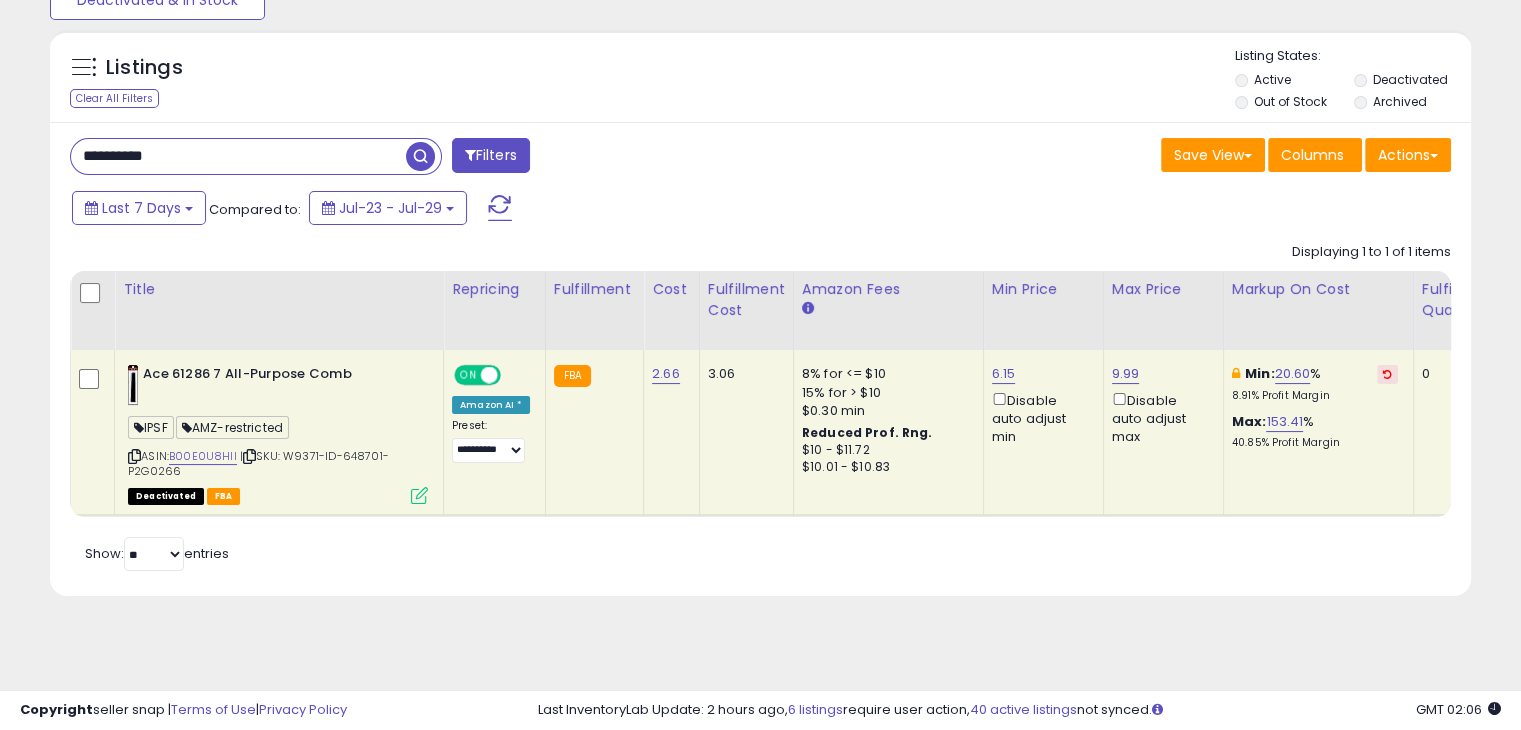 click on "9.99  Disable auto adjust max" 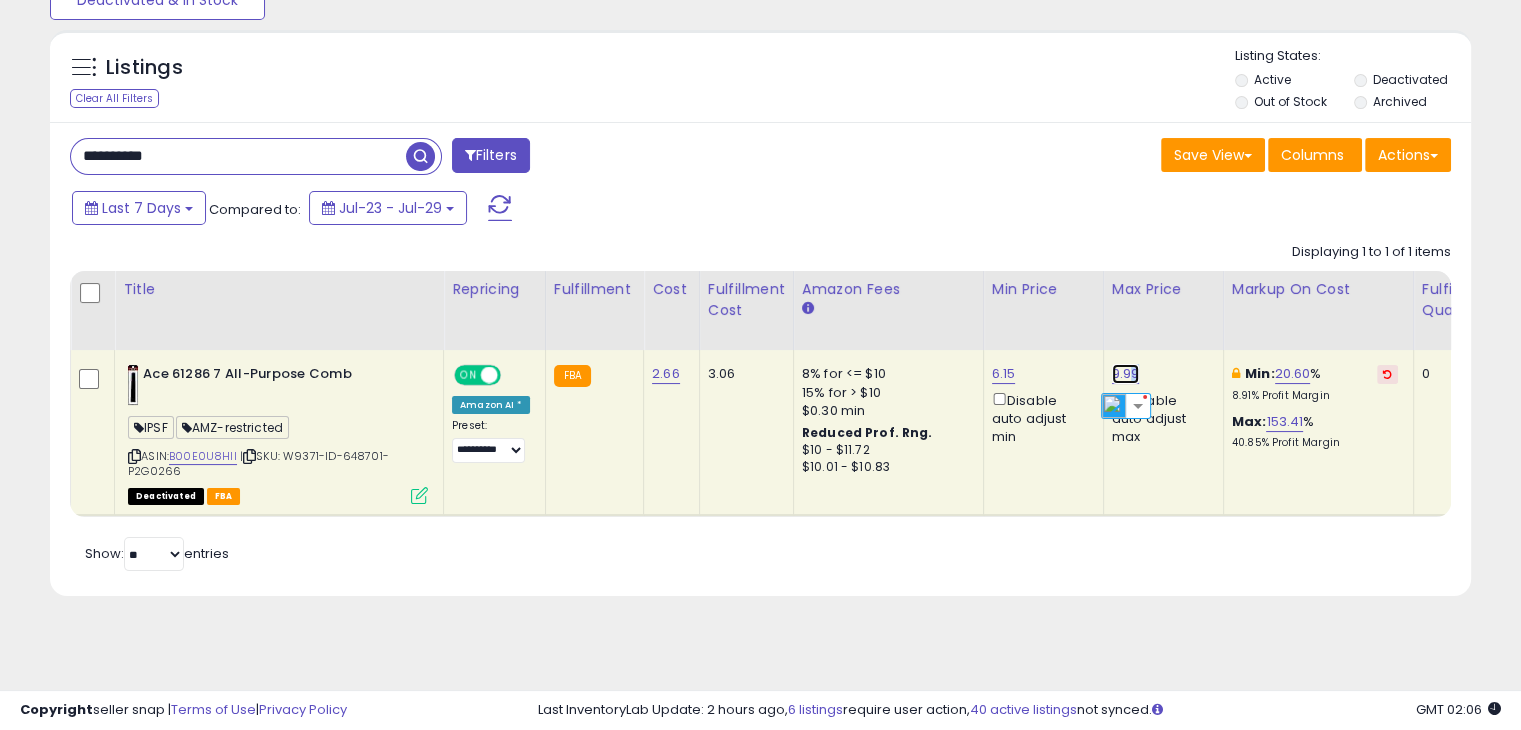 click on "9.99" at bounding box center [1126, 374] 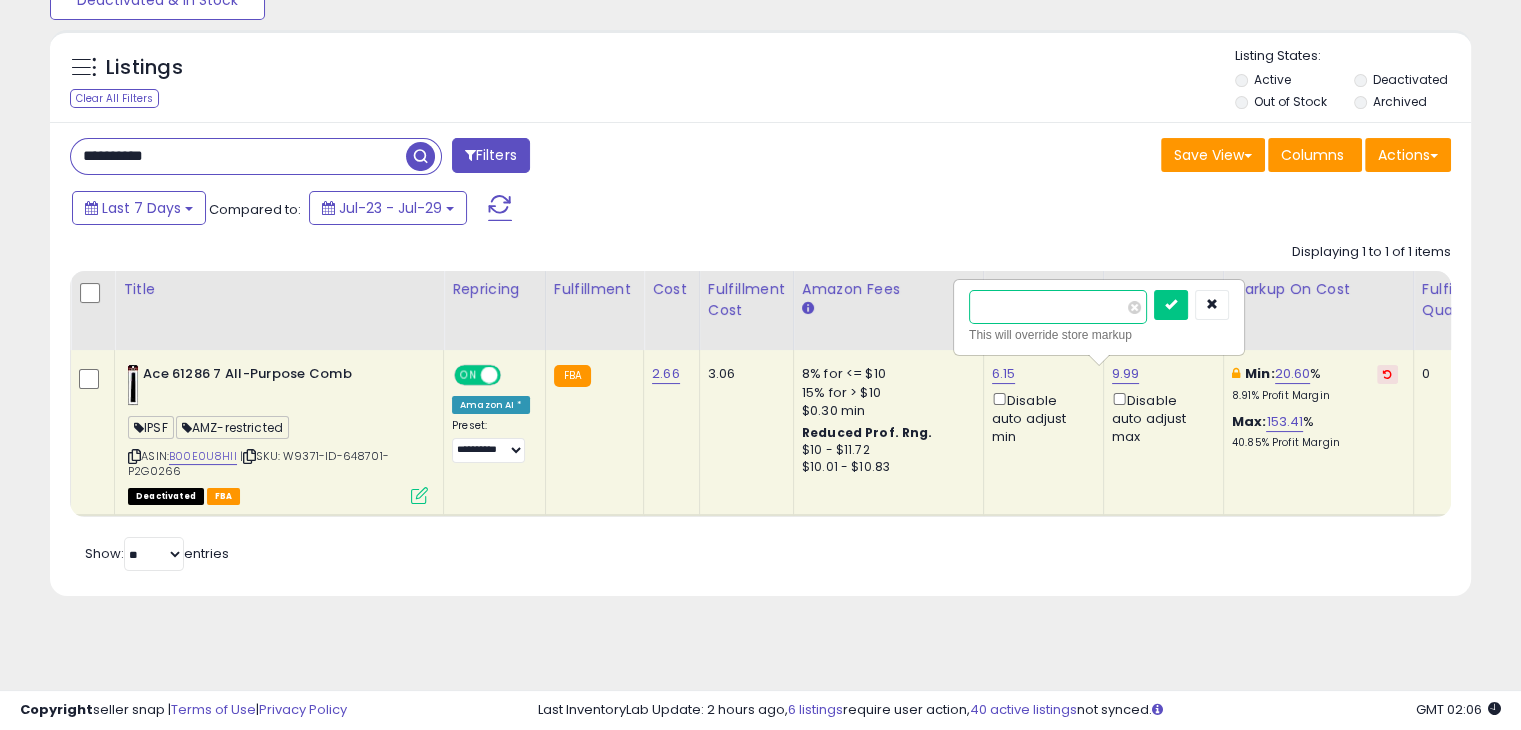 type on "*" 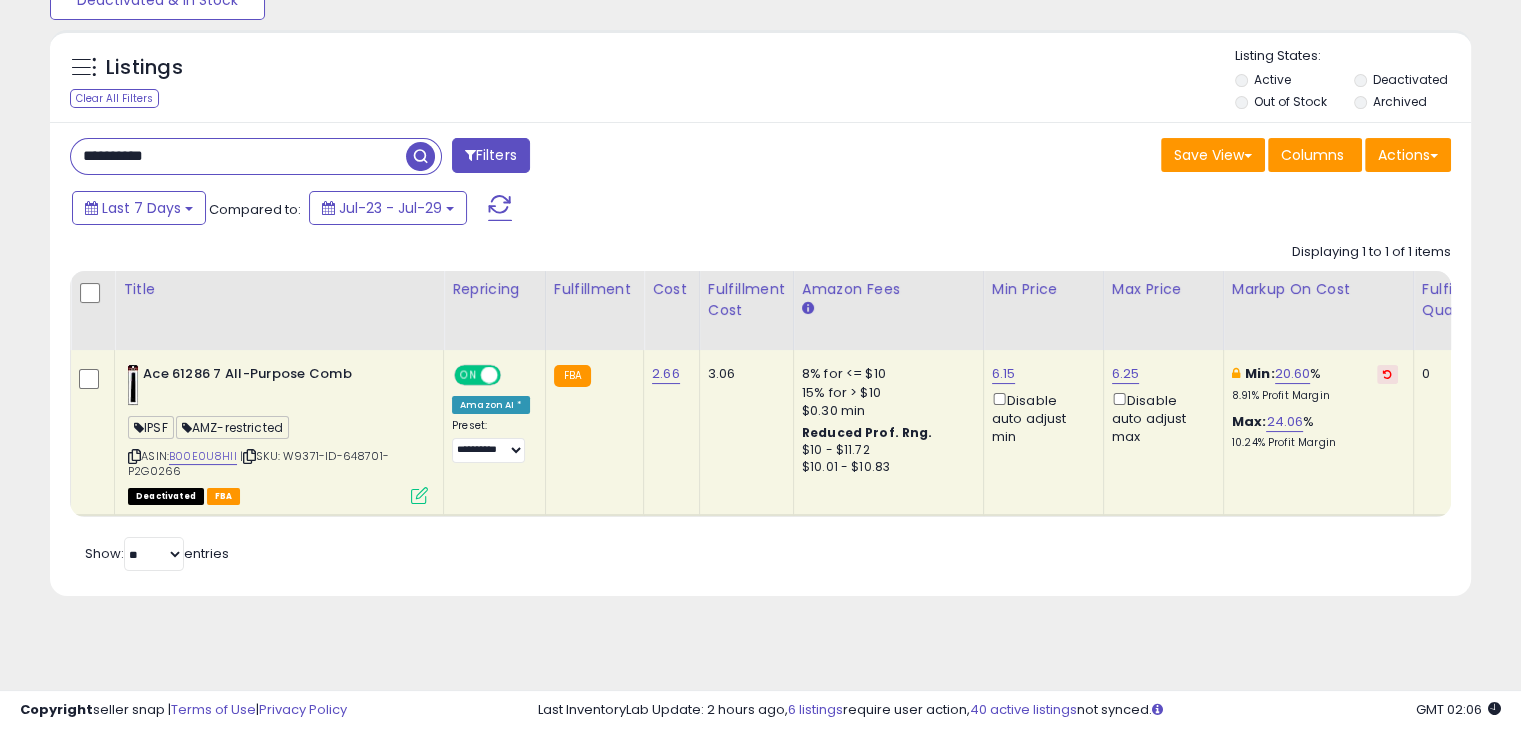 click on "Listings
Clear All Filters" at bounding box center (760, 76) 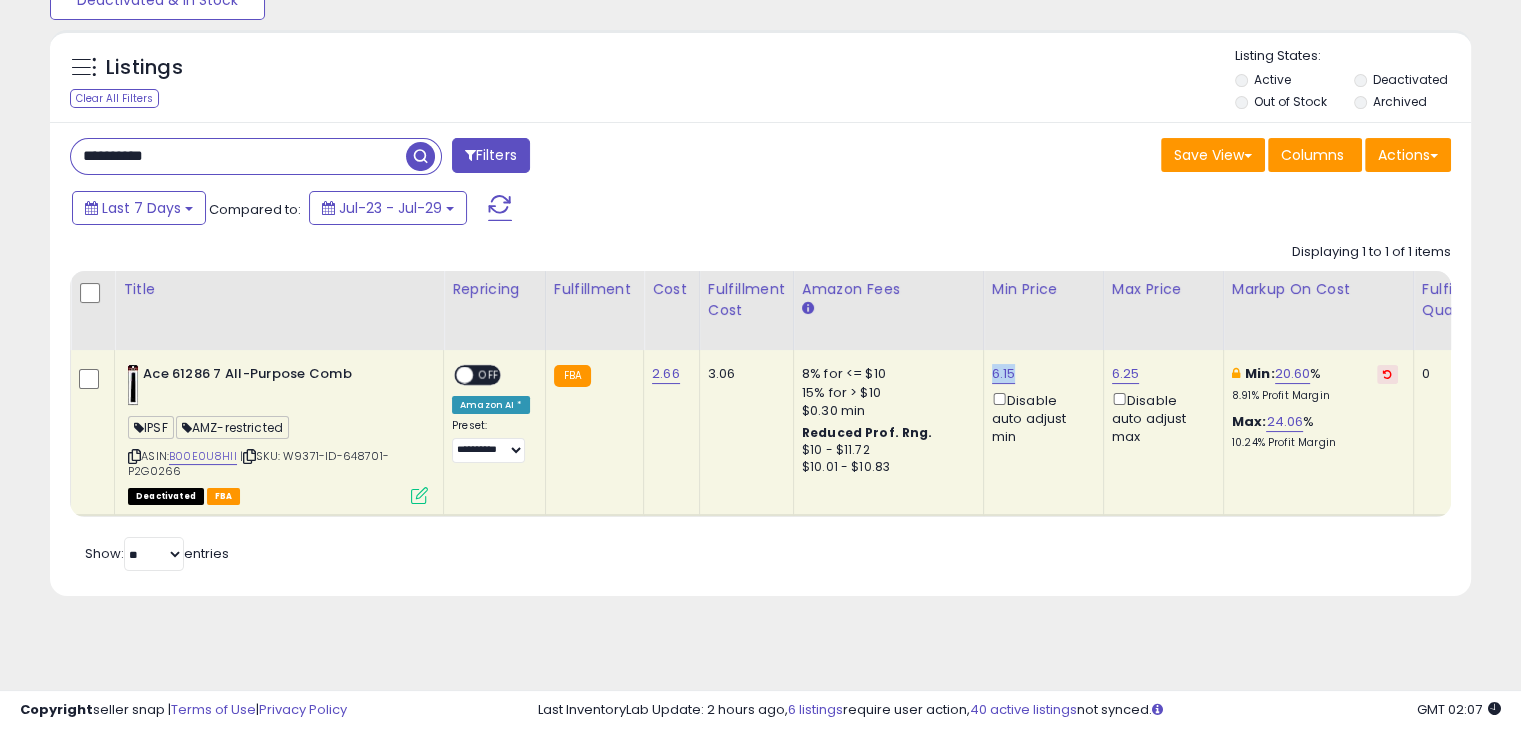drag, startPoint x: 1008, startPoint y: 379, endPoint x: 976, endPoint y: 369, distance: 33.526108 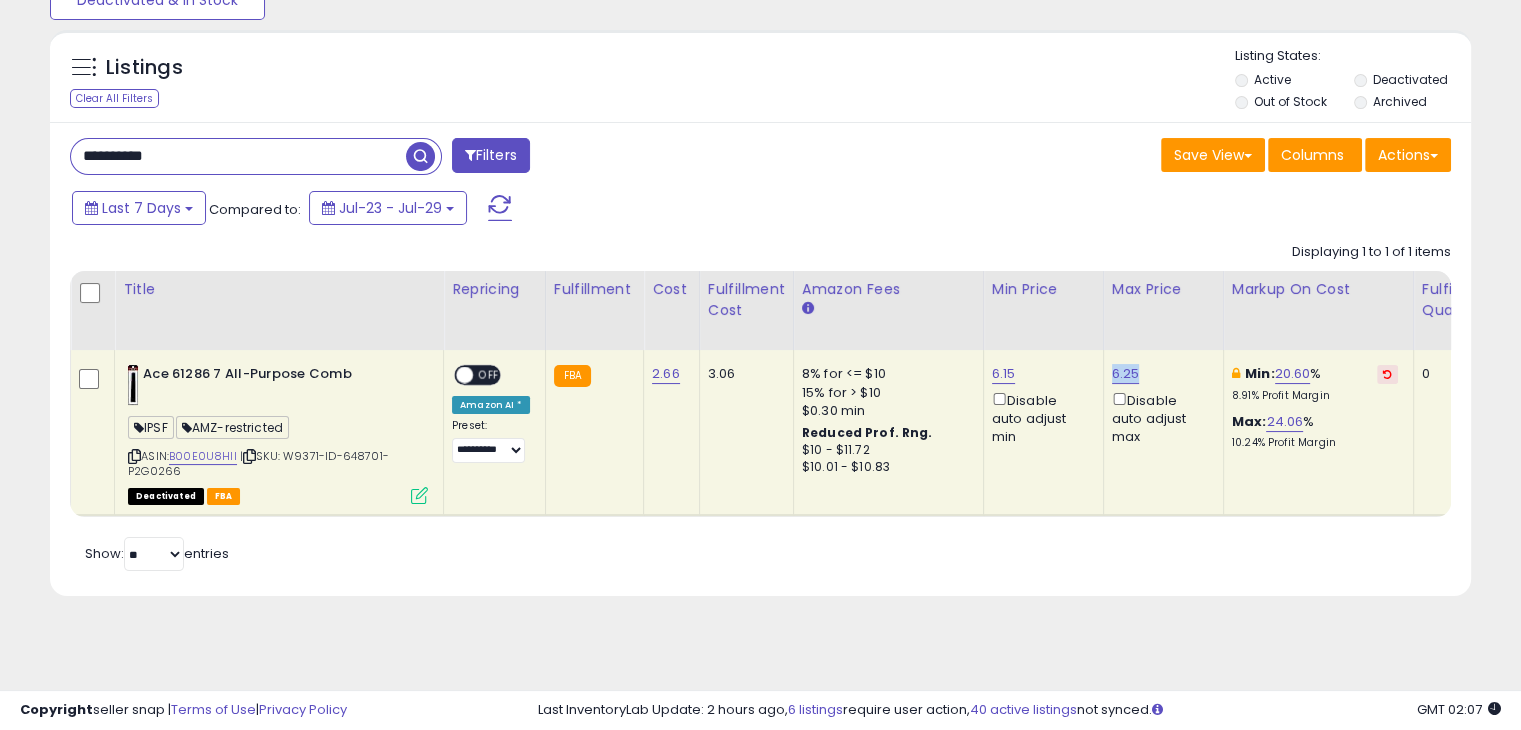 drag, startPoint x: 1128, startPoint y: 368, endPoint x: 1101, endPoint y: 367, distance: 27.018513 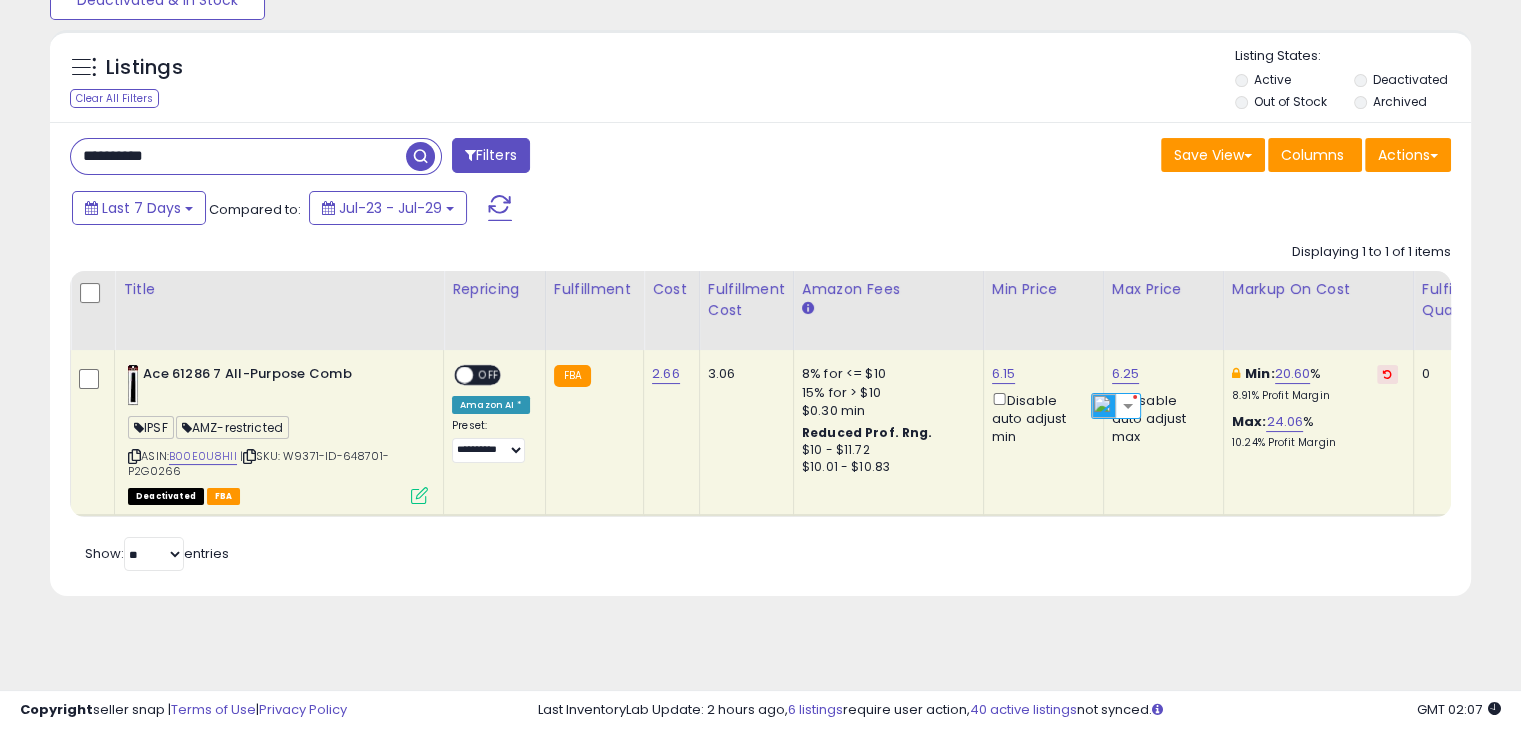 click on "**********" at bounding box center [238, 156] 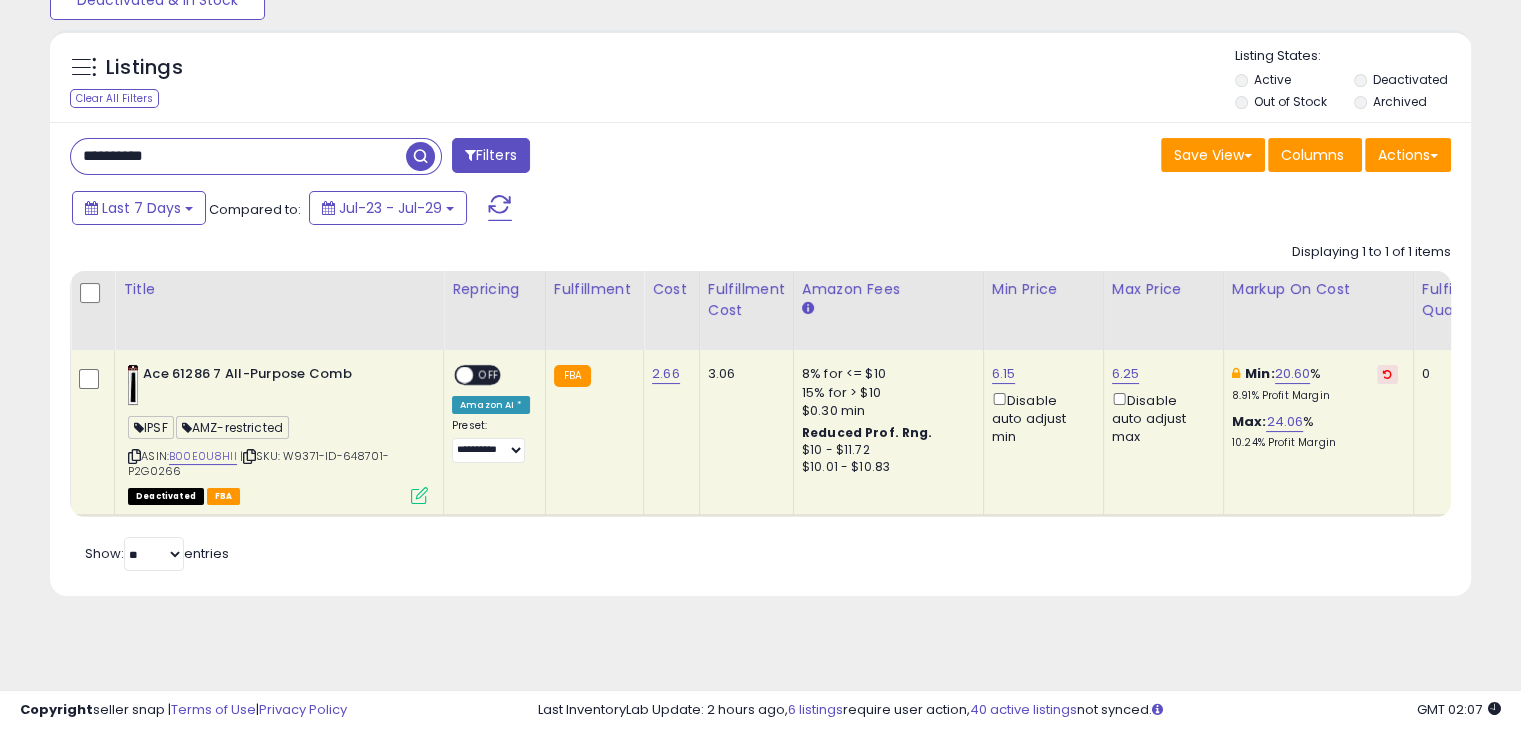 click on "**********" at bounding box center (238, 156) 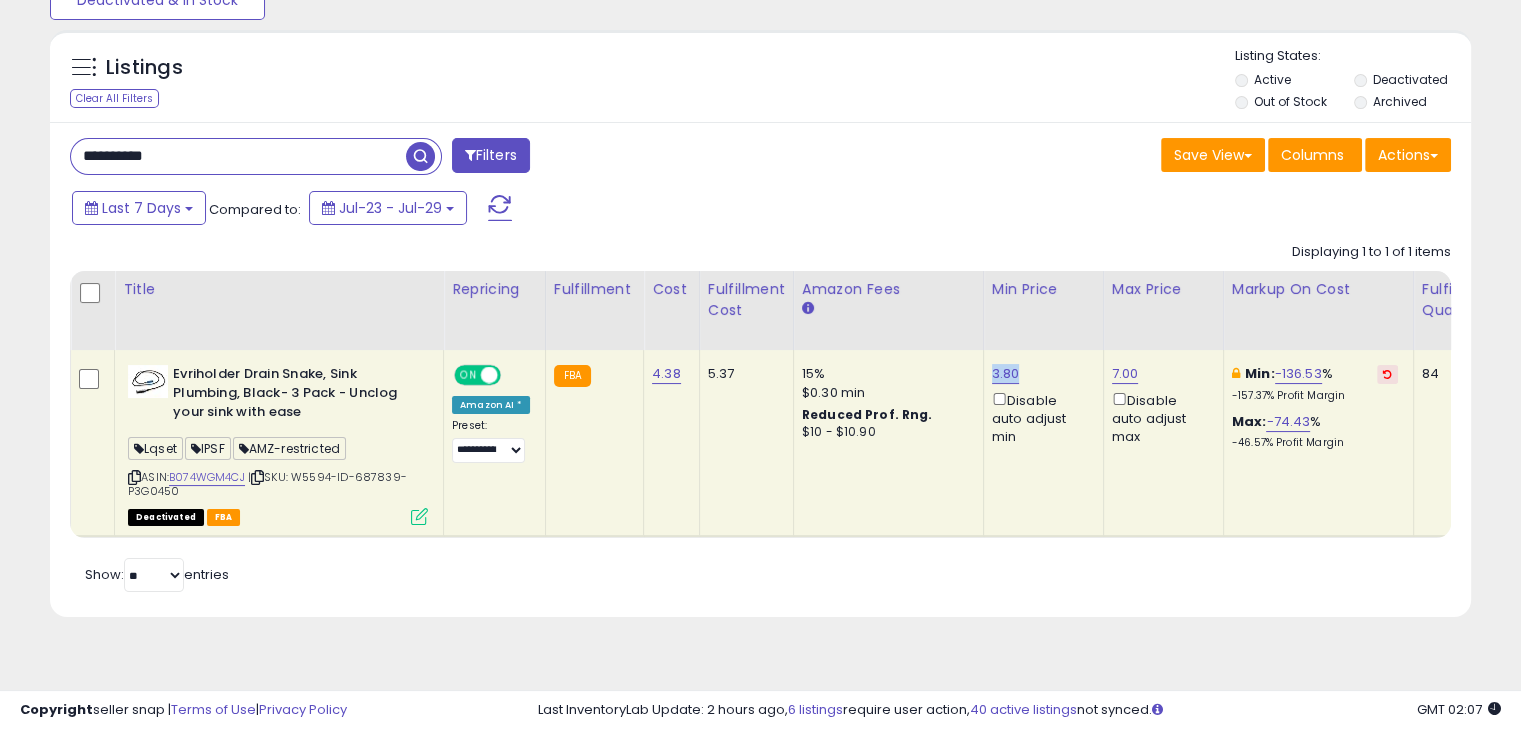 drag, startPoint x: 1011, startPoint y: 379, endPoint x: 981, endPoint y: 372, distance: 30.805843 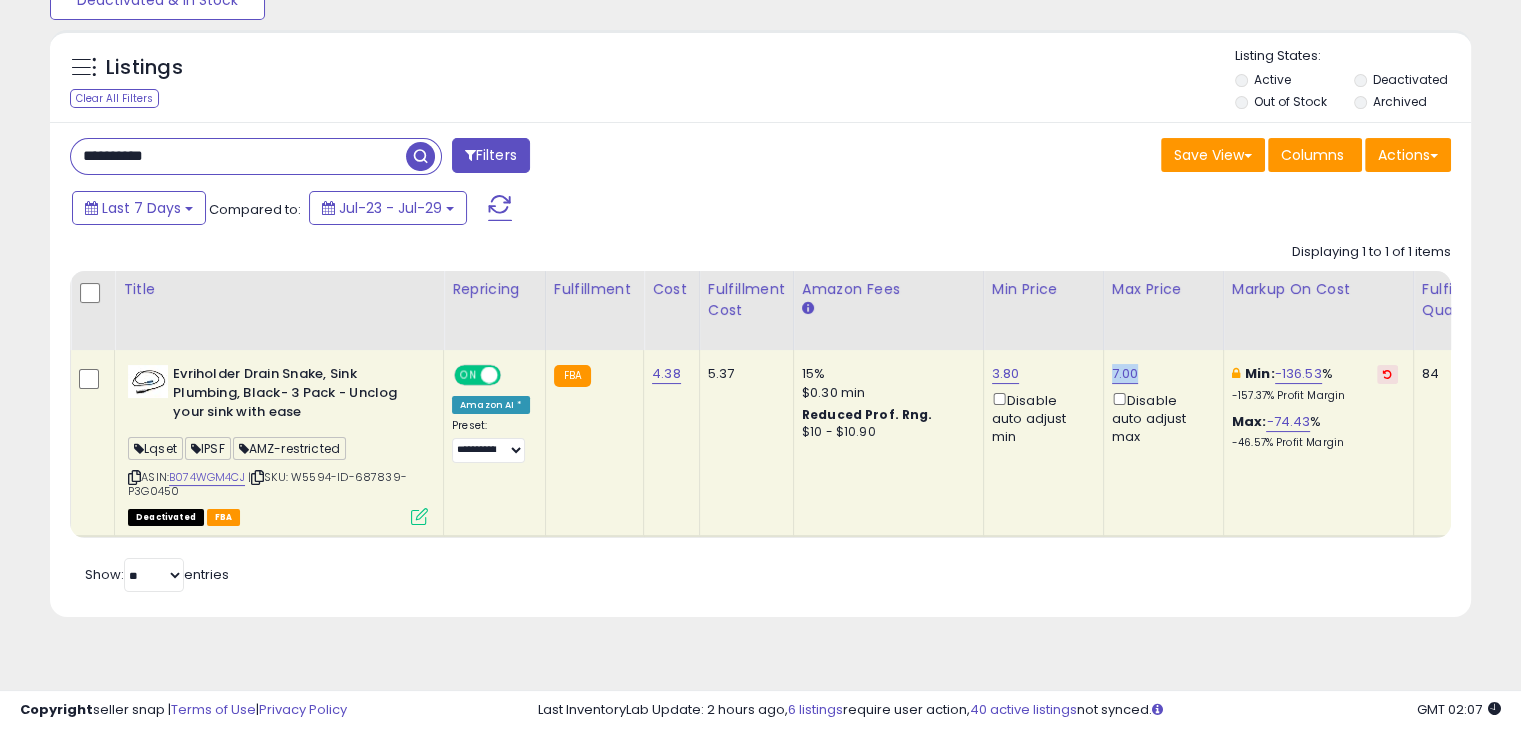 drag, startPoint x: 1136, startPoint y: 374, endPoint x: 1100, endPoint y: 367, distance: 36.67424 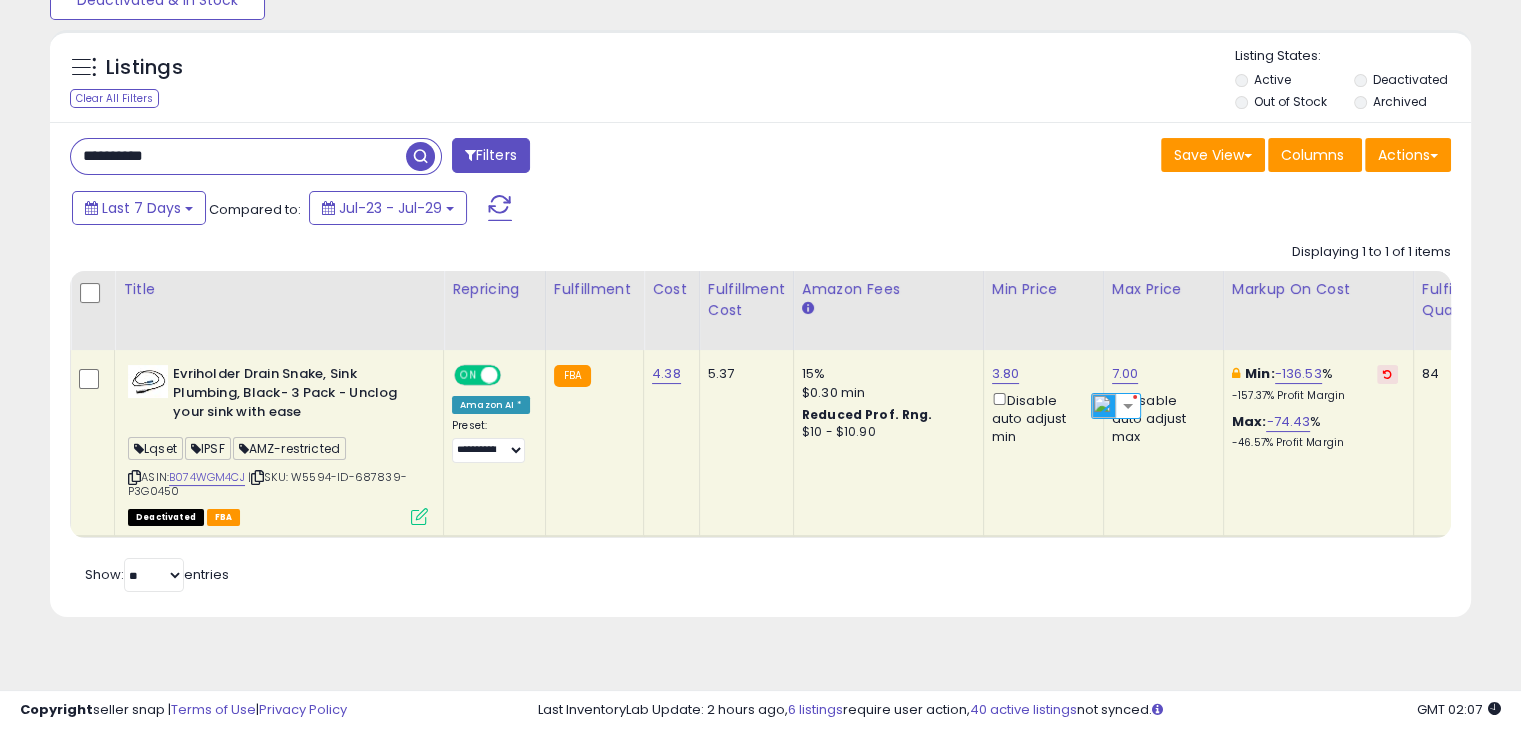 click on "**********" at bounding box center (760, 369) 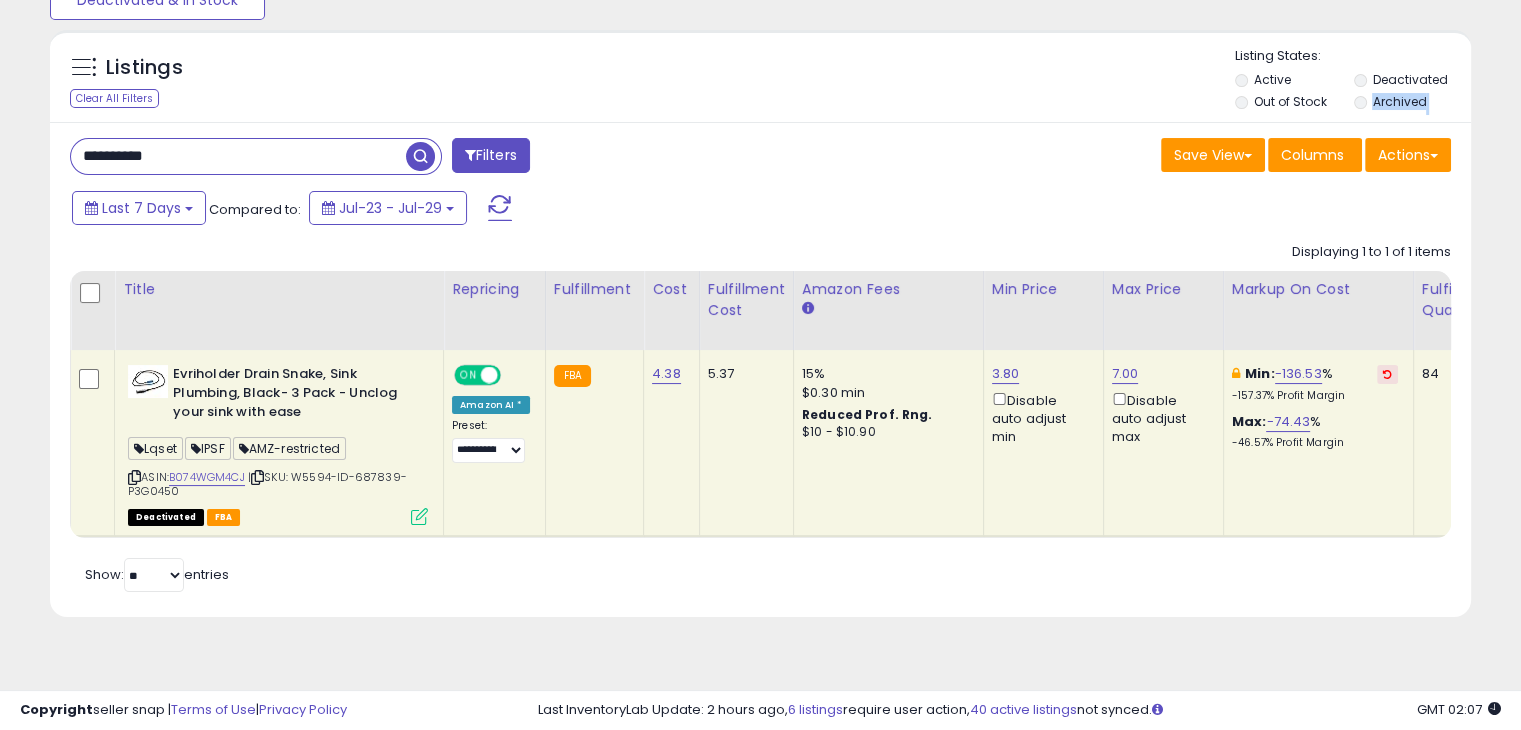 click on "**********" at bounding box center [760, 369] 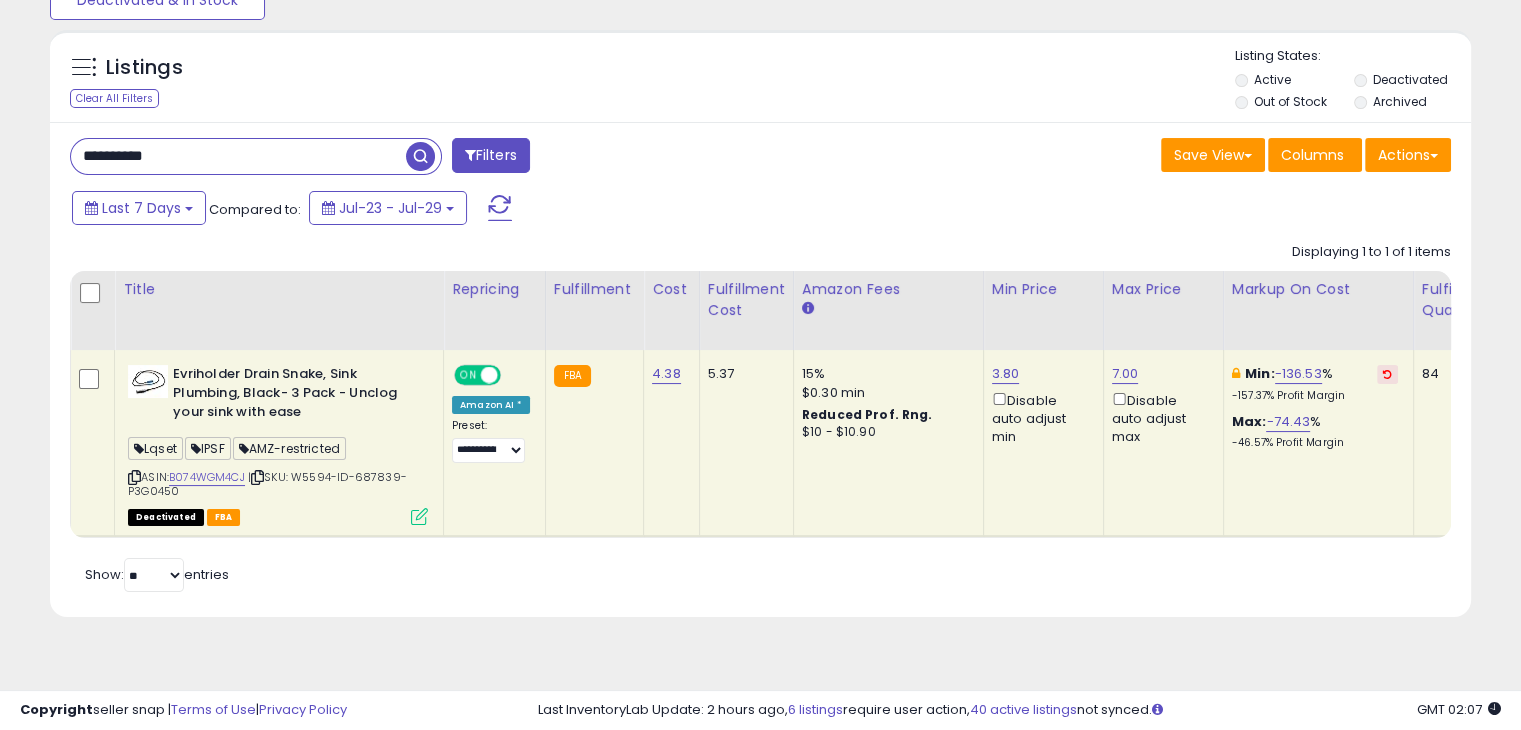 click on "**********" at bounding box center (238, 156) 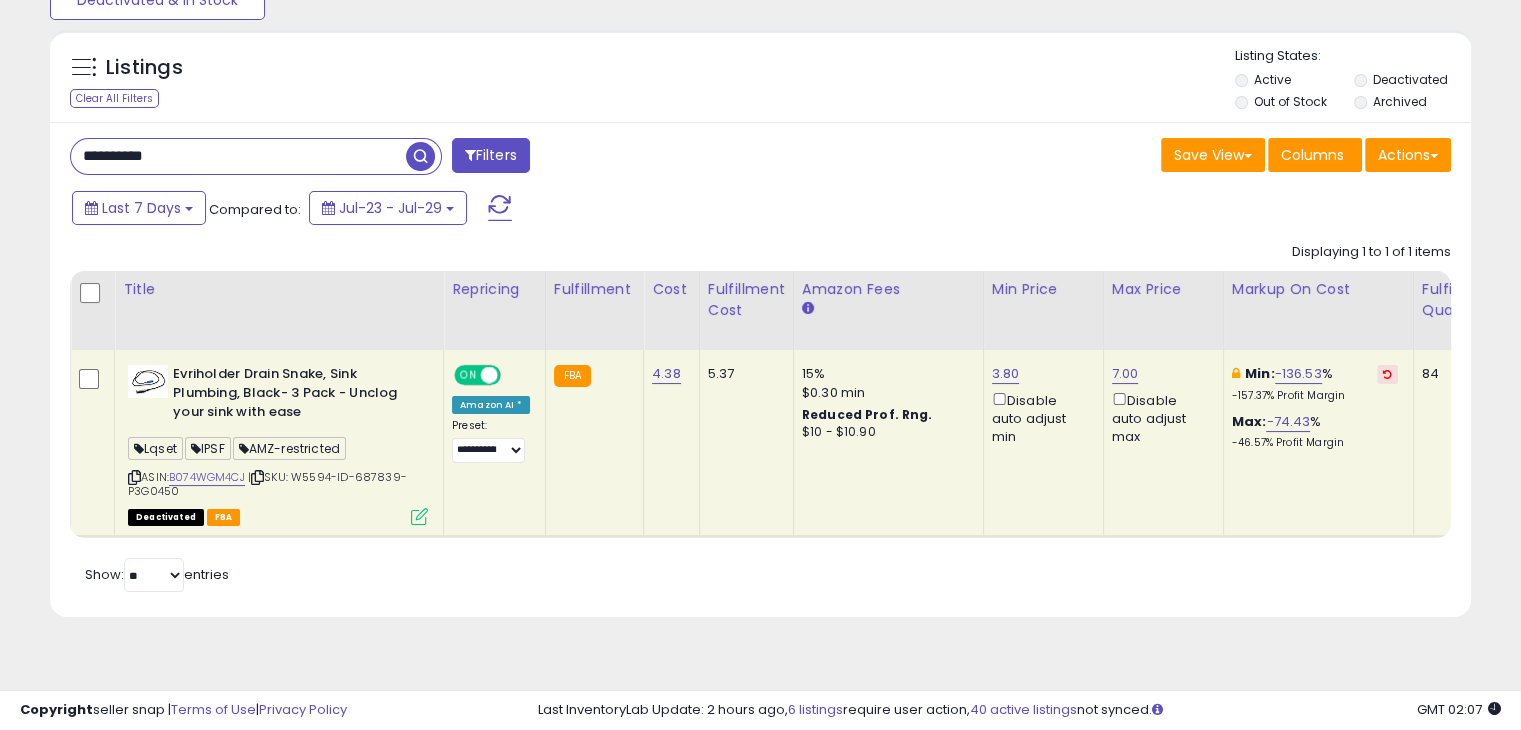 paste 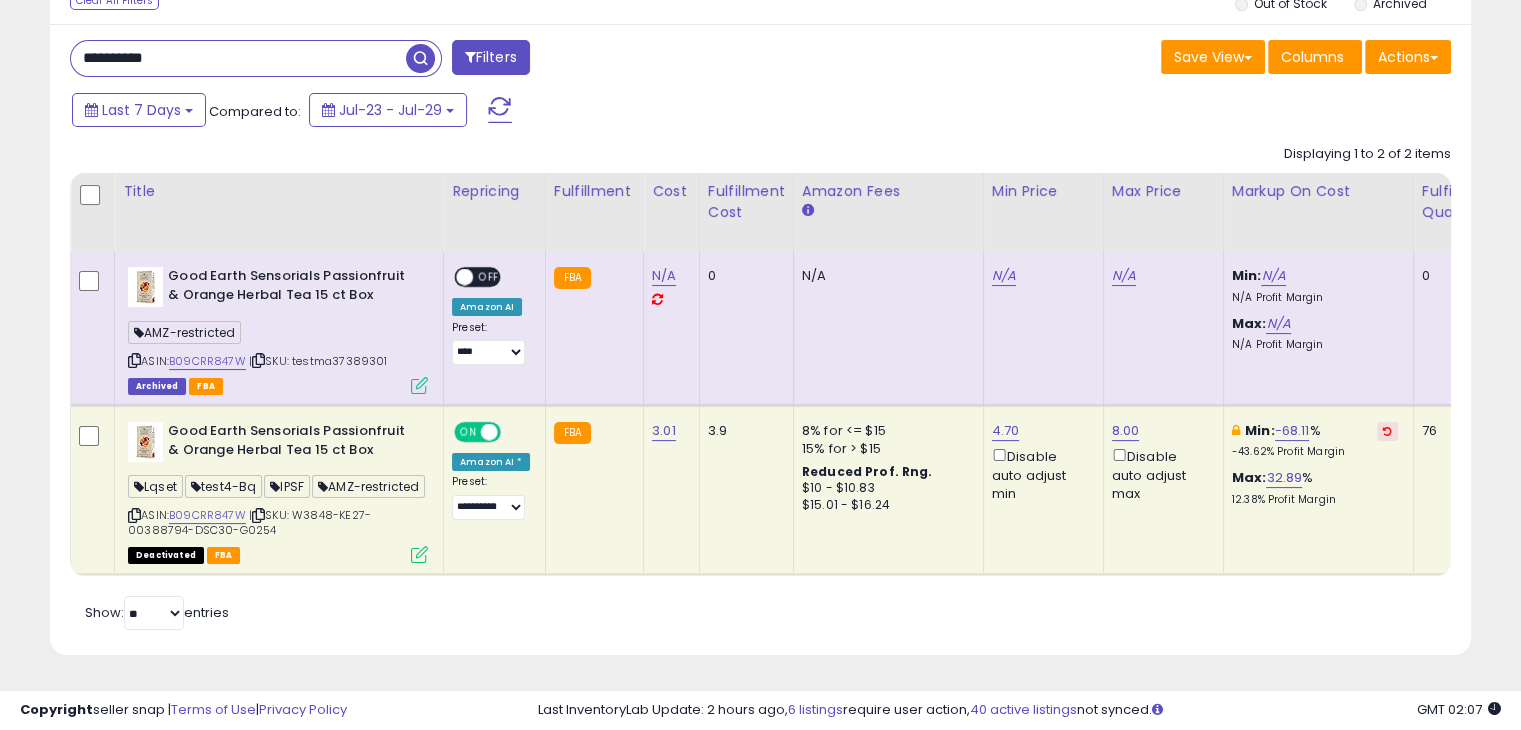 scroll, scrollTop: 304, scrollLeft: 0, axis: vertical 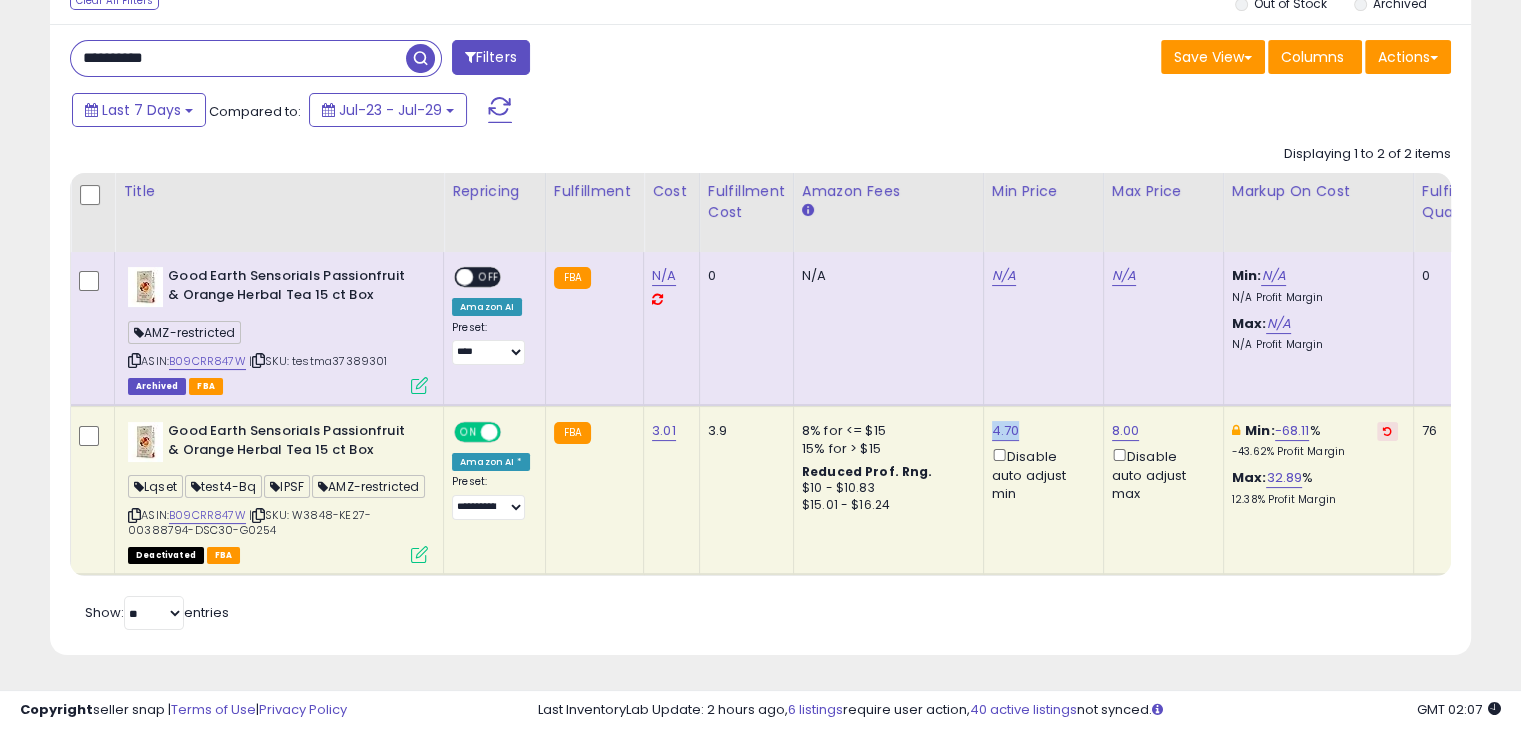 drag, startPoint x: 1012, startPoint y: 387, endPoint x: 981, endPoint y: 382, distance: 31.400637 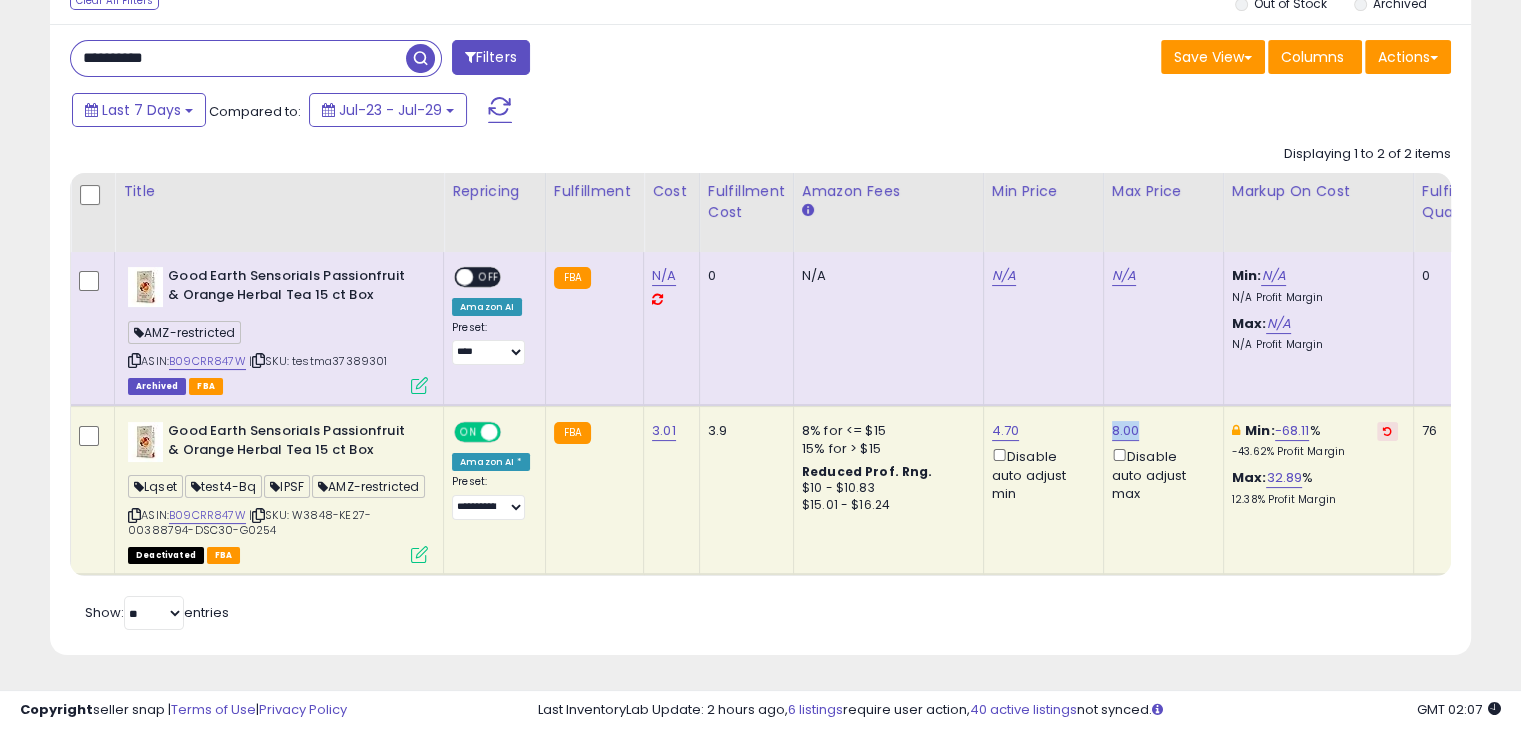 drag, startPoint x: 1144, startPoint y: 385, endPoint x: 1093, endPoint y: 378, distance: 51.47815 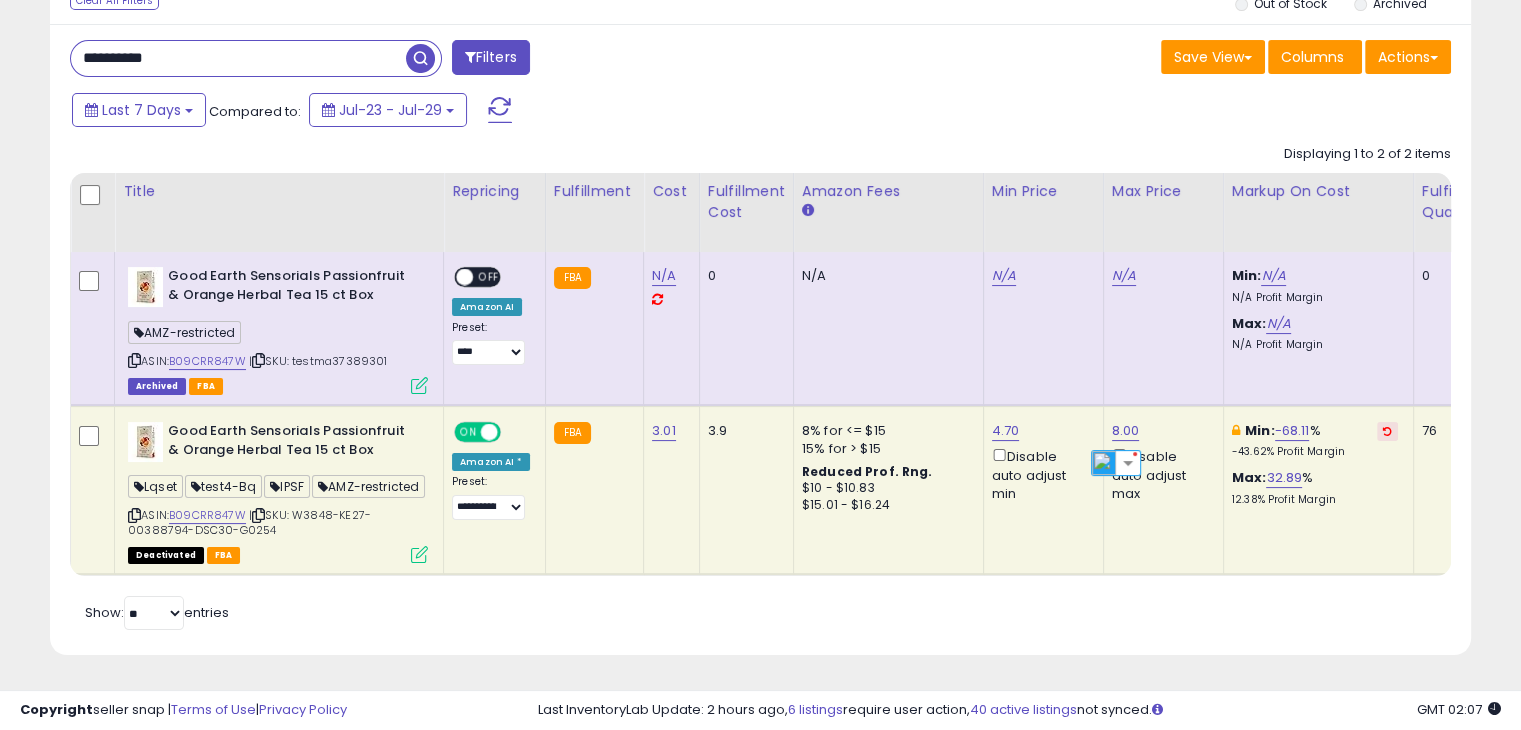 click on "**********" at bounding box center (238, 58) 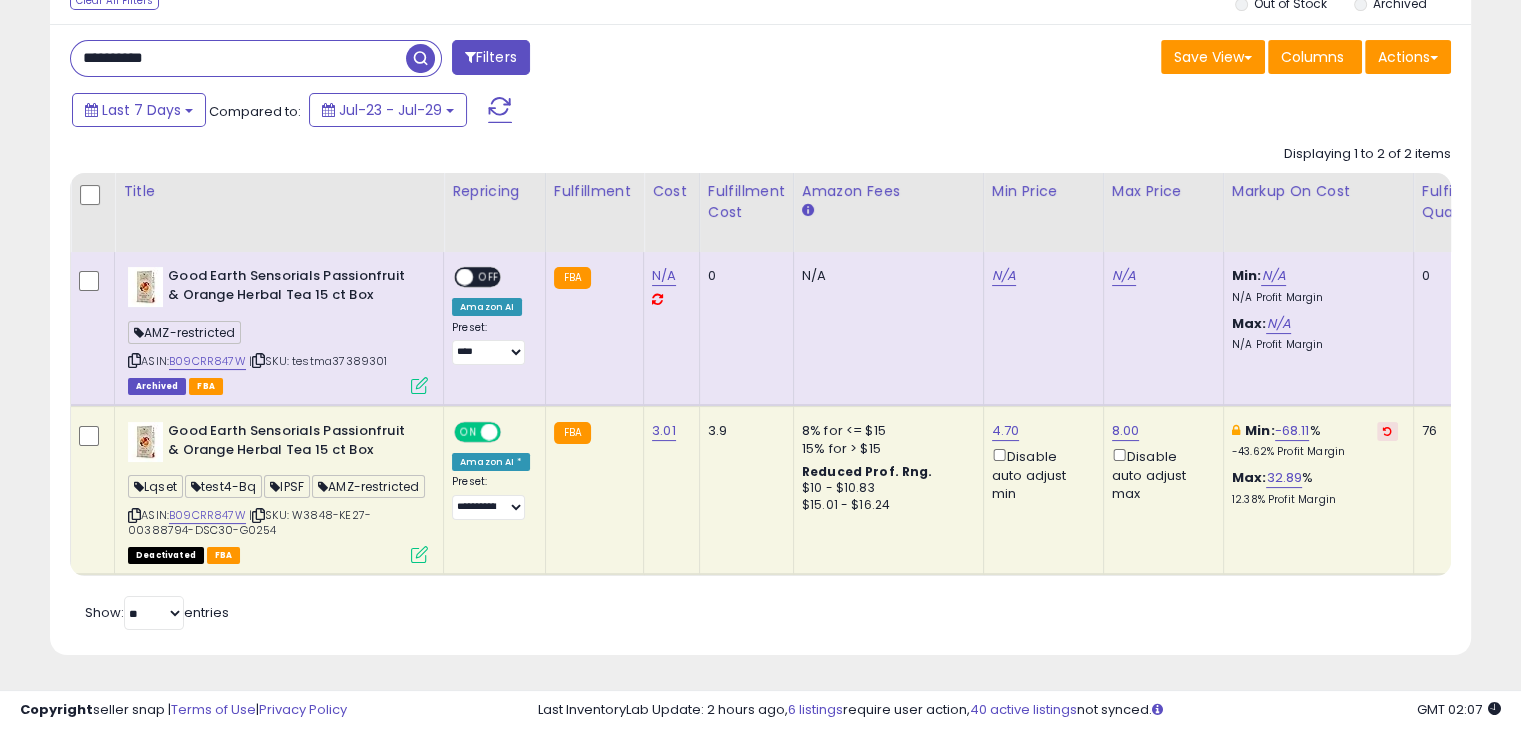click on "**********" at bounding box center (238, 58) 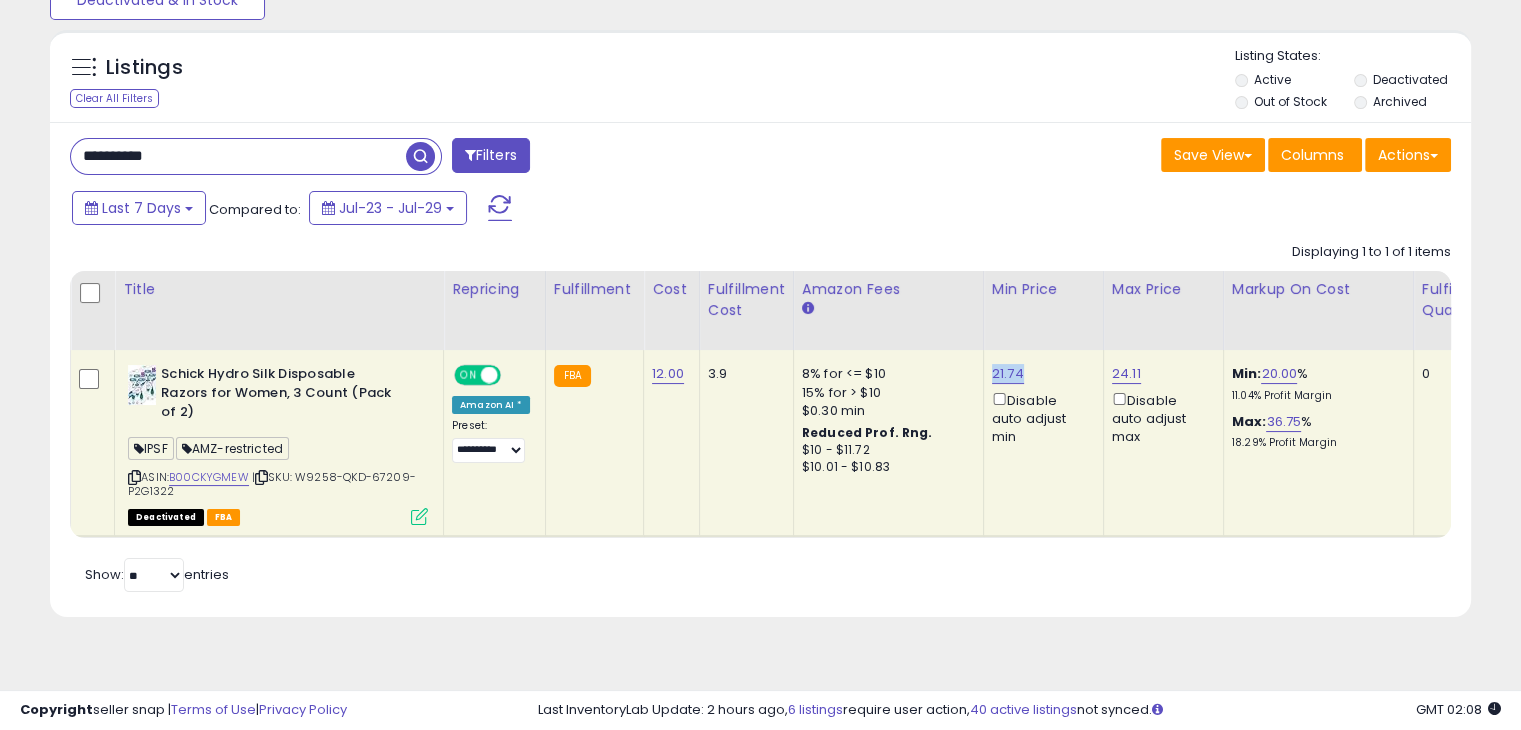 drag, startPoint x: 1025, startPoint y: 368, endPoint x: 980, endPoint y: 370, distance: 45.044422 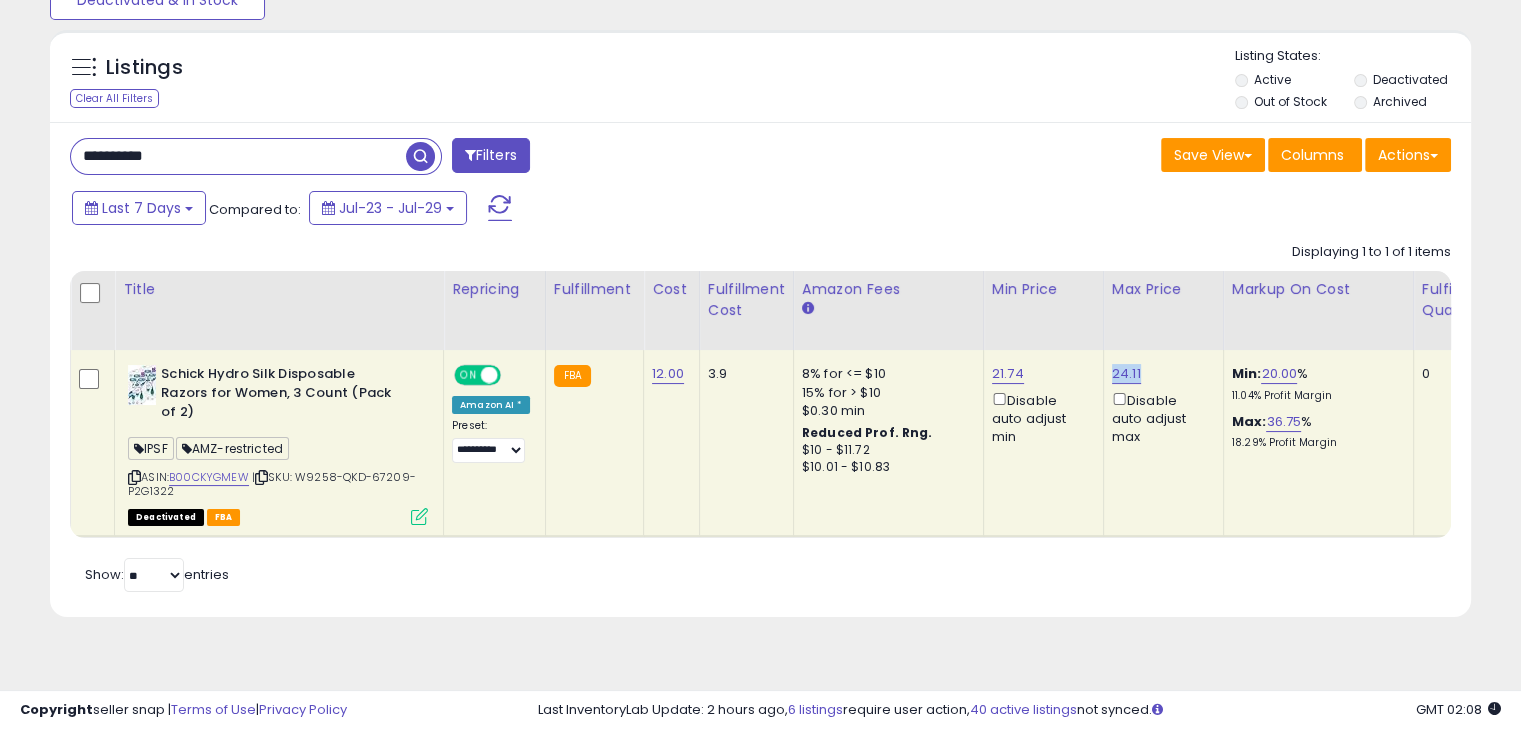 drag, startPoint x: 1150, startPoint y: 373, endPoint x: 1099, endPoint y: 375, distance: 51.0392 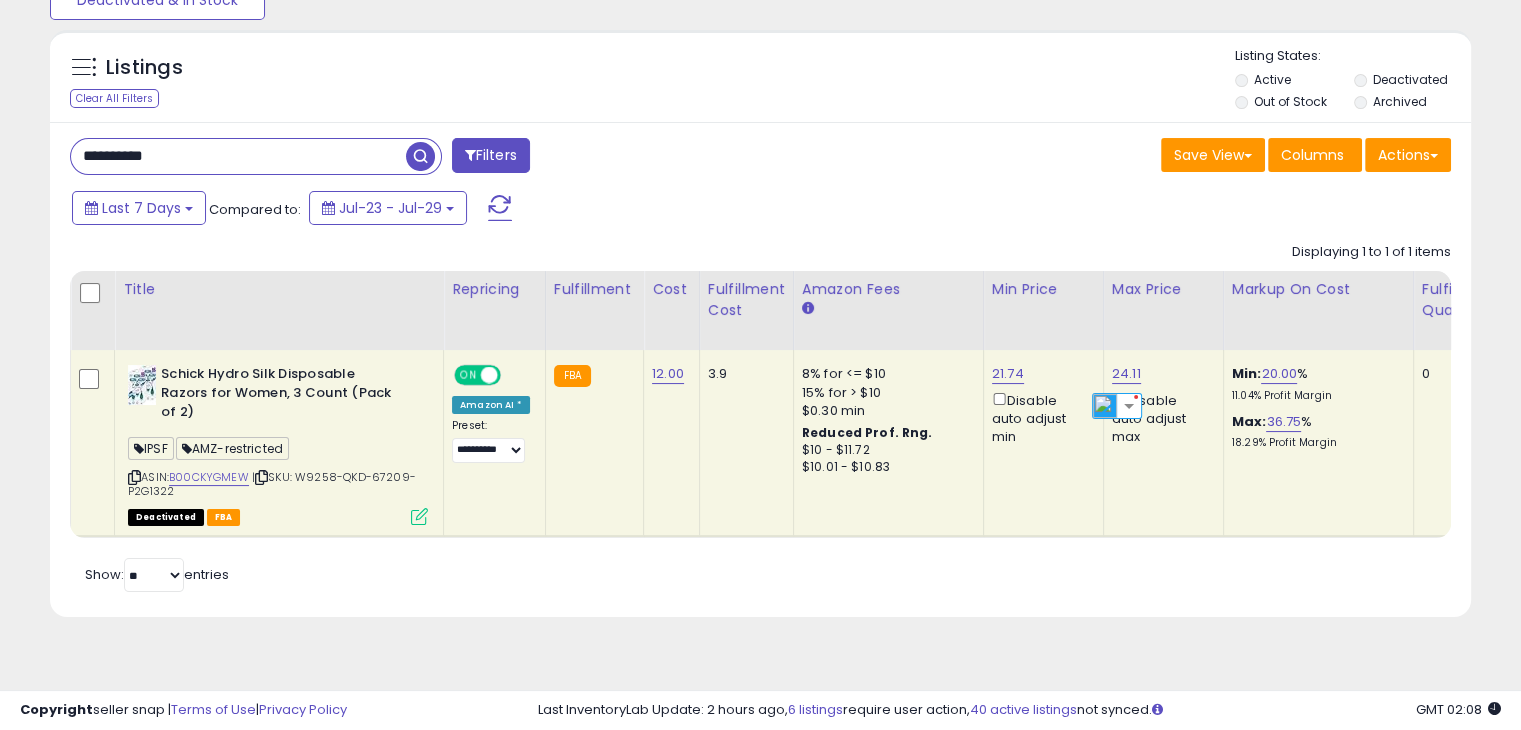 click on "**********" at bounding box center [238, 156] 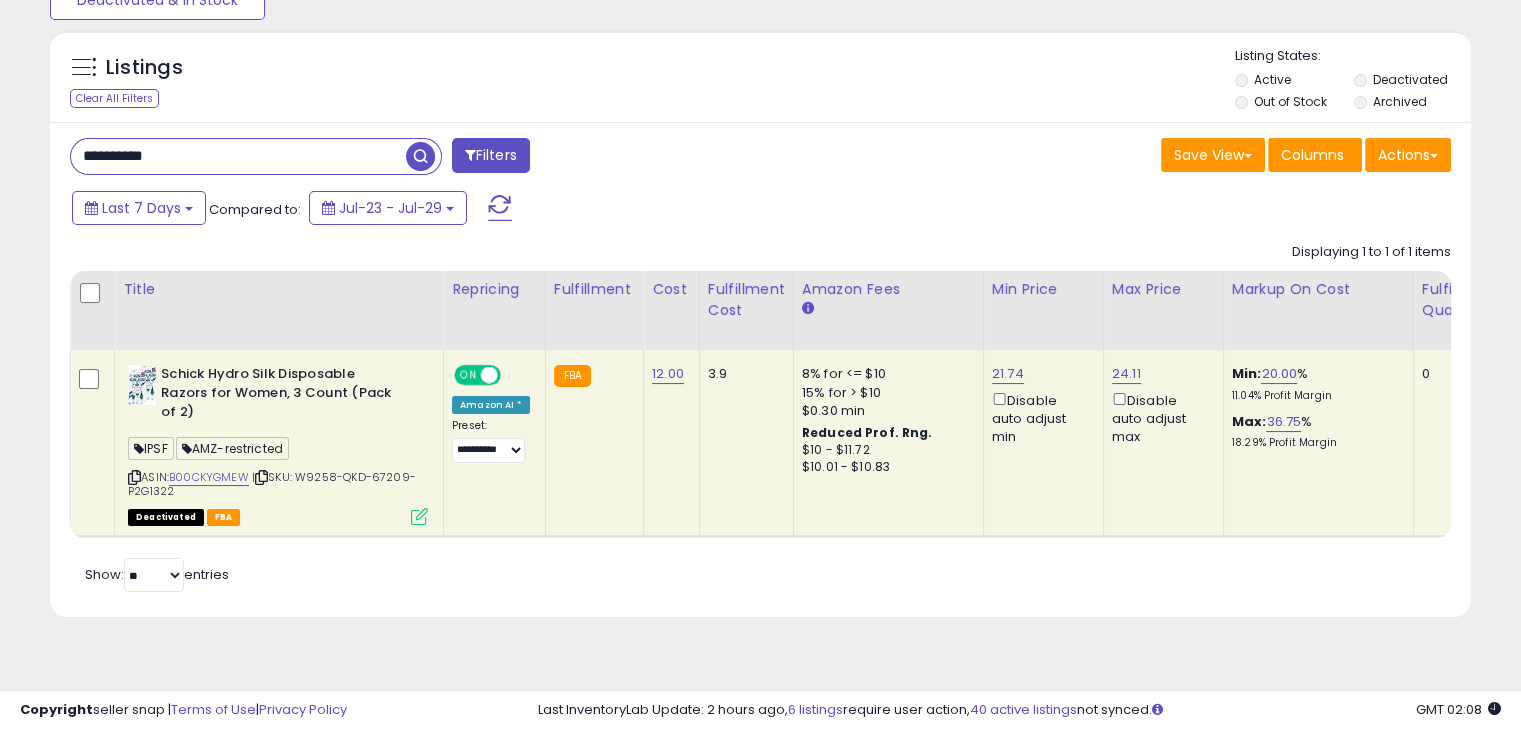 click on "**********" at bounding box center [238, 156] 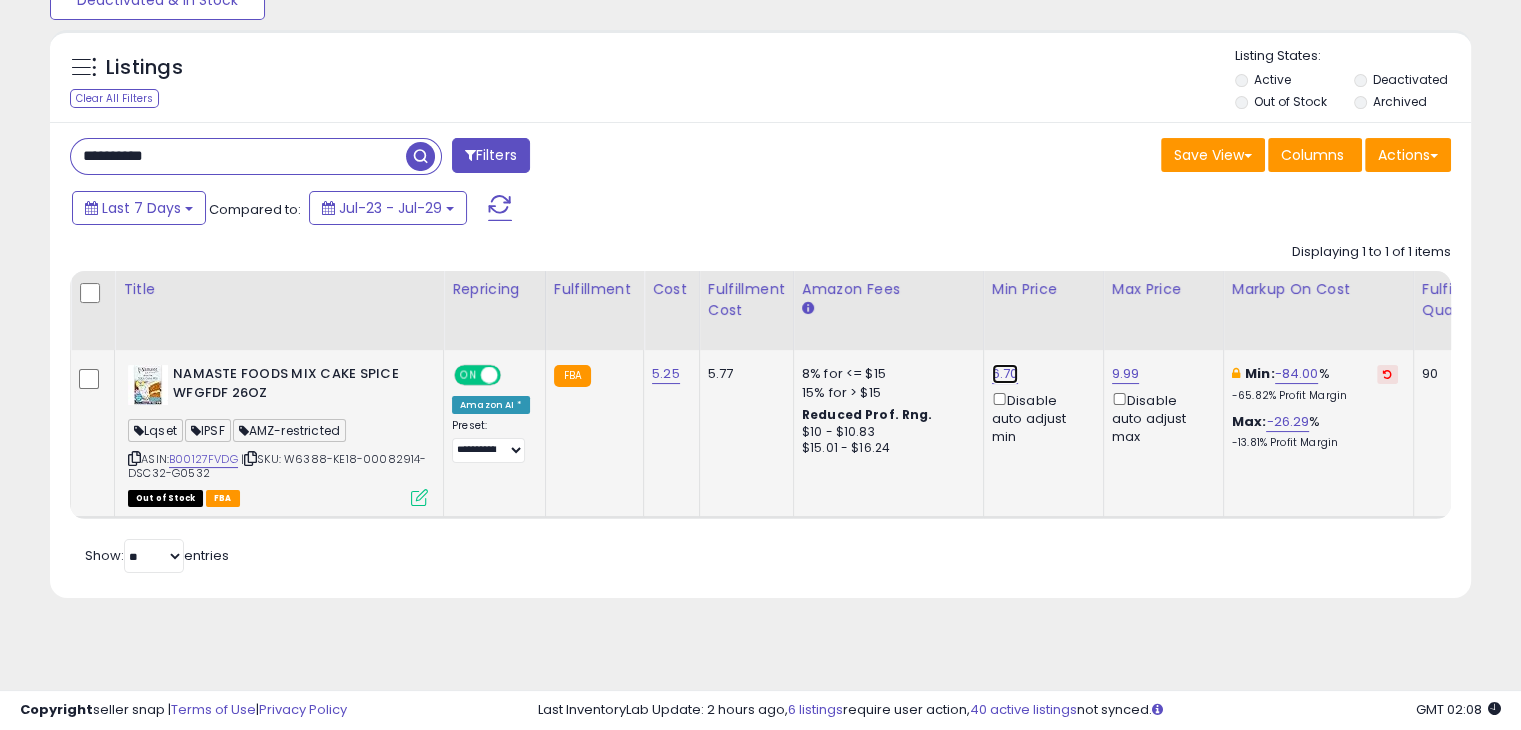 click on "6.70" at bounding box center (1005, 374) 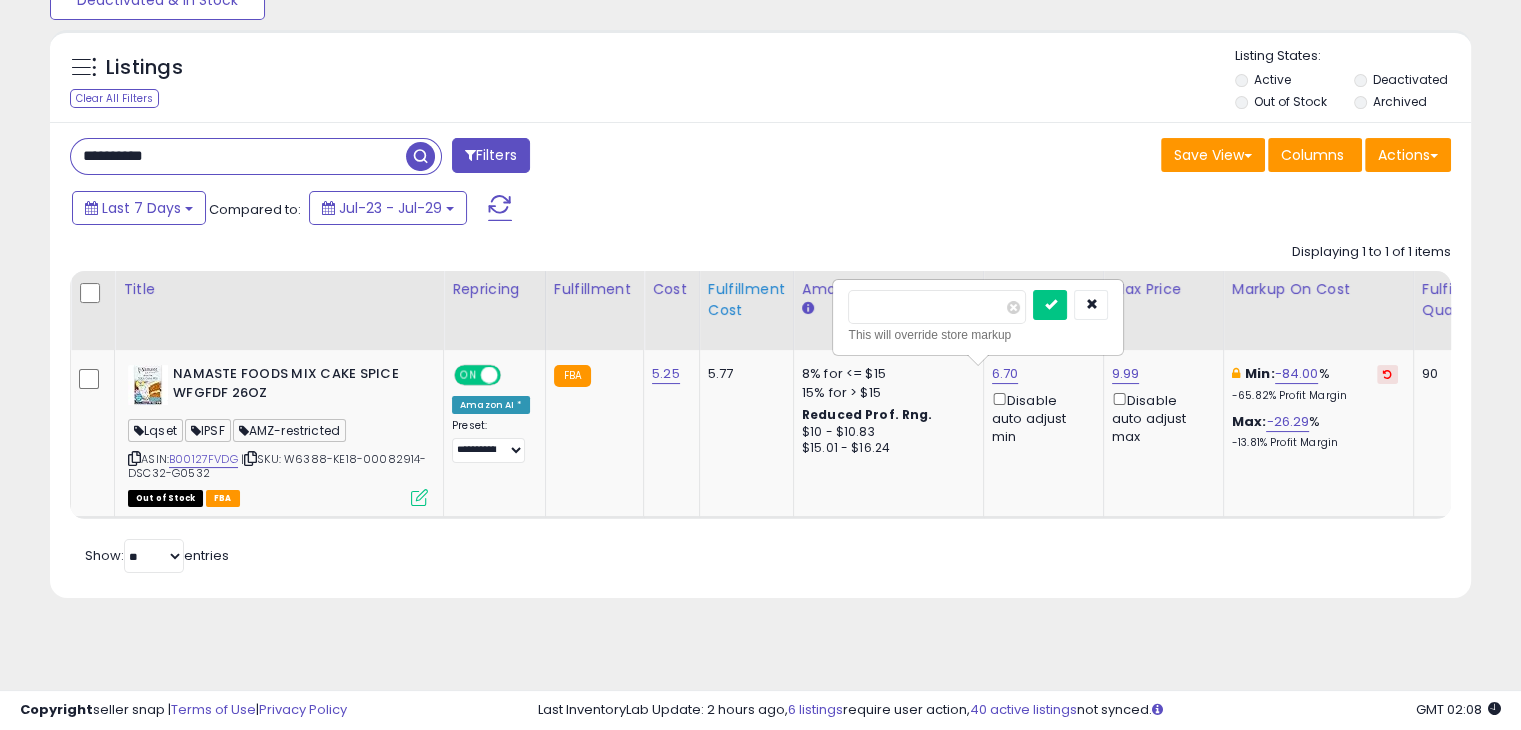 drag, startPoint x: 932, startPoint y: 293, endPoint x: 774, endPoint y: 299, distance: 158.11388 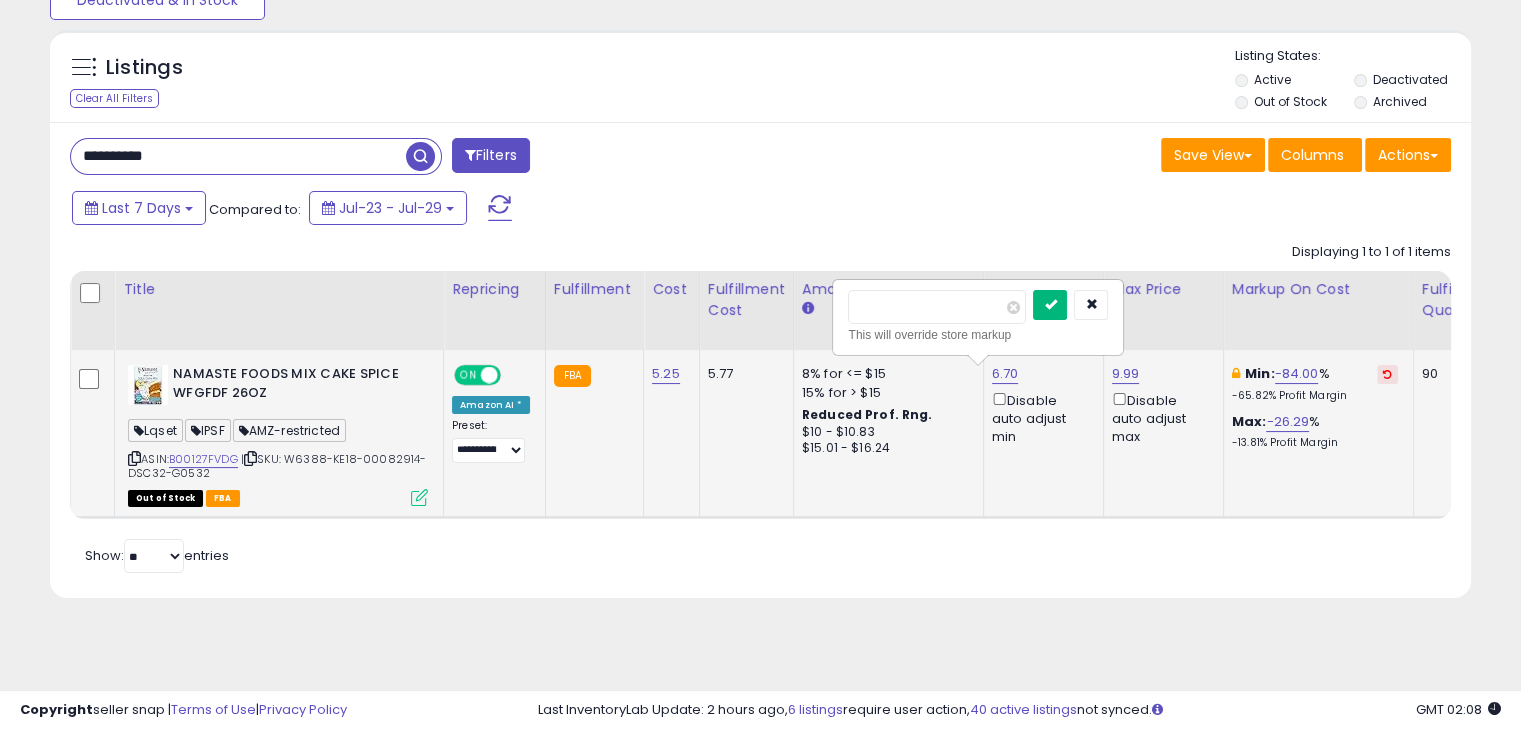 type on "****" 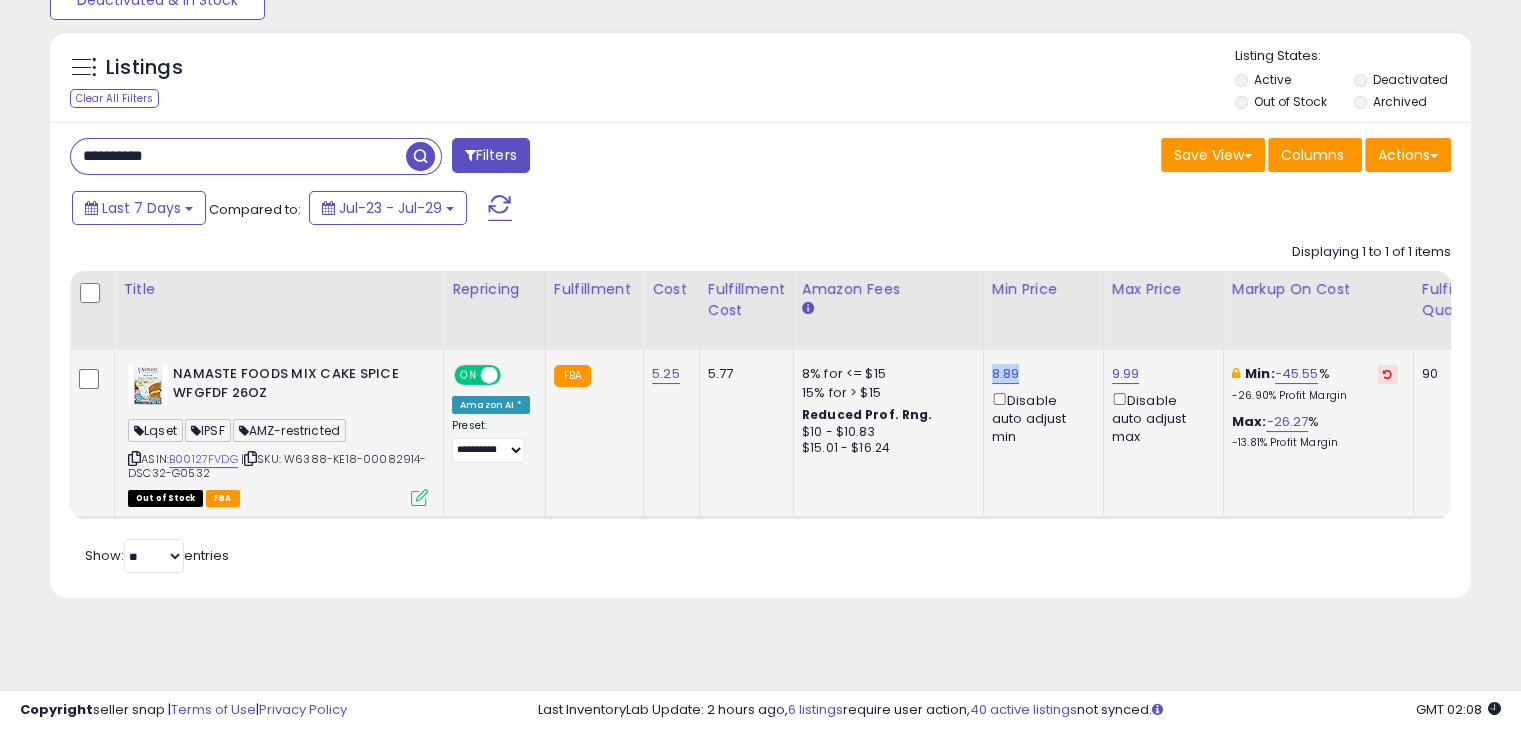 drag, startPoint x: 1014, startPoint y: 365, endPoint x: 980, endPoint y: 374, distance: 35.17101 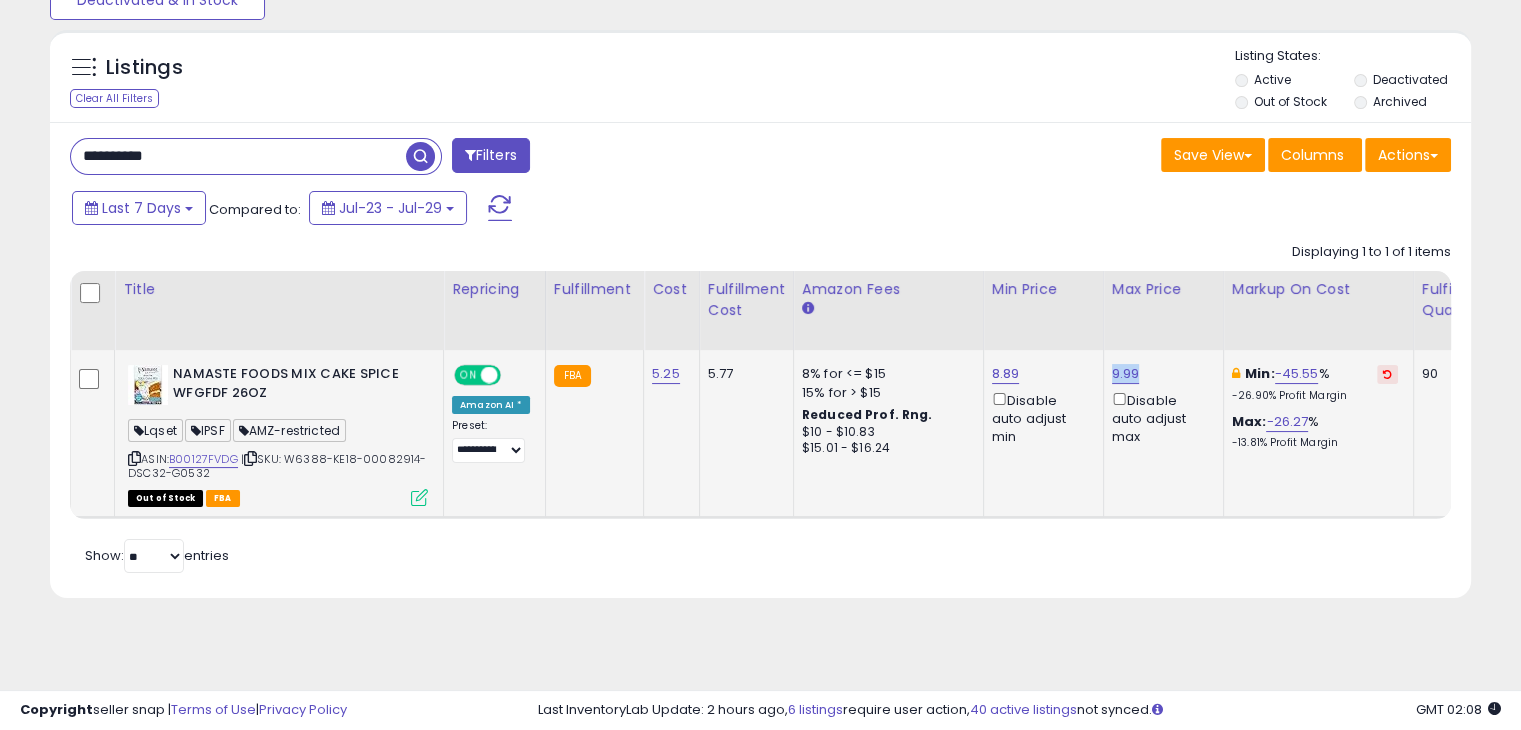 drag, startPoint x: 1135, startPoint y: 366, endPoint x: 1100, endPoint y: 360, distance: 35.510563 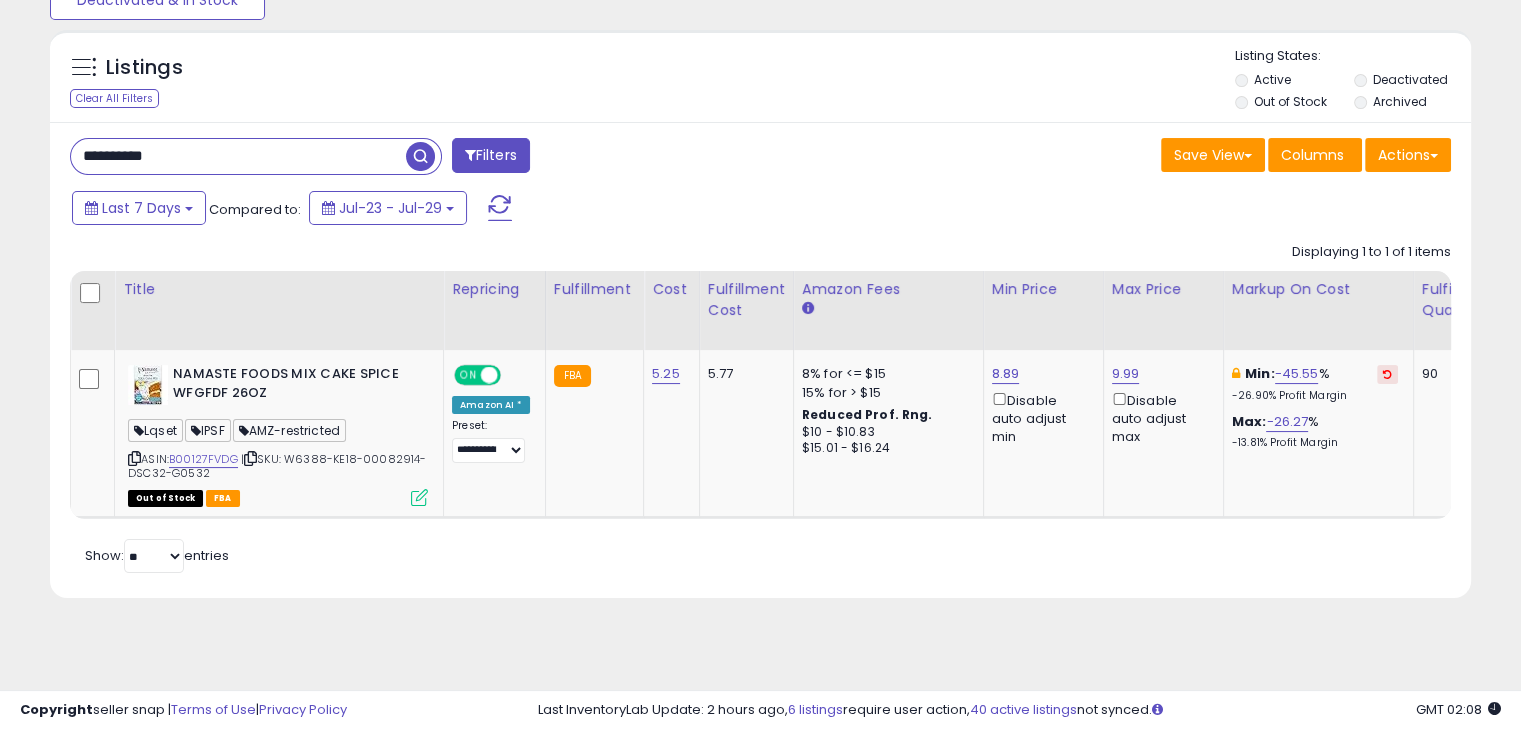 click on "**********" at bounding box center (238, 156) 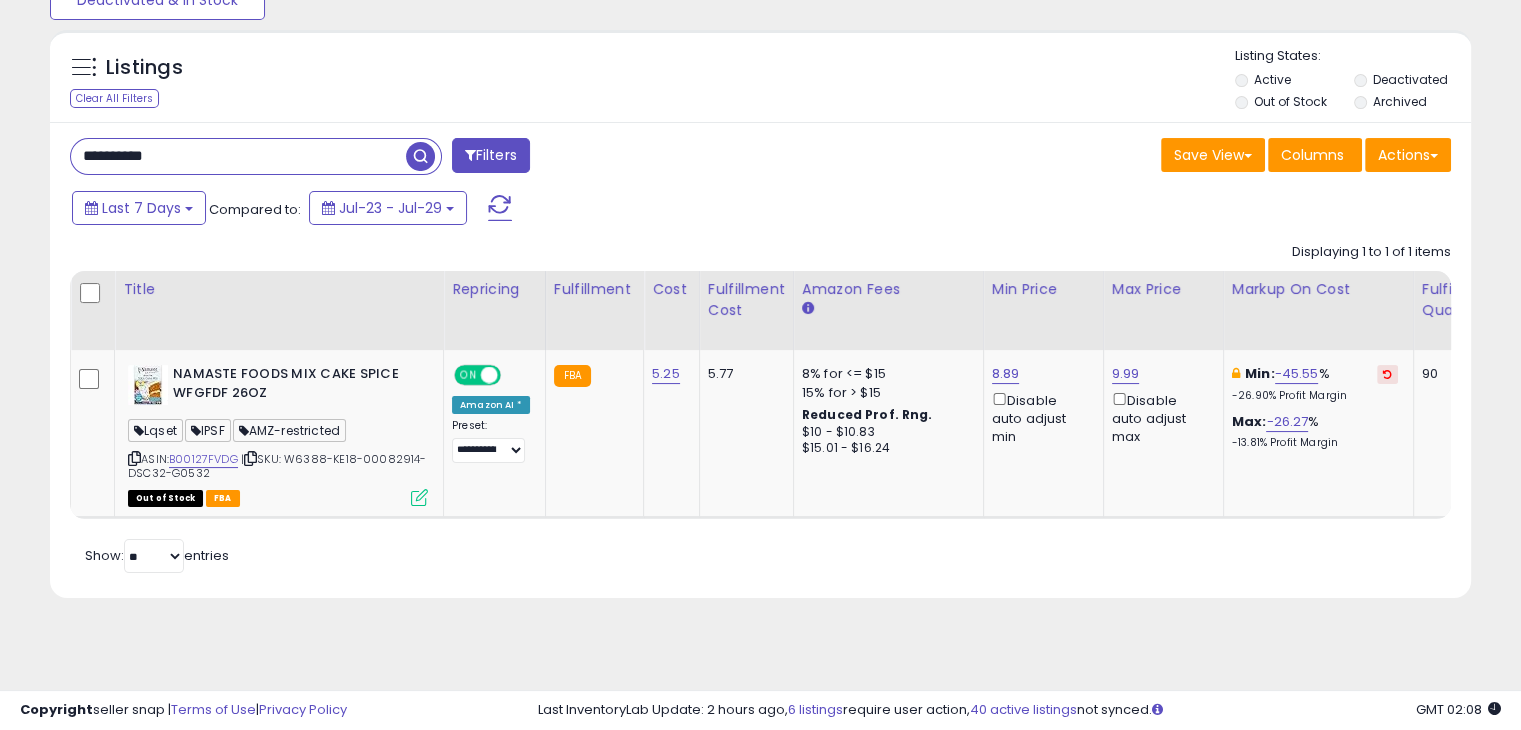 click on "**********" at bounding box center (238, 156) 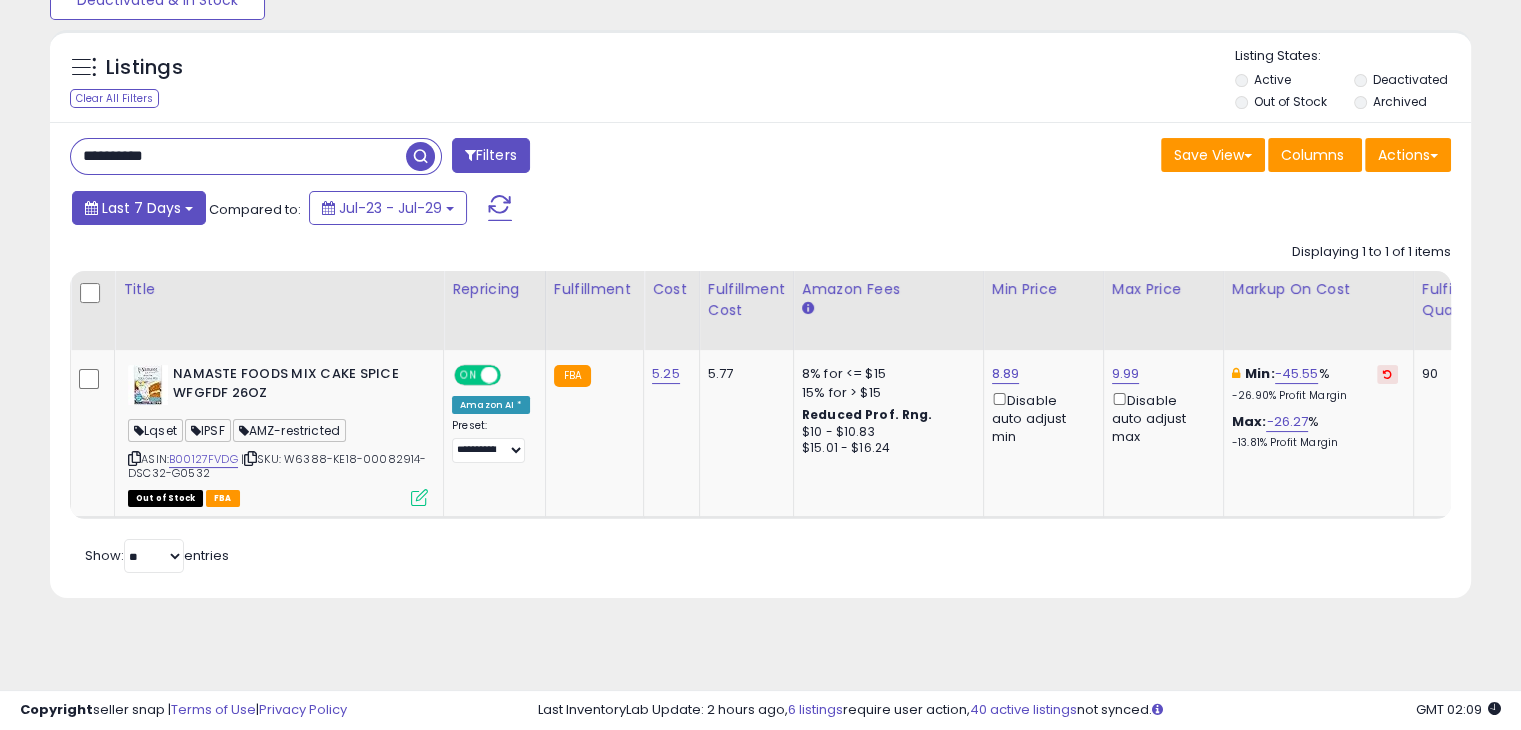 paste 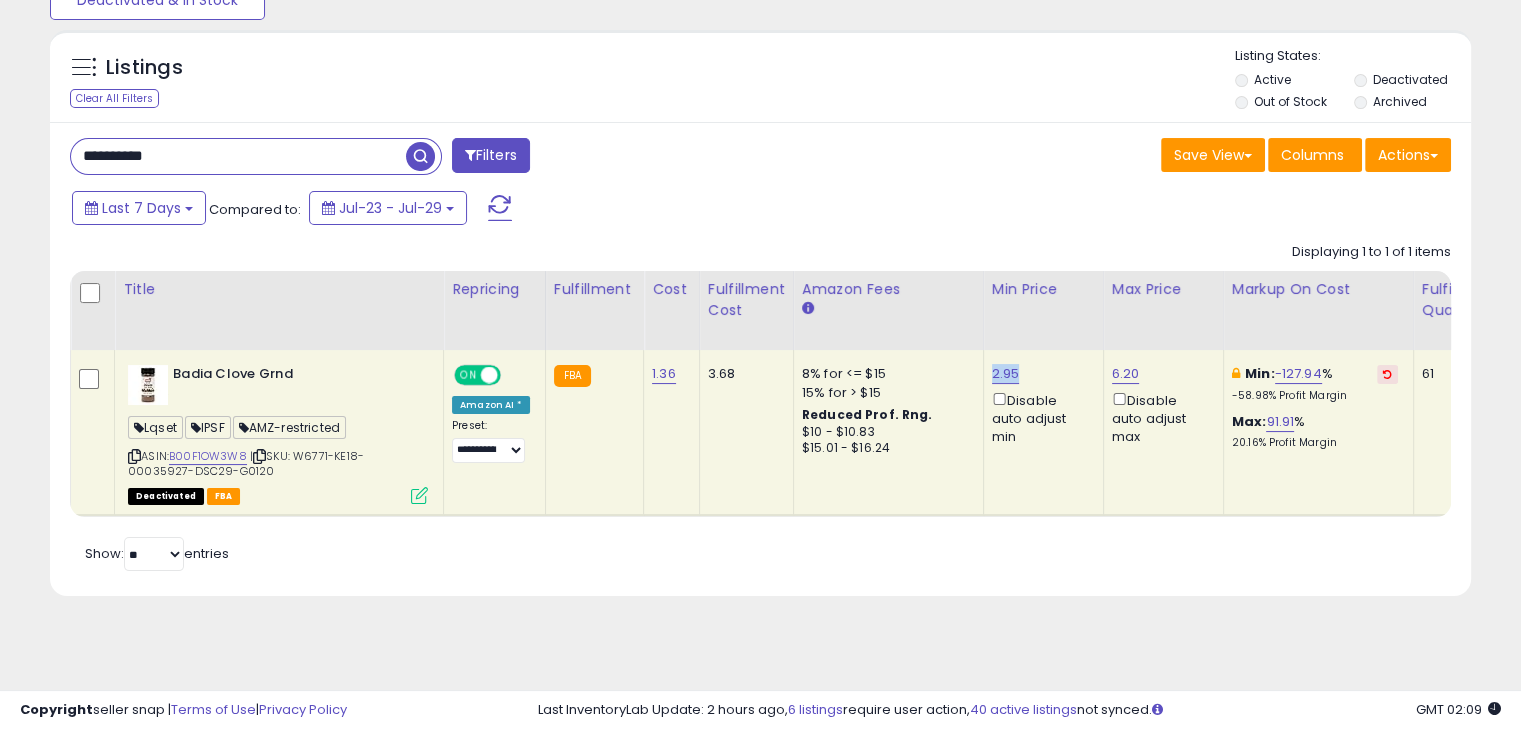 drag, startPoint x: 1024, startPoint y: 369, endPoint x: 972, endPoint y: 369, distance: 52 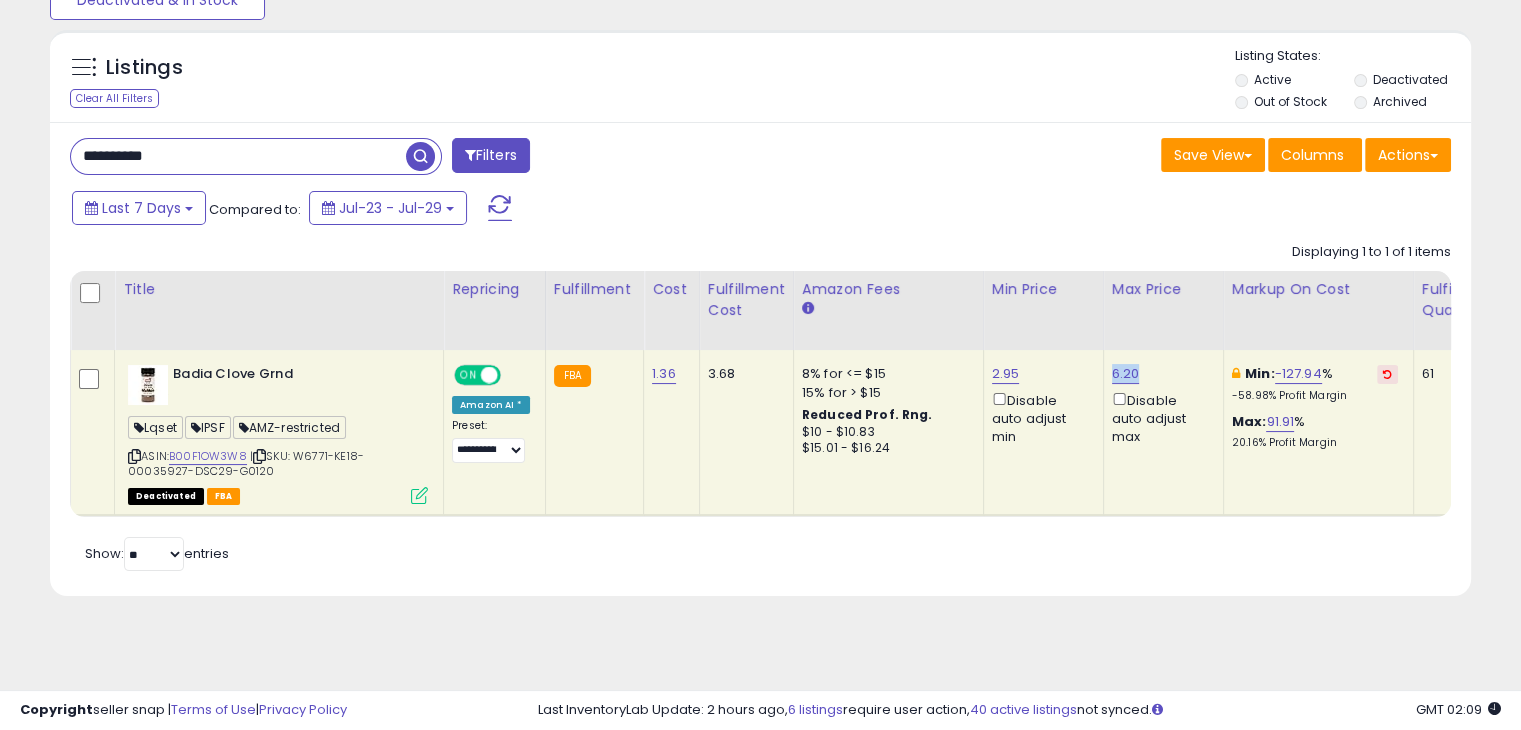 drag, startPoint x: 1136, startPoint y: 374, endPoint x: 1093, endPoint y: 374, distance: 43 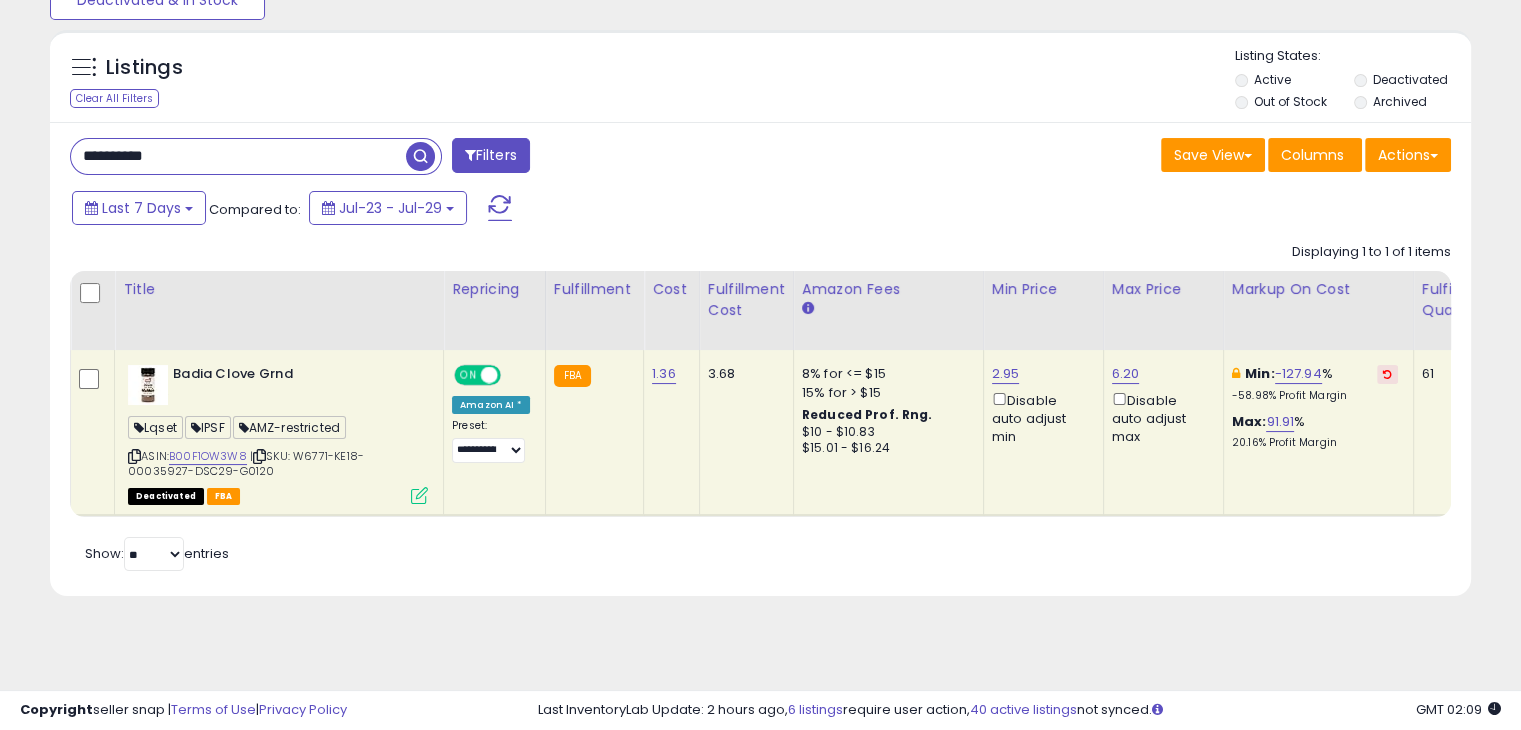 click on "**********" at bounding box center (238, 156) 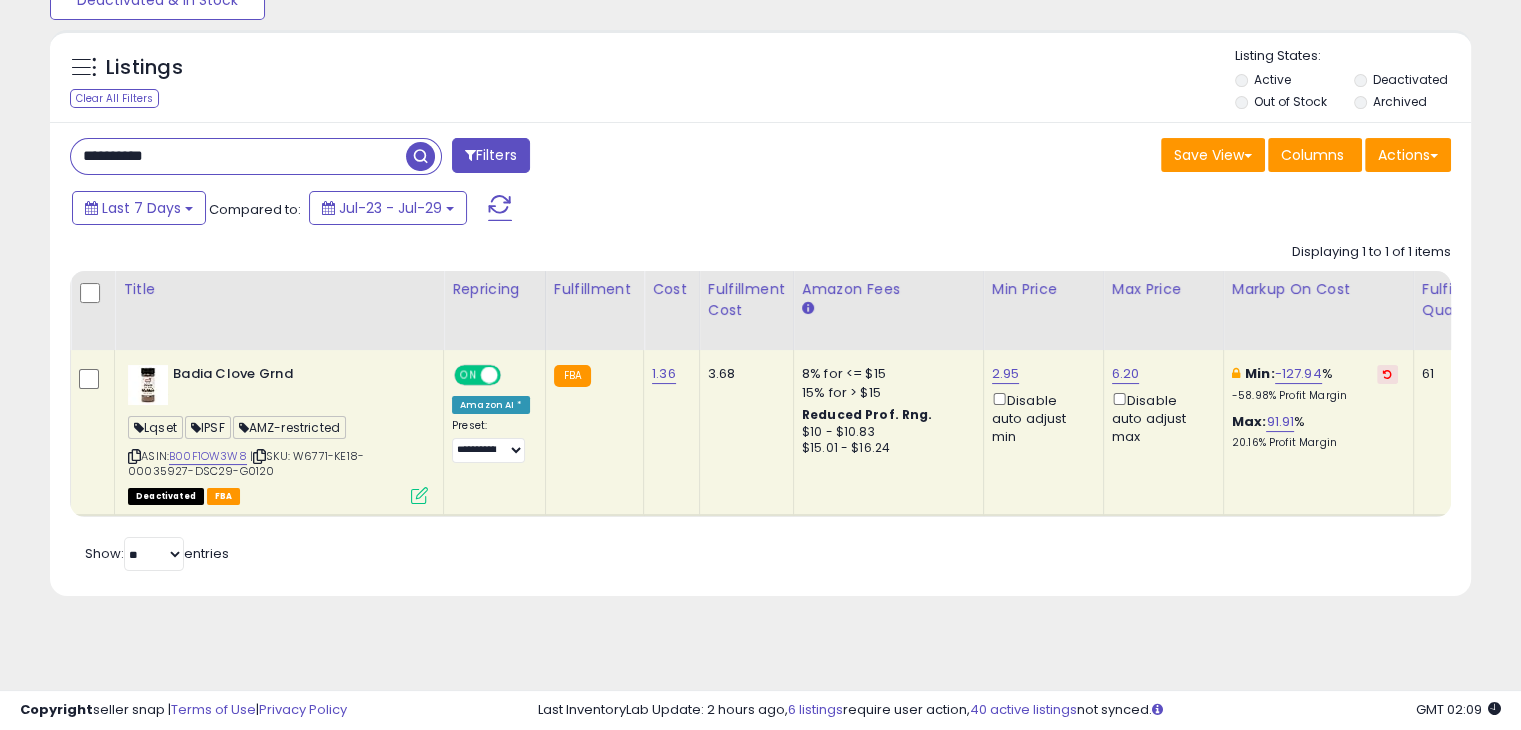 paste 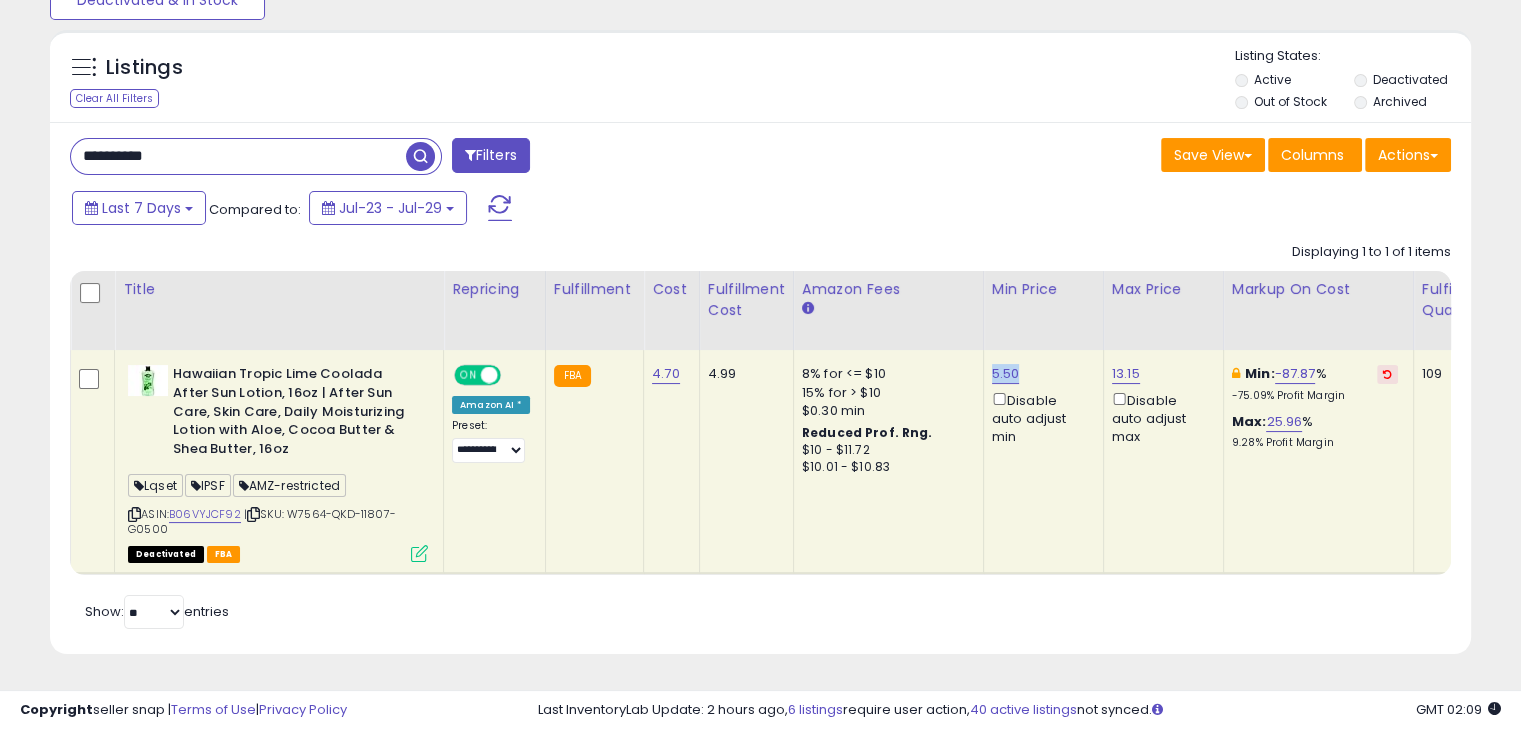 drag, startPoint x: 1019, startPoint y: 367, endPoint x: 980, endPoint y: 367, distance: 39 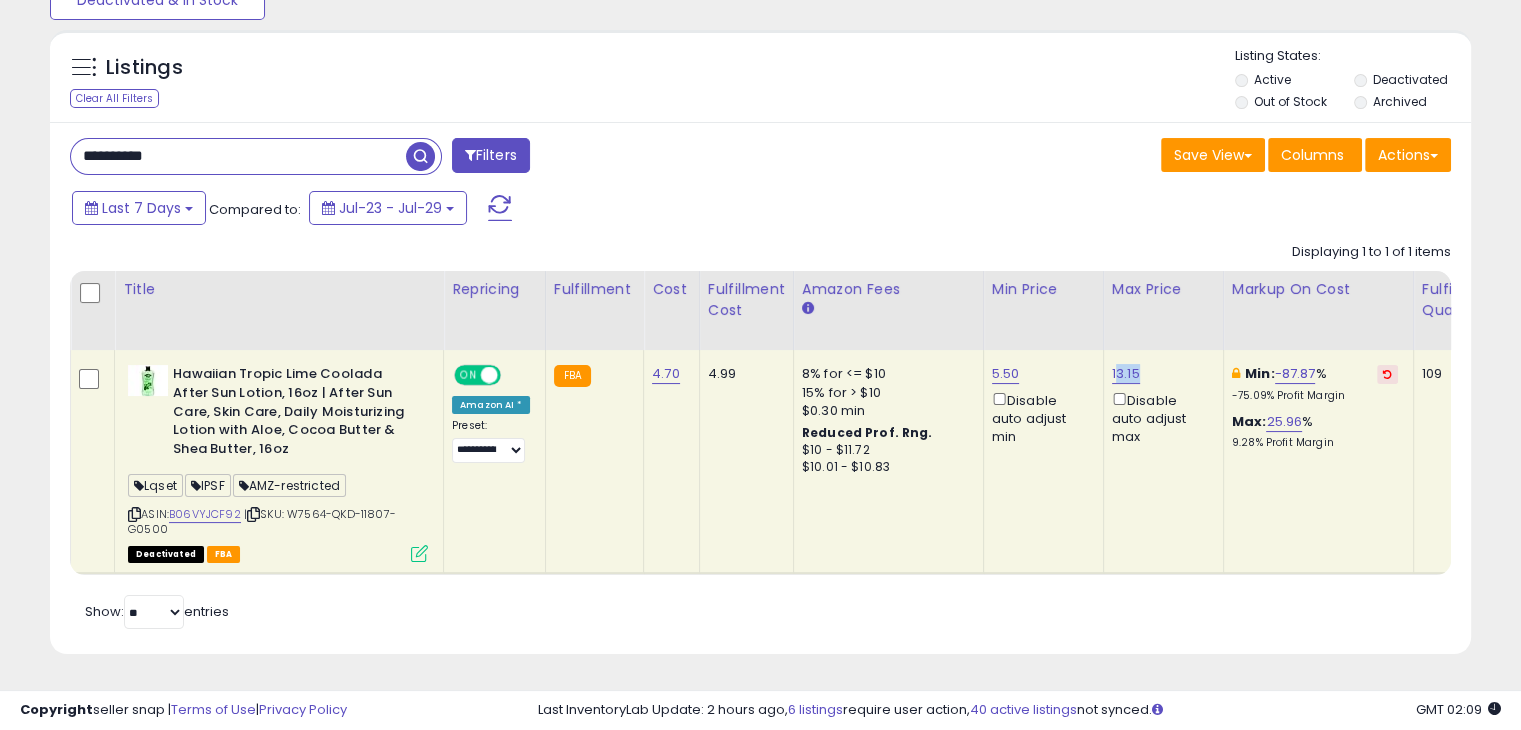 drag, startPoint x: 1140, startPoint y: 358, endPoint x: 1104, endPoint y: 358, distance: 36 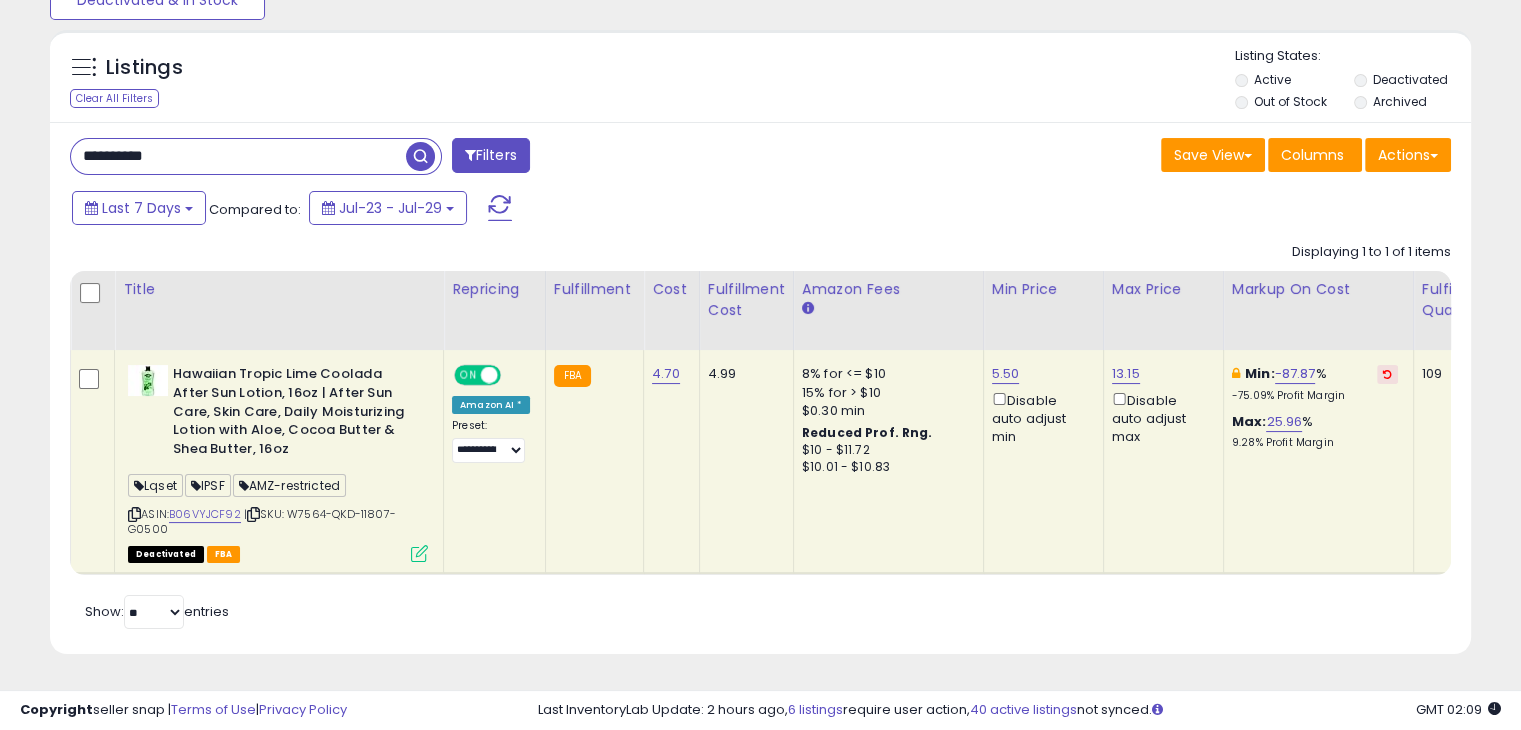 click on "Listings
Clear All Filters
Listing States:" at bounding box center (760, 81) 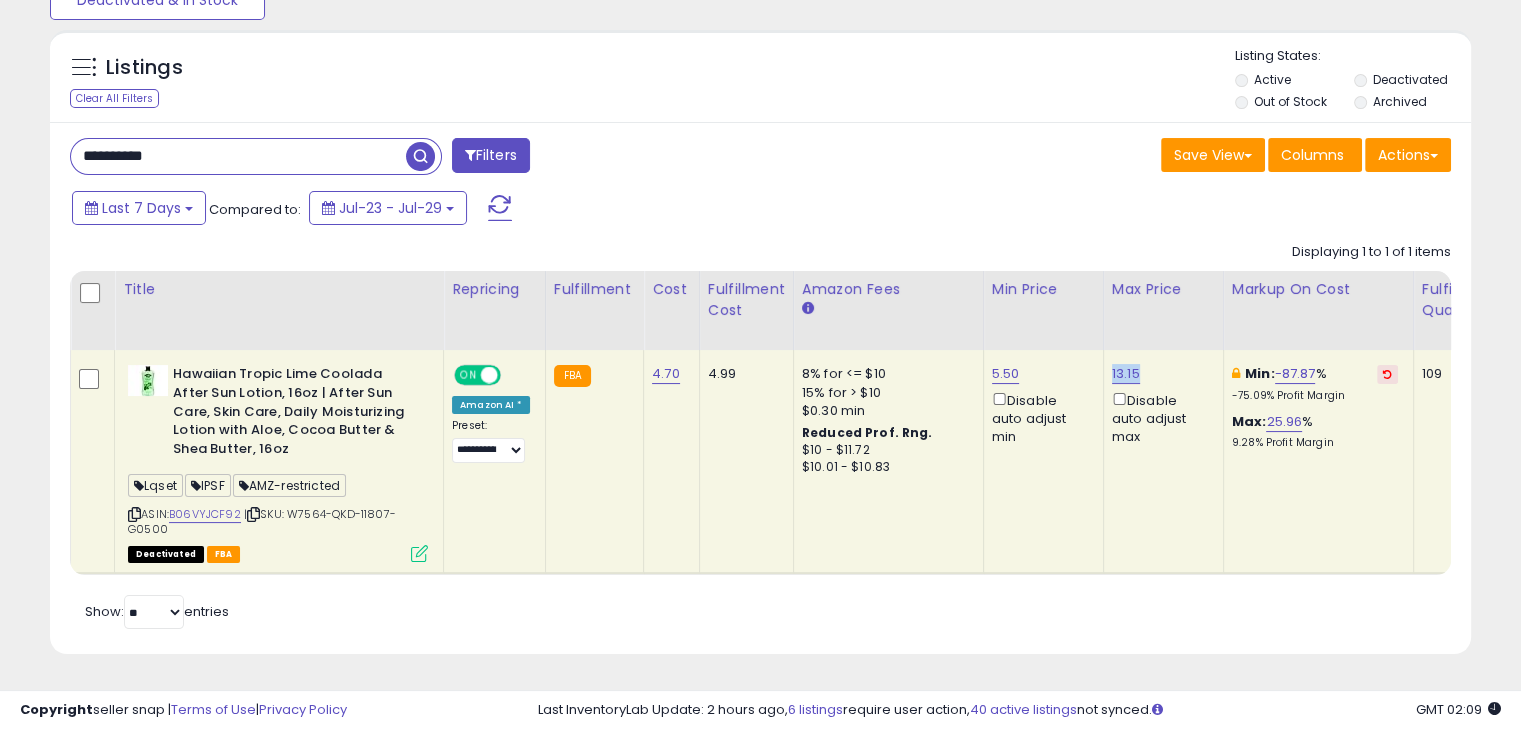 drag, startPoint x: 1135, startPoint y: 376, endPoint x: 1099, endPoint y: 378, distance: 36.05551 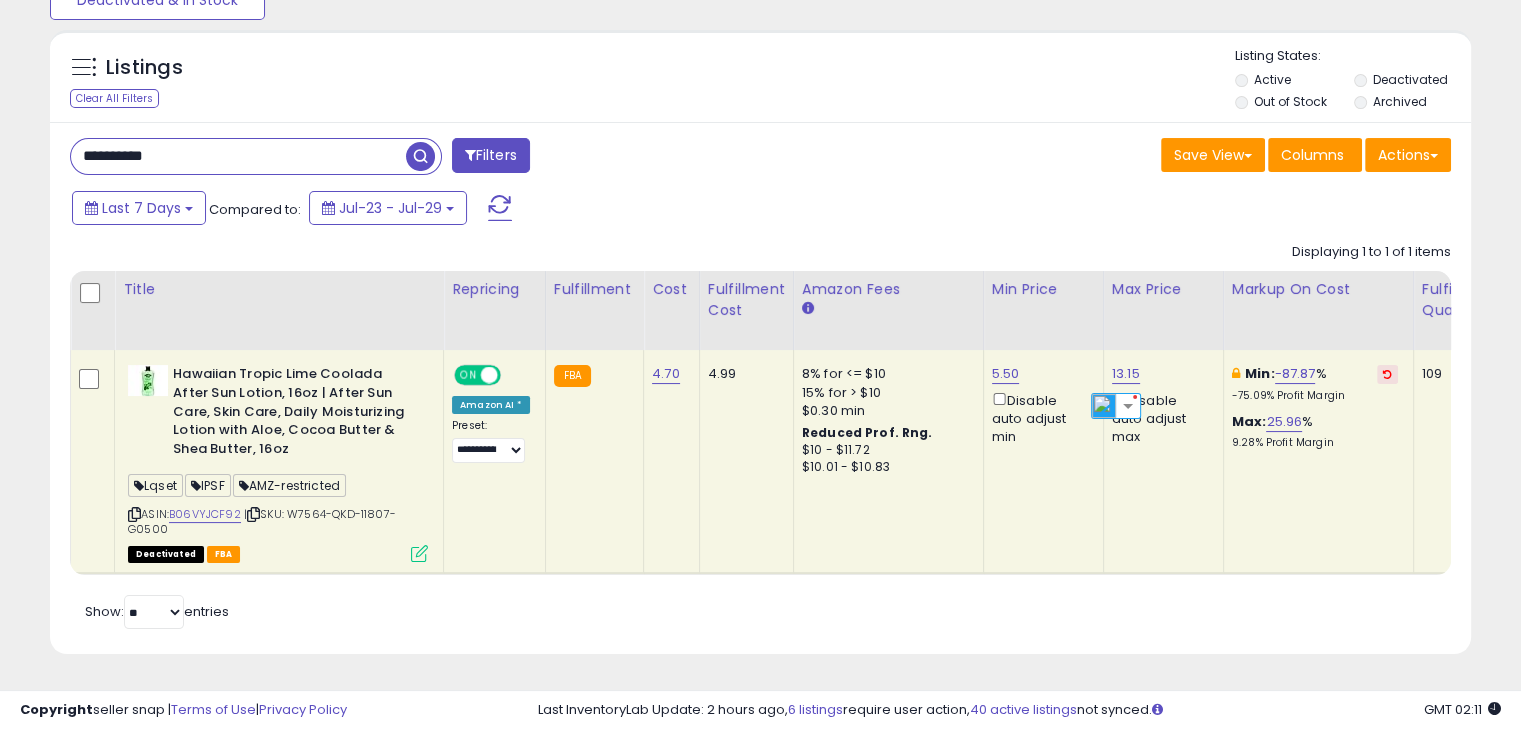 click on "**********" at bounding box center [238, 156] 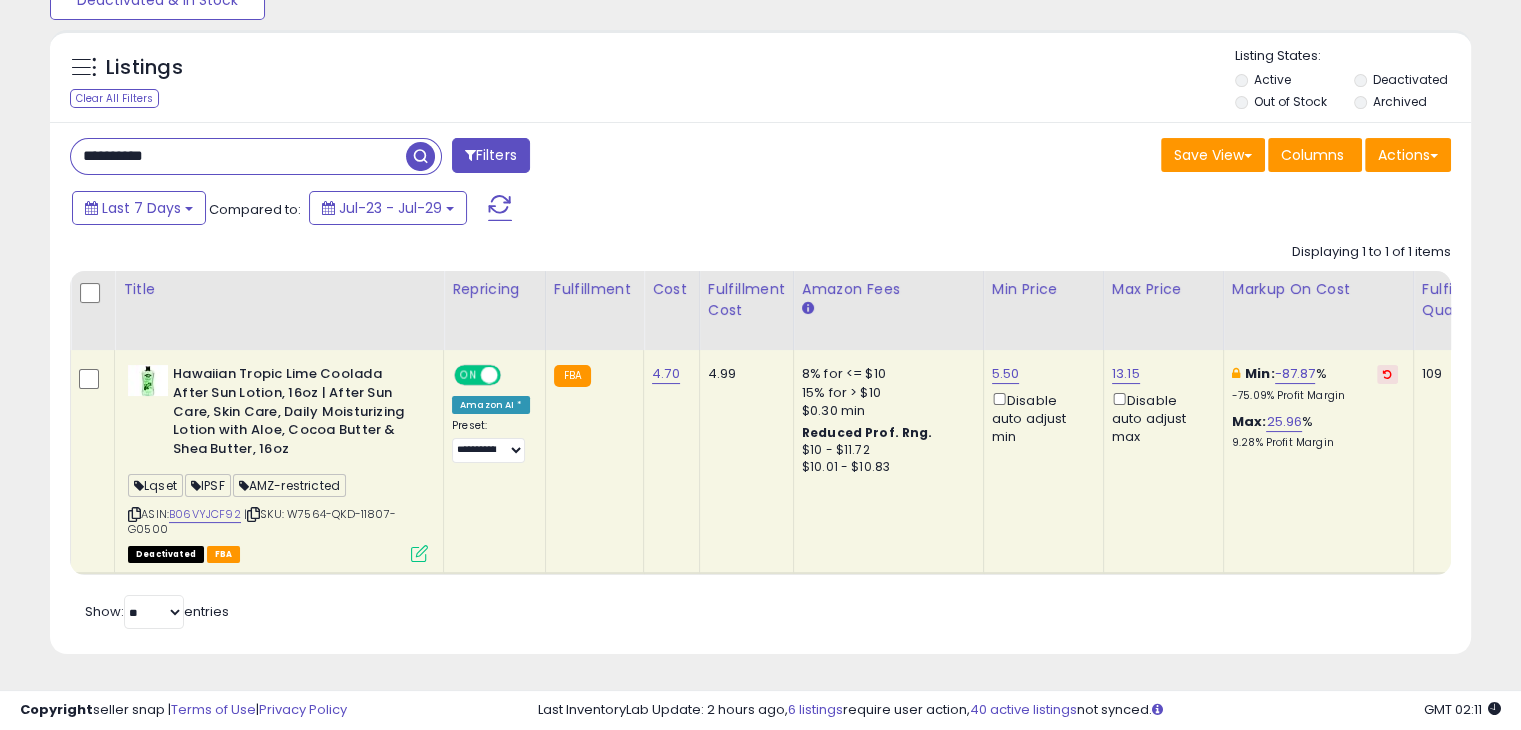 click on "**********" at bounding box center [238, 156] 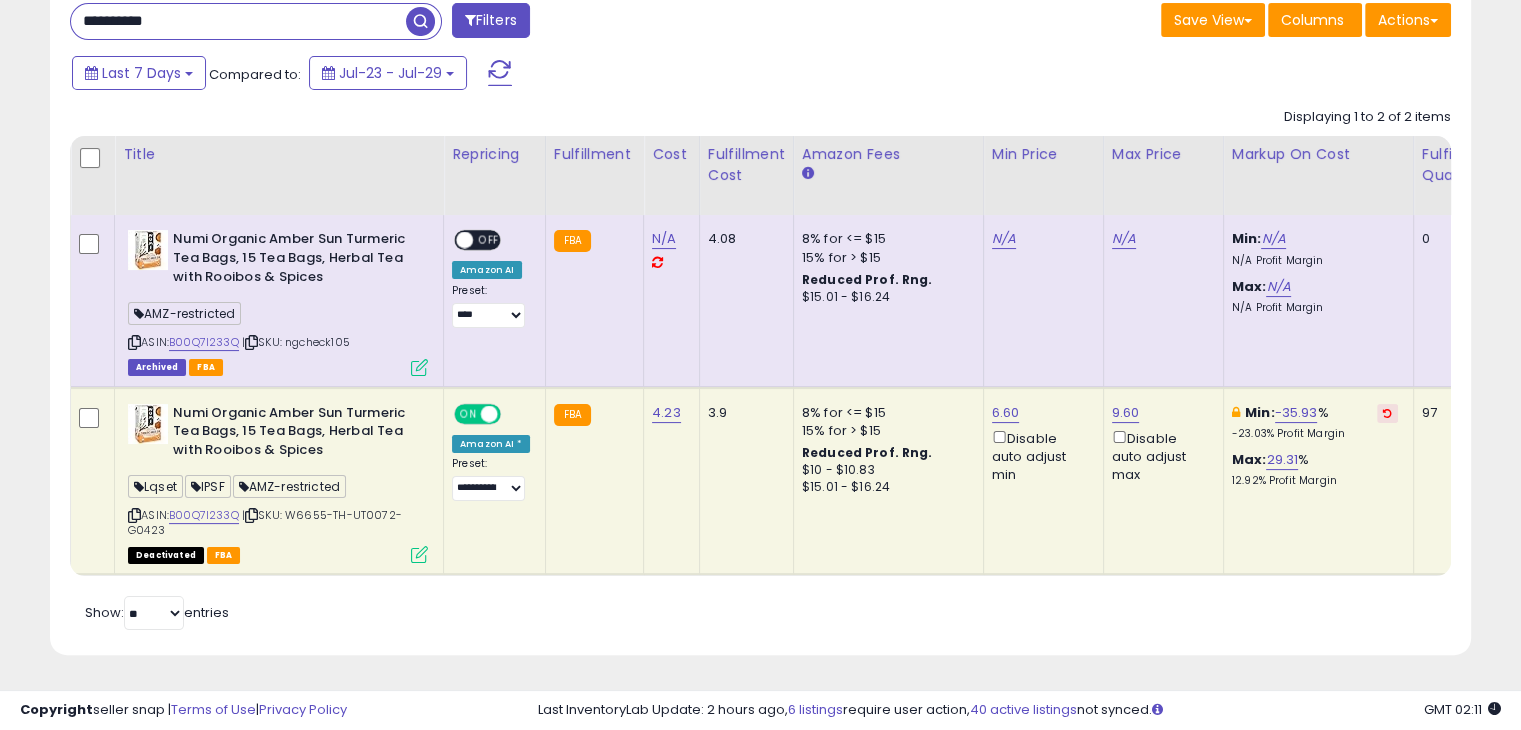 scroll, scrollTop: 315, scrollLeft: 0, axis: vertical 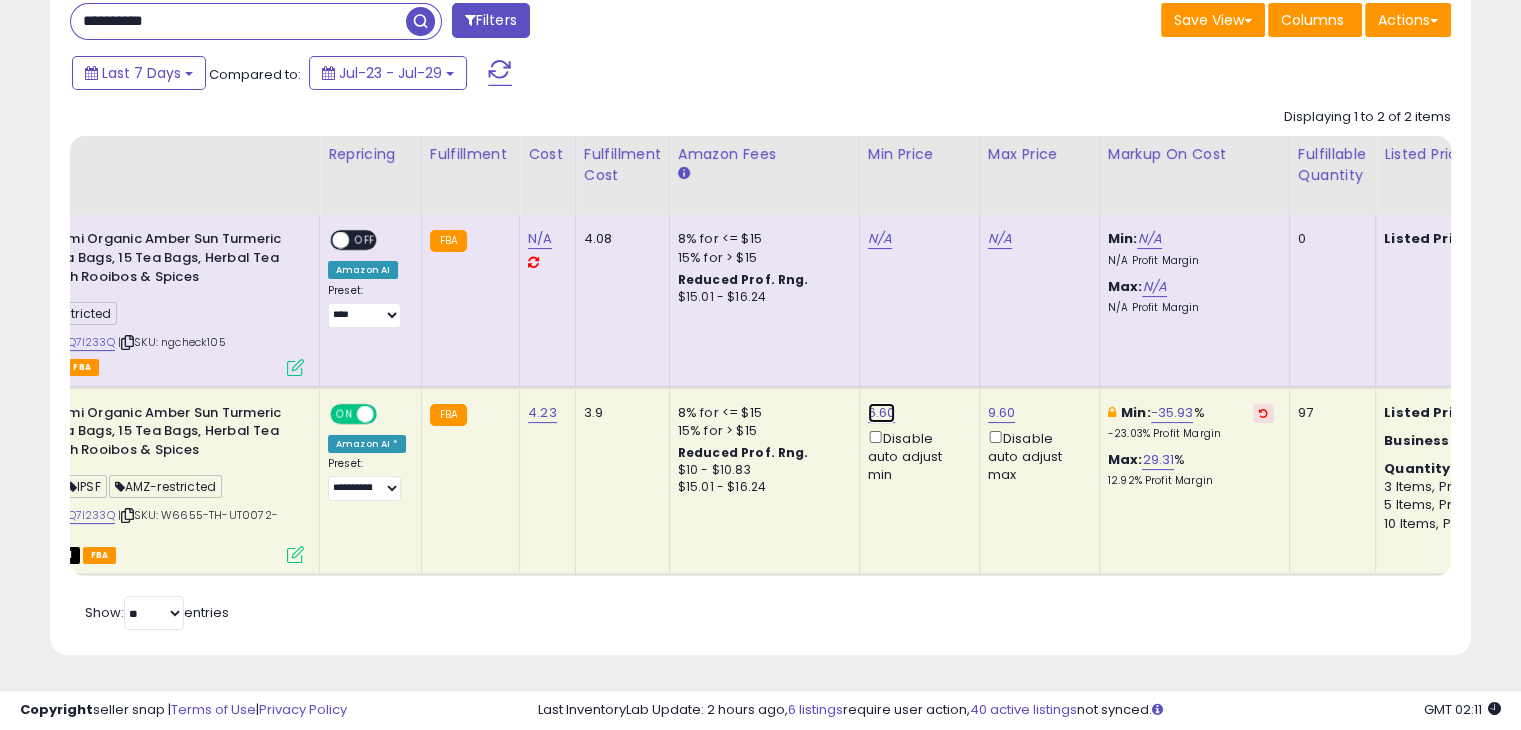 click on "6.60" at bounding box center [882, 413] 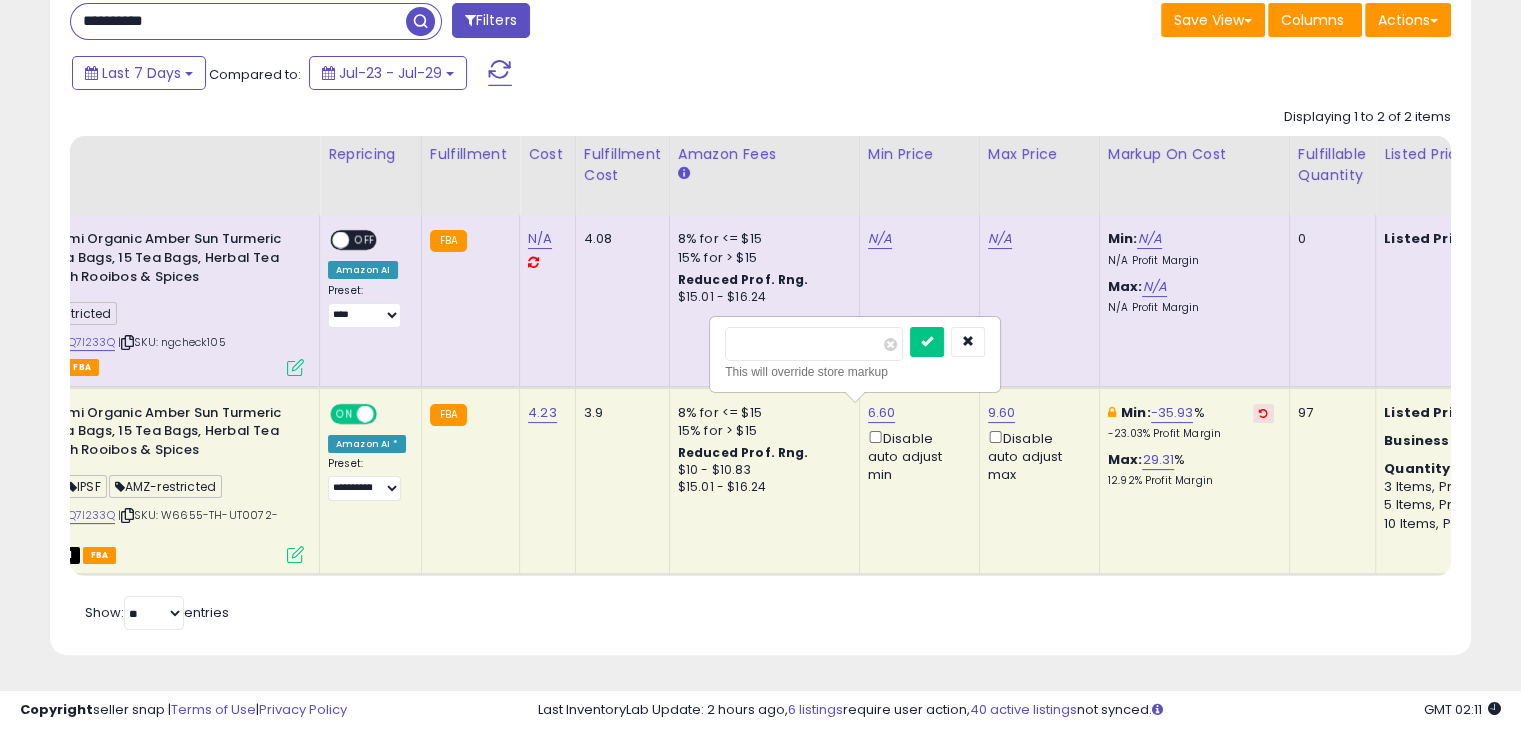 drag, startPoint x: 796, startPoint y: 325, endPoint x: 684, endPoint y: 303, distance: 114.14027 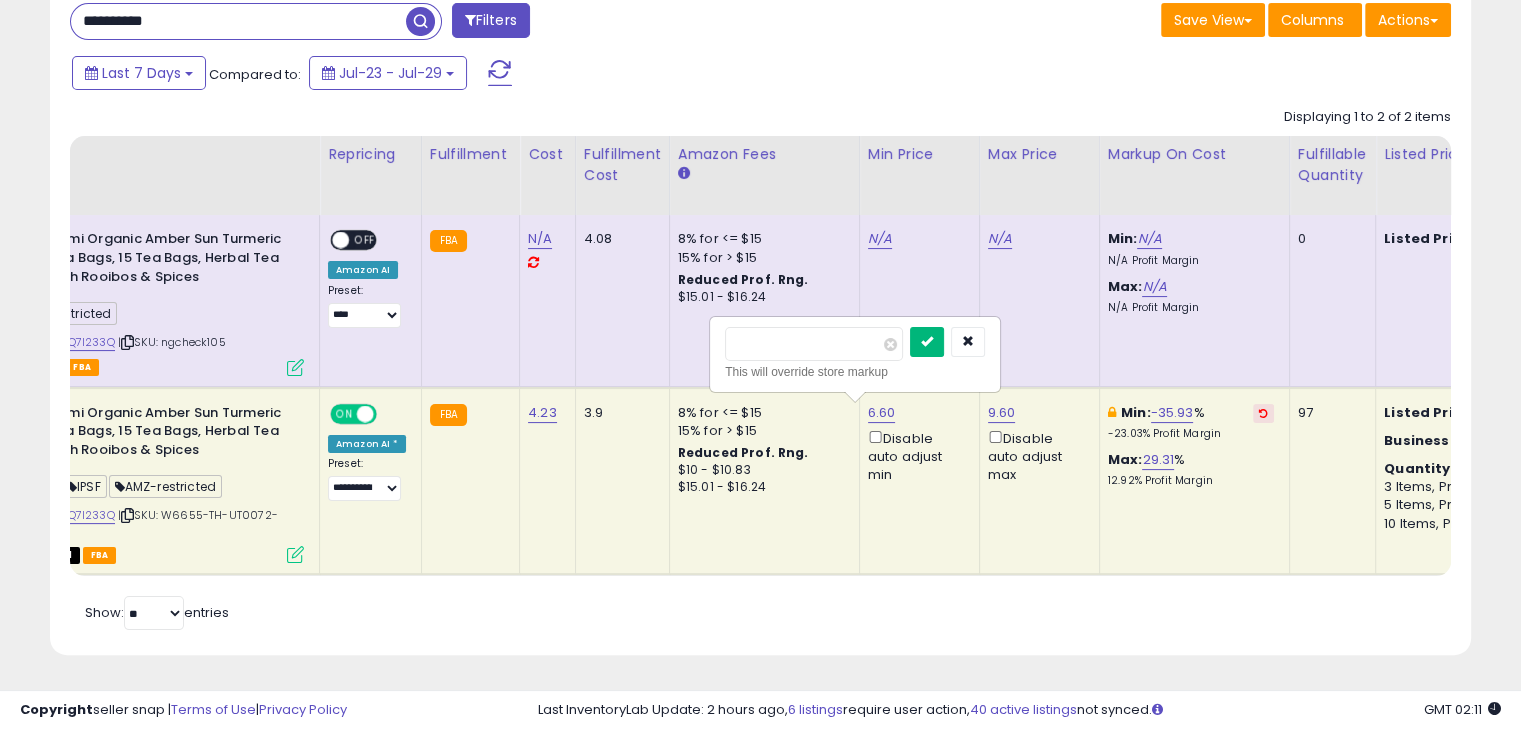 type on "****" 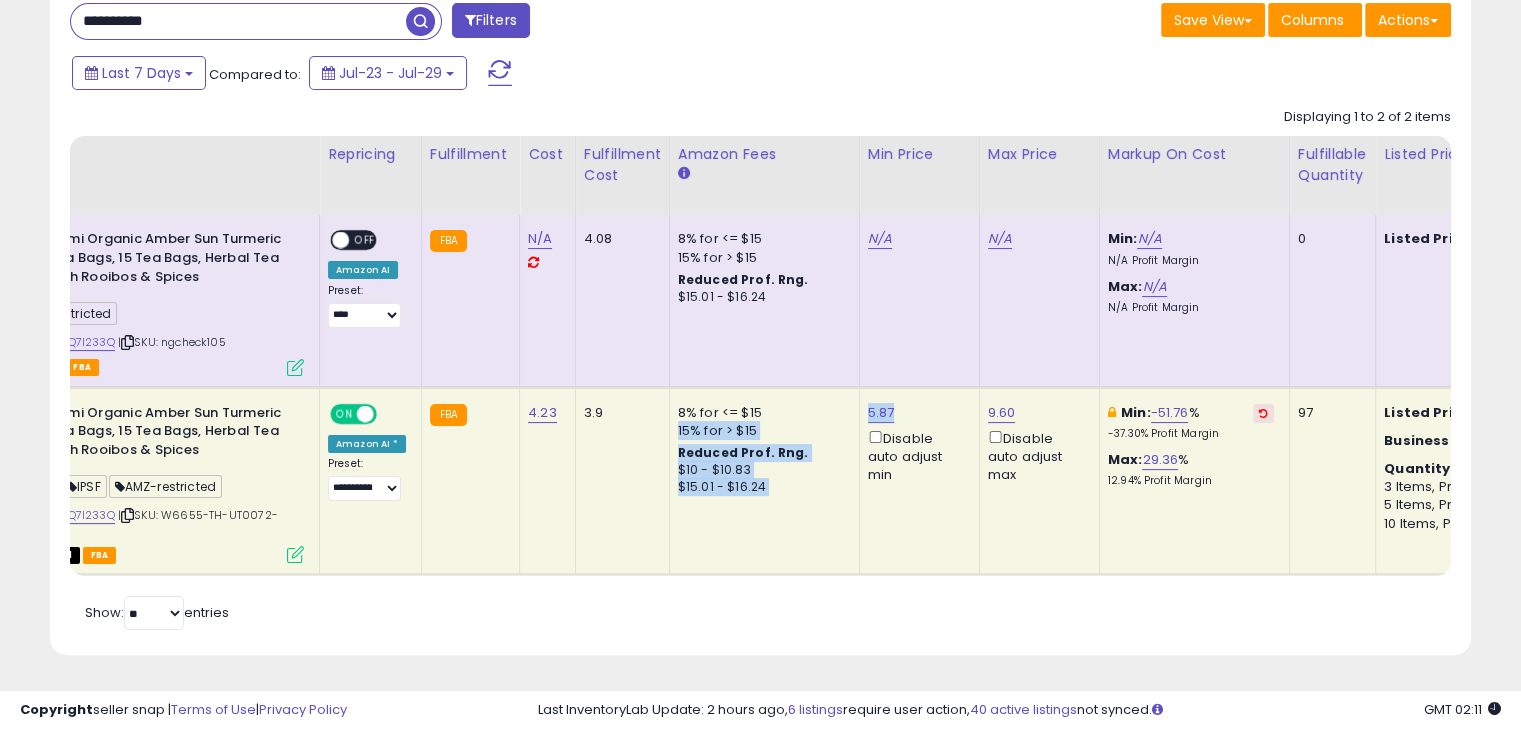 drag, startPoint x: 890, startPoint y: 375, endPoint x: 848, endPoint y: 377, distance: 42.047592 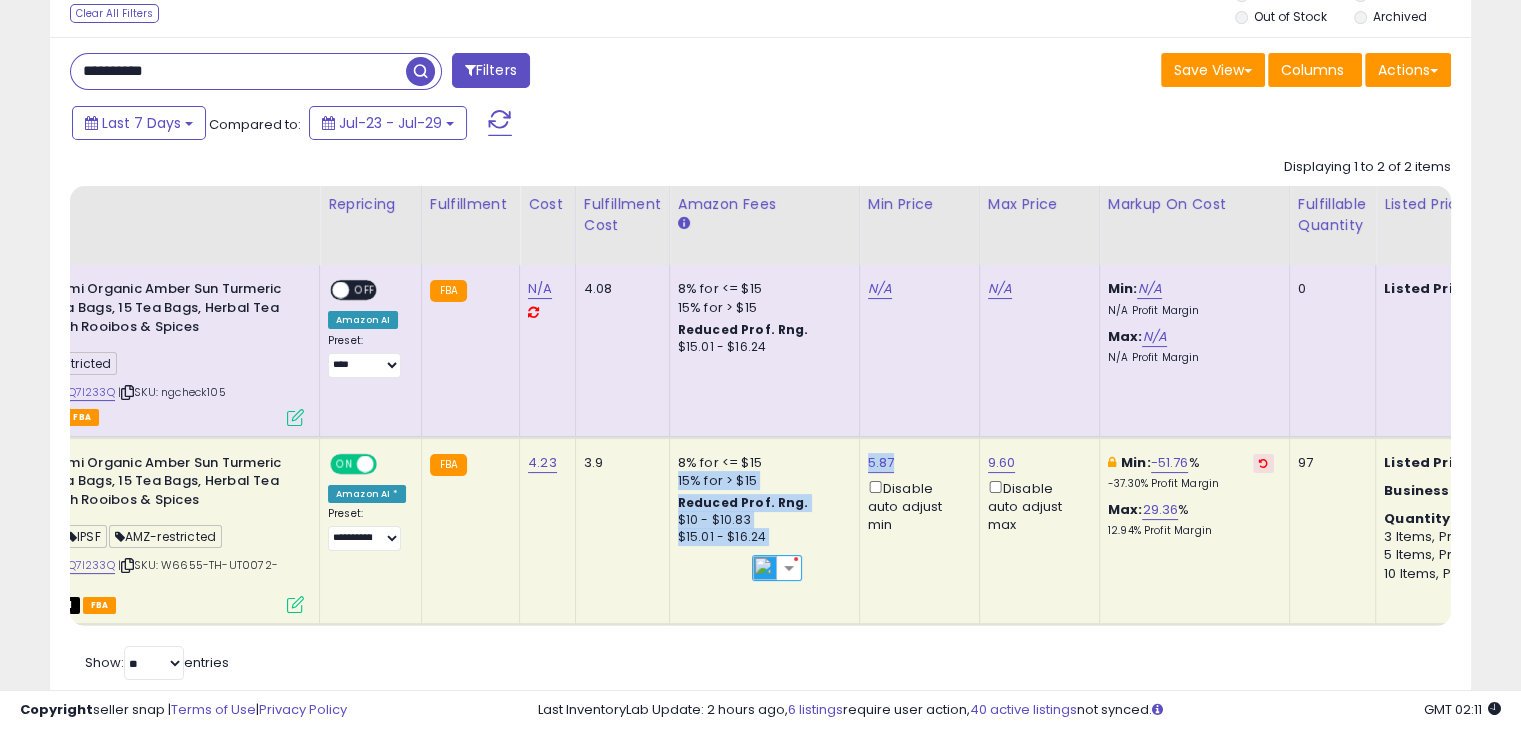 scroll, scrollTop: 215, scrollLeft: 0, axis: vertical 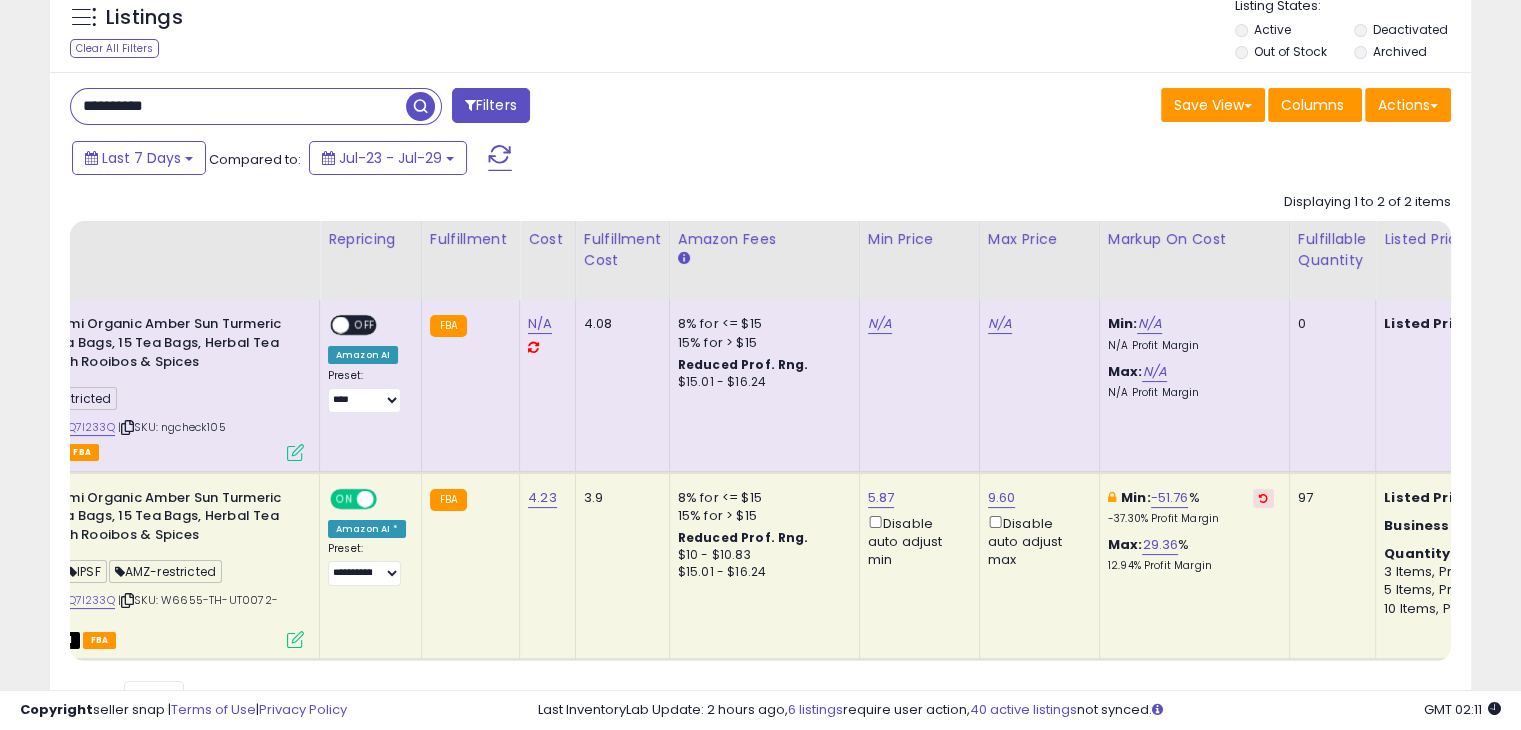 click on "**********" at bounding box center (238, 106) 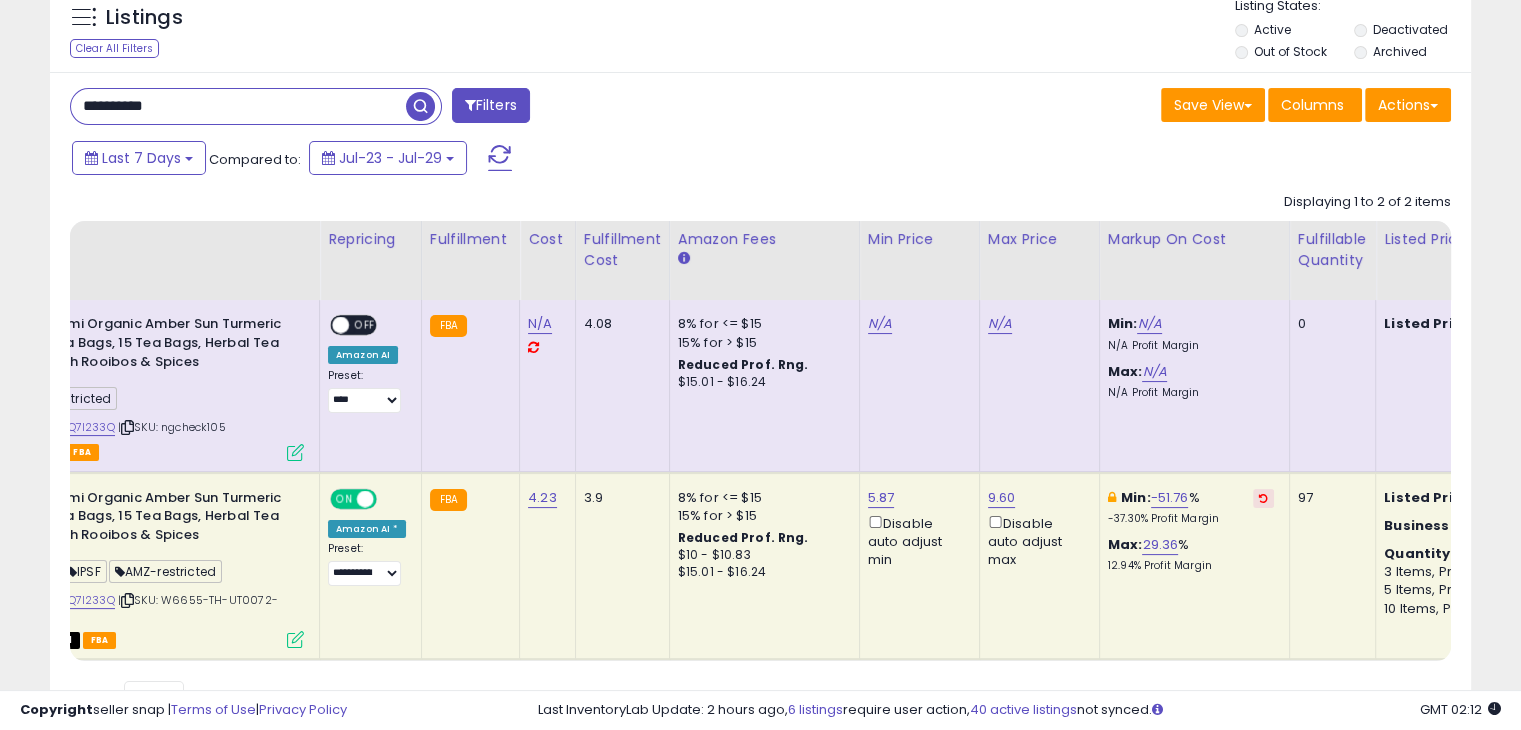 type on "**********" 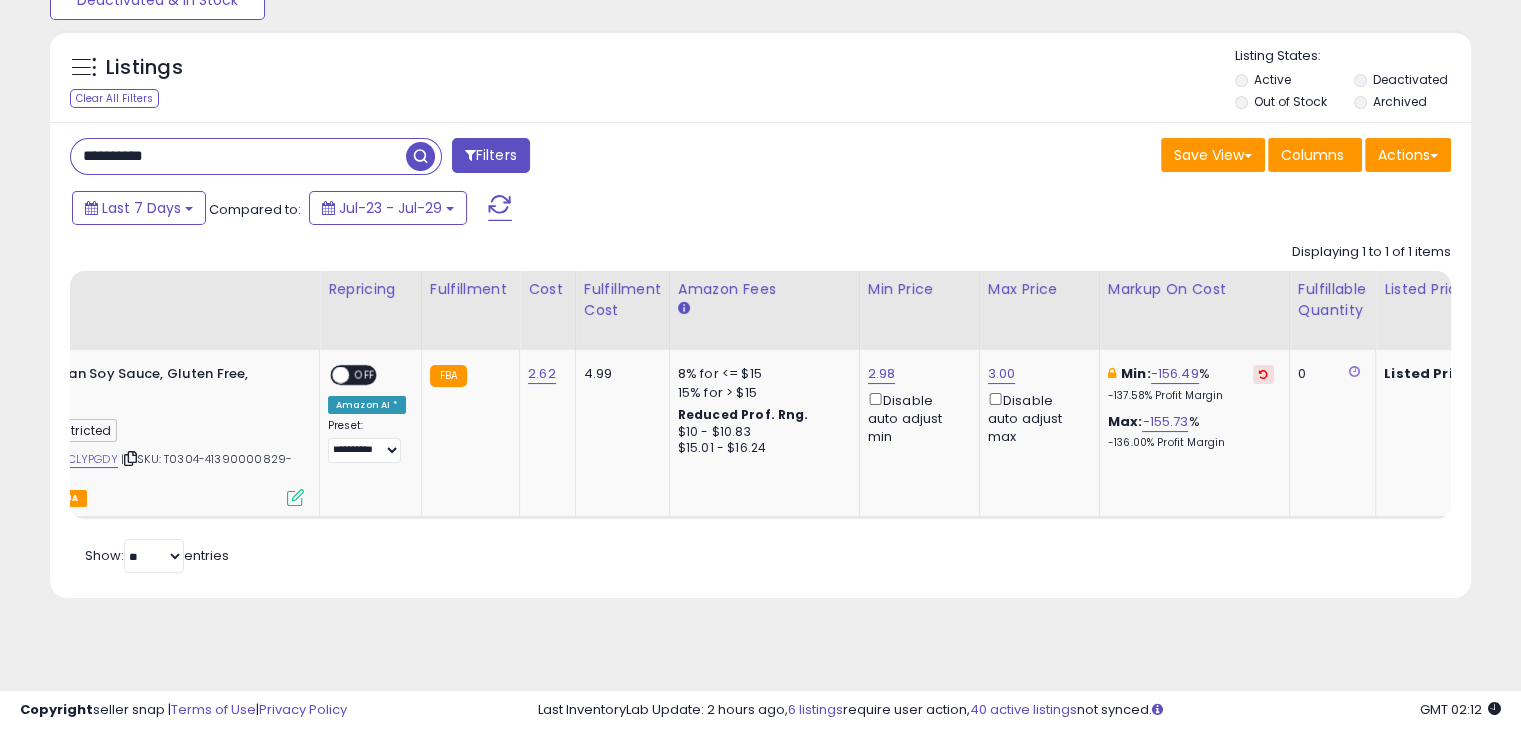 scroll, scrollTop: 0, scrollLeft: 0, axis: both 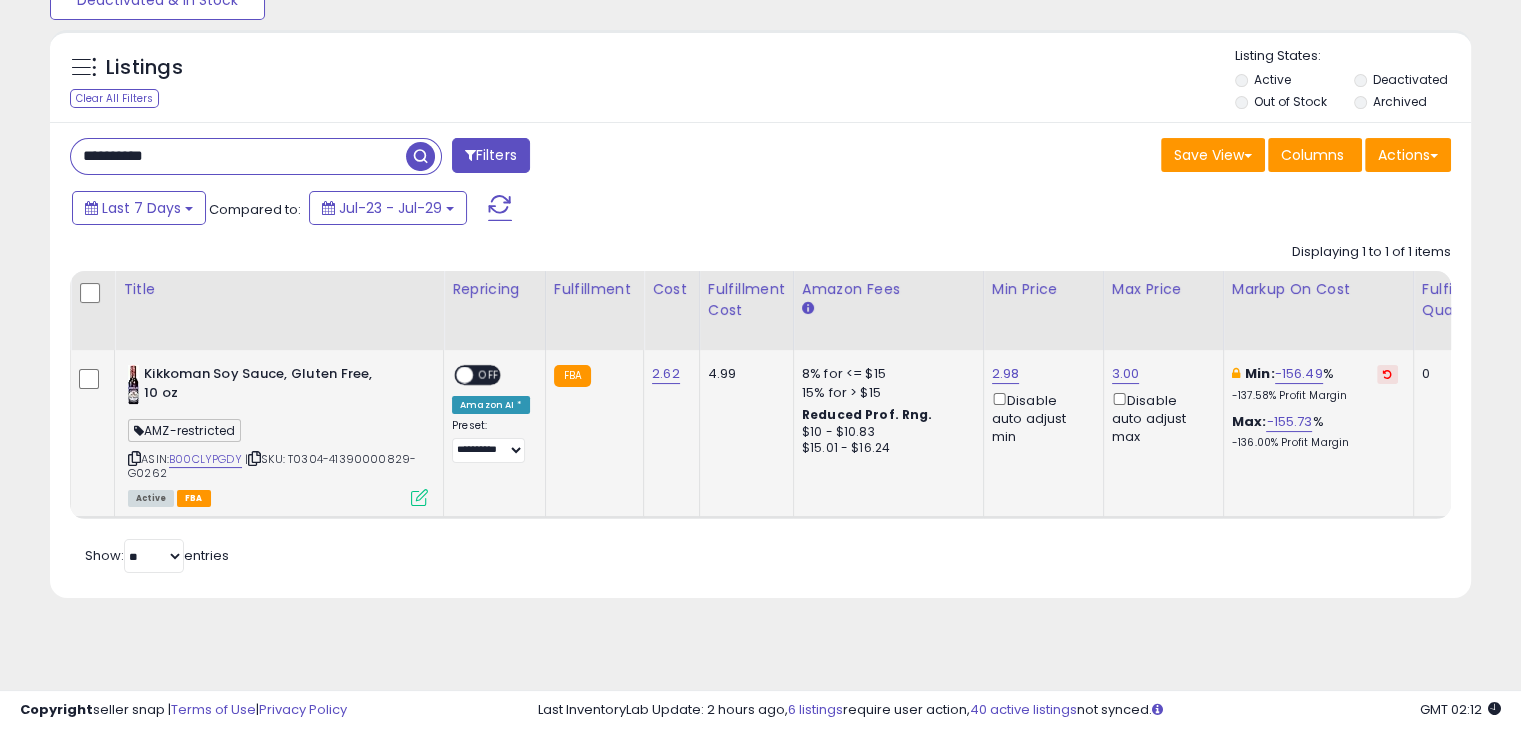 click at bounding box center (464, 375) 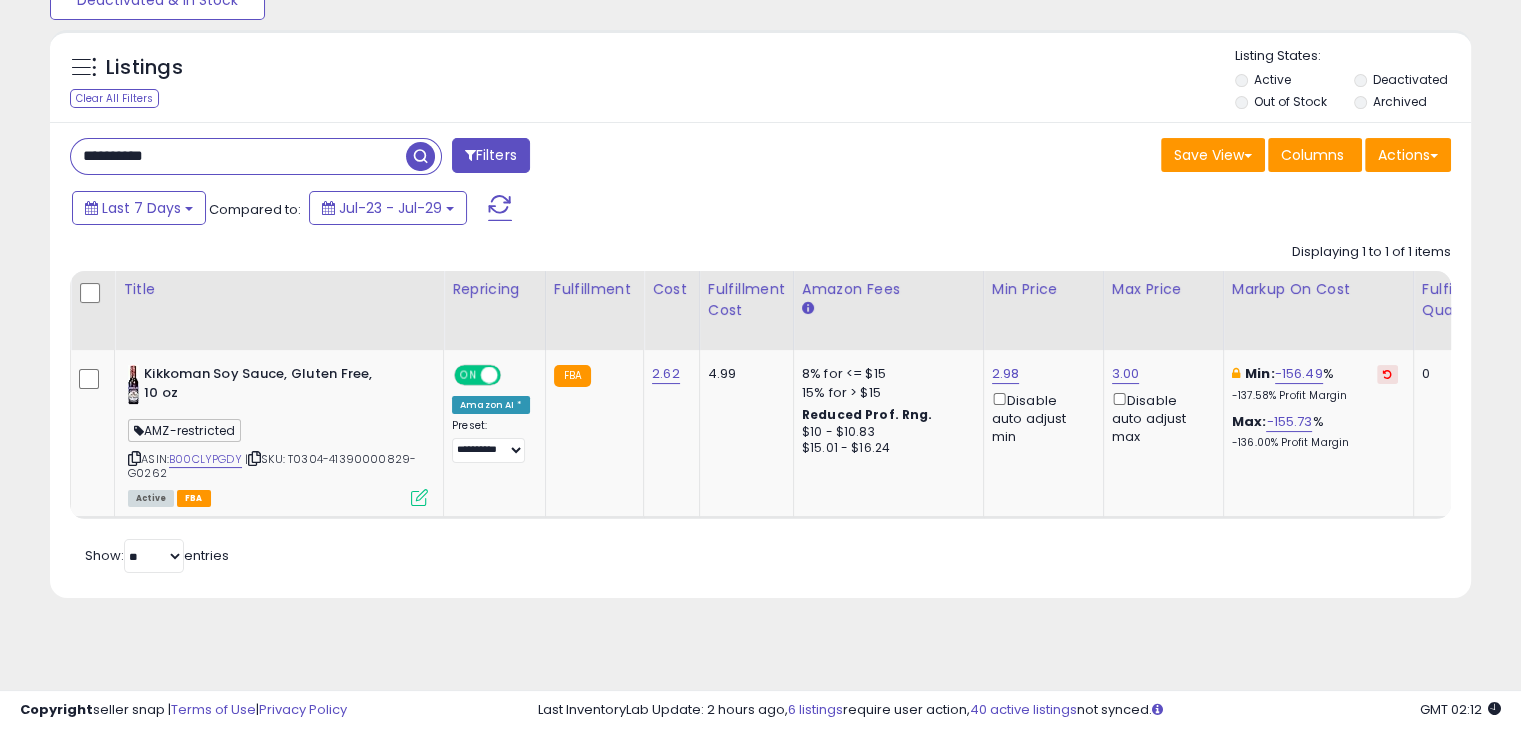 drag, startPoint x: 595, startPoint y: 534, endPoint x: 687, endPoint y: 559, distance: 95.33625 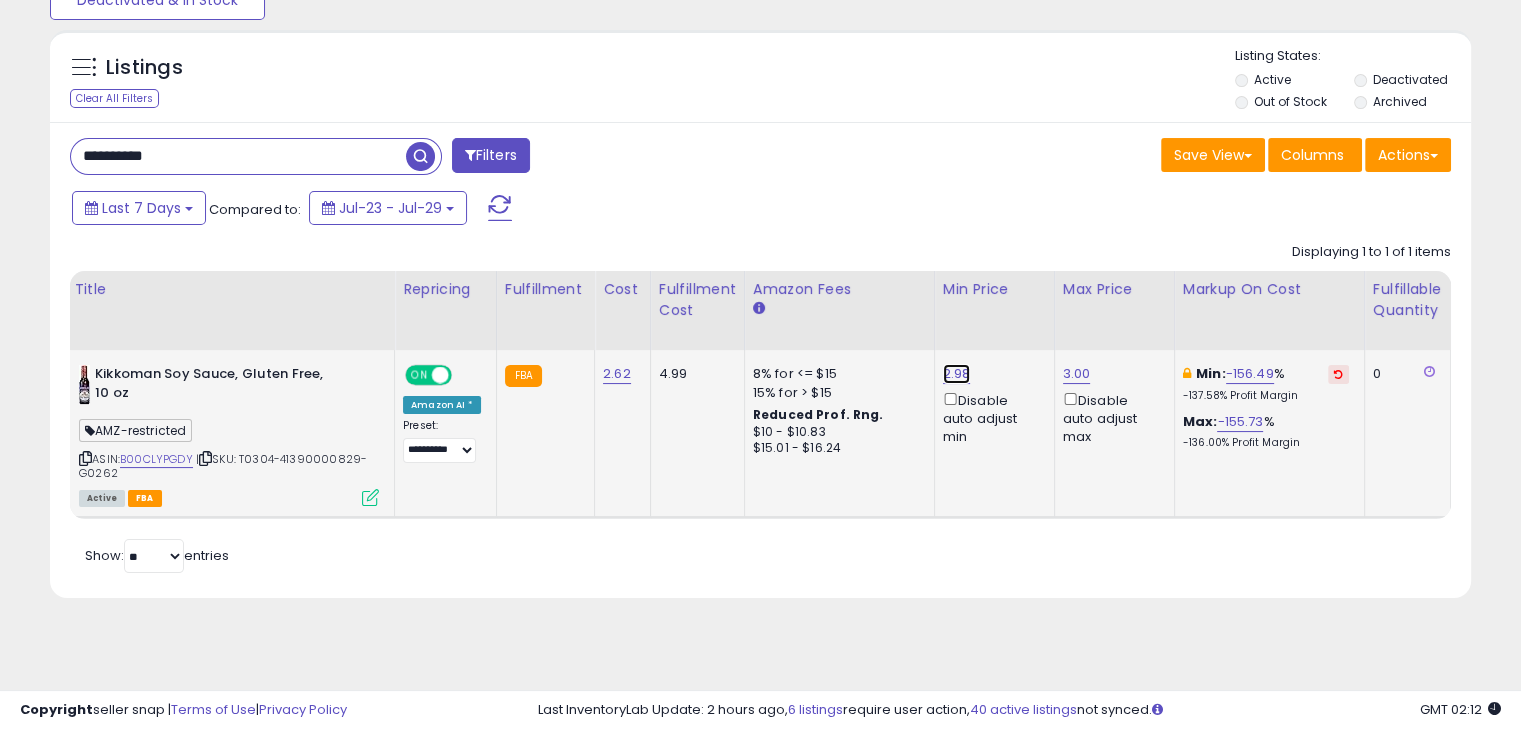 click on "2.98" at bounding box center [957, 374] 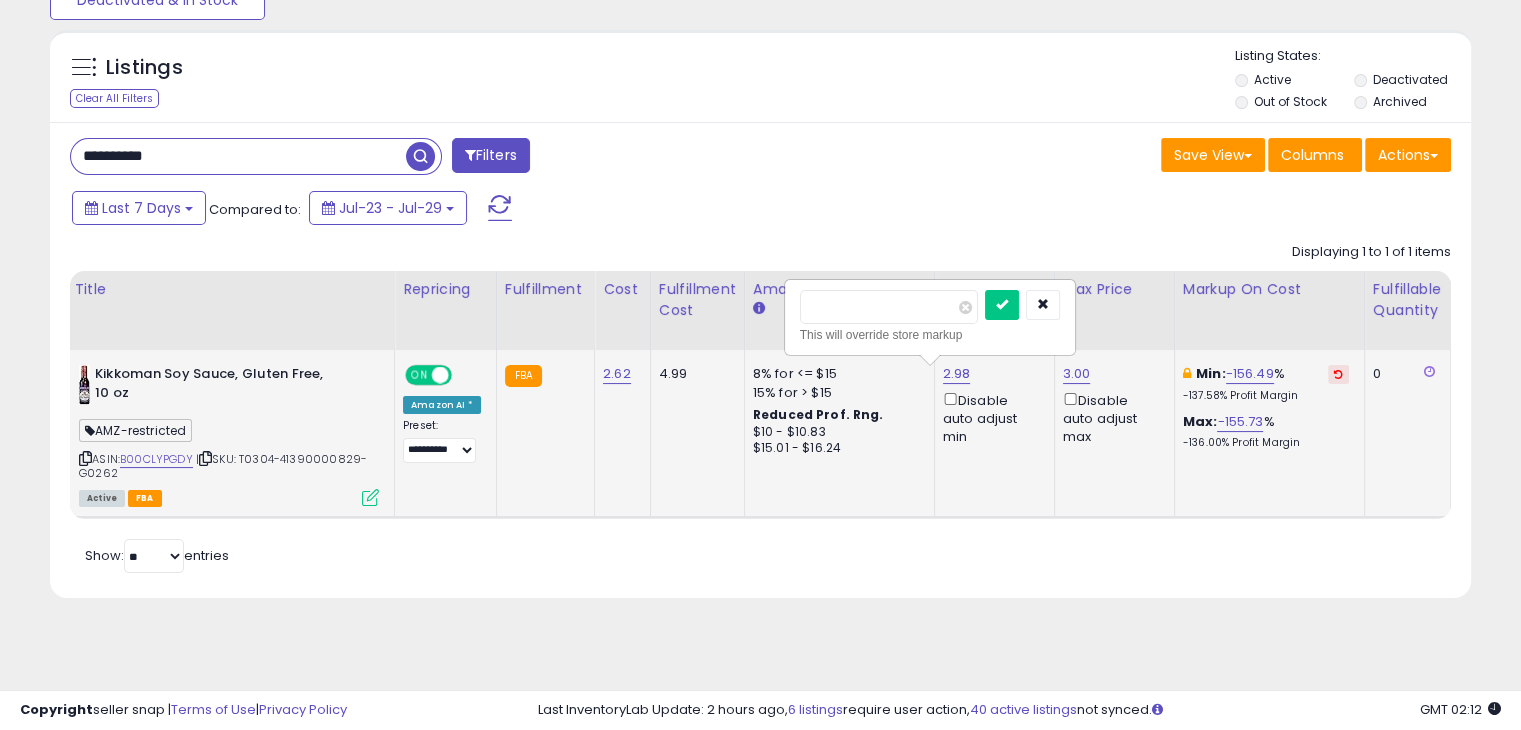 type on "*" 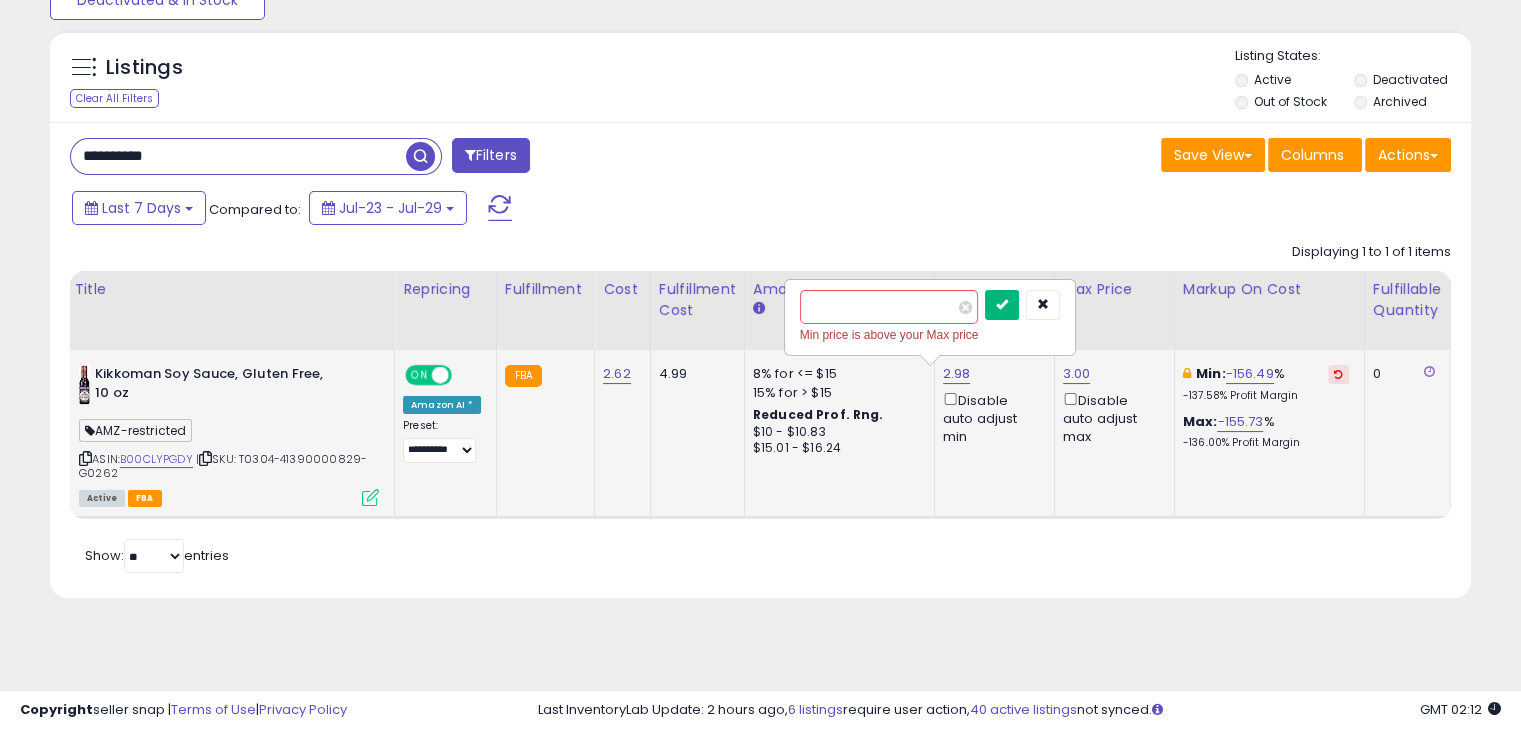 click at bounding box center [1002, 305] 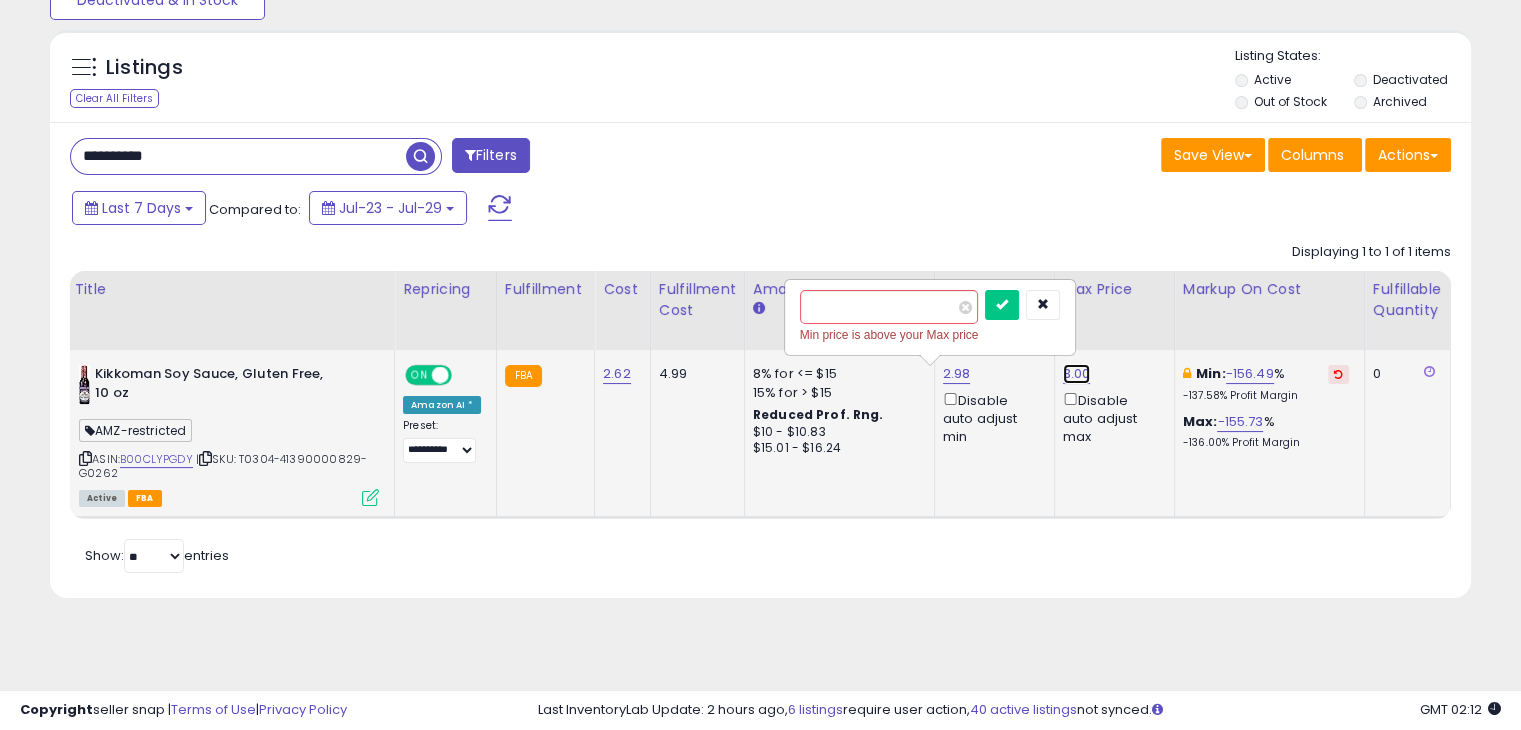 click on "3.00" at bounding box center (1077, 374) 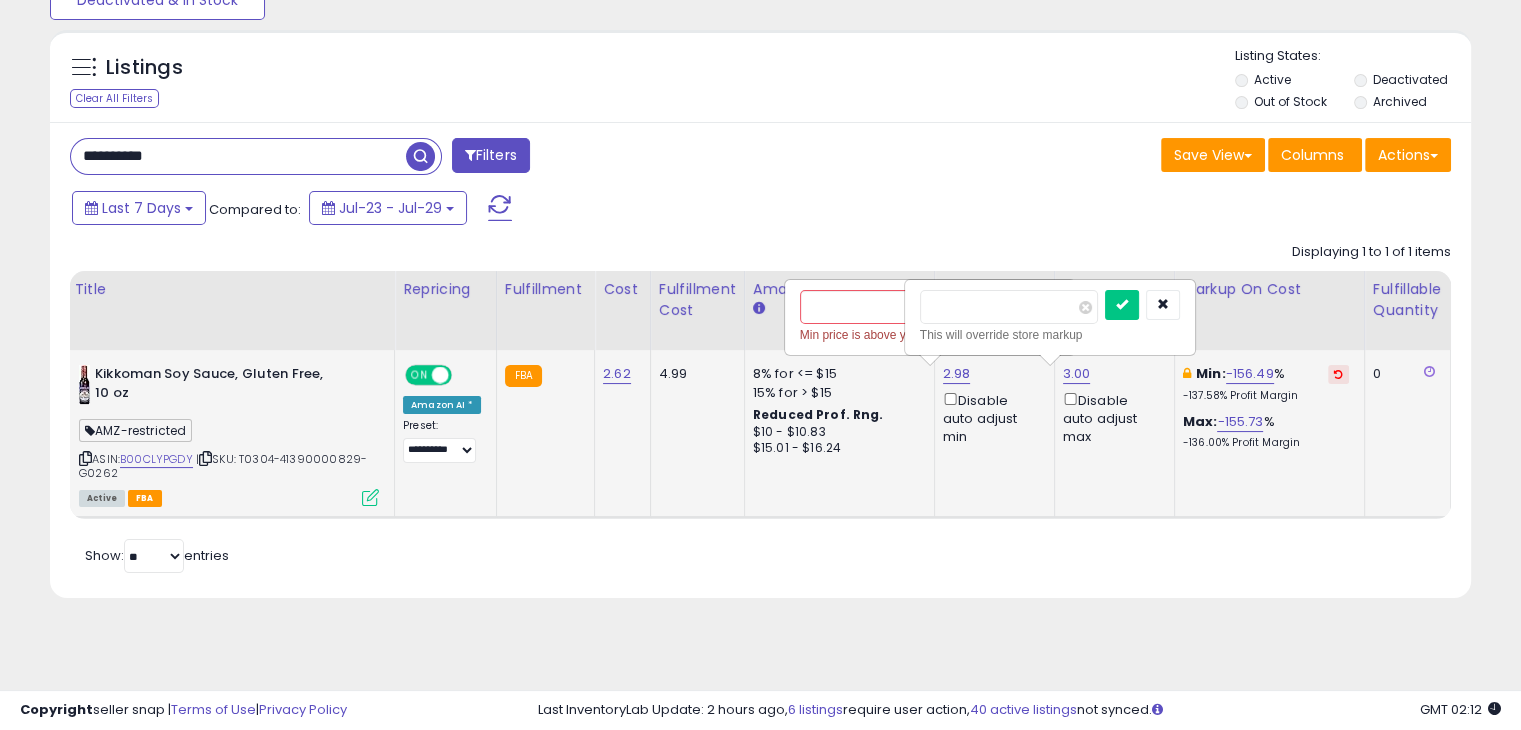 drag, startPoint x: 1005, startPoint y: 301, endPoint x: 870, endPoint y: 285, distance: 135.94484 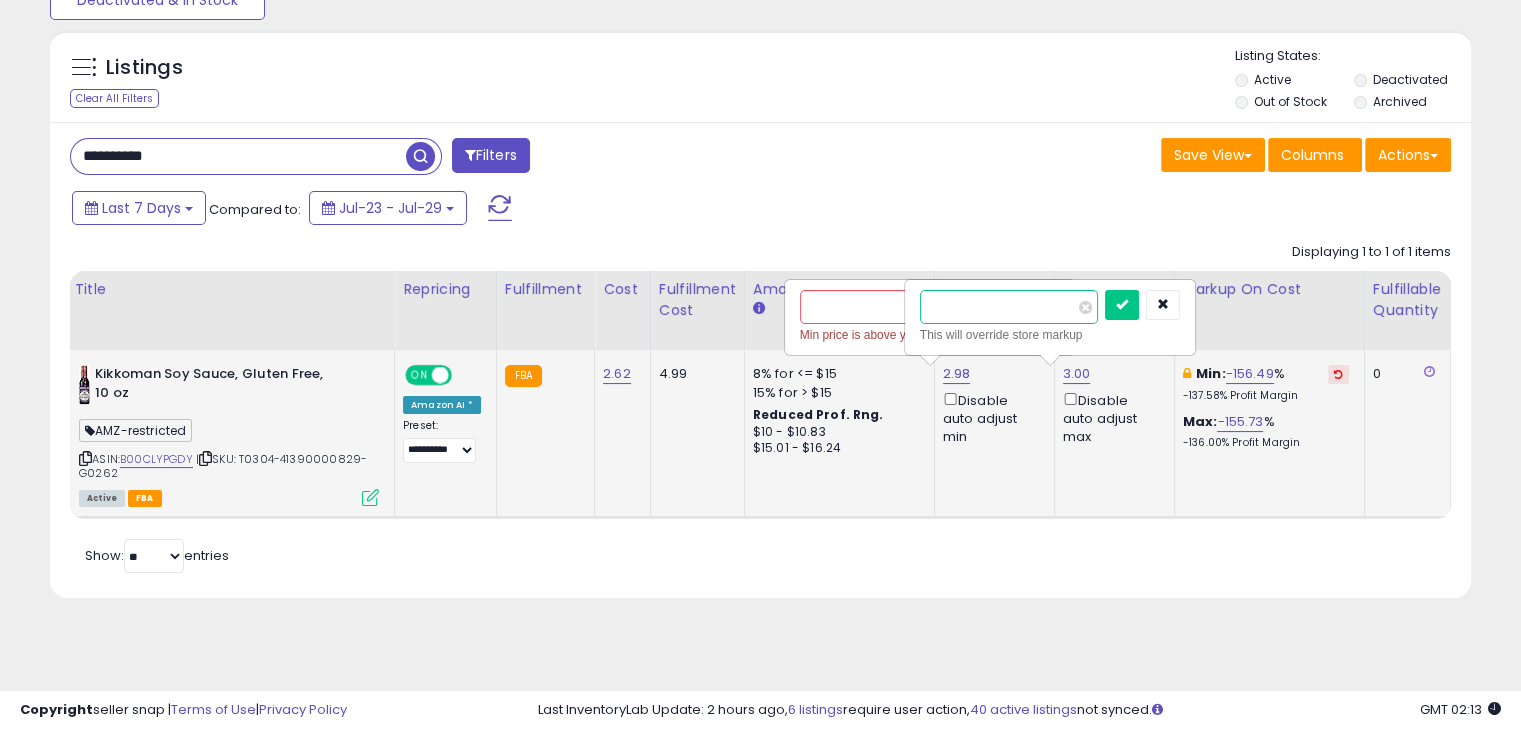 type on "***" 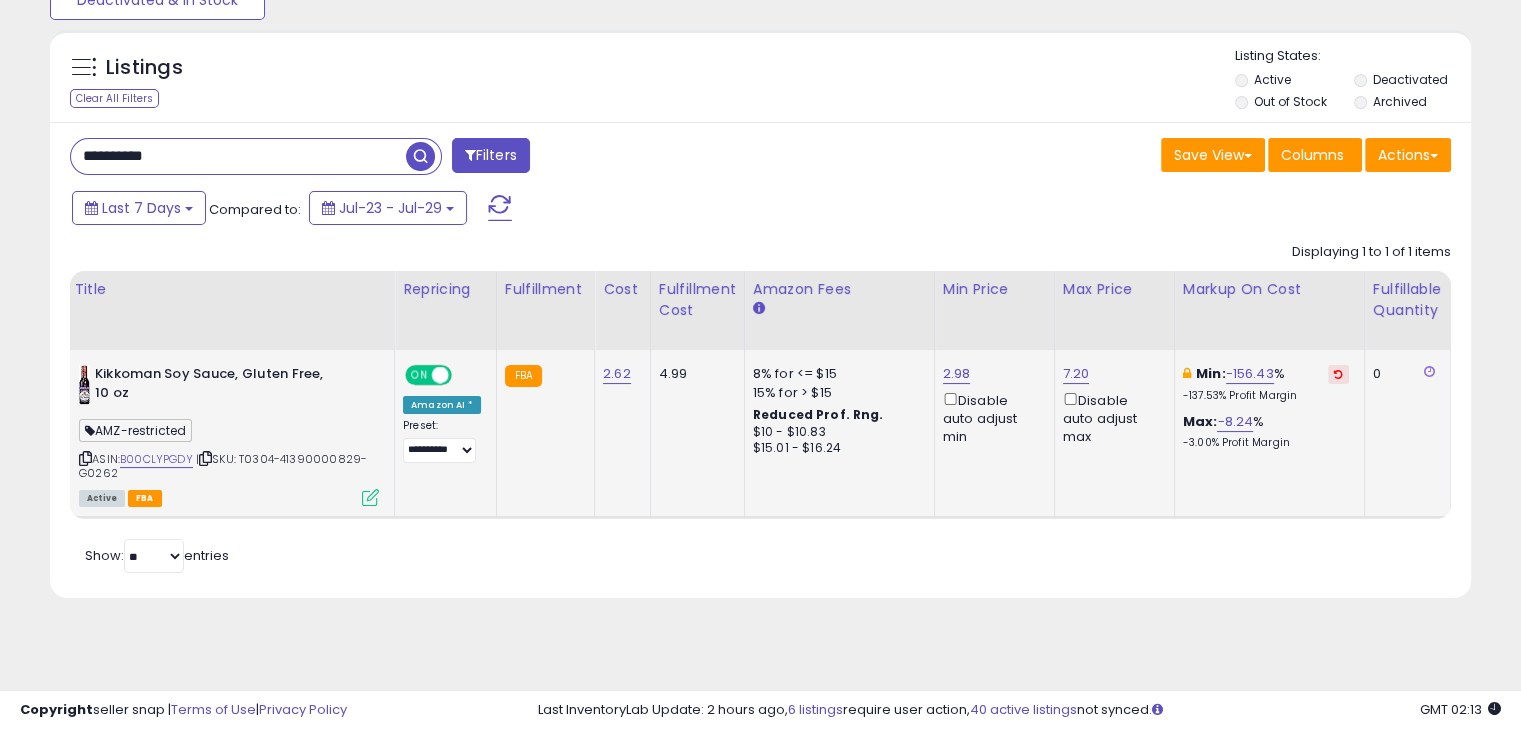 click on "2.98  Disable auto adjust min" 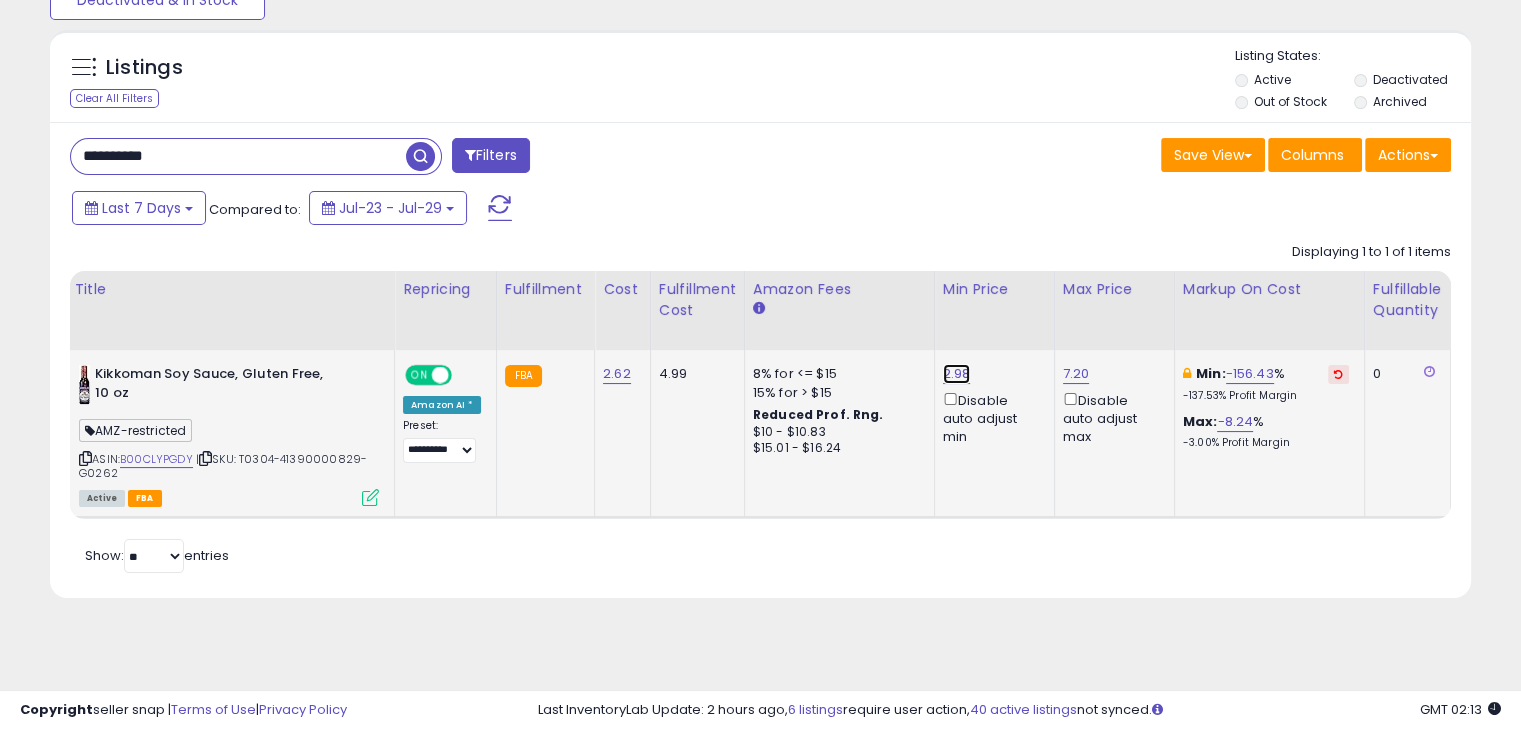 click on "2.98" at bounding box center [957, 374] 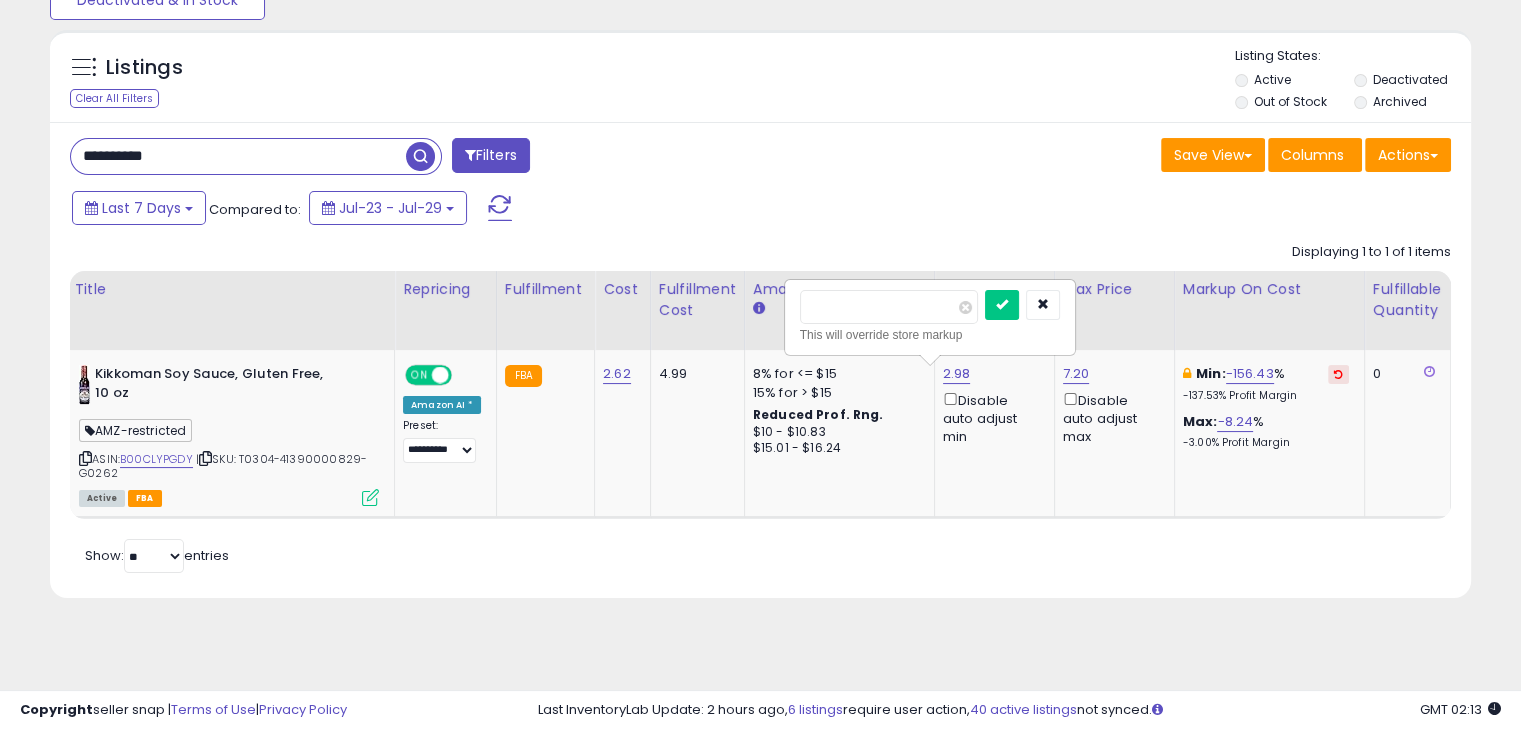 drag, startPoint x: 765, startPoint y: 277, endPoint x: 753, endPoint y: 250, distance: 29.546574 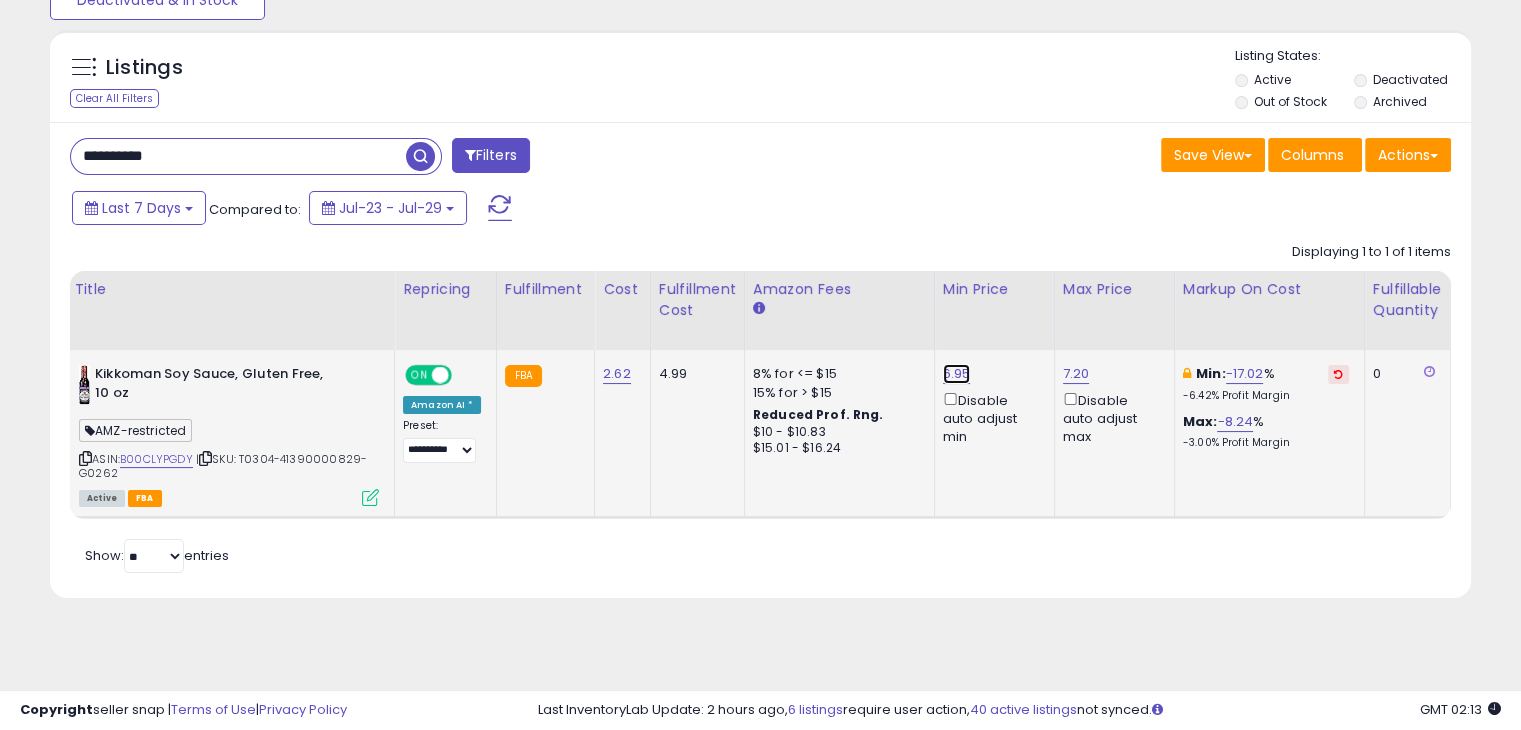 click on "6.95" at bounding box center (957, 374) 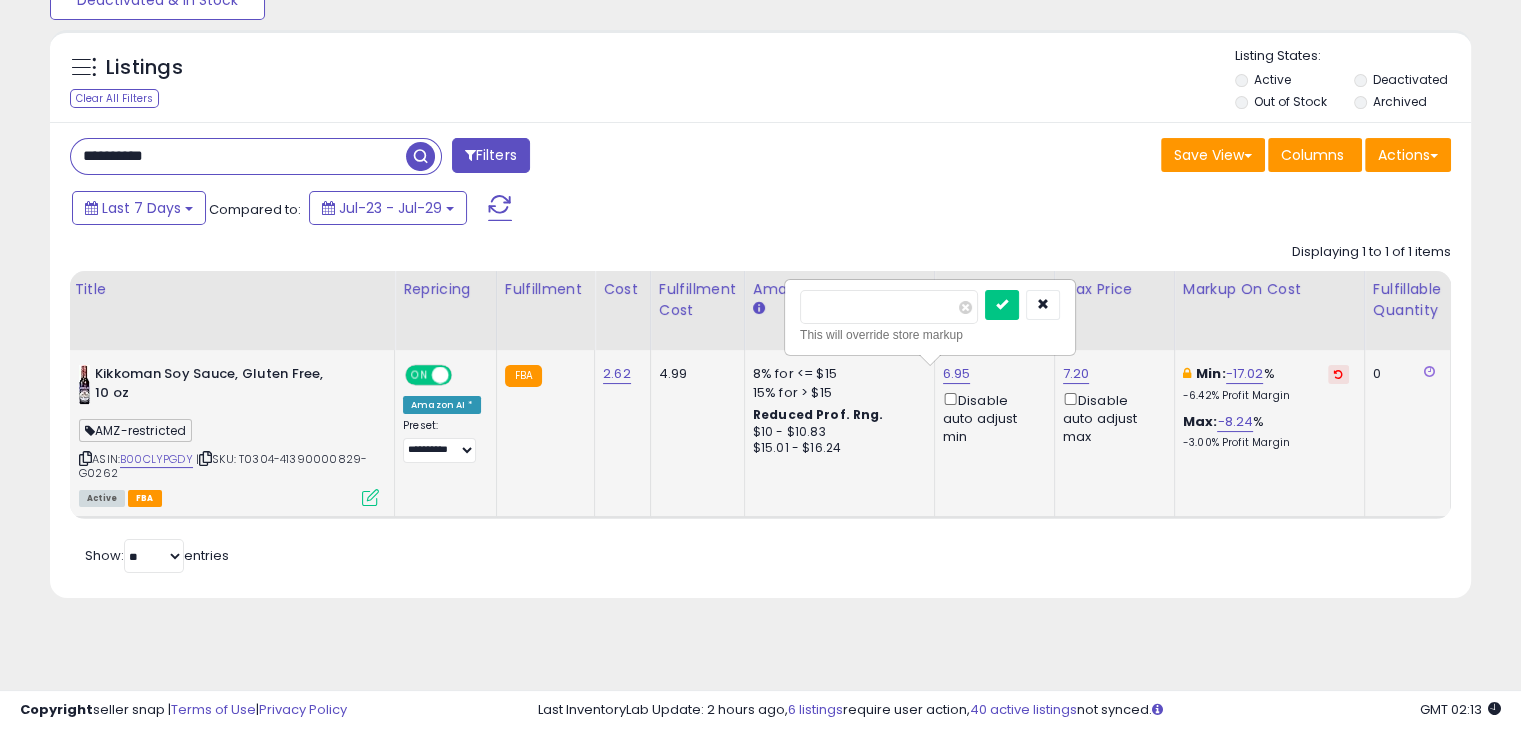 type on "*" 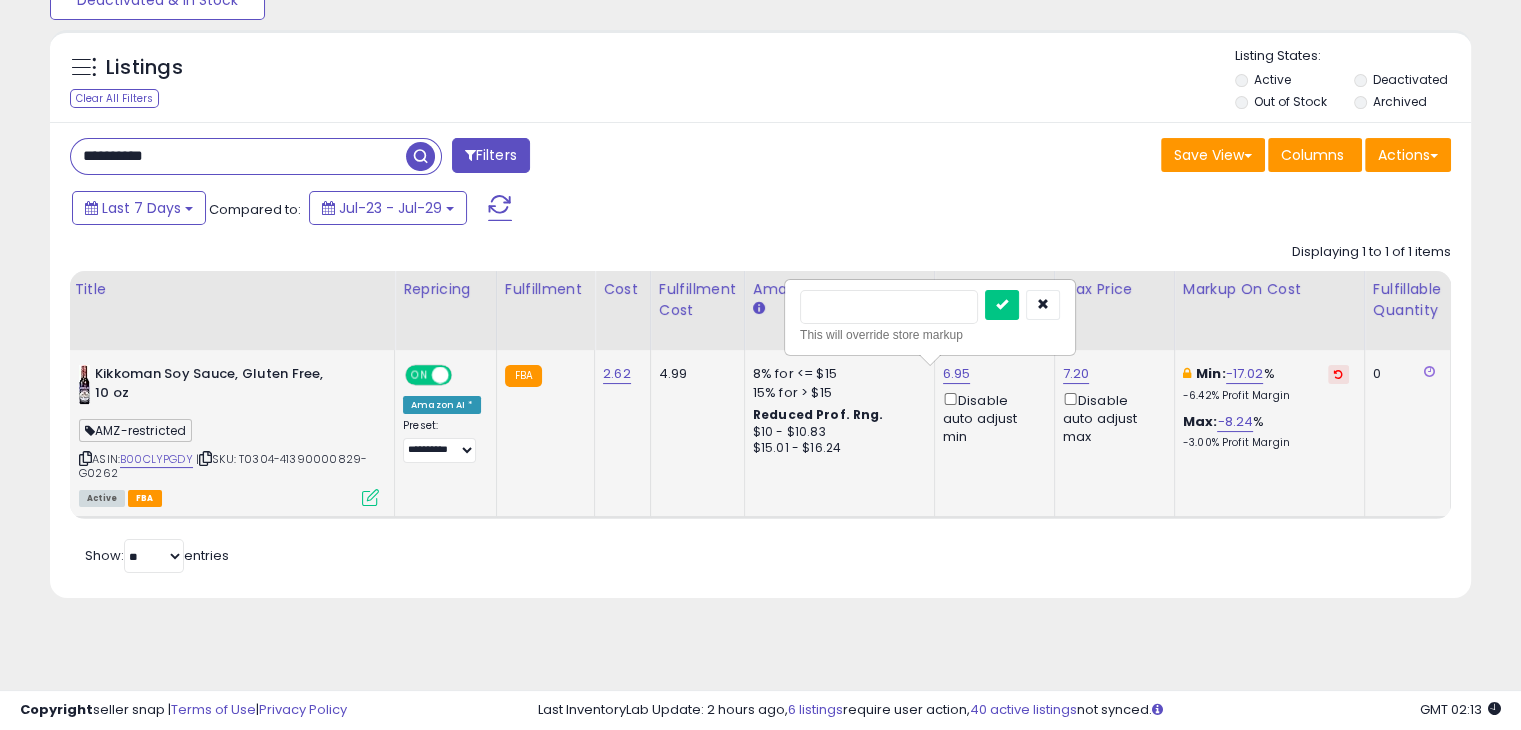 type on "*" 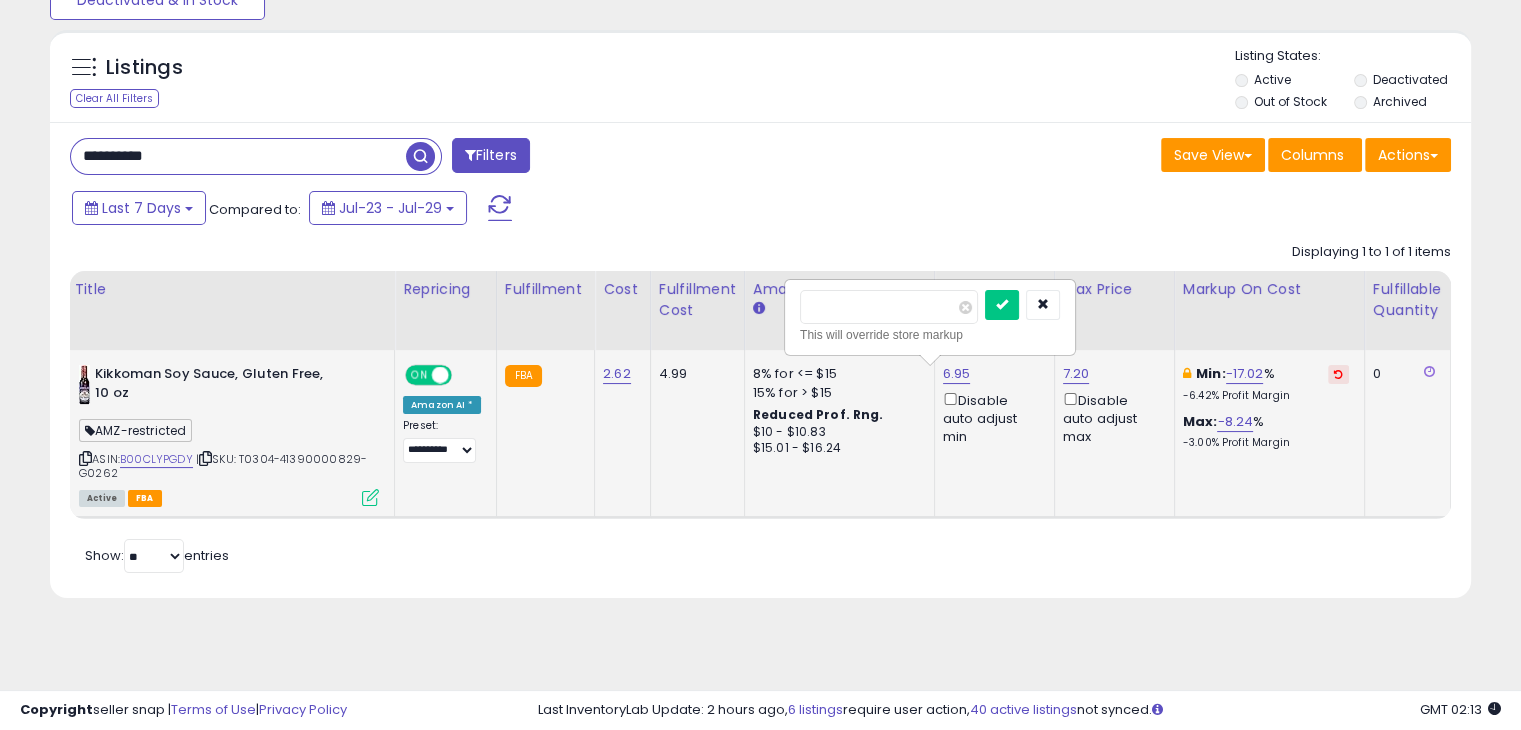 type on "****" 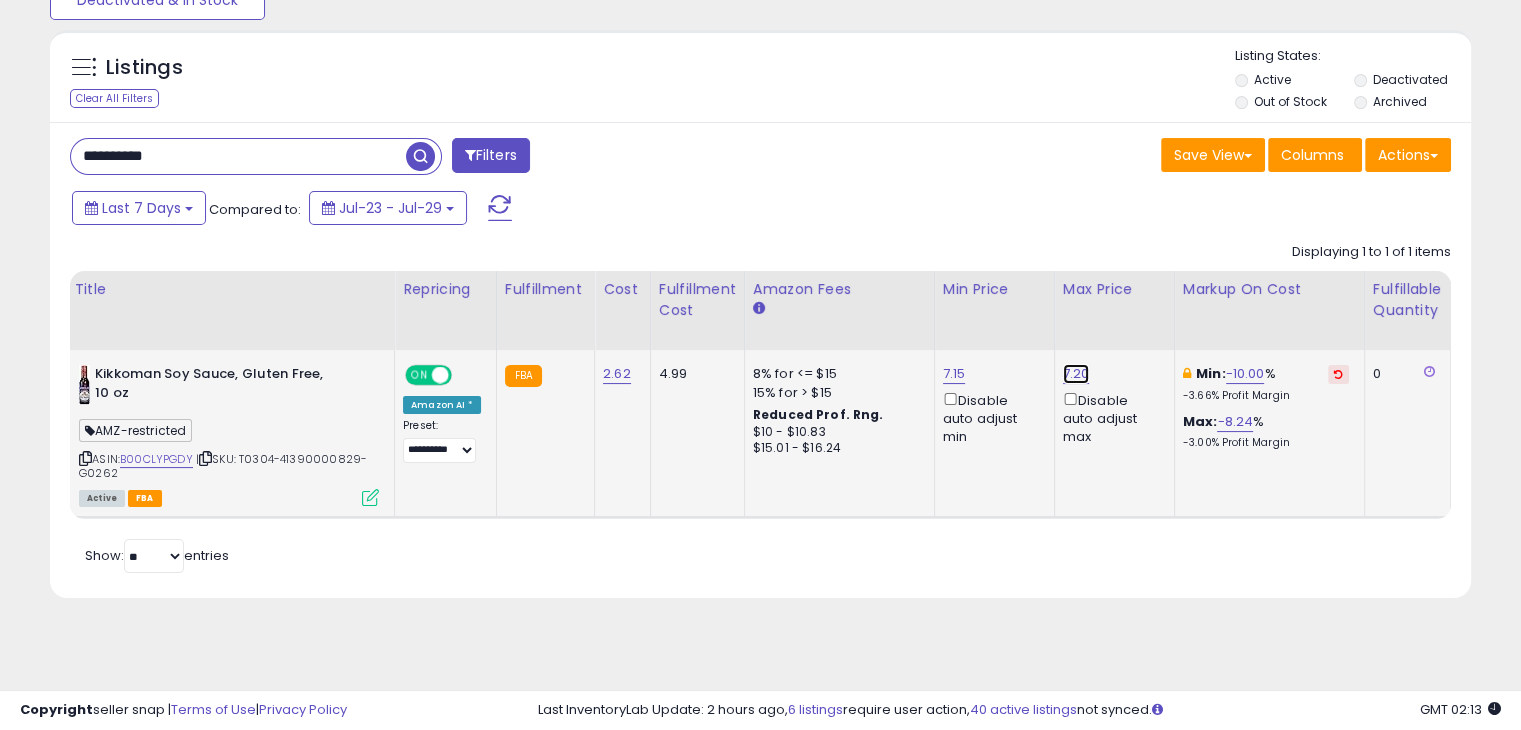 click on "7.20" at bounding box center (1076, 374) 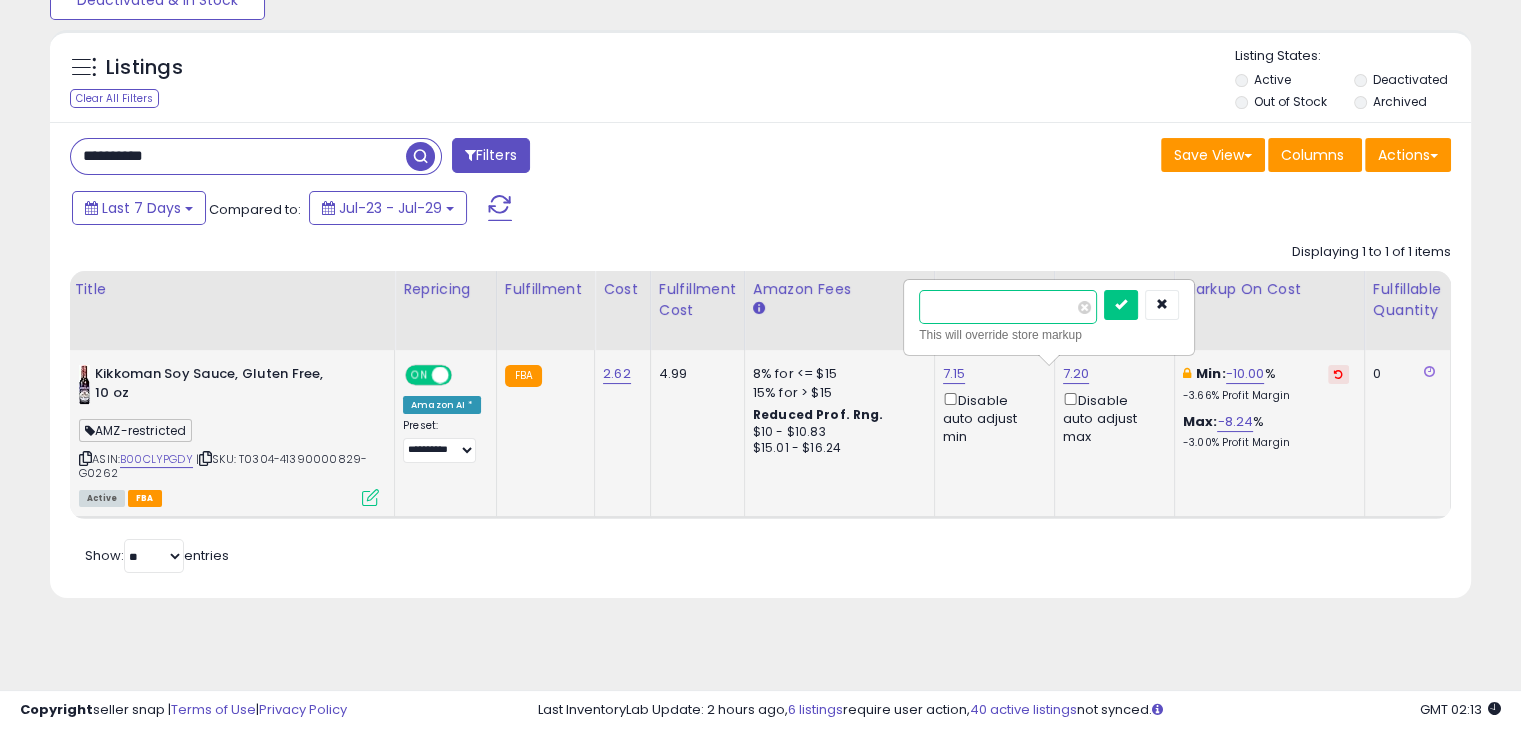 type on "***" 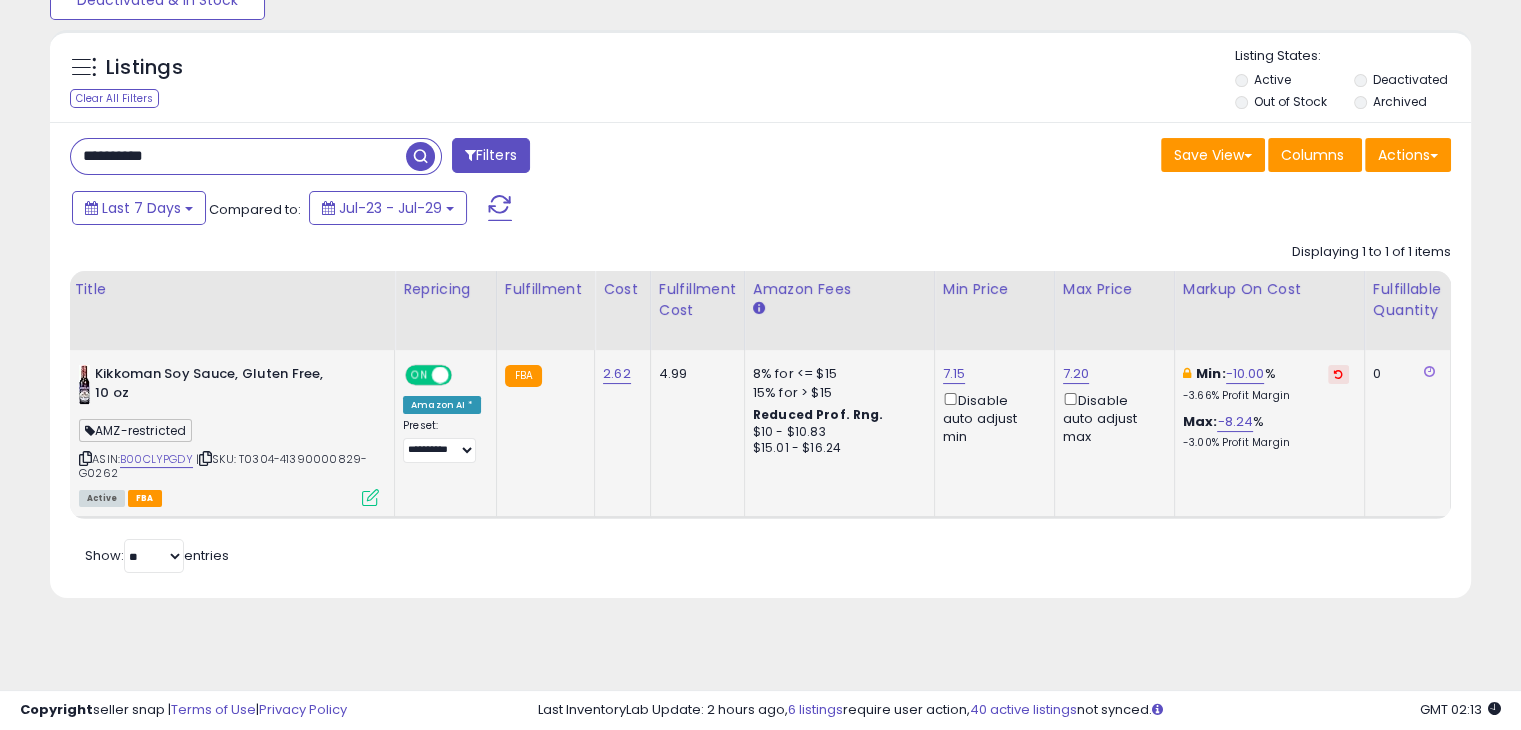 click at bounding box center (440, 375) 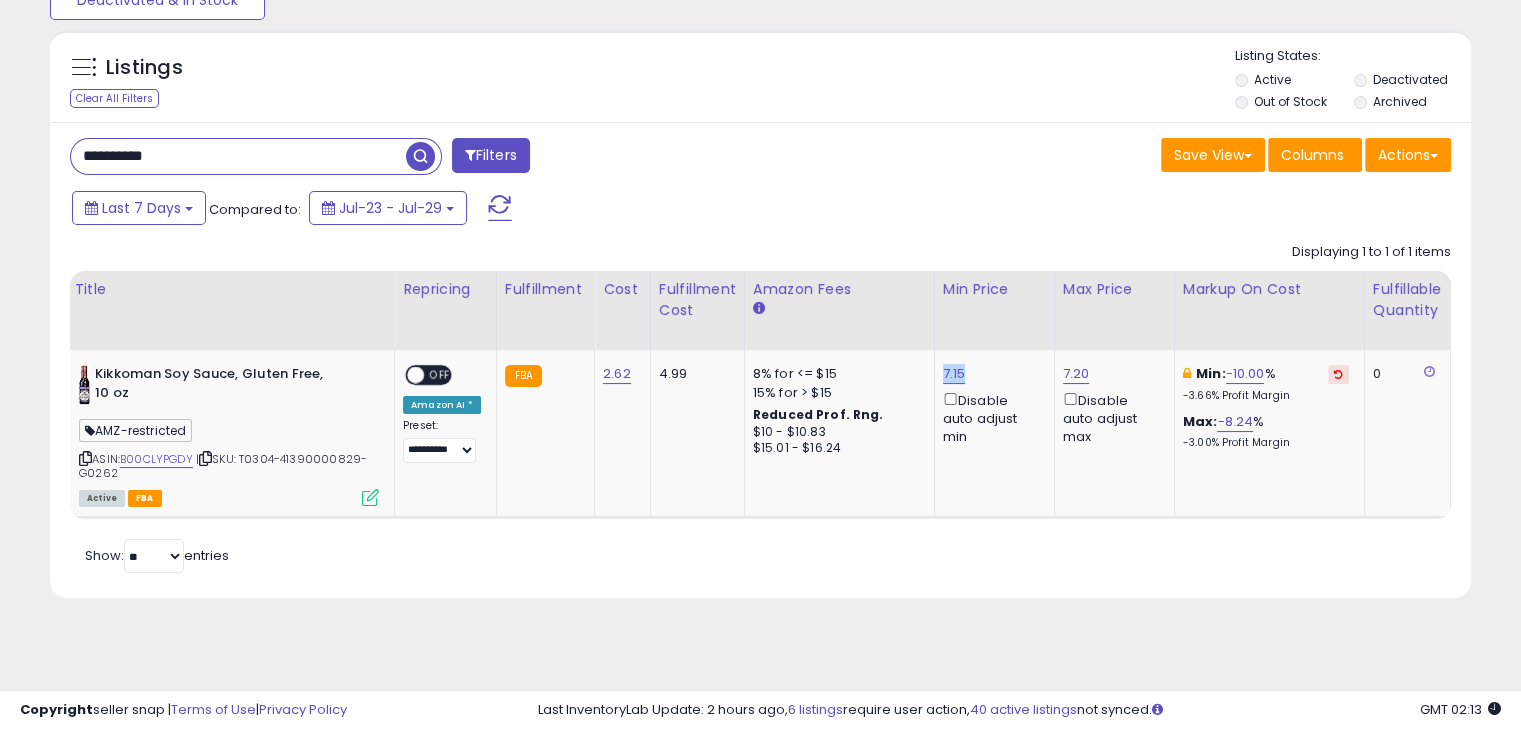 drag, startPoint x: 960, startPoint y: 374, endPoint x: 927, endPoint y: 368, distance: 33.54102 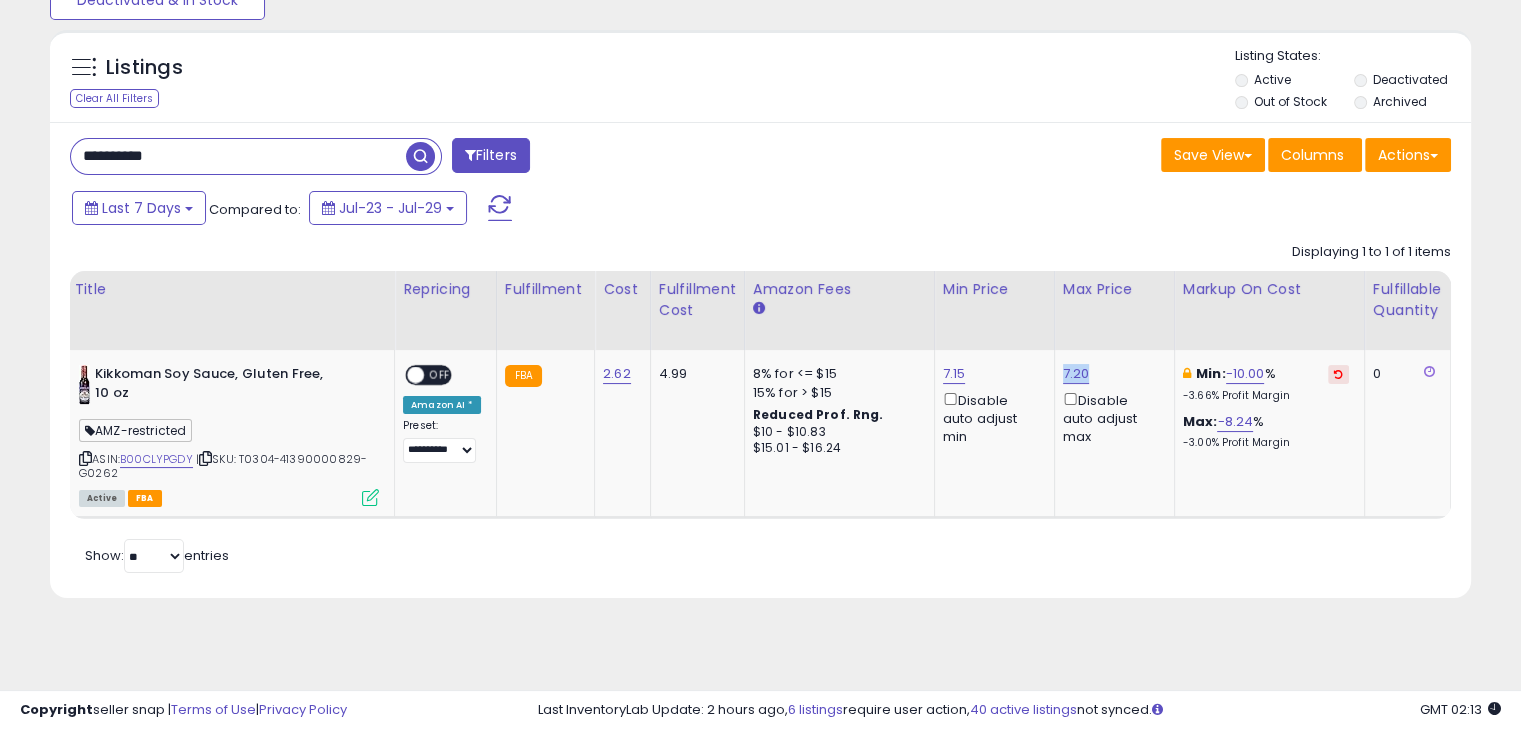 drag, startPoint x: 1076, startPoint y: 365, endPoint x: 1045, endPoint y: 365, distance: 31 